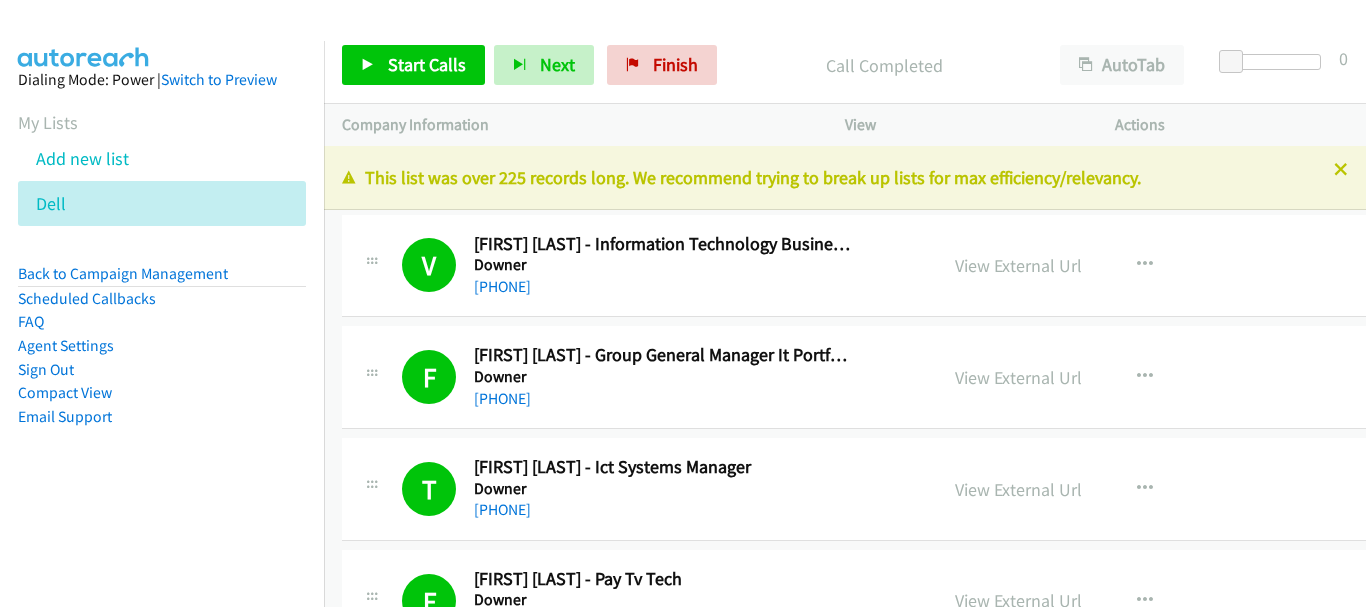 scroll, scrollTop: 0, scrollLeft: 0, axis: both 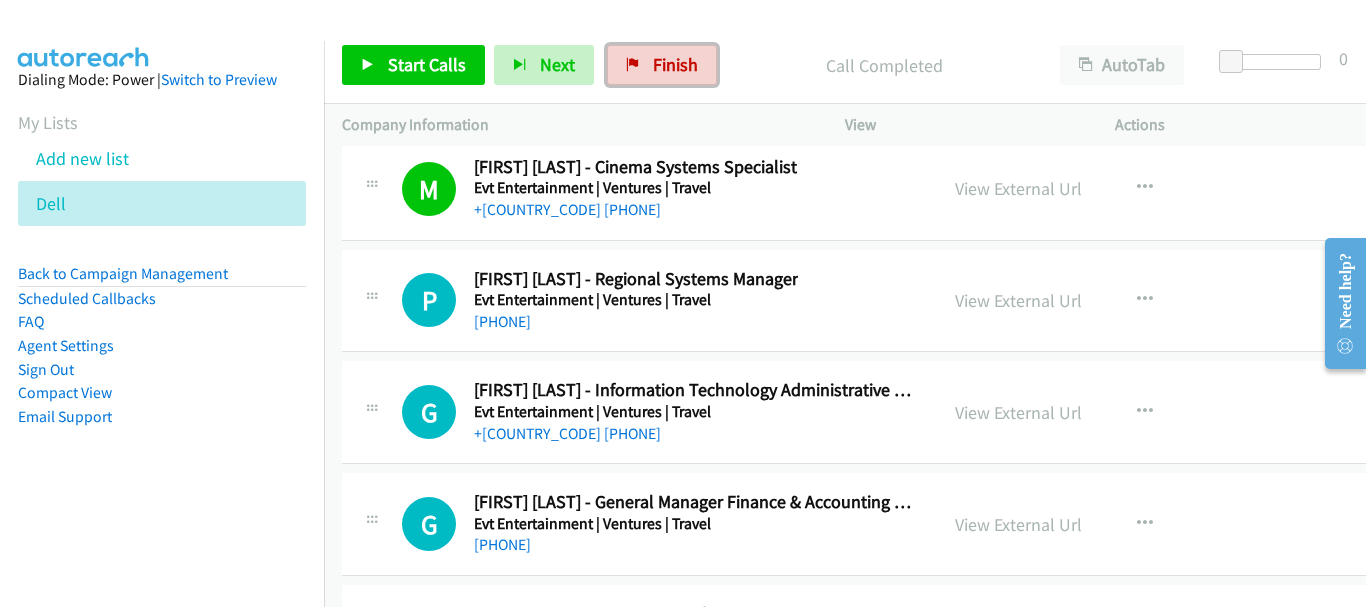 click on "Finish" at bounding box center [662, 65] 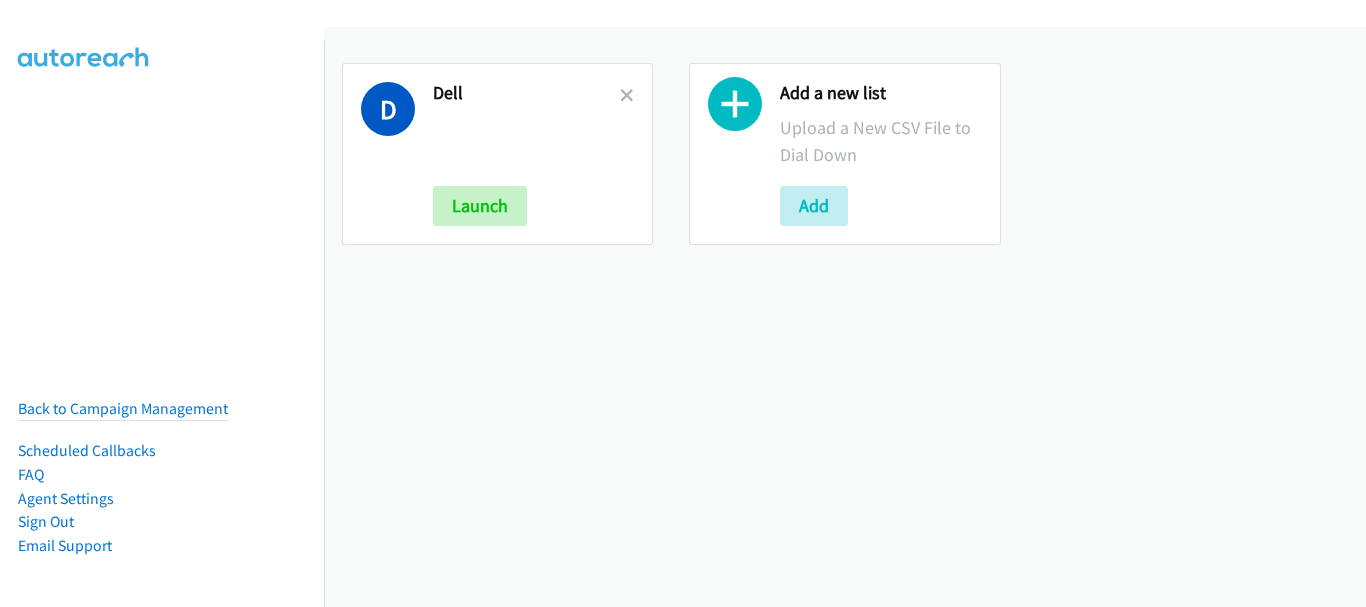 scroll, scrollTop: 0, scrollLeft: 0, axis: both 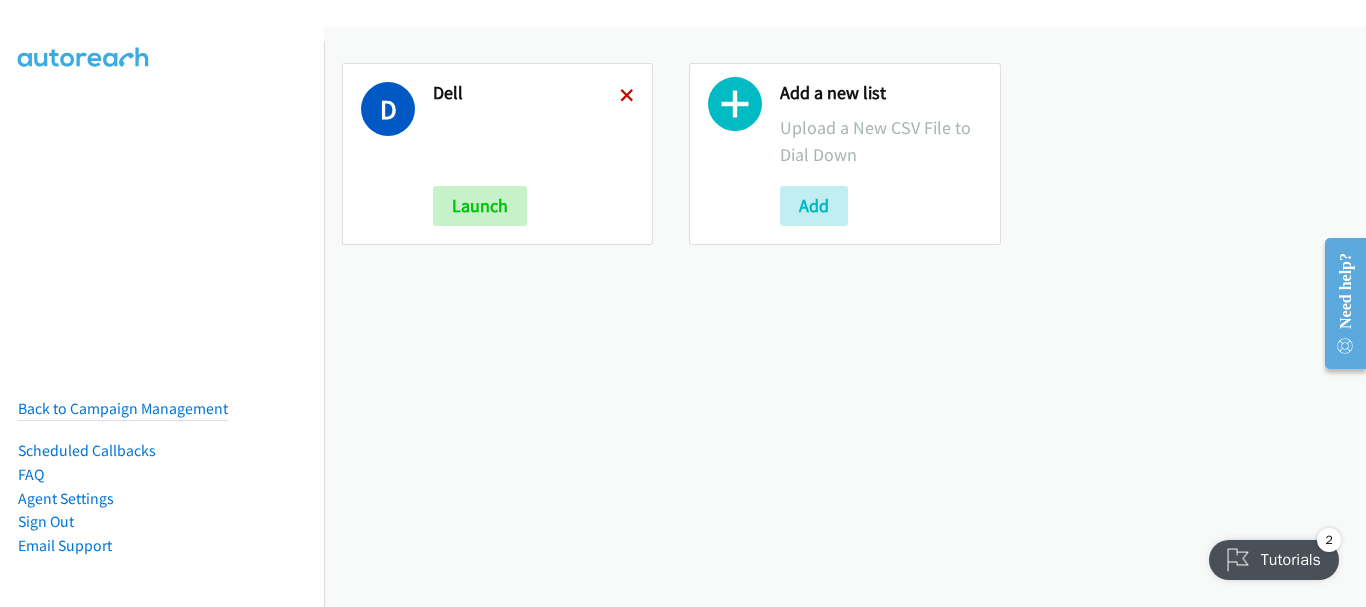 click at bounding box center (627, 97) 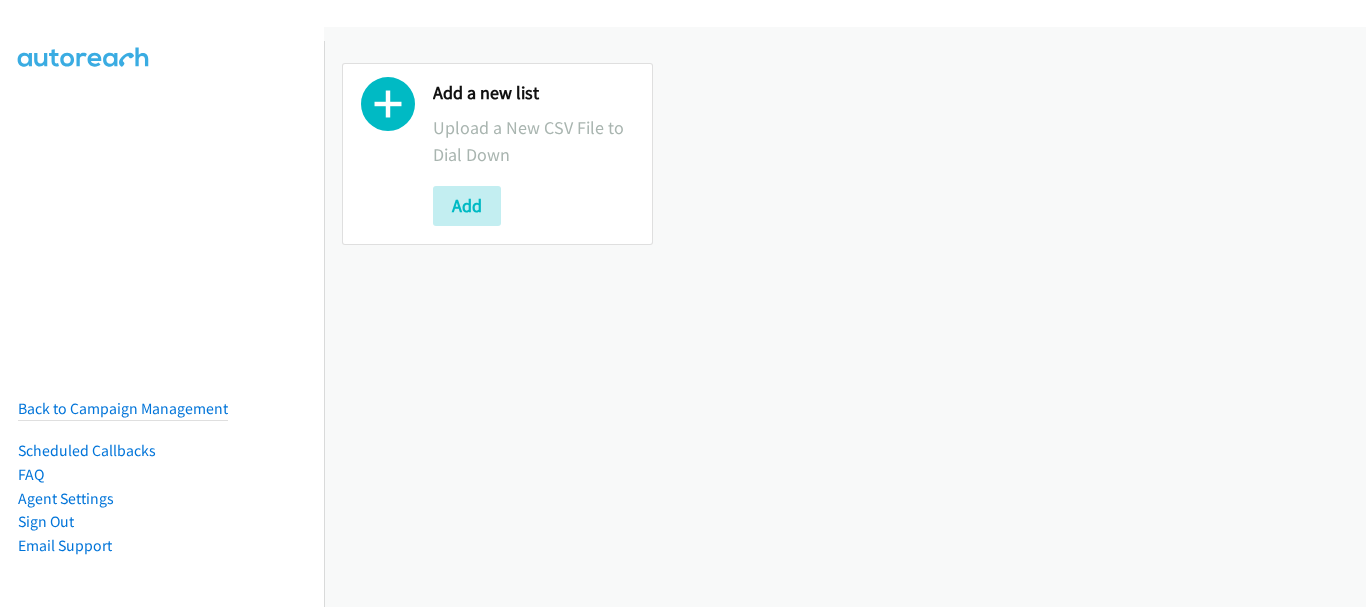 scroll, scrollTop: 0, scrollLeft: 0, axis: both 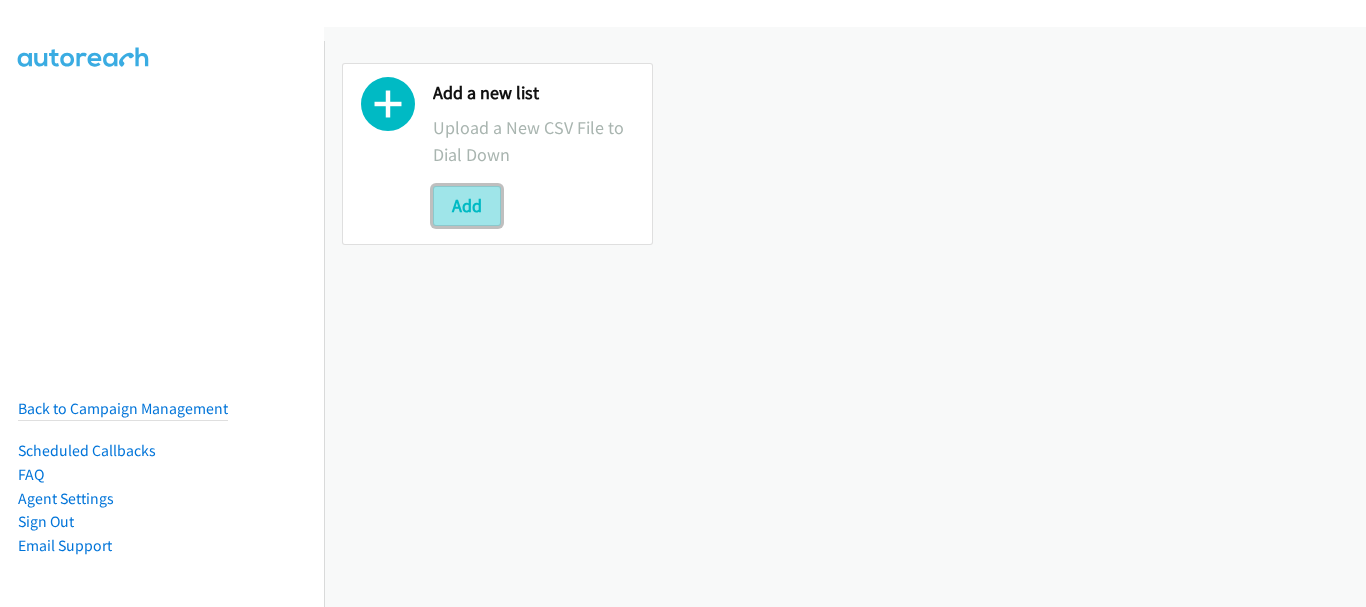 click on "Add" at bounding box center (467, 206) 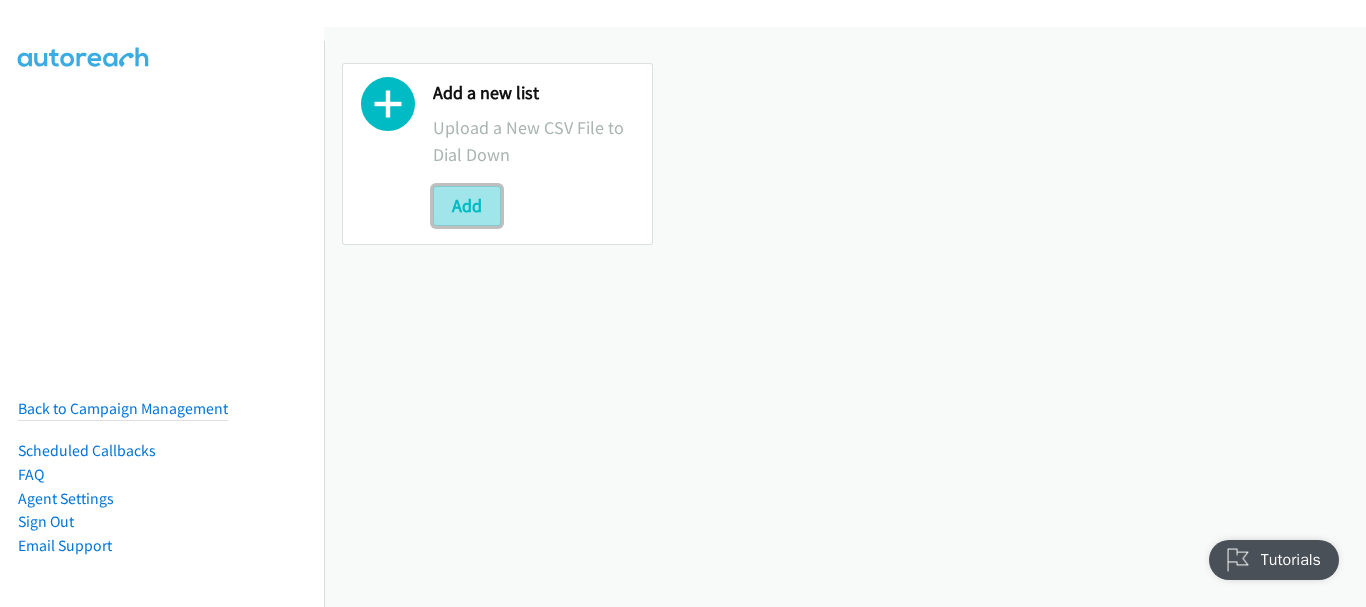 scroll, scrollTop: 0, scrollLeft: 0, axis: both 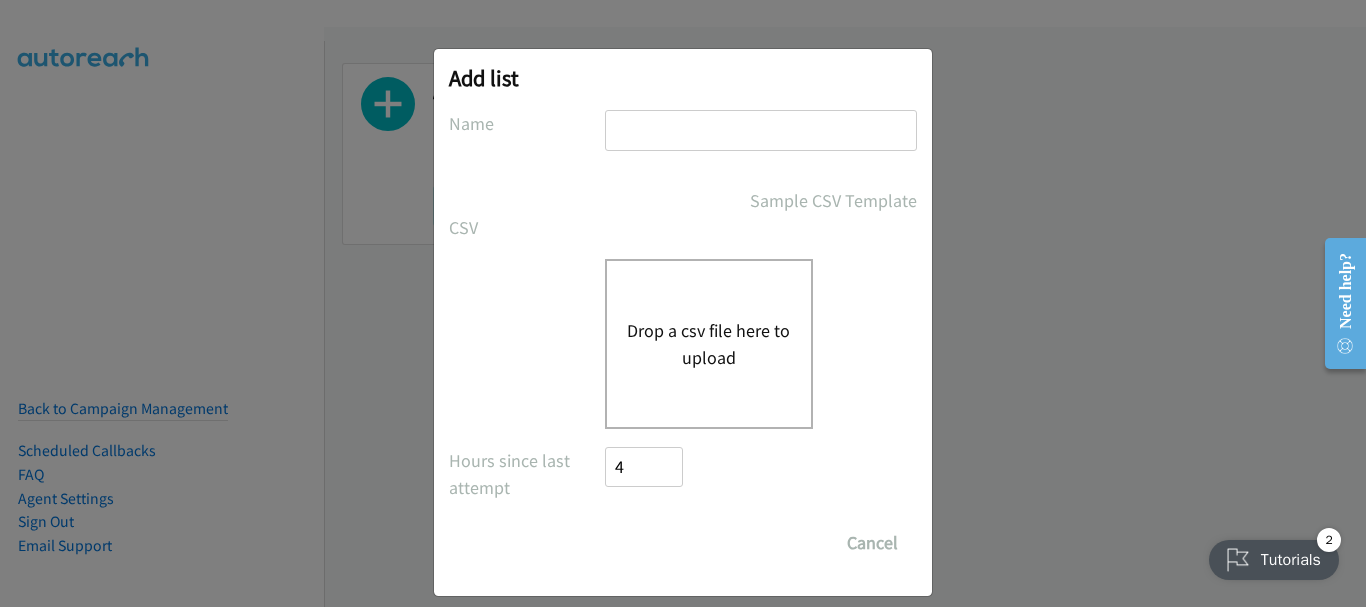 click at bounding box center (761, 130) 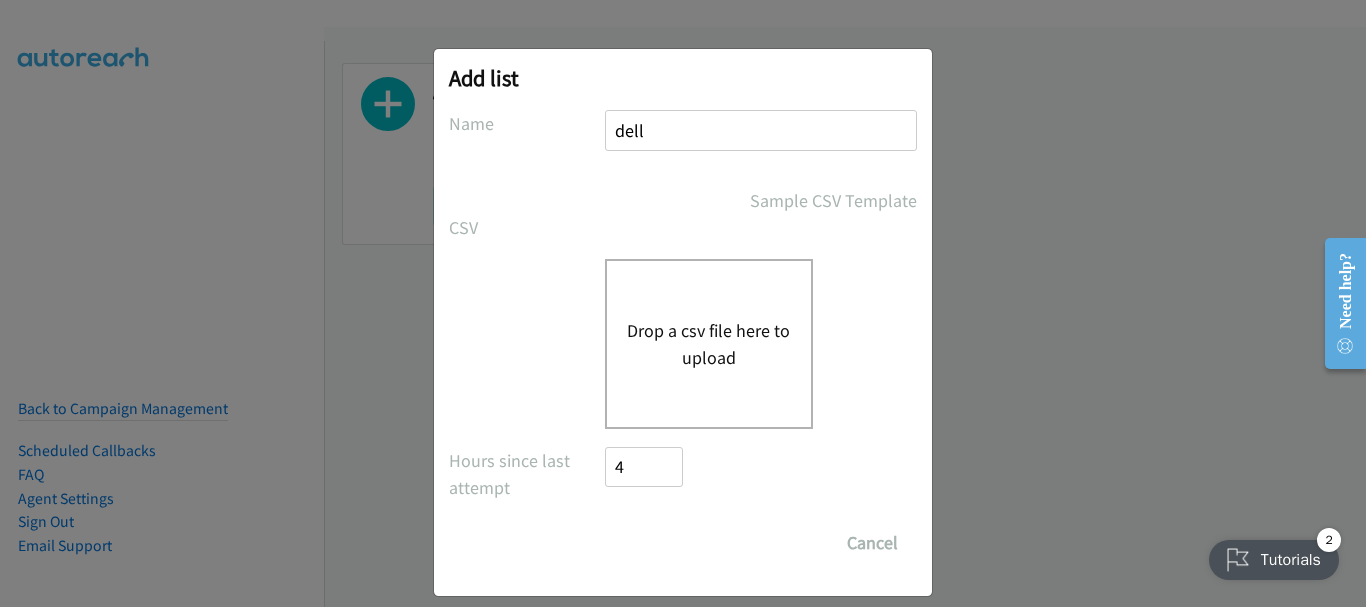 click on "Drop a csv file here to upload" at bounding box center (709, 344) 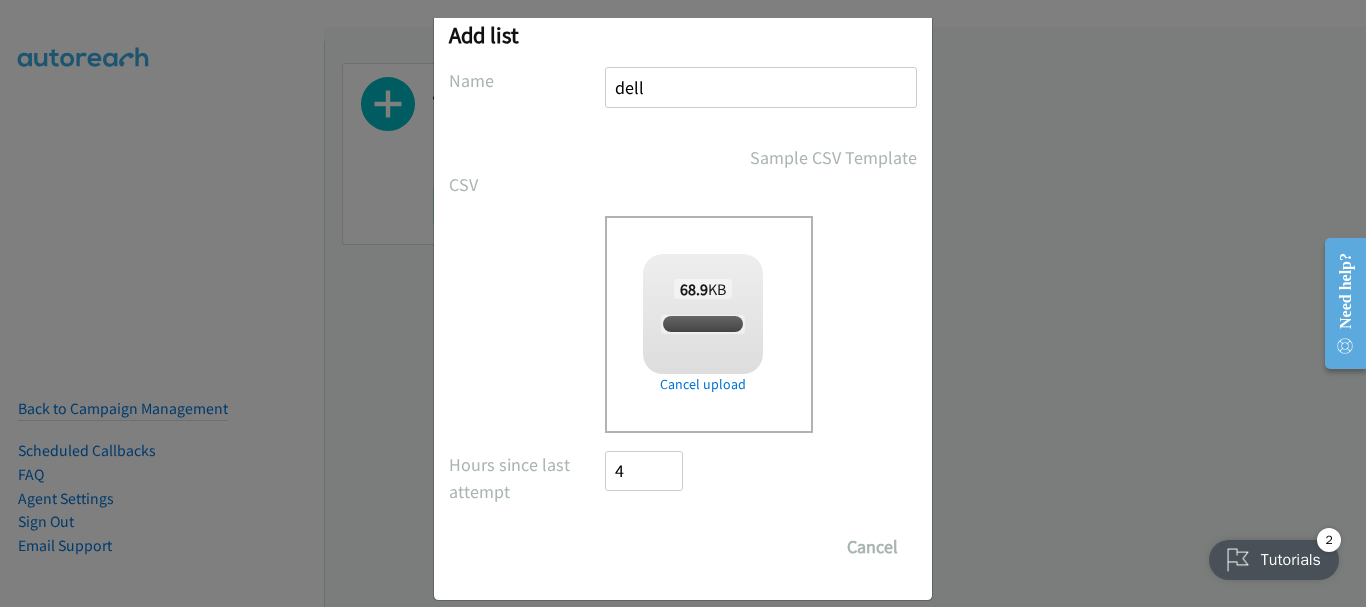 scroll, scrollTop: 67, scrollLeft: 0, axis: vertical 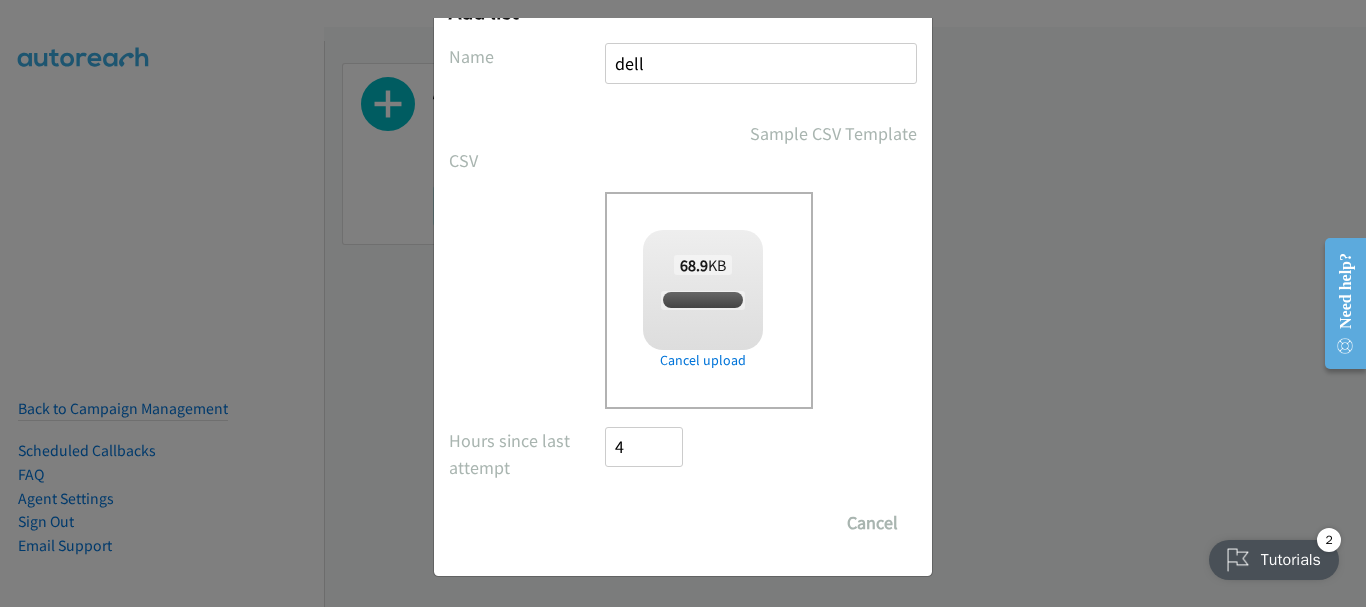 checkbox on "true" 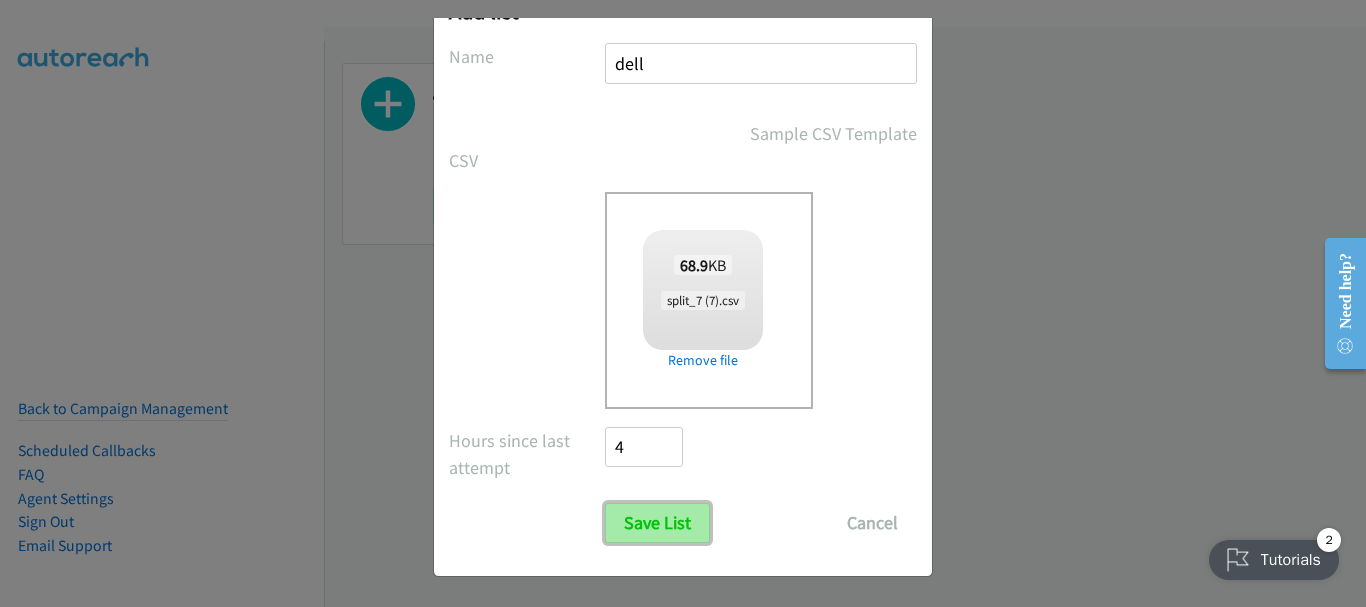 click on "Save List" at bounding box center [657, 523] 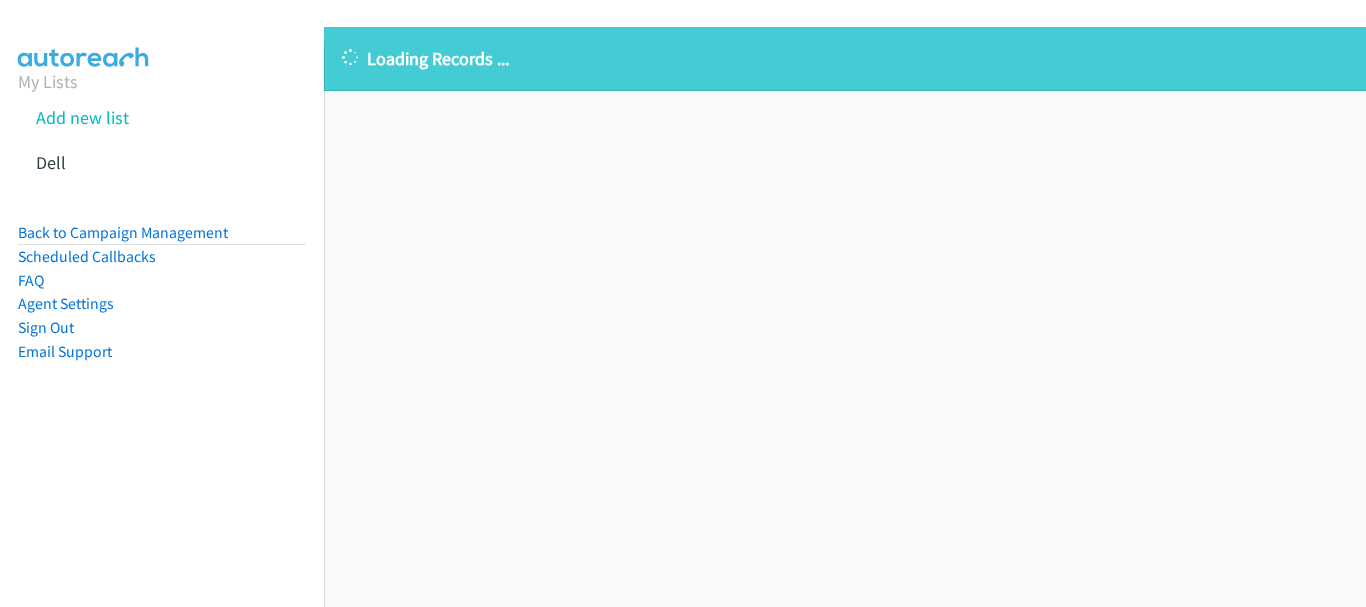 scroll, scrollTop: 0, scrollLeft: 0, axis: both 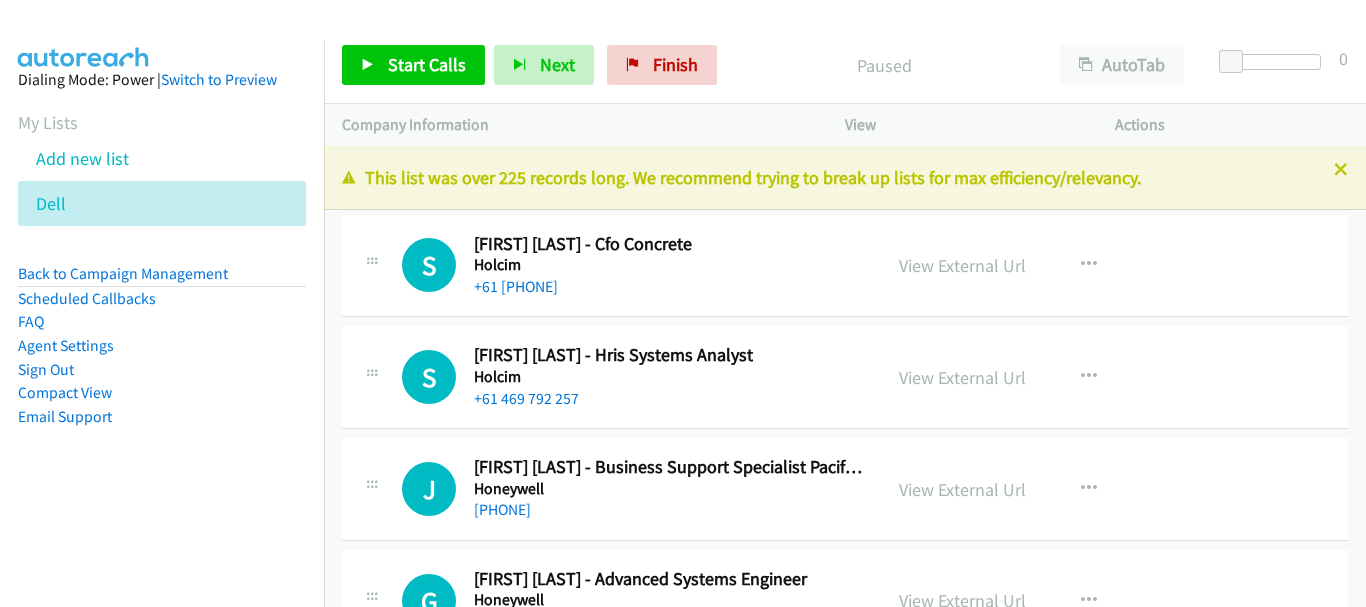 click on "S
Callback Scheduled
Sean Goonan - Cfo   Concrete
Holcim
Australia/Sydney
+61 438 863 116
View External Url
View External Url
Schedule/Manage Callback
Start Calls Here
Remove from list
Add to do not call list
Reset Call Status" at bounding box center (845, 266) 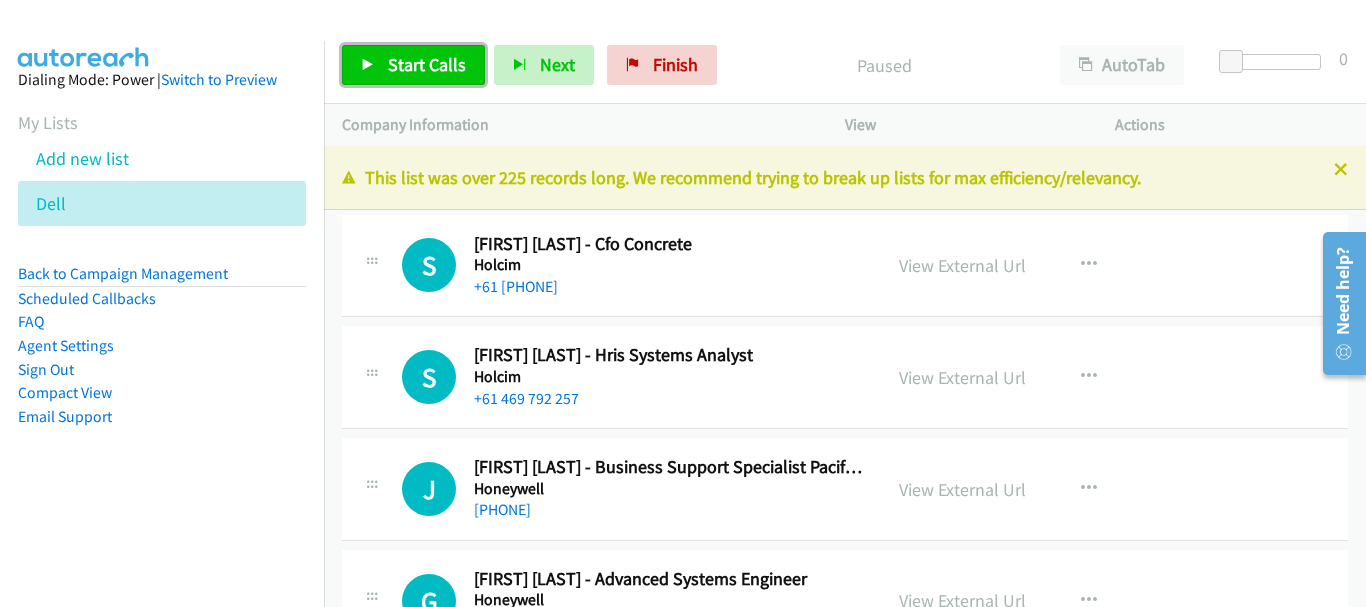click on "Start Calls" at bounding box center (427, 64) 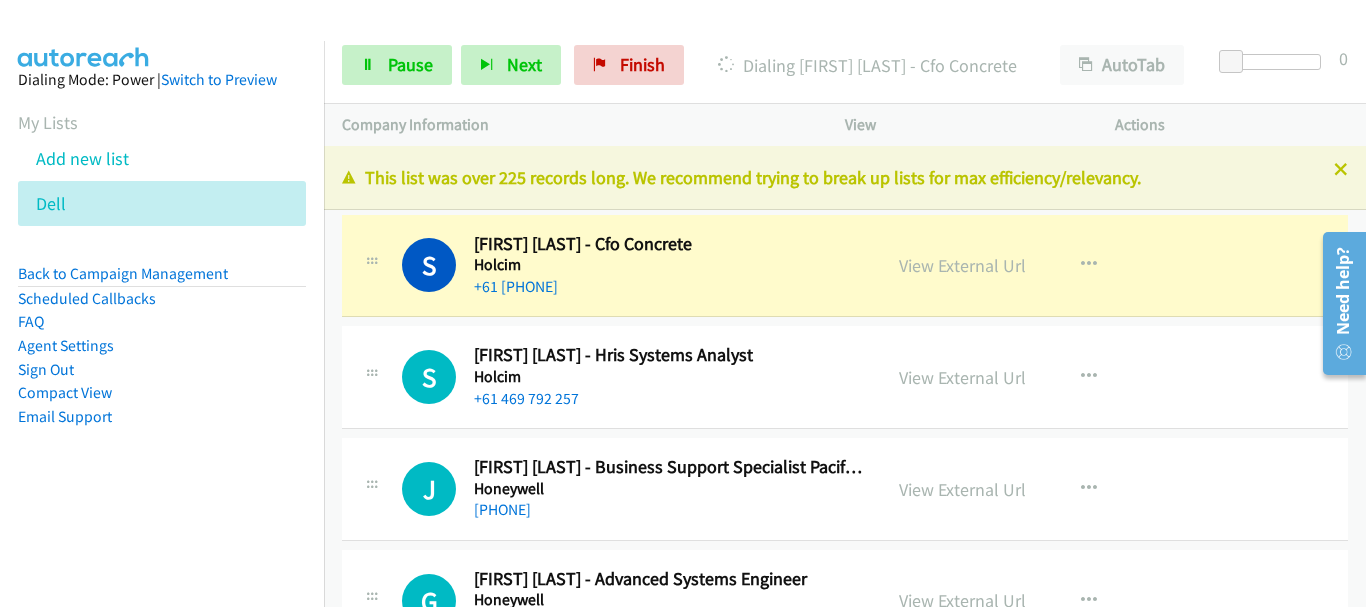 click on "Holcim" at bounding box center (668, 265) 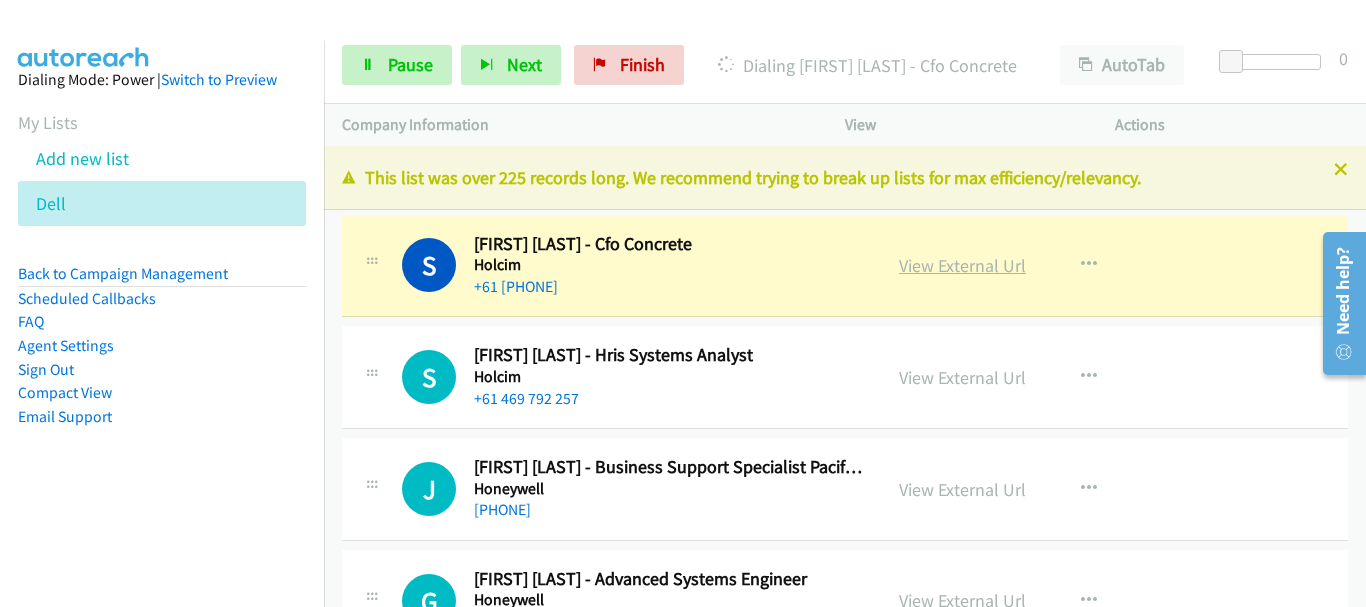 click on "View External Url" at bounding box center [962, 265] 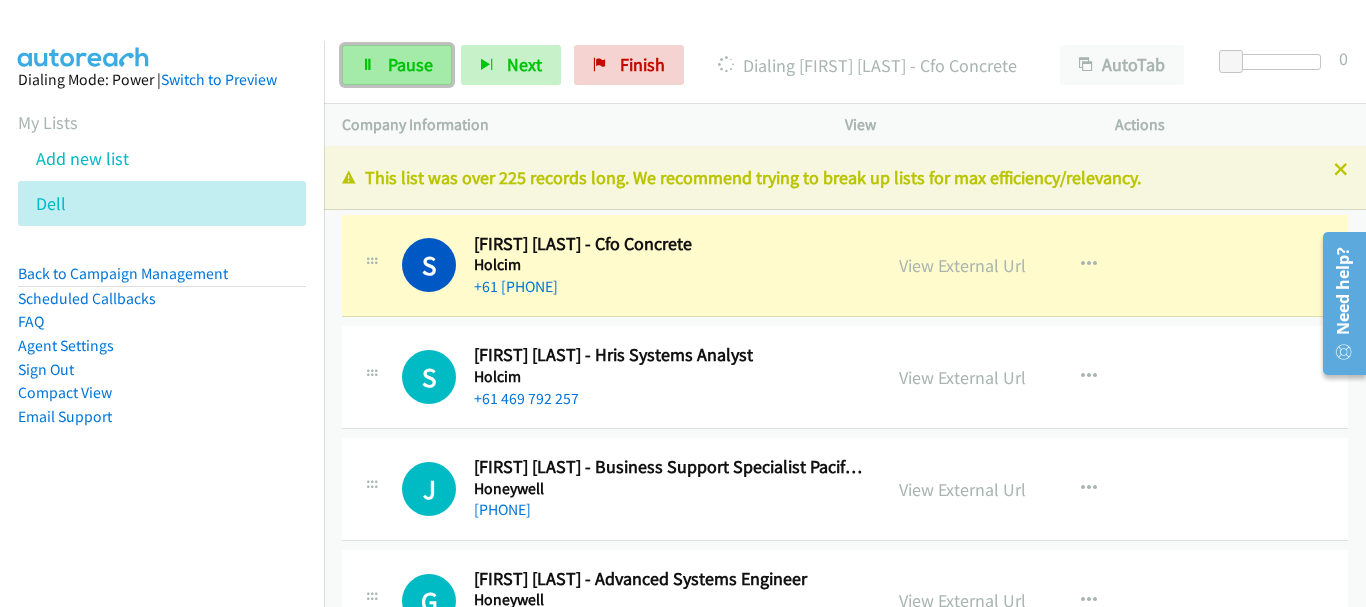 click on "Pause" at bounding box center (397, 65) 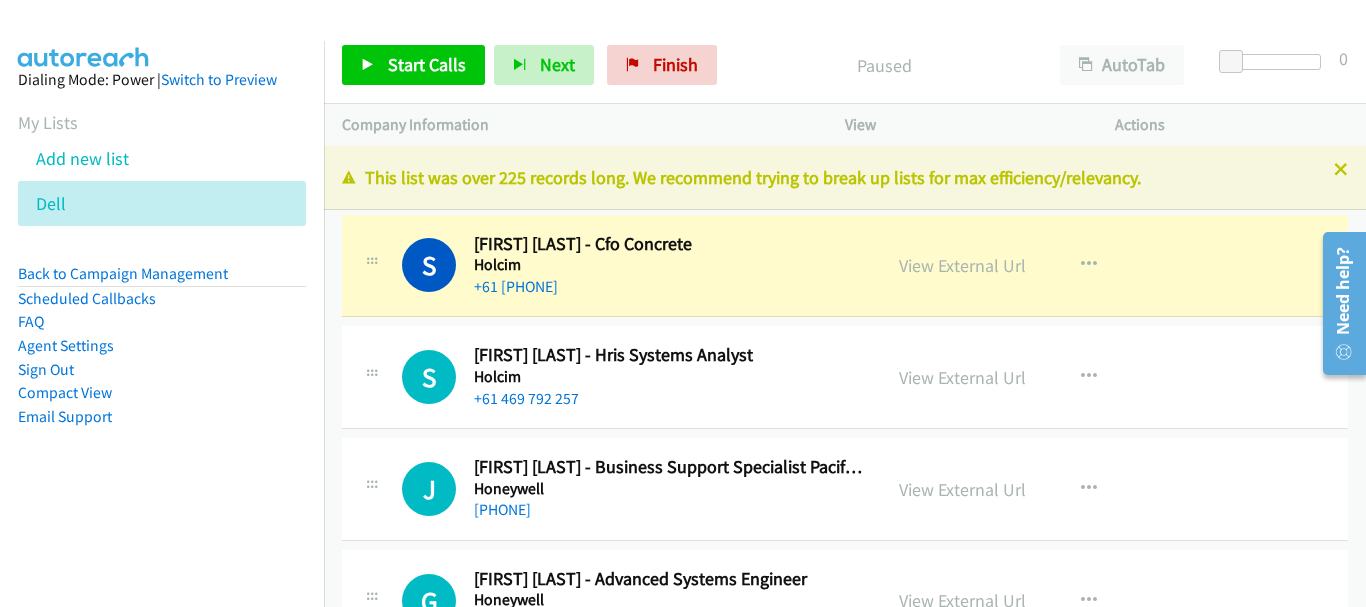 click on "+61 438 863 116" at bounding box center [668, 287] 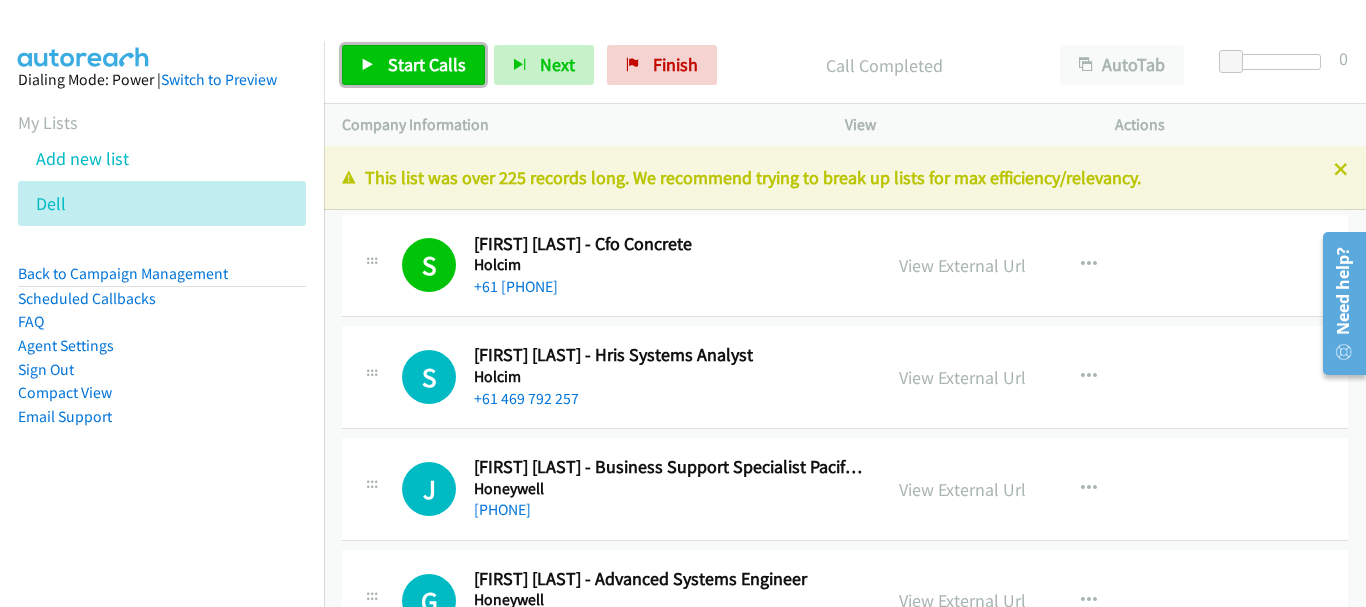 click on "Start Calls" at bounding box center [427, 64] 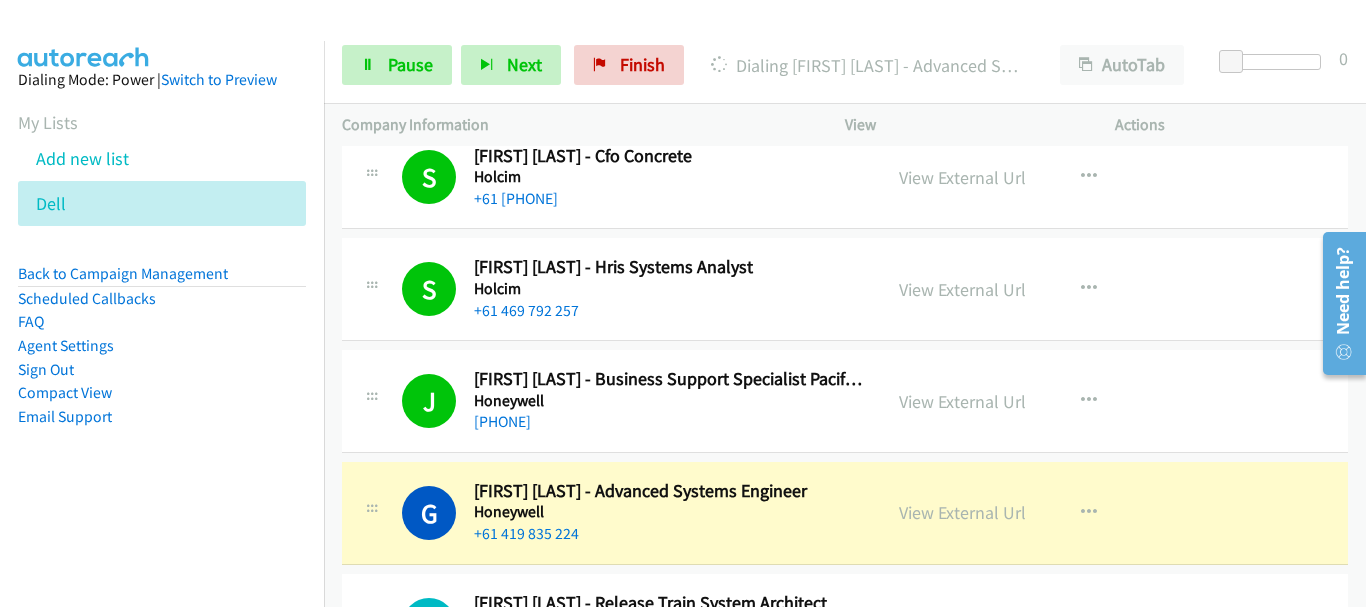 scroll, scrollTop: 200, scrollLeft: 0, axis: vertical 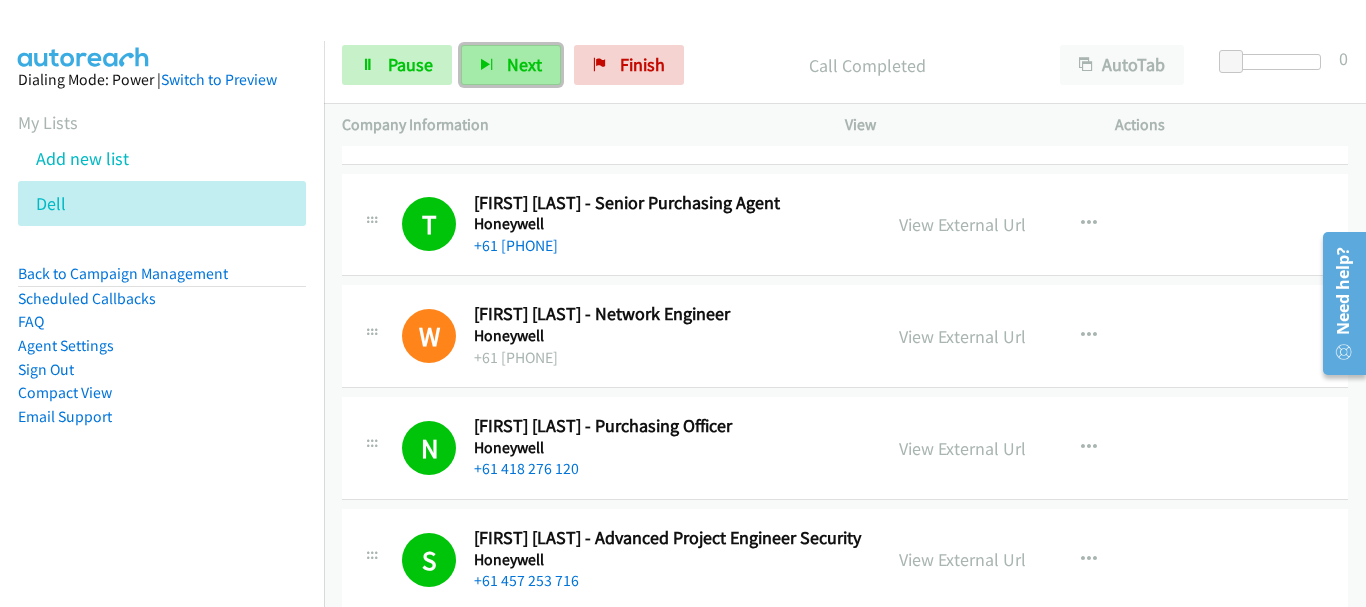 click at bounding box center (487, 66) 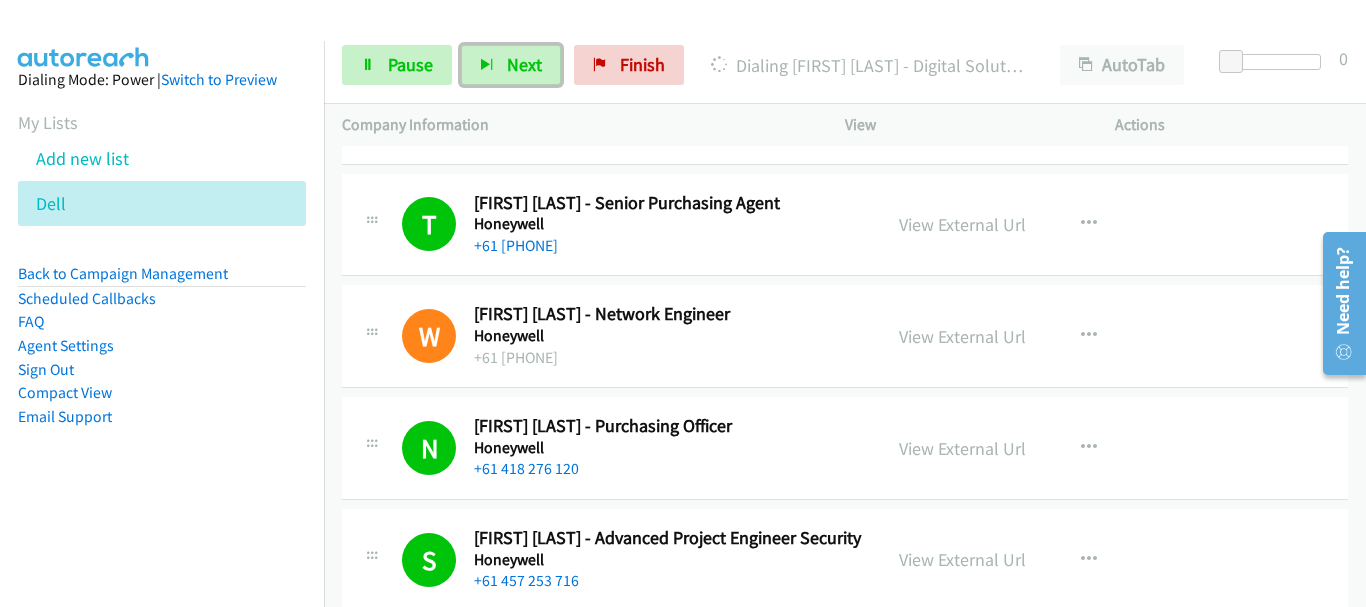 click on "+61 9 353 8010" at bounding box center (668, 358) 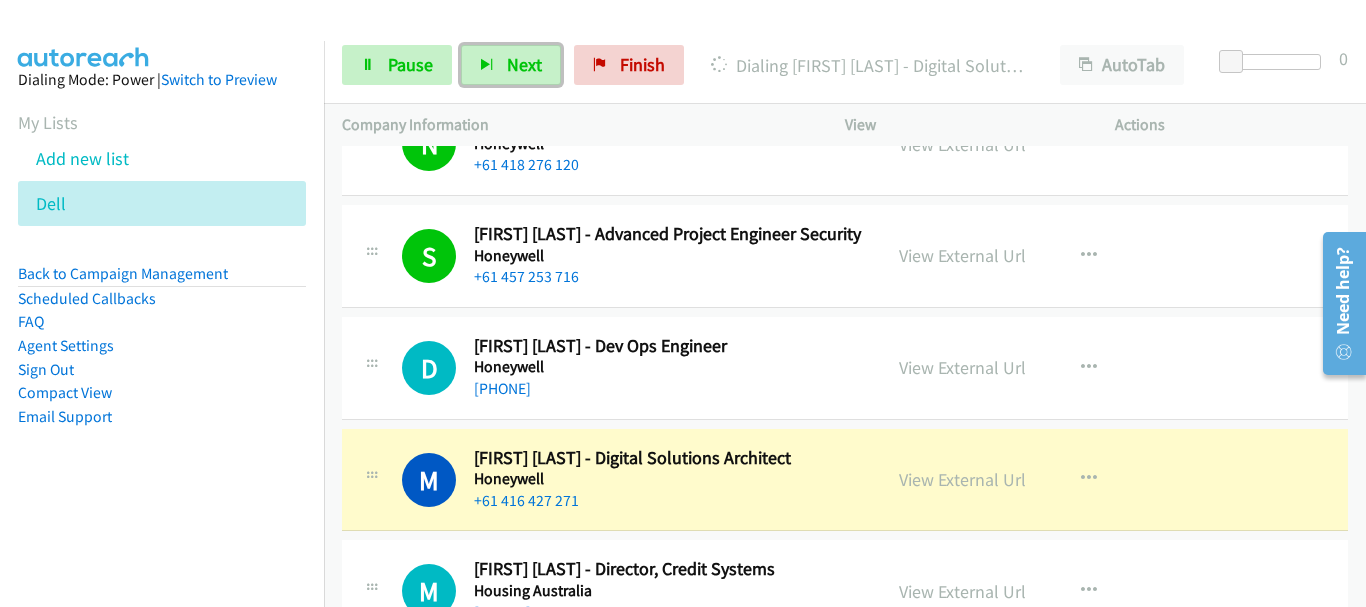 scroll, scrollTop: 1000, scrollLeft: 0, axis: vertical 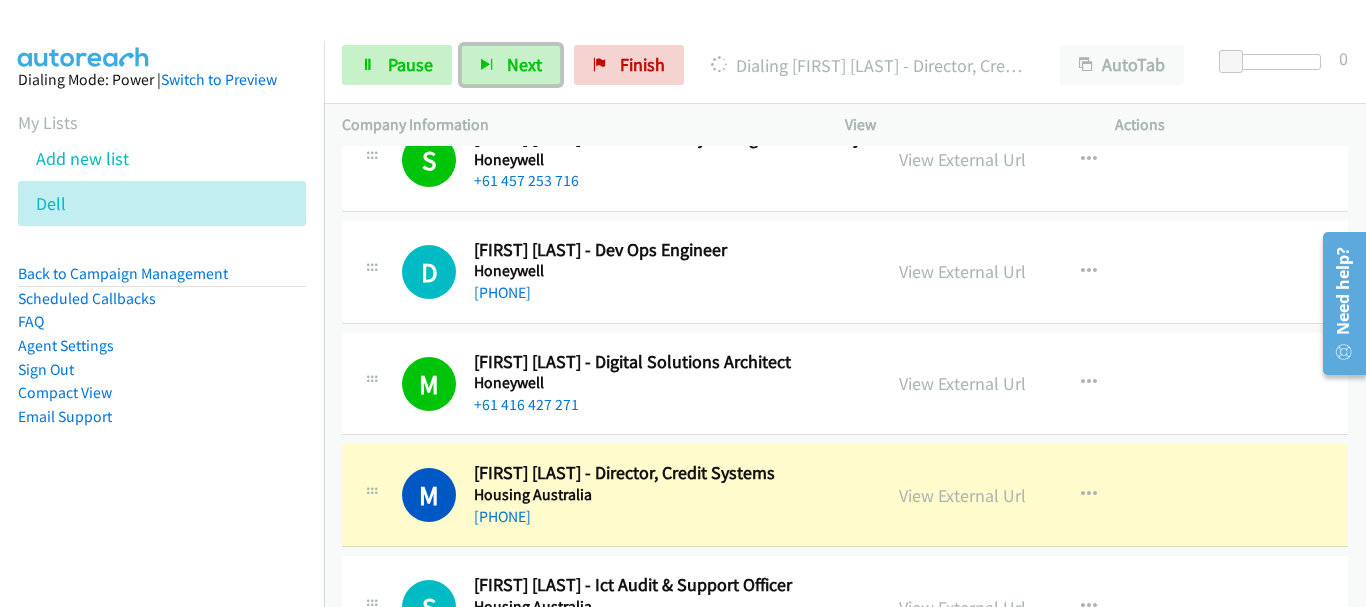 click on "+61 403 073 443" at bounding box center (668, 517) 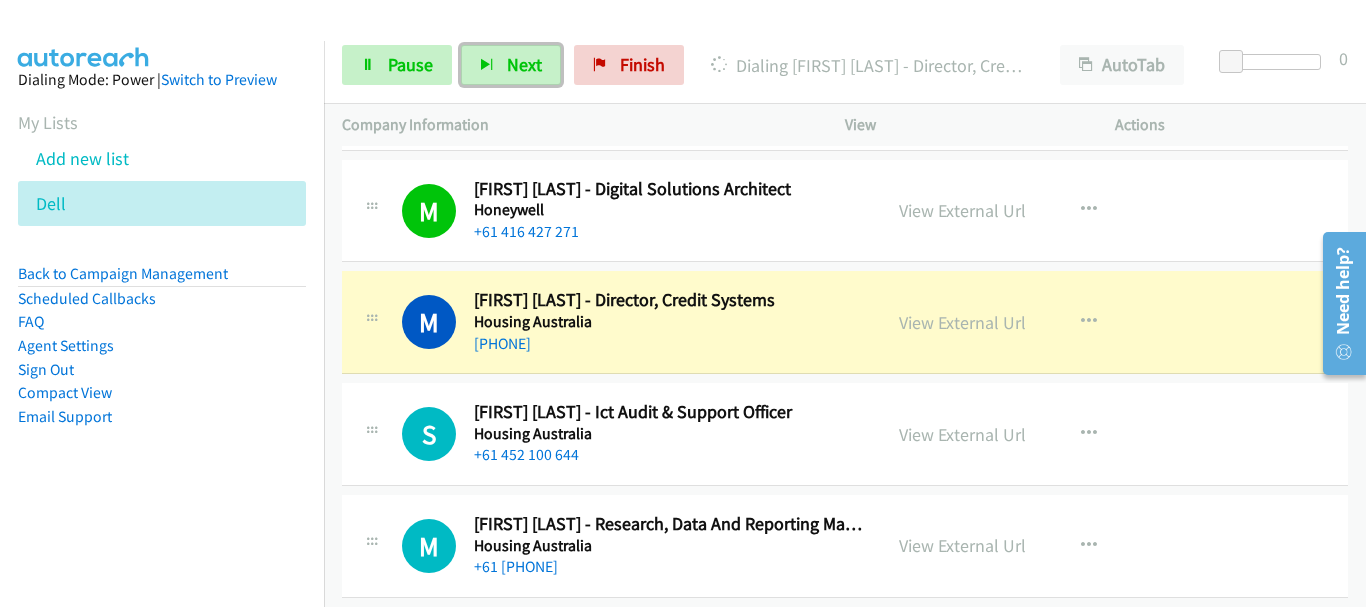 scroll, scrollTop: 1200, scrollLeft: 0, axis: vertical 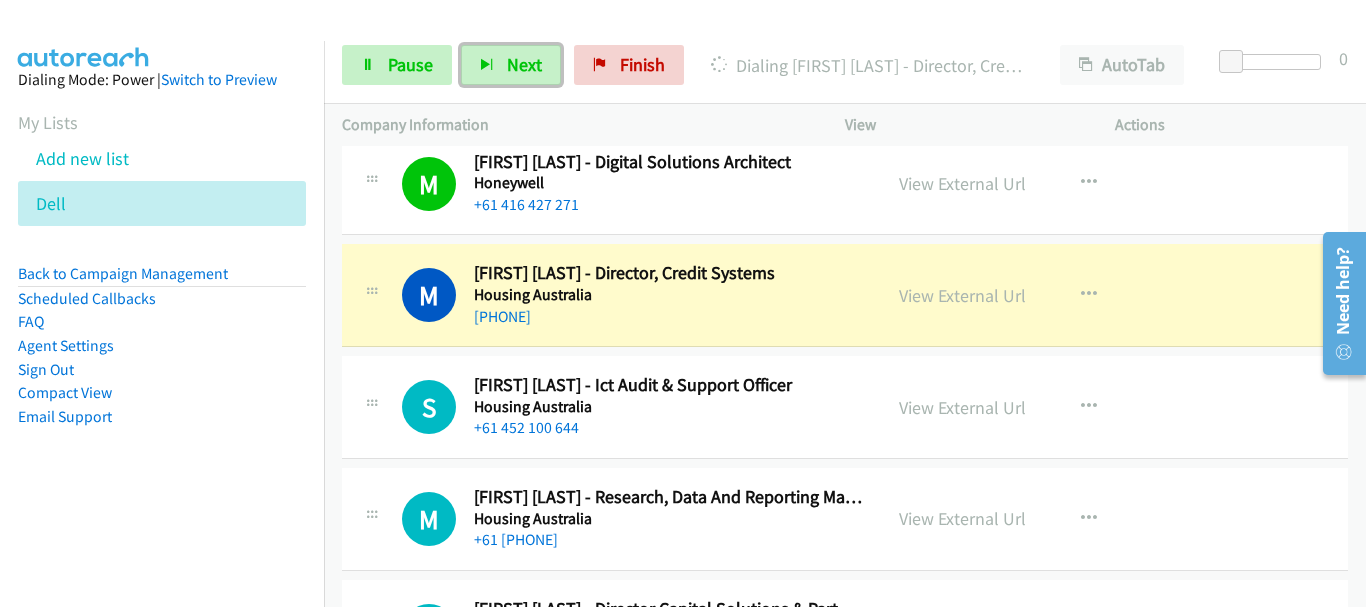 click on "Housing Australia" at bounding box center (668, 295) 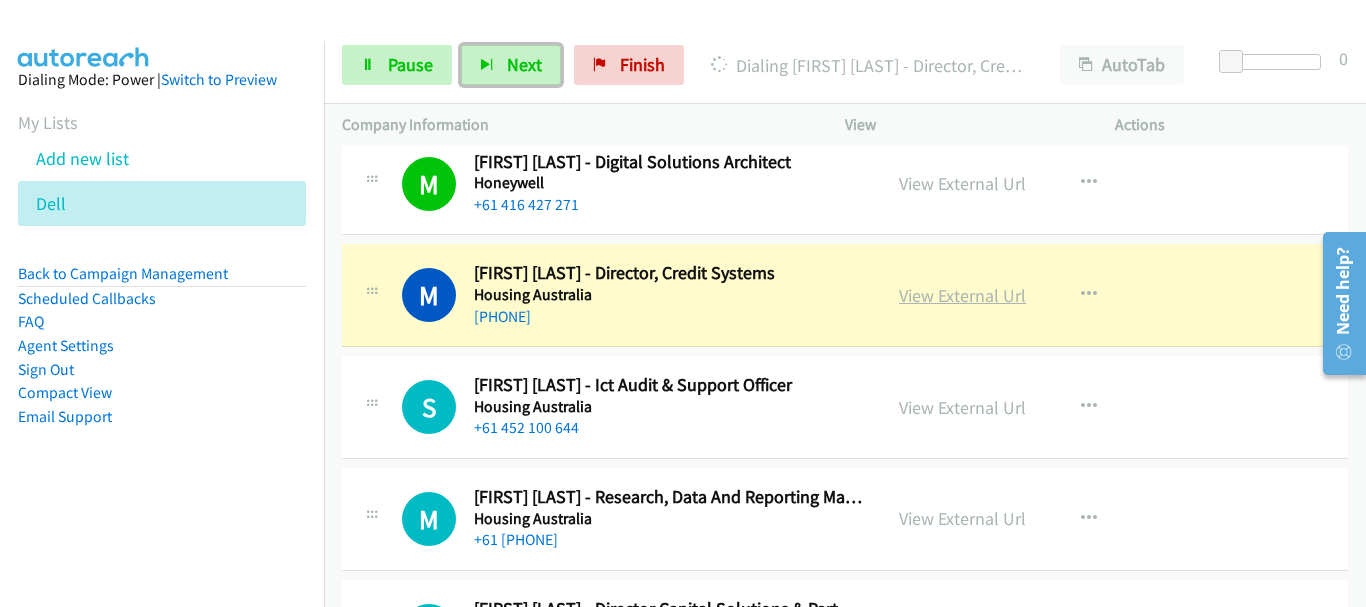 click on "View External Url" at bounding box center (962, 295) 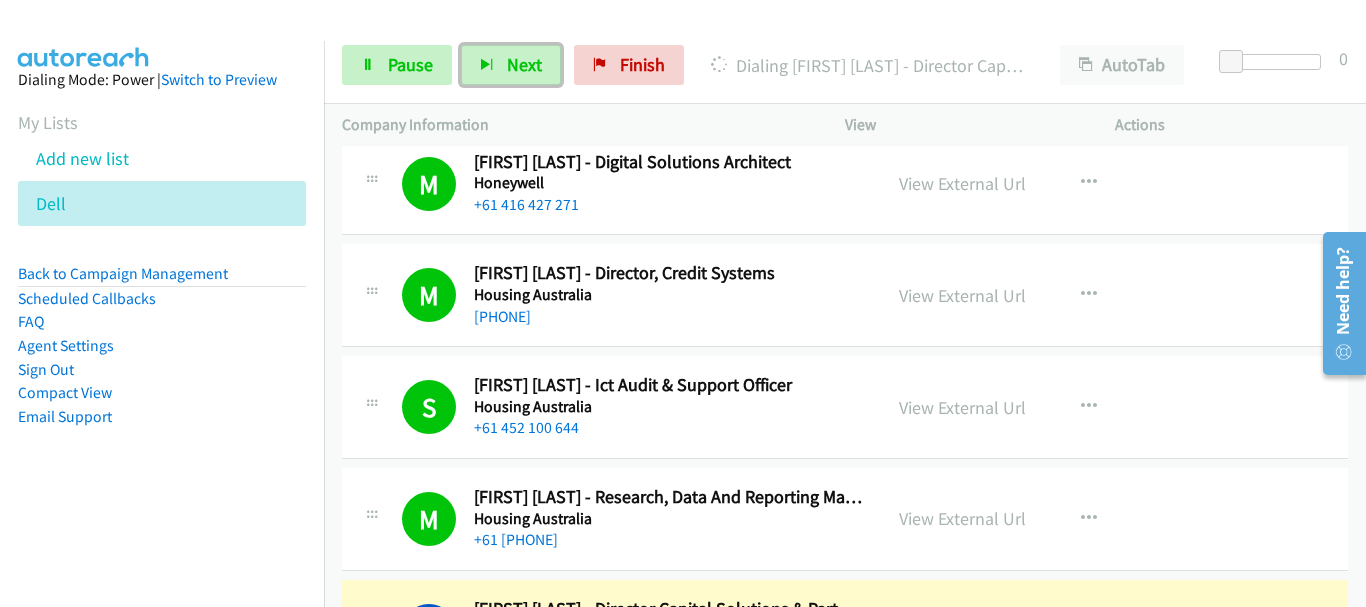 click on "+61 432 192 150" at bounding box center (668, 540) 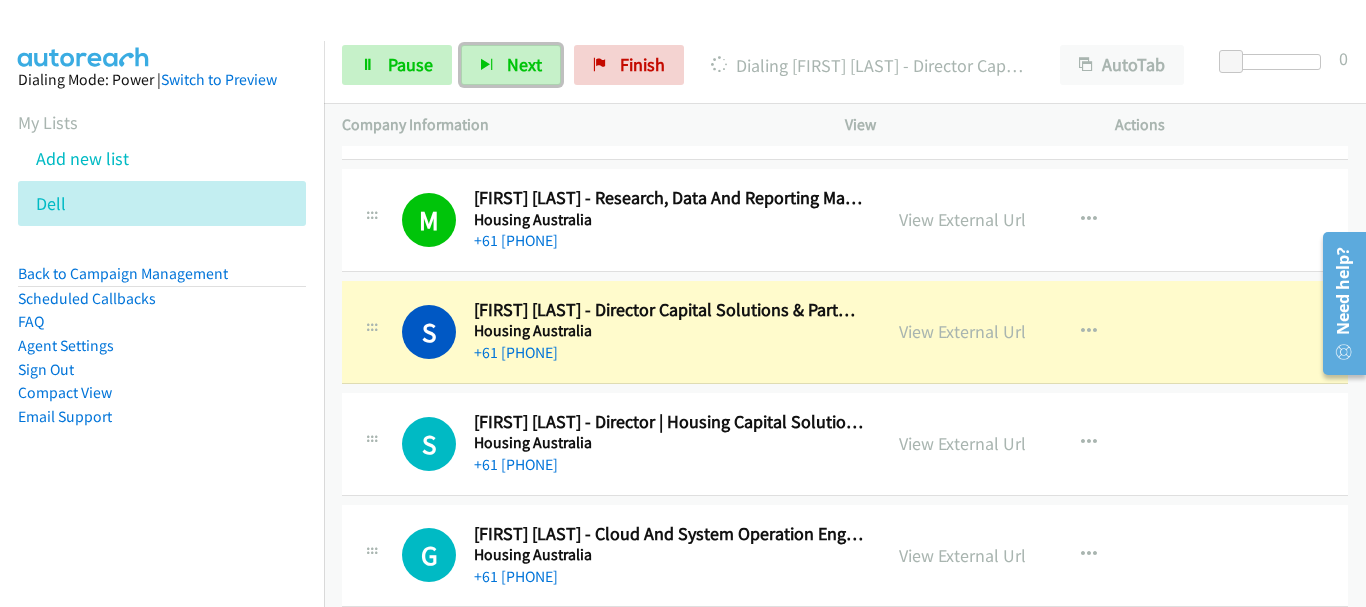 scroll, scrollTop: 1500, scrollLeft: 0, axis: vertical 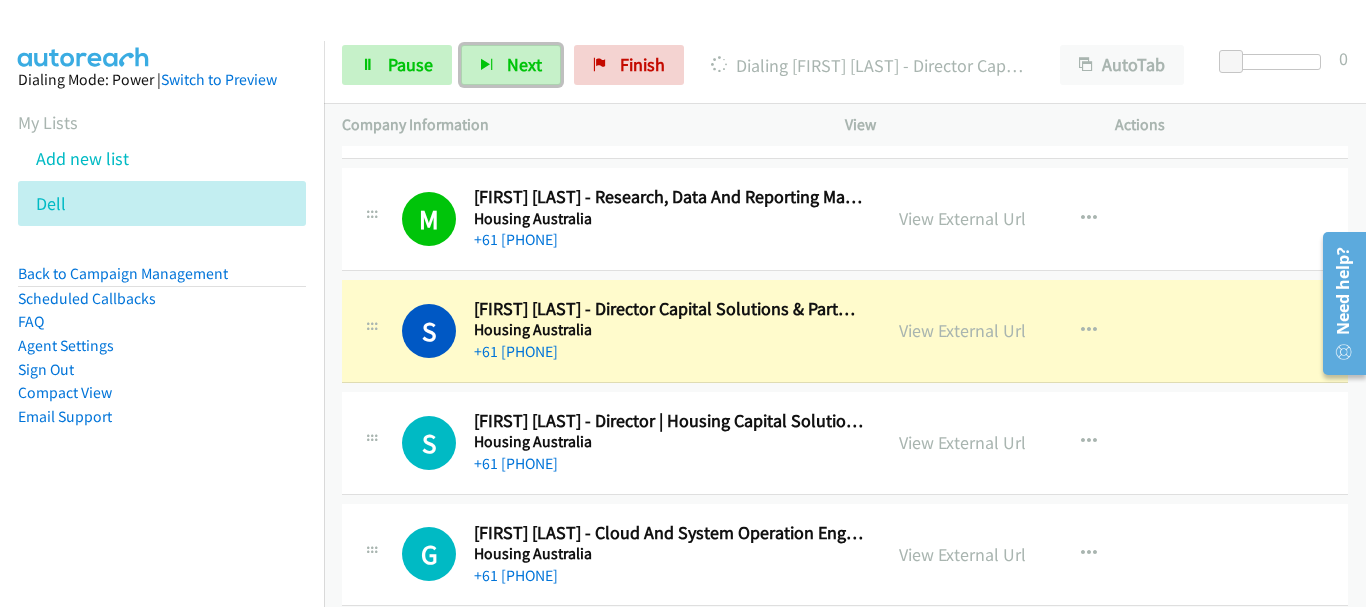 click on "Housing Australia" at bounding box center [668, 442] 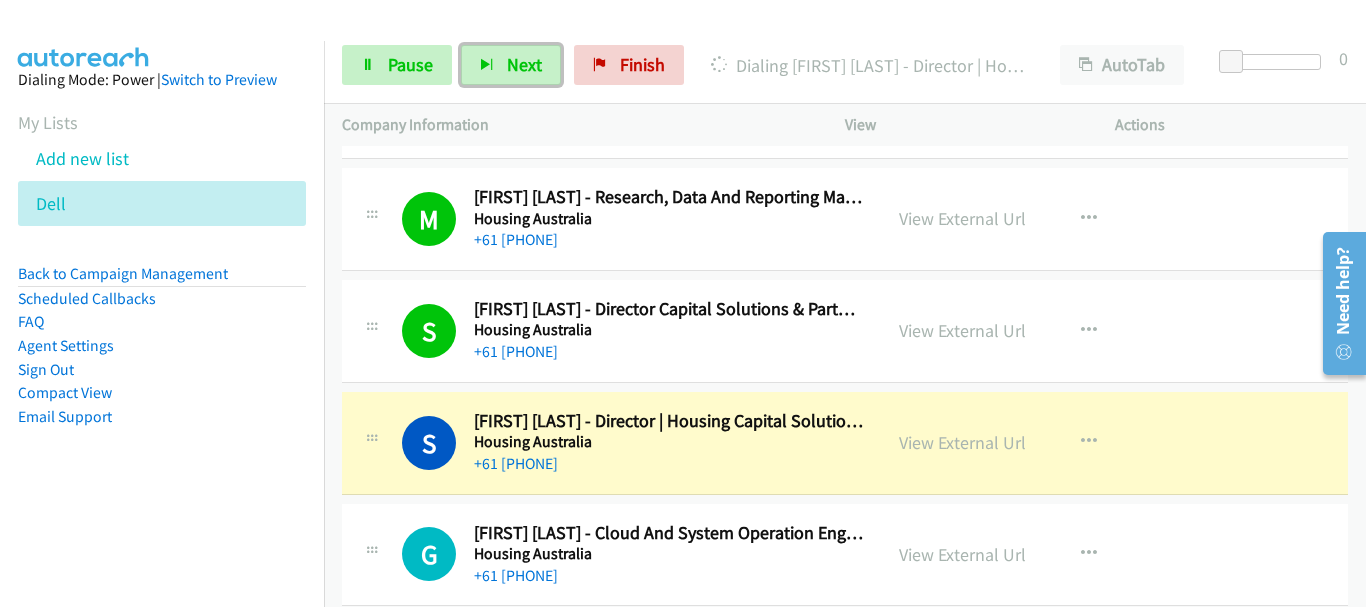 click on "+61 421 077 522" at bounding box center (668, 464) 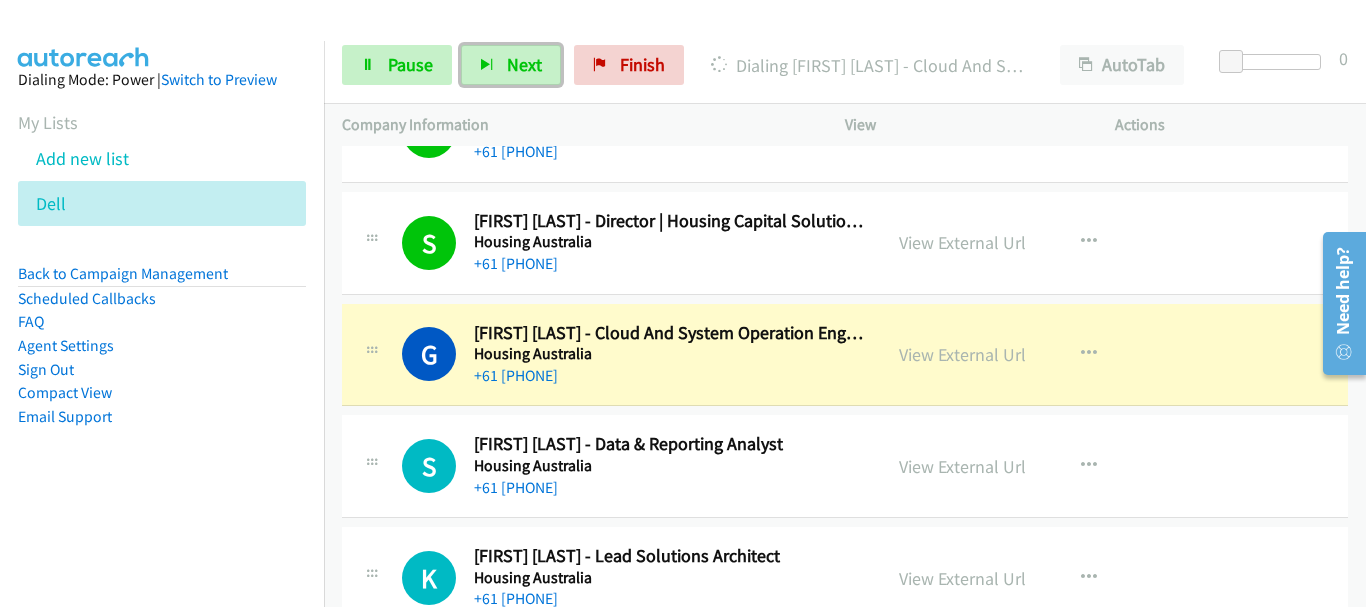 scroll, scrollTop: 1600, scrollLeft: 0, axis: vertical 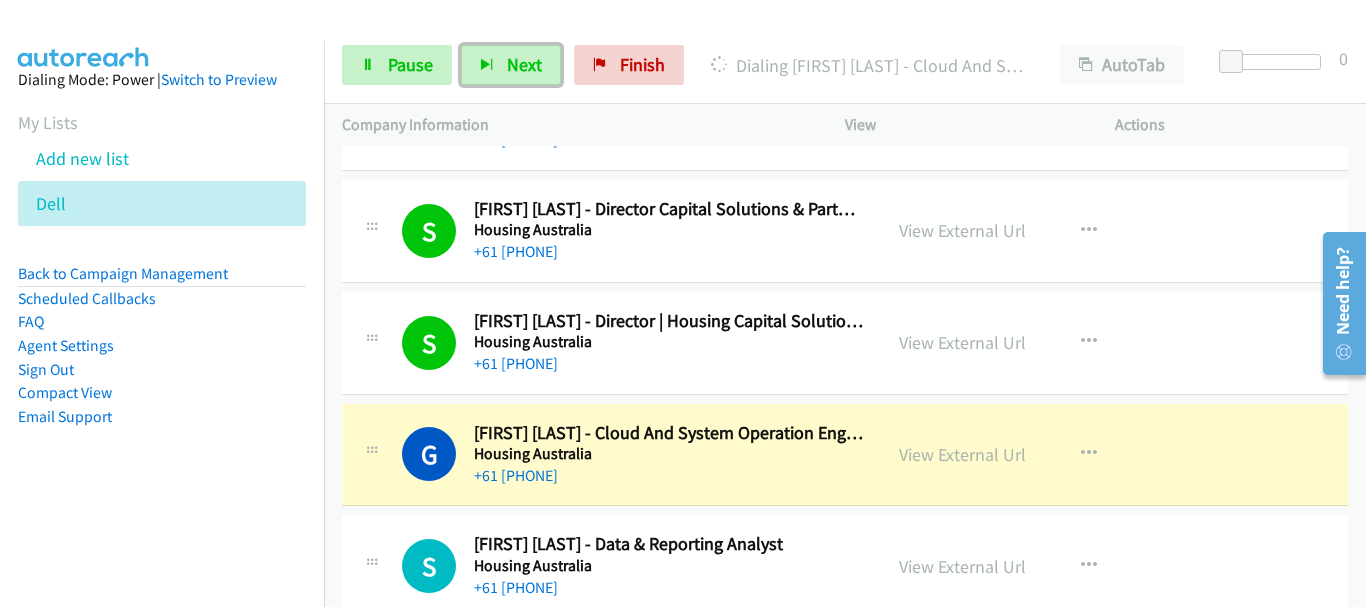 click on "G
Callback Scheduled
Gurleen Chauhan - Cloud And System Operation Engineer
Housing Australia
Australia/Sydney
+61 435 440 483
View External Url
View External Url
Schedule/Manage Callback
Start Calls Here
Remove from list
Add to do not call list
Reset Call Status" at bounding box center (845, 455) 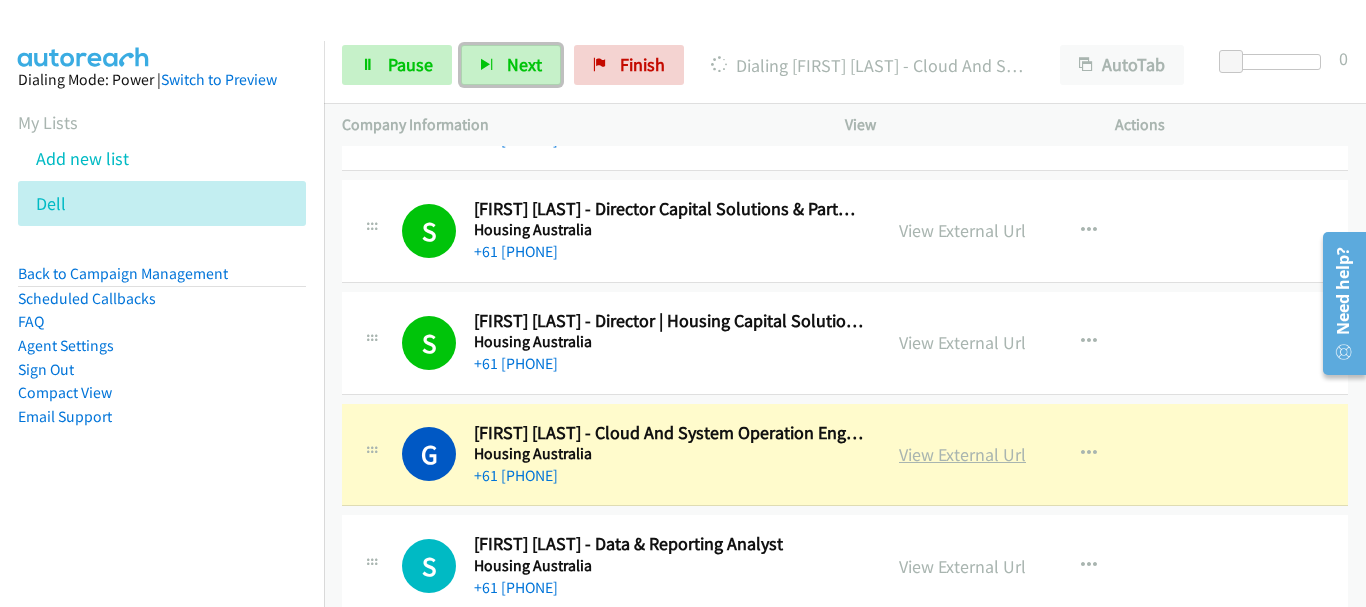 click on "View External Url" at bounding box center (962, 454) 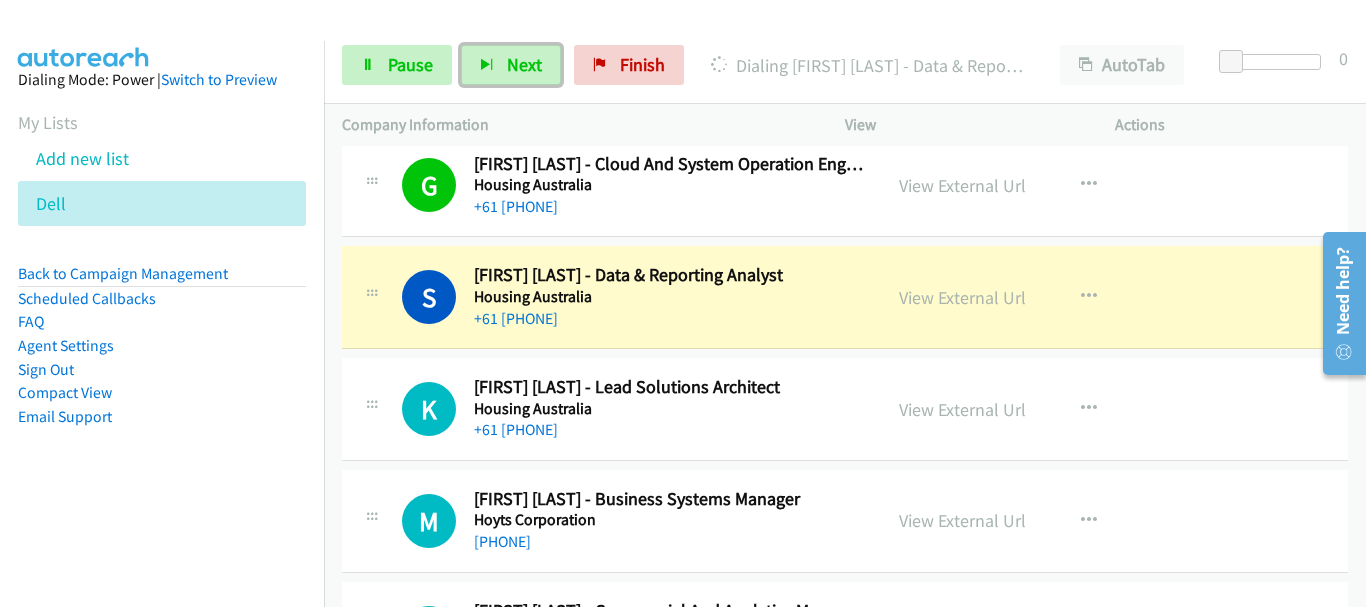 scroll, scrollTop: 1900, scrollLeft: 0, axis: vertical 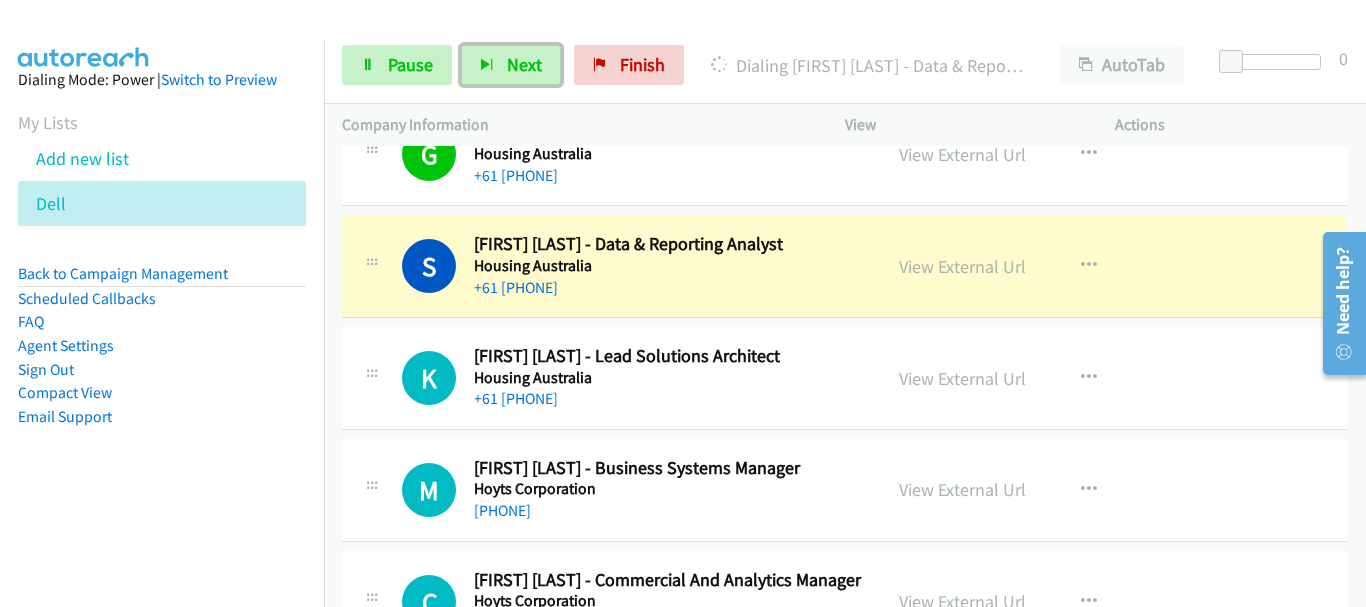 click on "Kiarash Geraeli - Lead Solutions Architect" at bounding box center (668, 356) 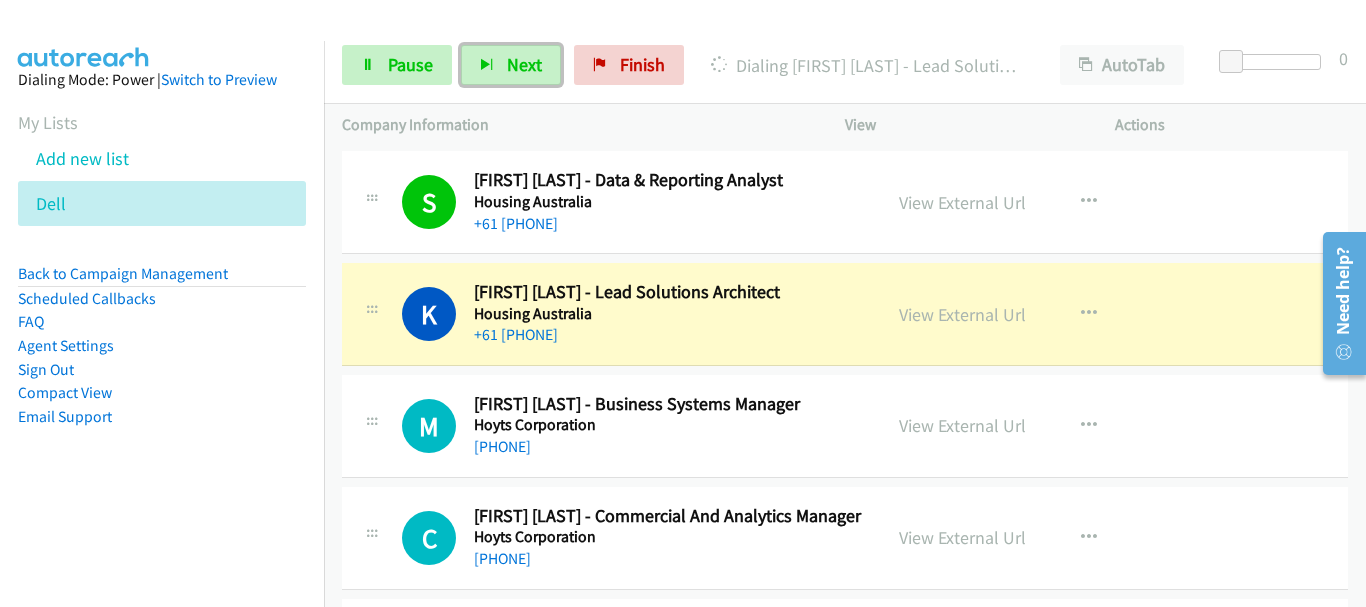 scroll, scrollTop: 2000, scrollLeft: 0, axis: vertical 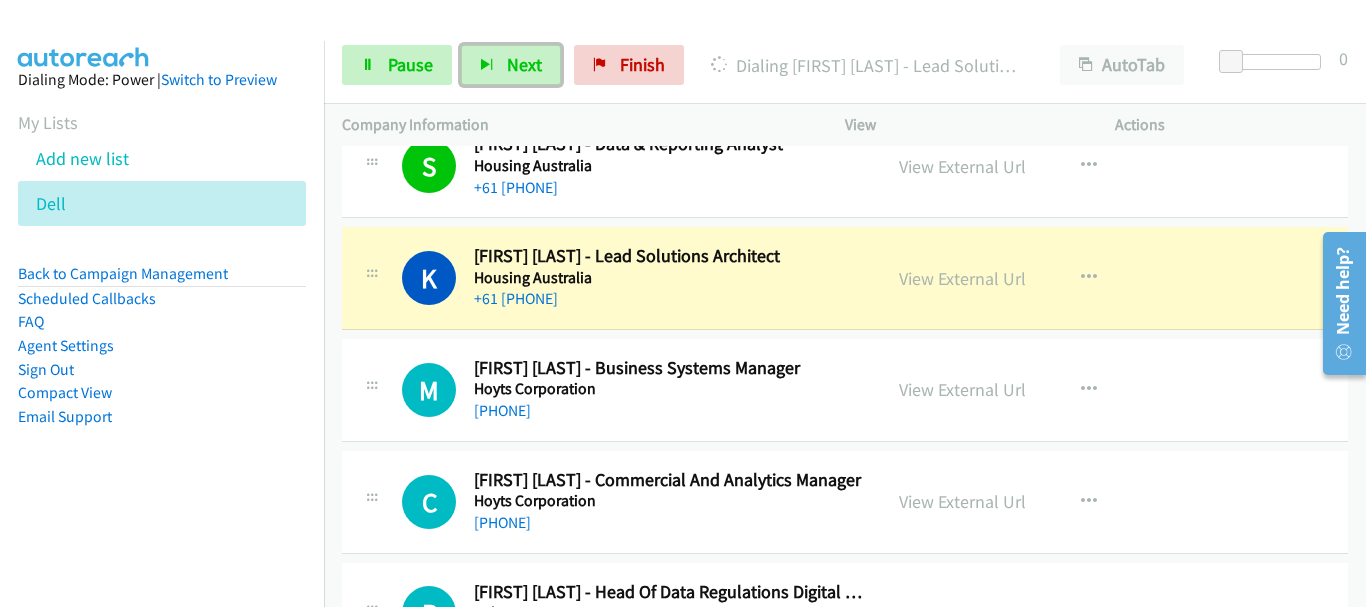 click on "+61 450 193 211" at bounding box center [668, 299] 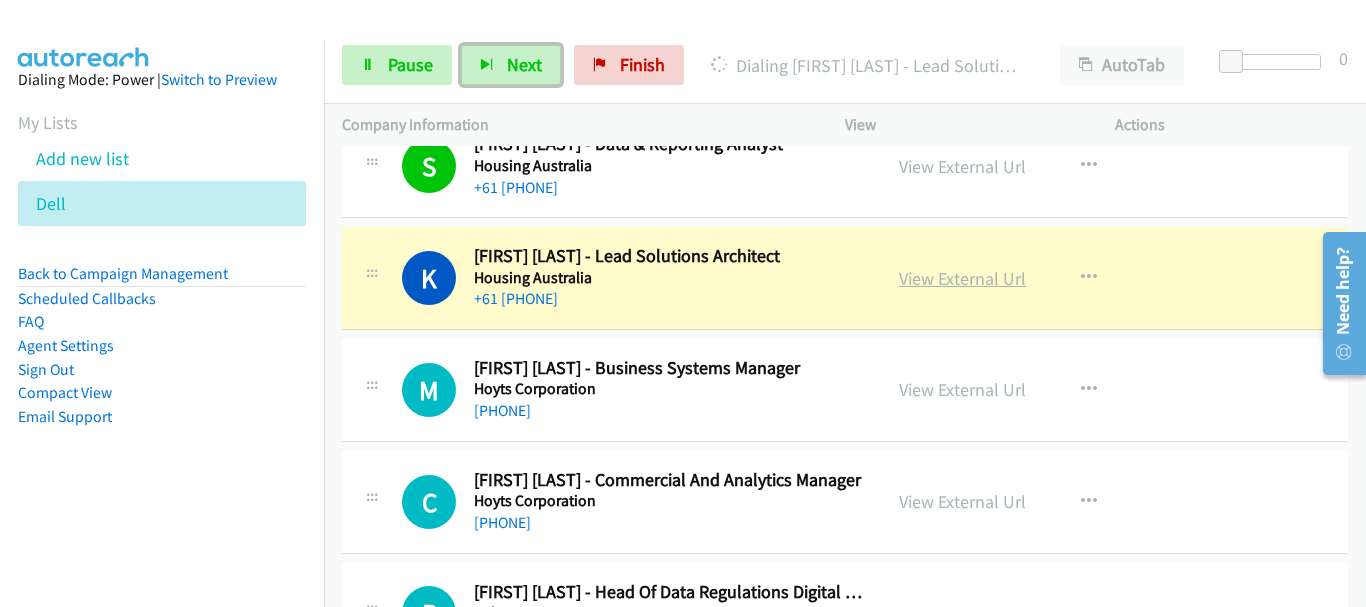 click on "View External Url" at bounding box center [962, 278] 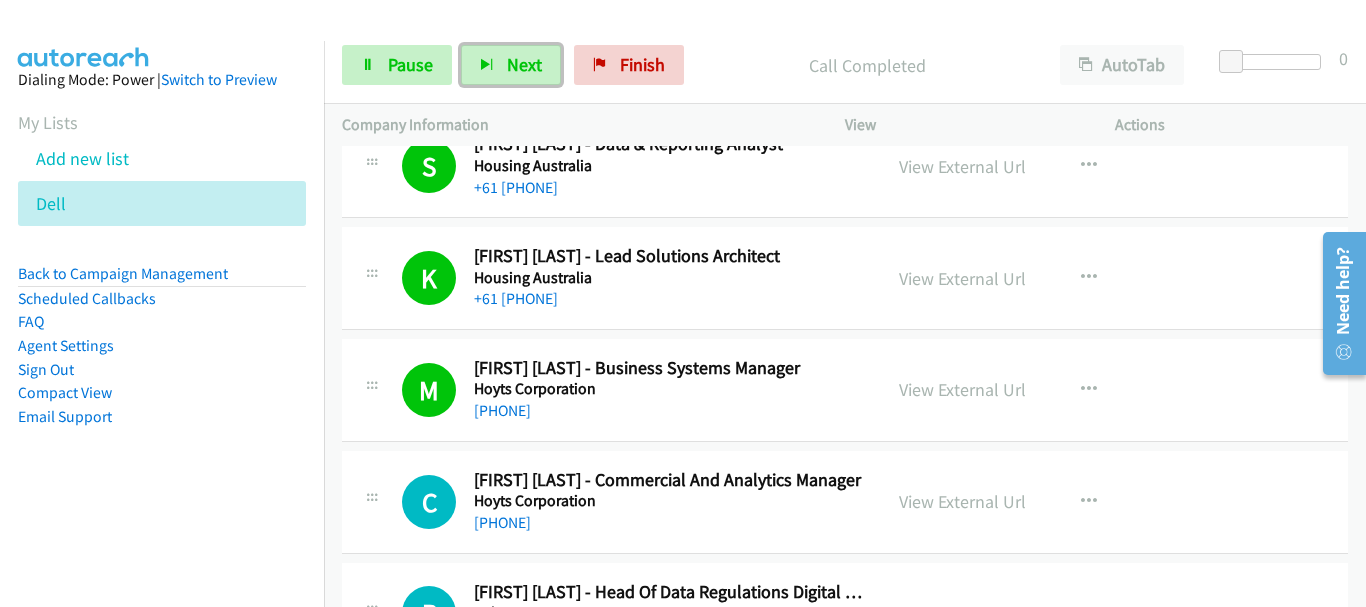 scroll, scrollTop: 2100, scrollLeft: 0, axis: vertical 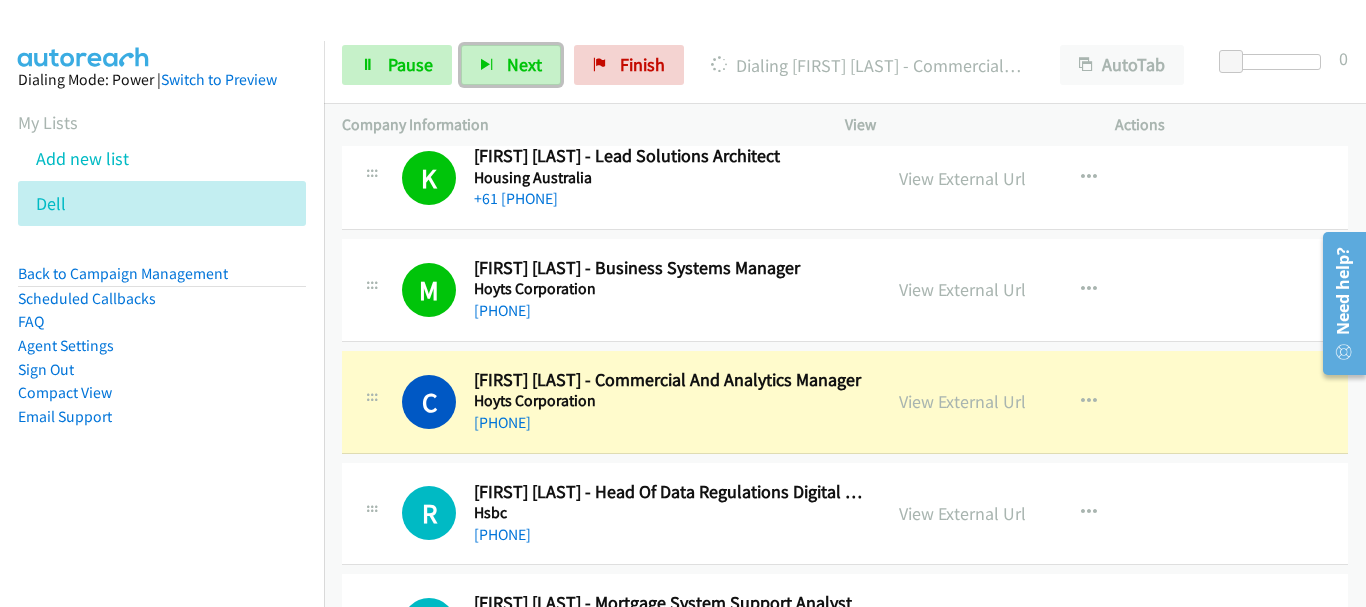 click on "Hsbc" at bounding box center [668, 513] 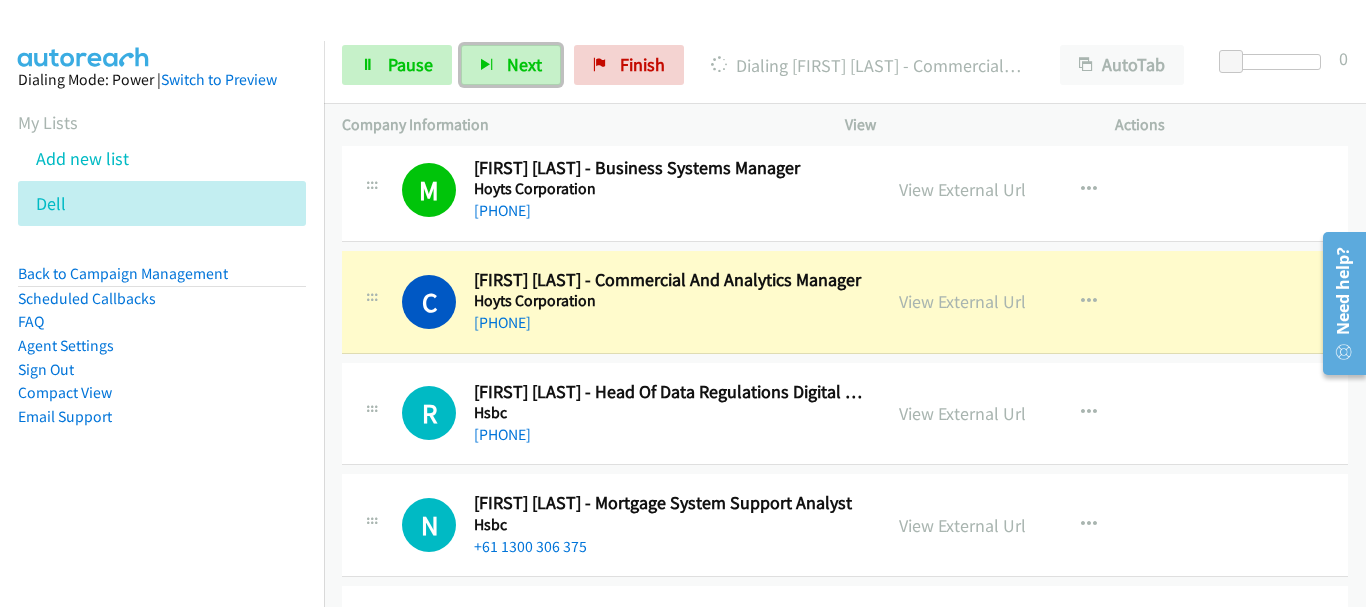 click on "R
Callback Scheduled
Ronita Issa - Head Of Data Regulations   Digital Business Services
Hsbc
Australia/Sydney
+61 2 9006 5075
View External Url
View External Url
Schedule/Manage Callback
Start Calls Here
Remove from list
Add to do not call list
Reset Call Status" at bounding box center [845, 414] 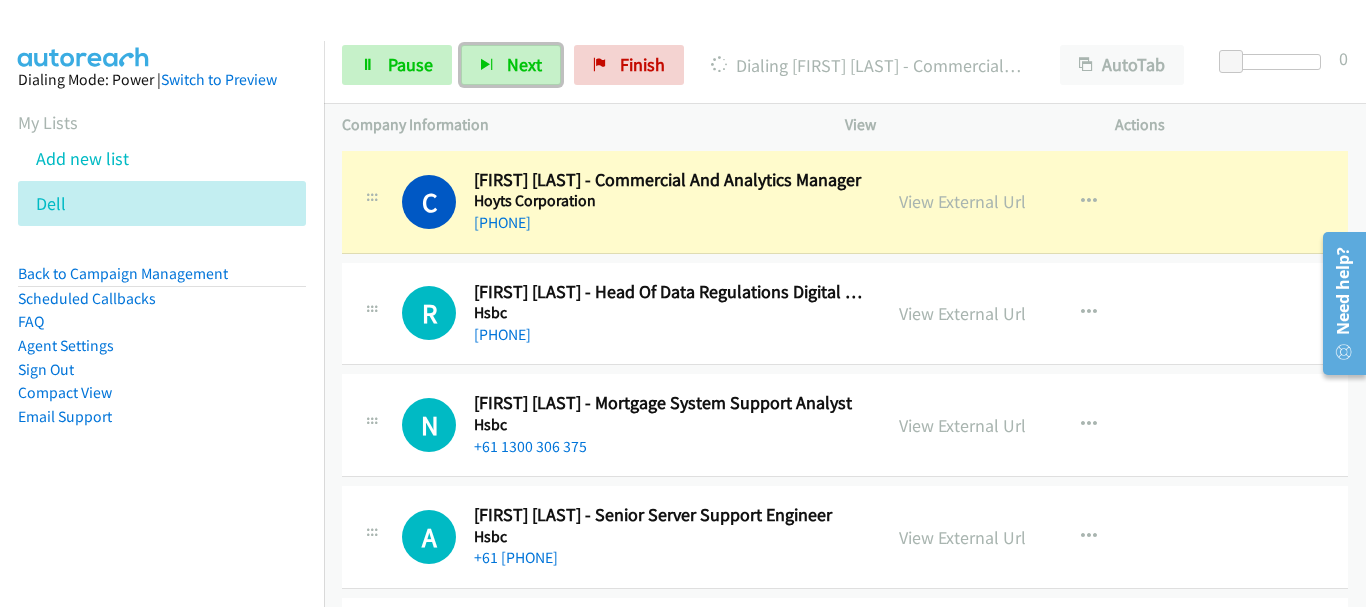 click on "+61 1300 306 375" at bounding box center (668, 447) 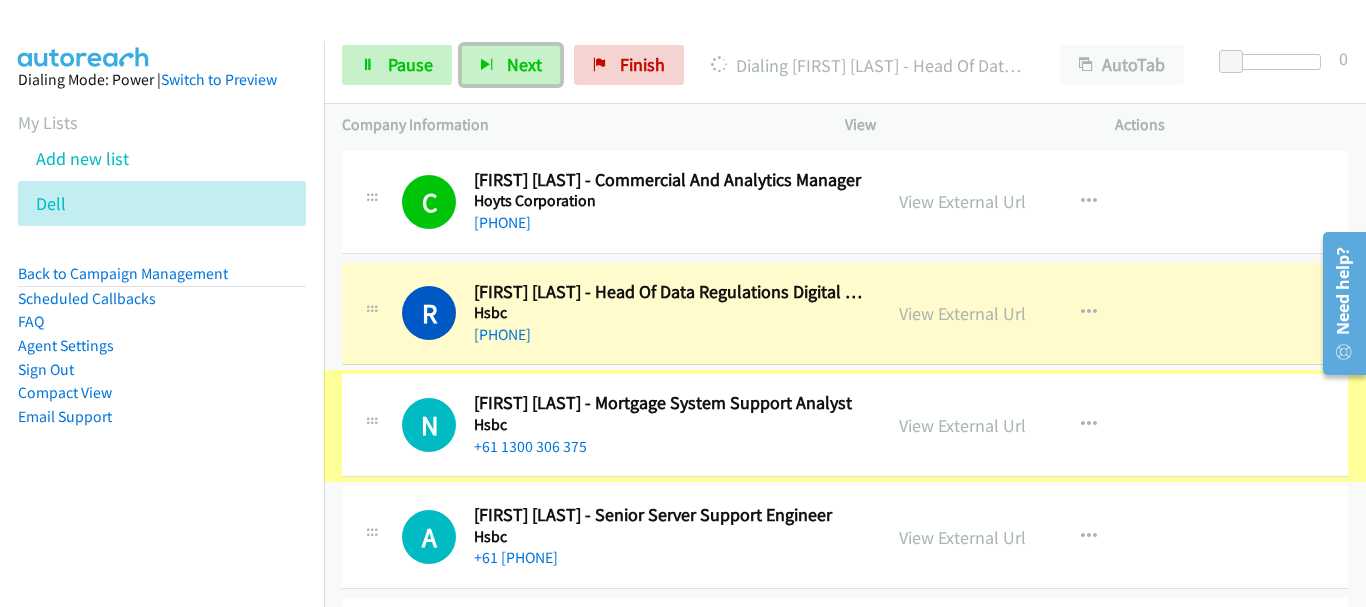 click on "N
Callback Scheduled
Novita Sung - Mortgage System Support Analyst
Hsbc
Australia/Sydney
+61 1300 306 375
View External Url
View External Url
Schedule/Manage Callback
Start Calls Here
Remove from list
Add to do not call list
Reset Call Status" at bounding box center [845, 425] 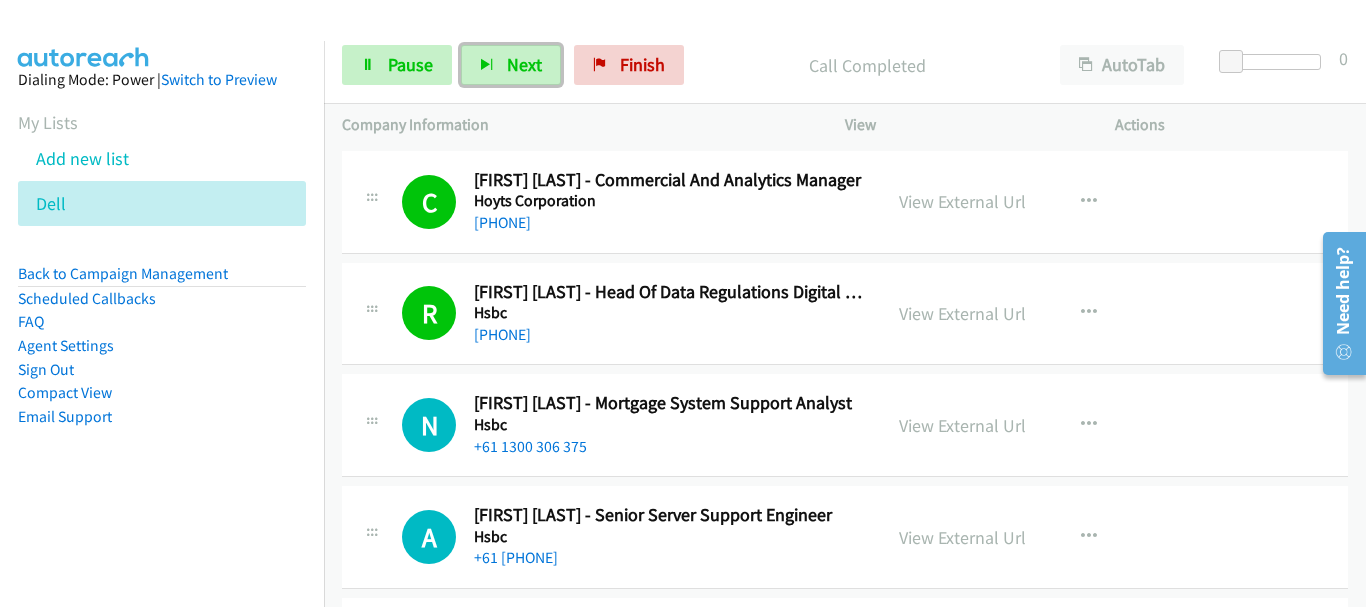 click on "+61 1300 306 375" at bounding box center (668, 447) 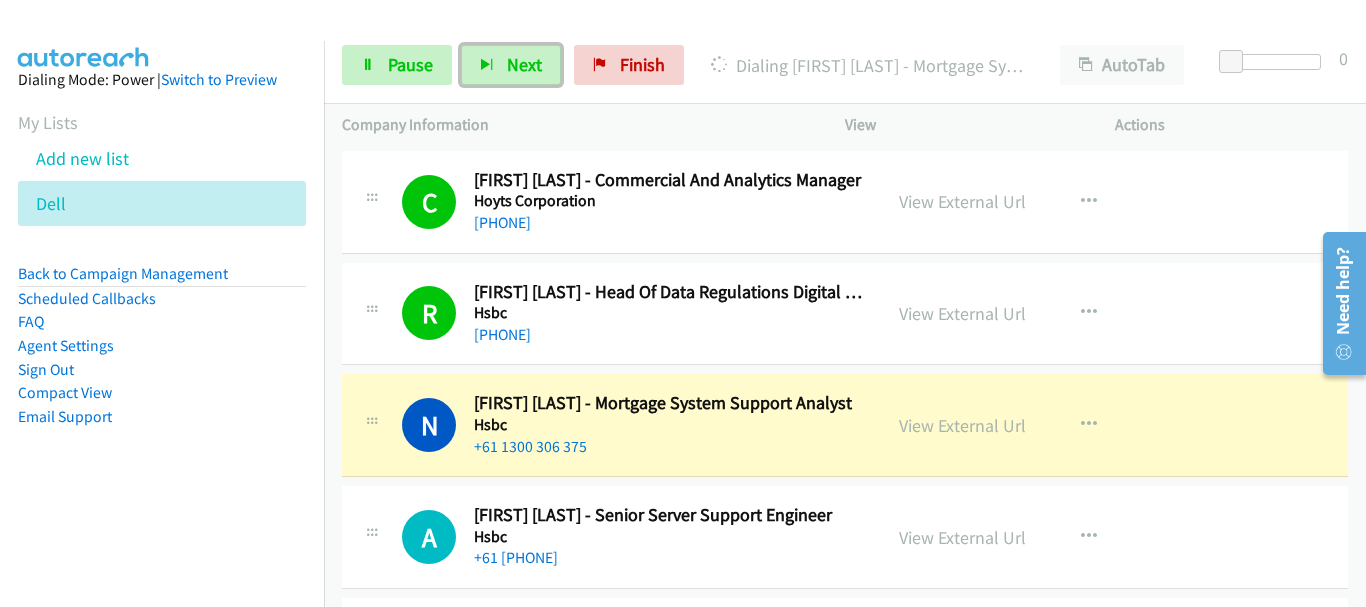 click on "+61 1300 306 375" at bounding box center [668, 447] 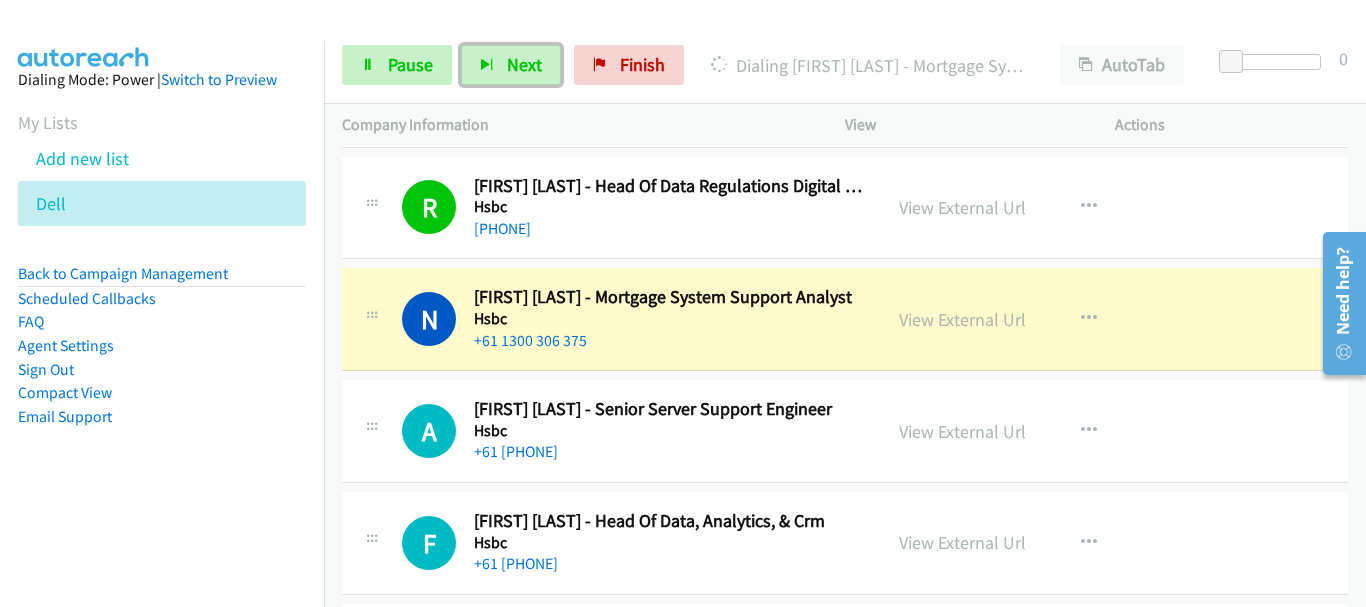 scroll, scrollTop: 2500, scrollLeft: 0, axis: vertical 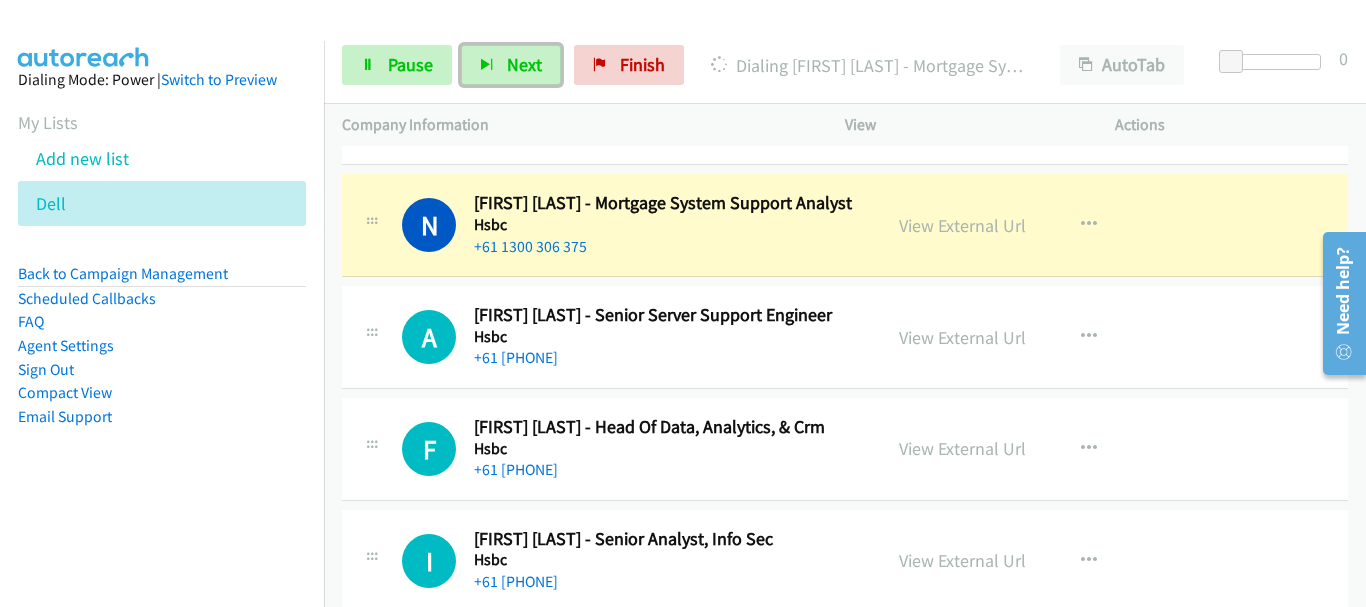 click on "A
Callback Scheduled
Anthony Abraham - Senior Server Support Engineer
Hsbc
Australia/Sydney
+61 2 9255 2665
View External Url
View External Url
Schedule/Manage Callback
Start Calls Here
Remove from list
Add to do not call list
Reset Call Status" at bounding box center (845, 337) 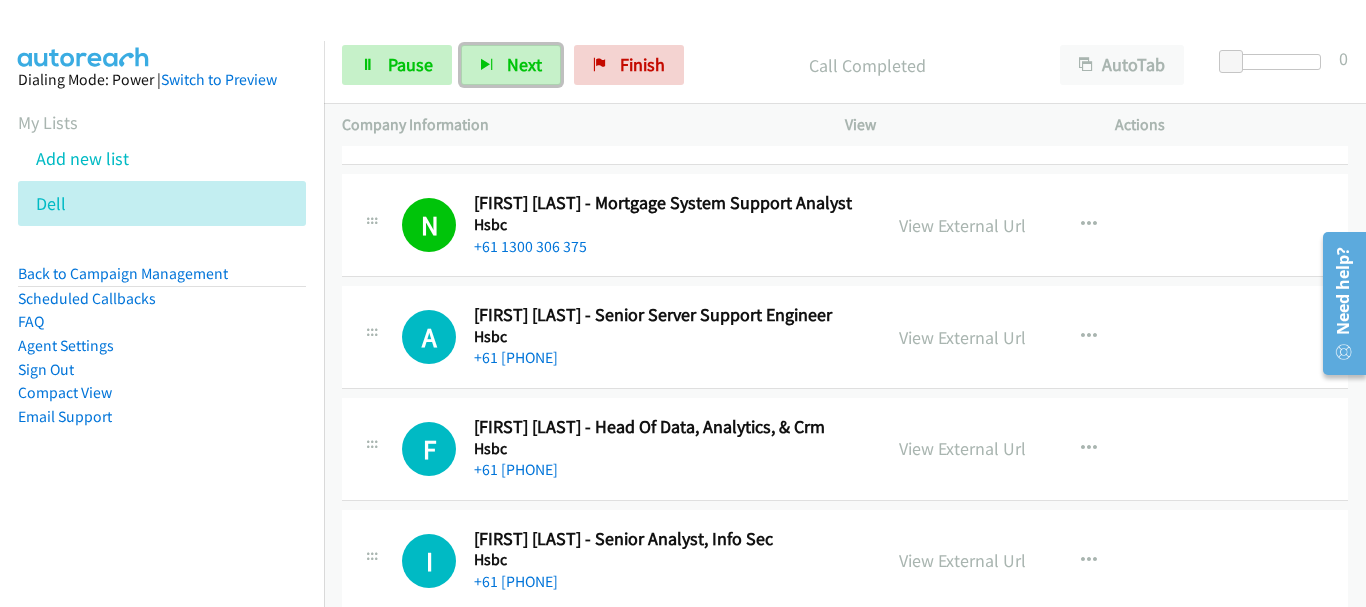 scroll, scrollTop: 2600, scrollLeft: 0, axis: vertical 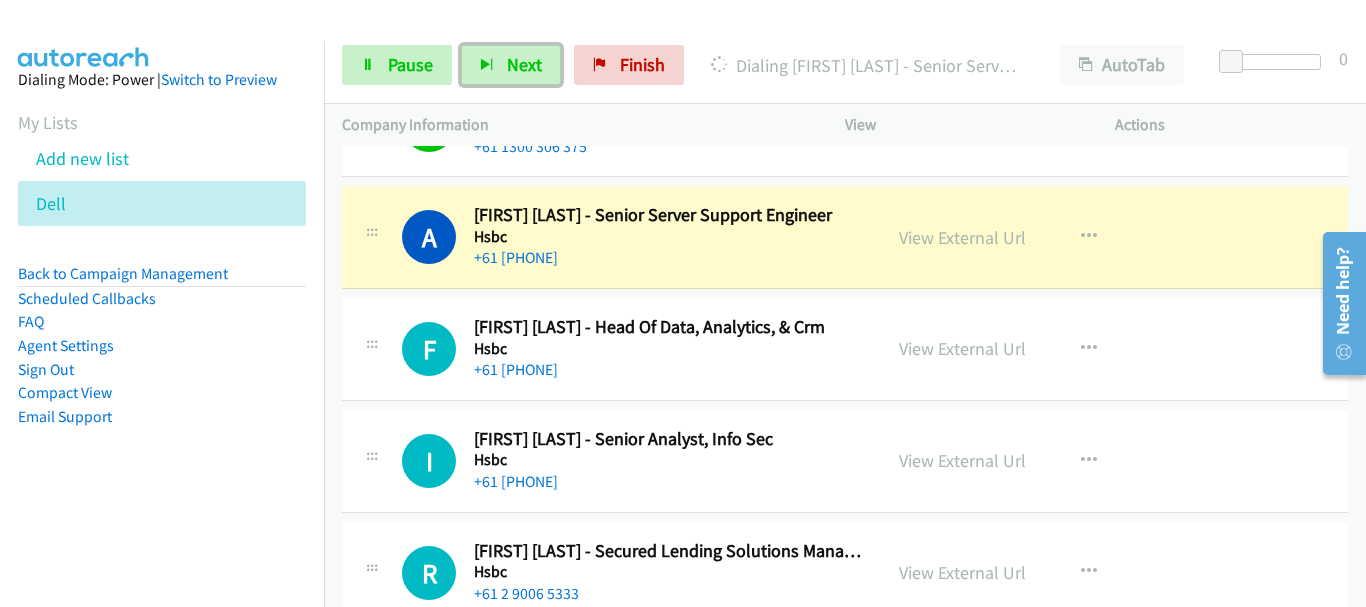 click on "+61 466 505 247" at bounding box center [668, 370] 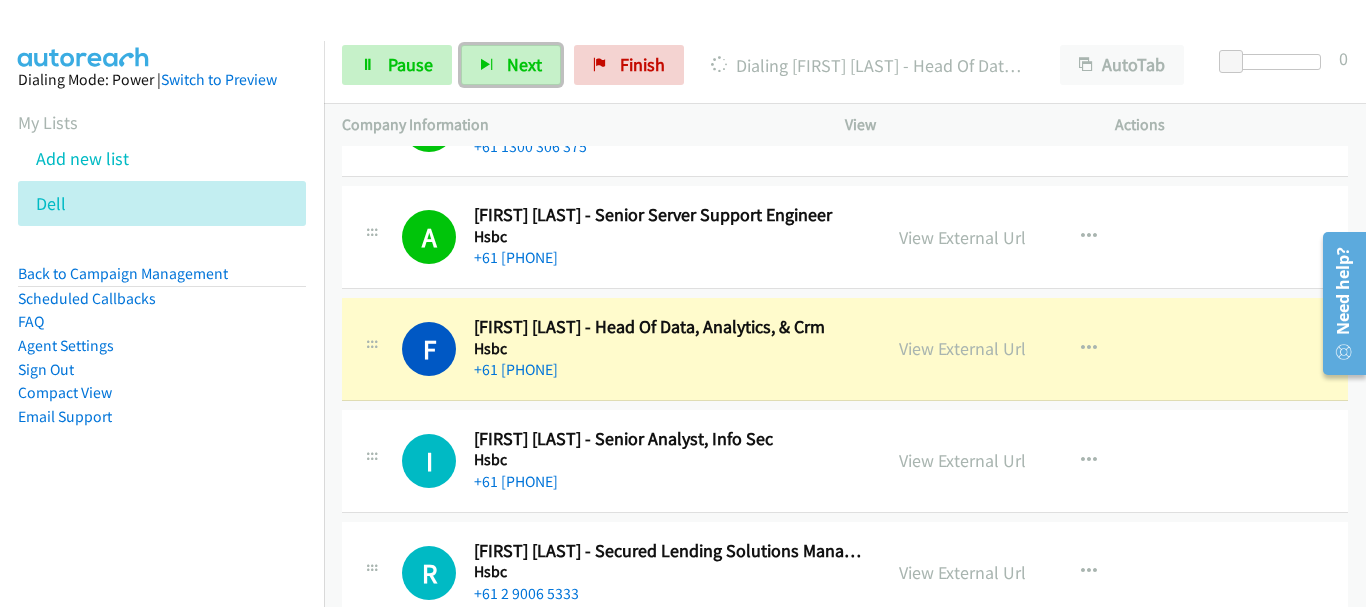 click on "F
Callback Scheduled
Fabian Abacum - Head Of Data, Analytics, & Crm
Hsbc
Australia/Sydney
+61 466 505 247
View External Url
View External Url
Schedule/Manage Callback
Start Calls Here
Remove from list
Add to do not call list
Reset Call Status" at bounding box center (845, 349) 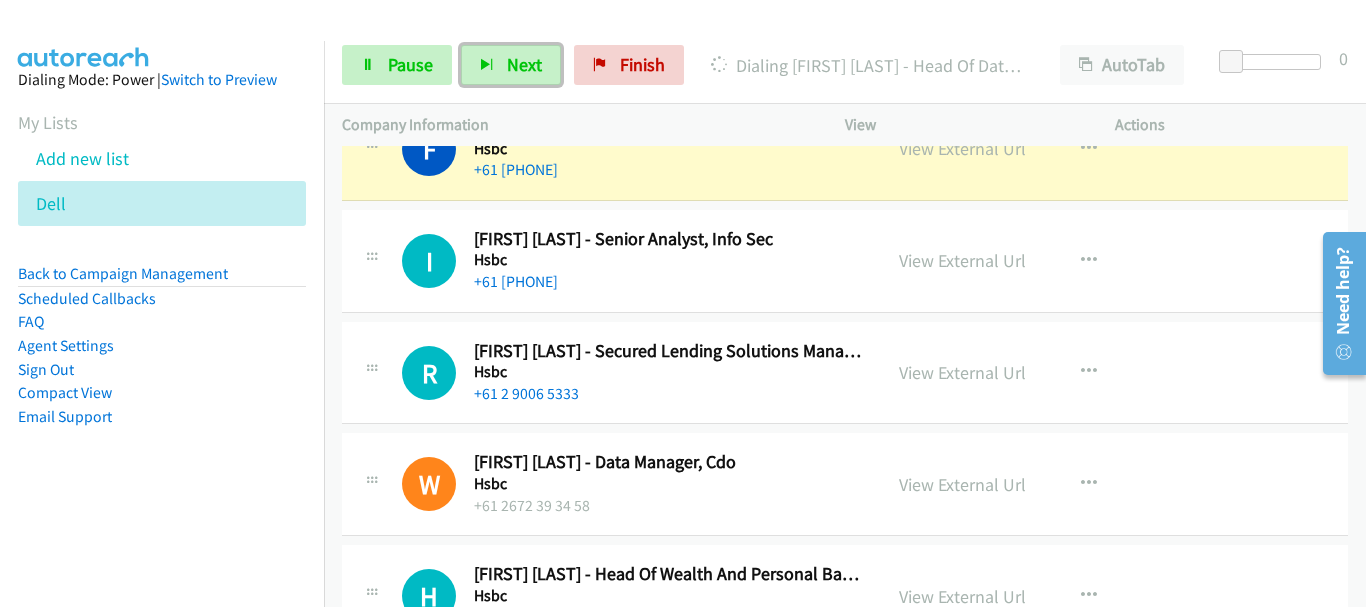 scroll, scrollTop: 2700, scrollLeft: 0, axis: vertical 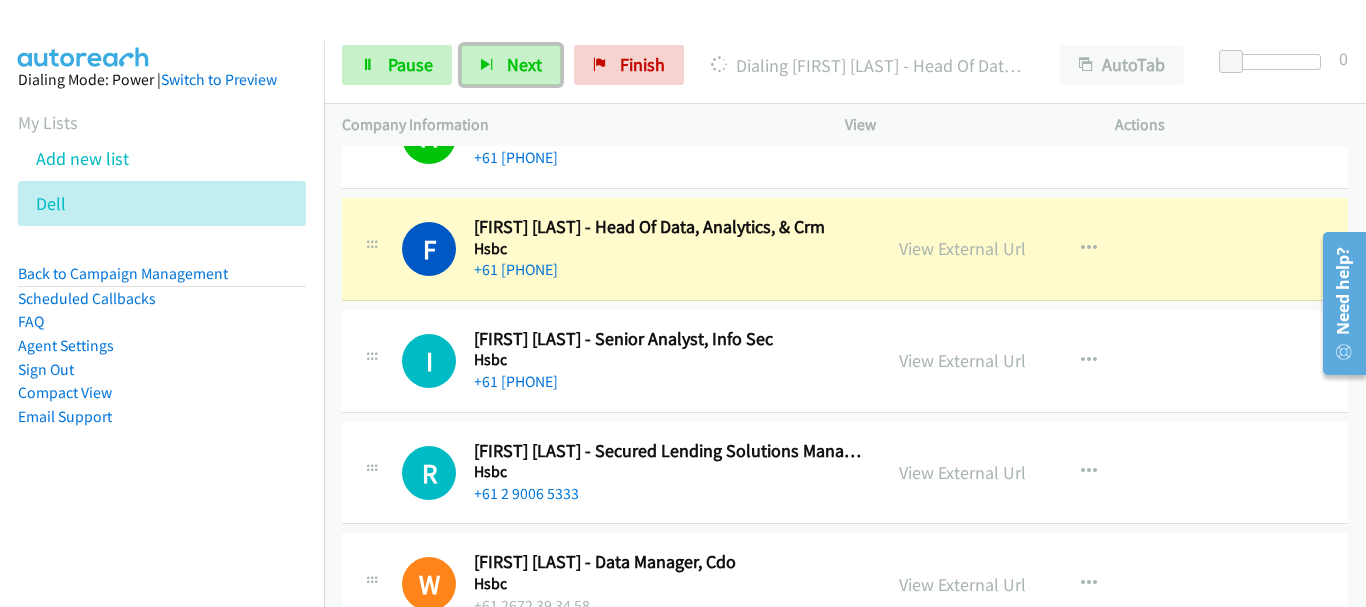 click on "+61 466 343 168" at bounding box center (668, 382) 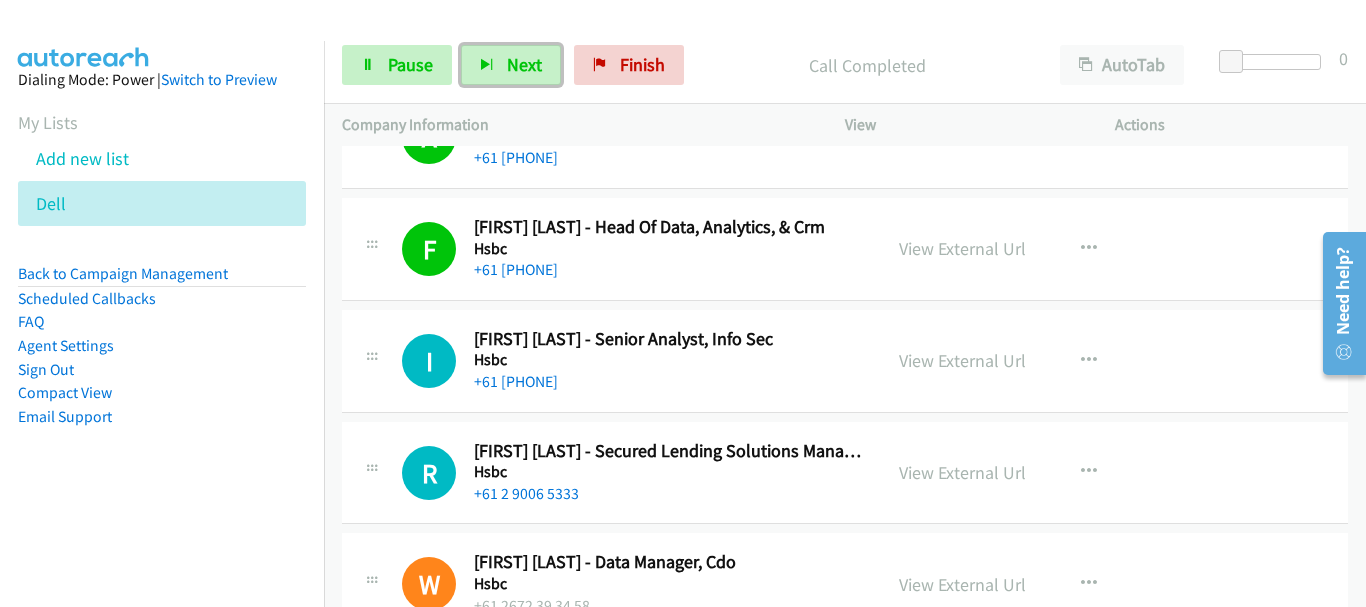 click on "+61 466 343 168" at bounding box center [668, 382] 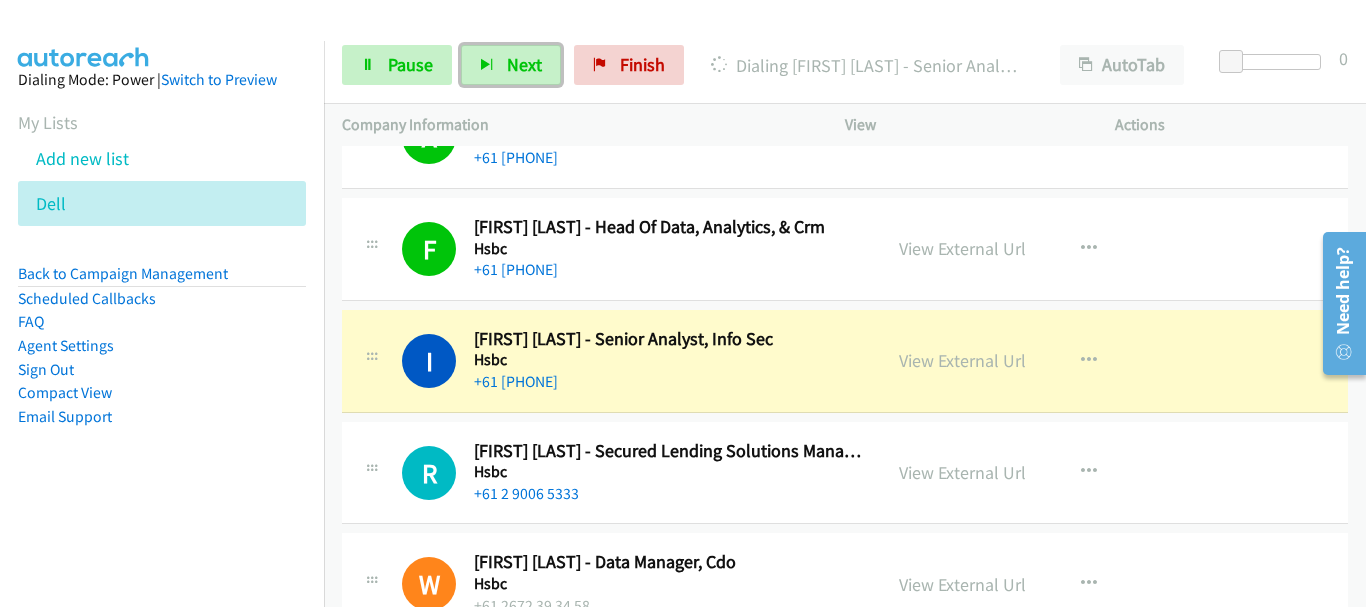 click on "I
Callback Scheduled
Ika Sadeli - Senior Analyst, Info Sec
Hsbc
Australia/Sydney
+61 466 343 168
View External Url
View External Url
Schedule/Manage Callback
Start Calls Here
Remove from list
Add to do not call list
Reset Call Status" at bounding box center [845, 361] 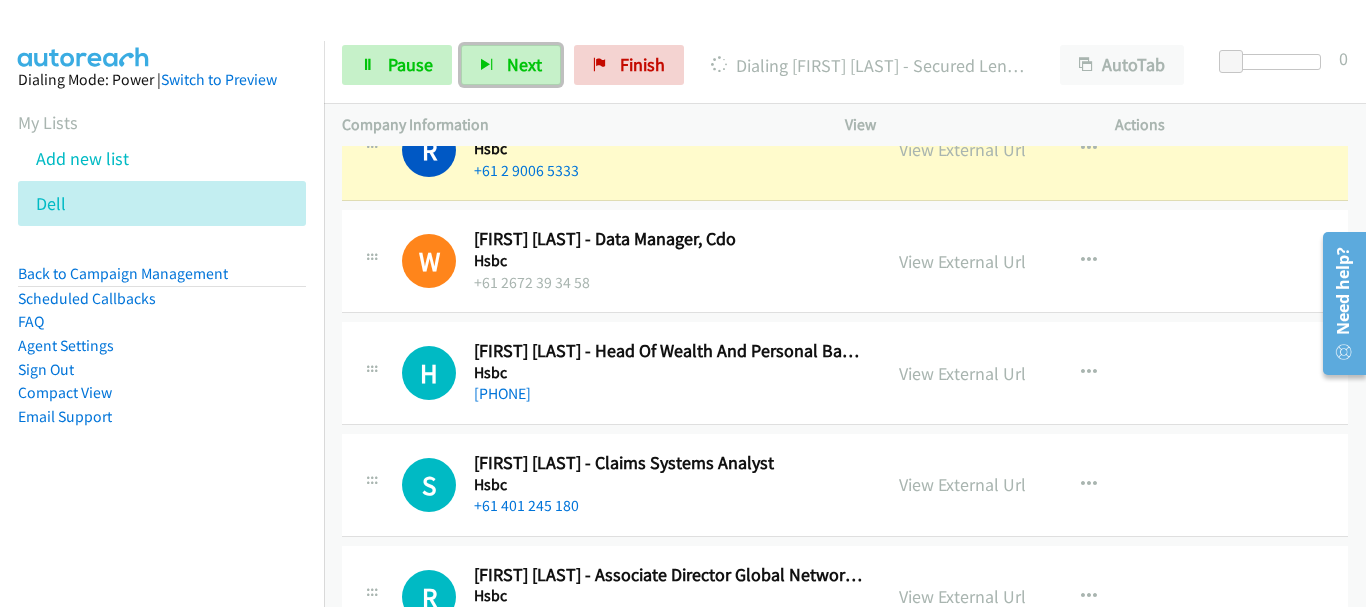 scroll, scrollTop: 3000, scrollLeft: 0, axis: vertical 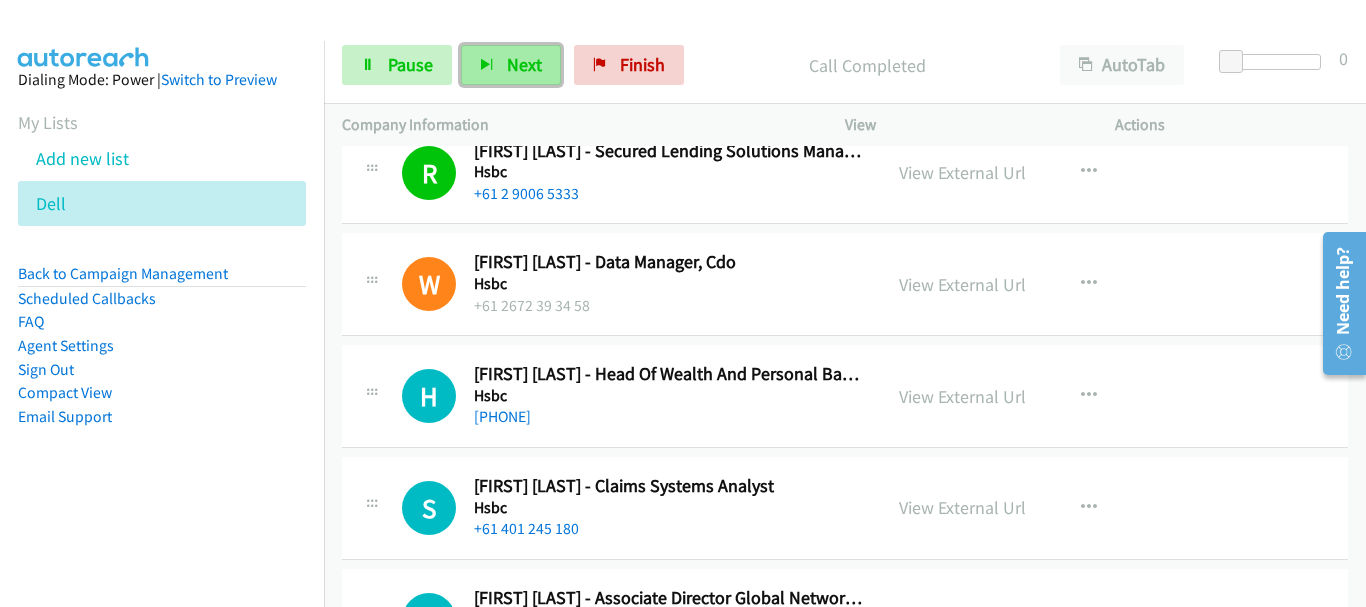 click on "Next" at bounding box center [524, 64] 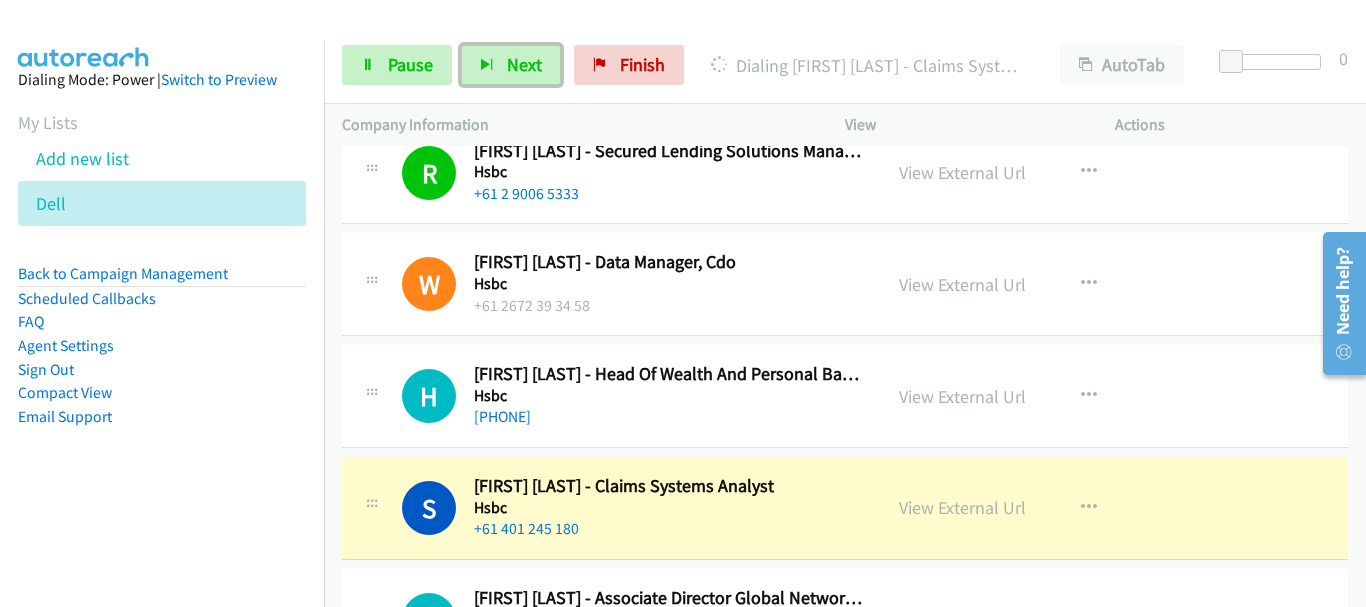 click on "+61 401 245 180" at bounding box center [668, 529] 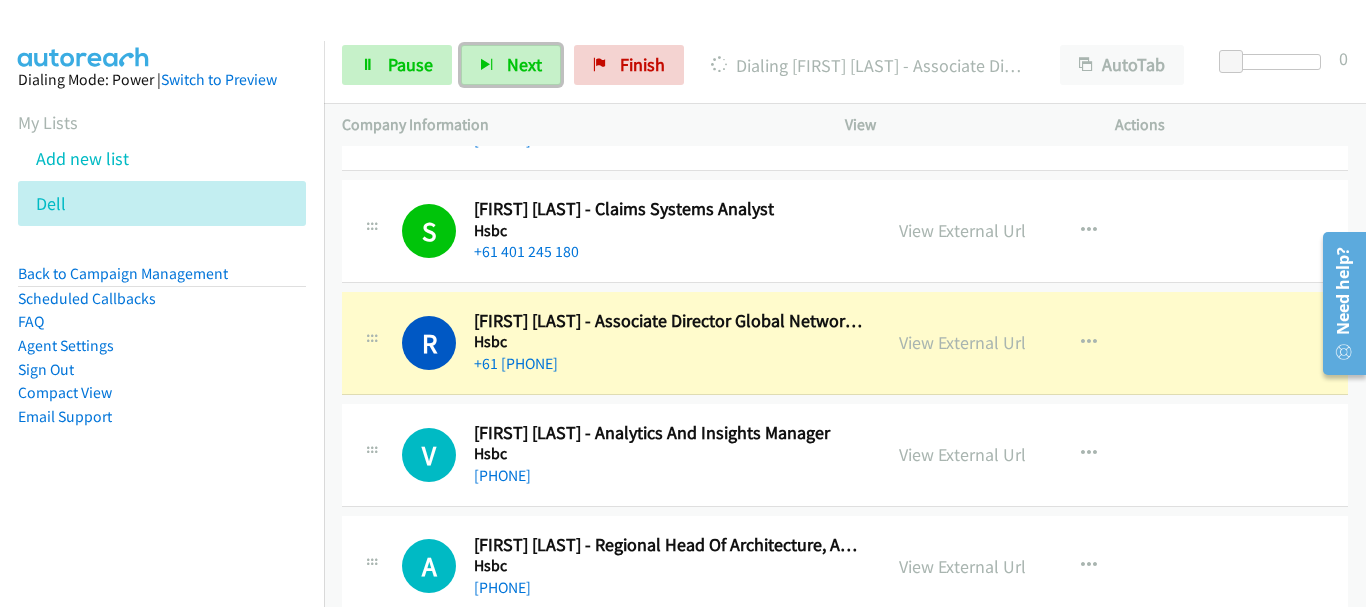 scroll, scrollTop: 3300, scrollLeft: 0, axis: vertical 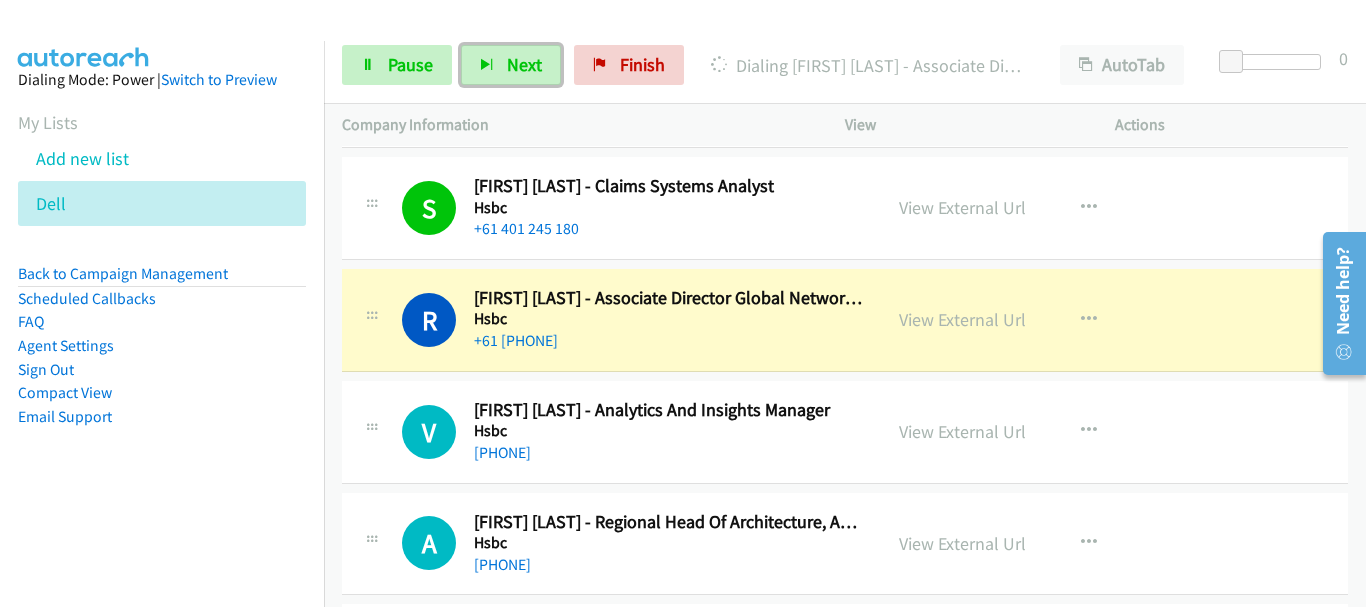 click on "+61 478 418 216" at bounding box center (668, 453) 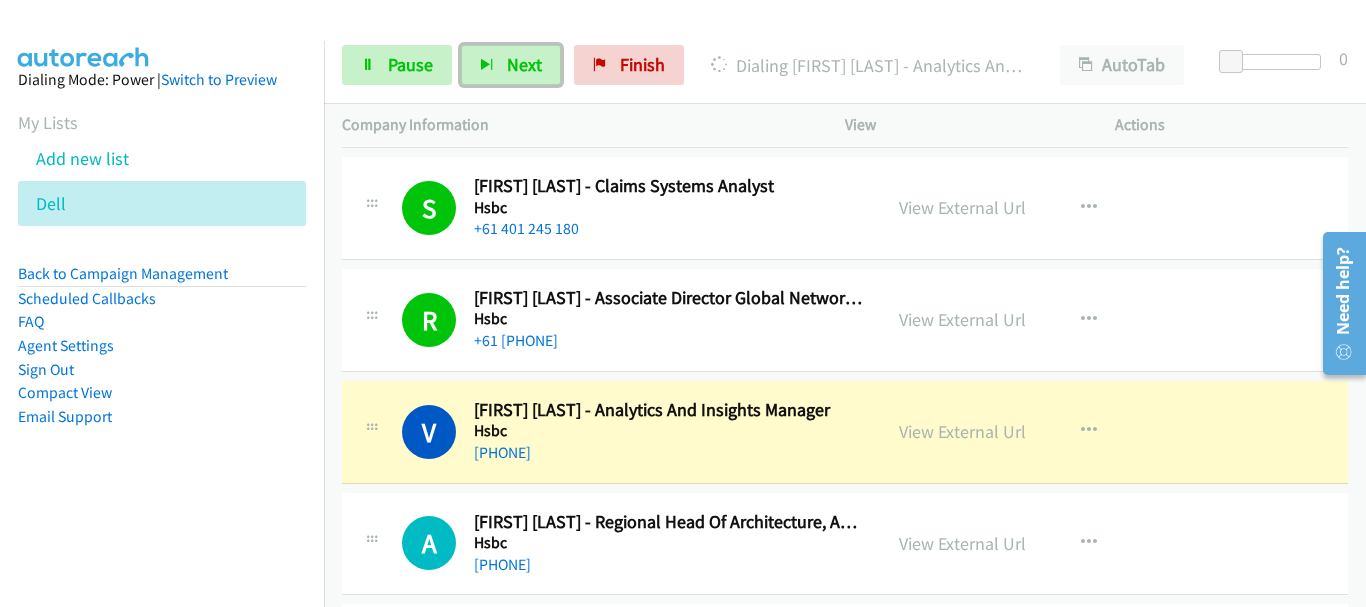 click on "+61 478 418 216" at bounding box center [668, 453] 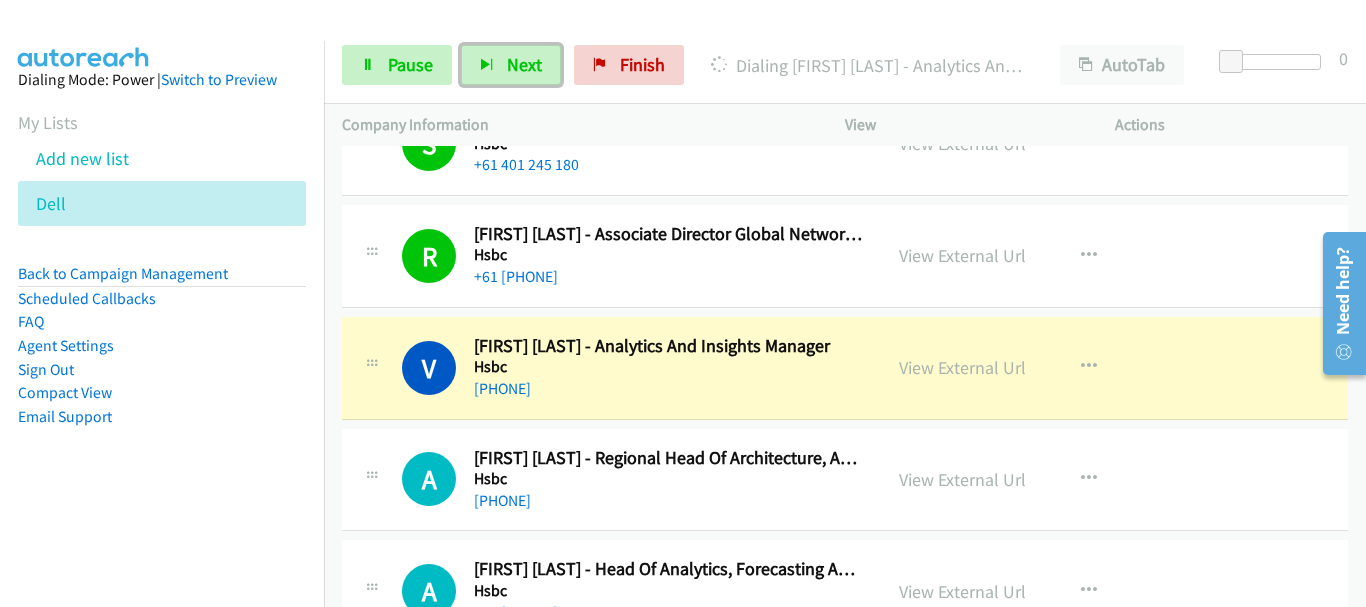 scroll, scrollTop: 3400, scrollLeft: 0, axis: vertical 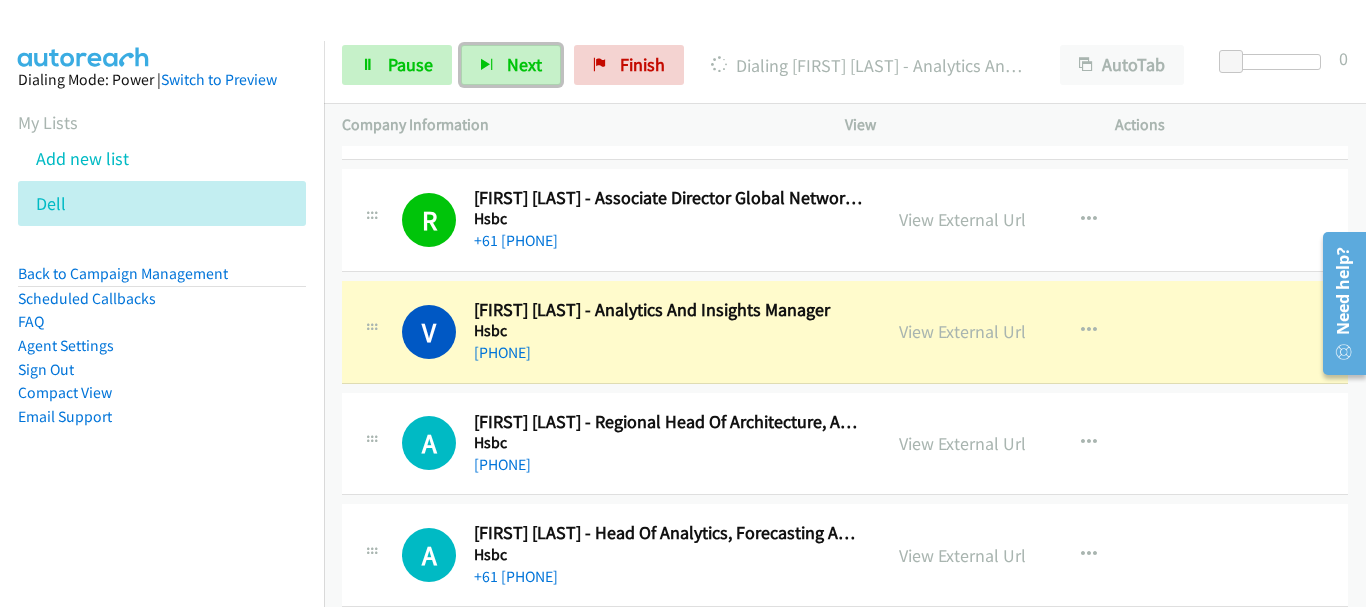 click on "A
Callback Scheduled
Alvin Wang - Regional Head Of Architecture, Asia Pacific, Compliance Technology, Asp
Hsbc
Australia/Sydney
+61 437 033 196
View External Url
View External Url
Schedule/Manage Callback
Start Calls Here
Remove from list
Add to do not call list
Reset Call Status" at bounding box center (845, 444) 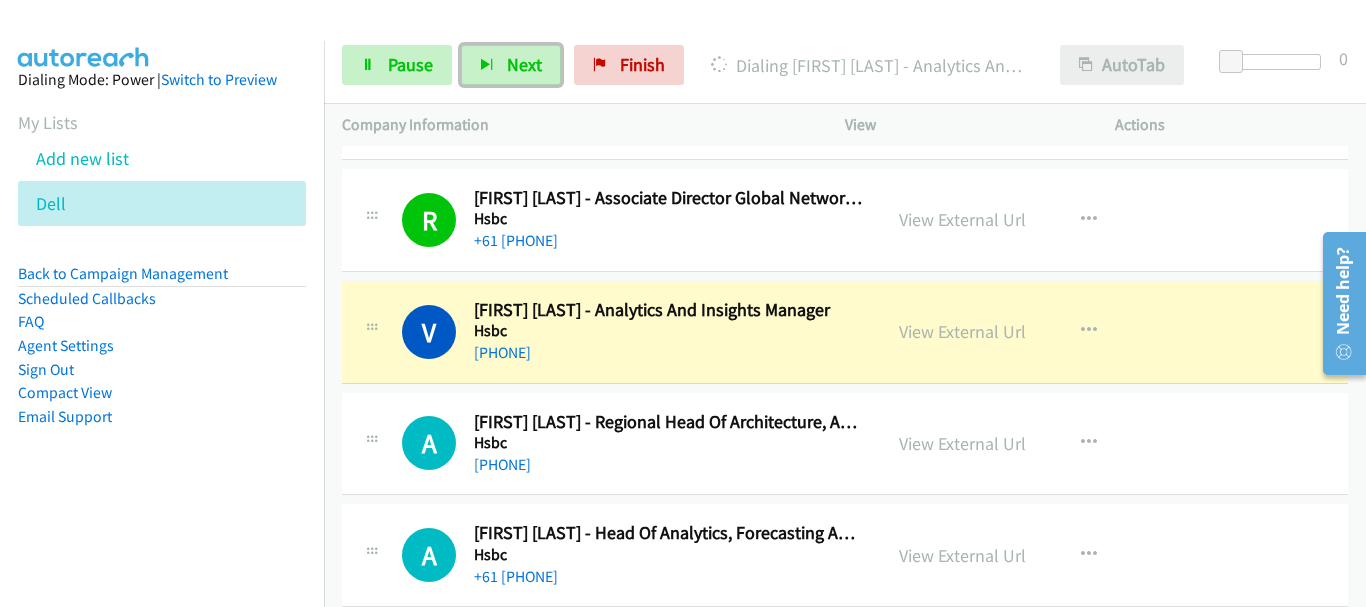 drag, startPoint x: 804, startPoint y: 376, endPoint x: 1154, endPoint y: 65, distance: 468.21042 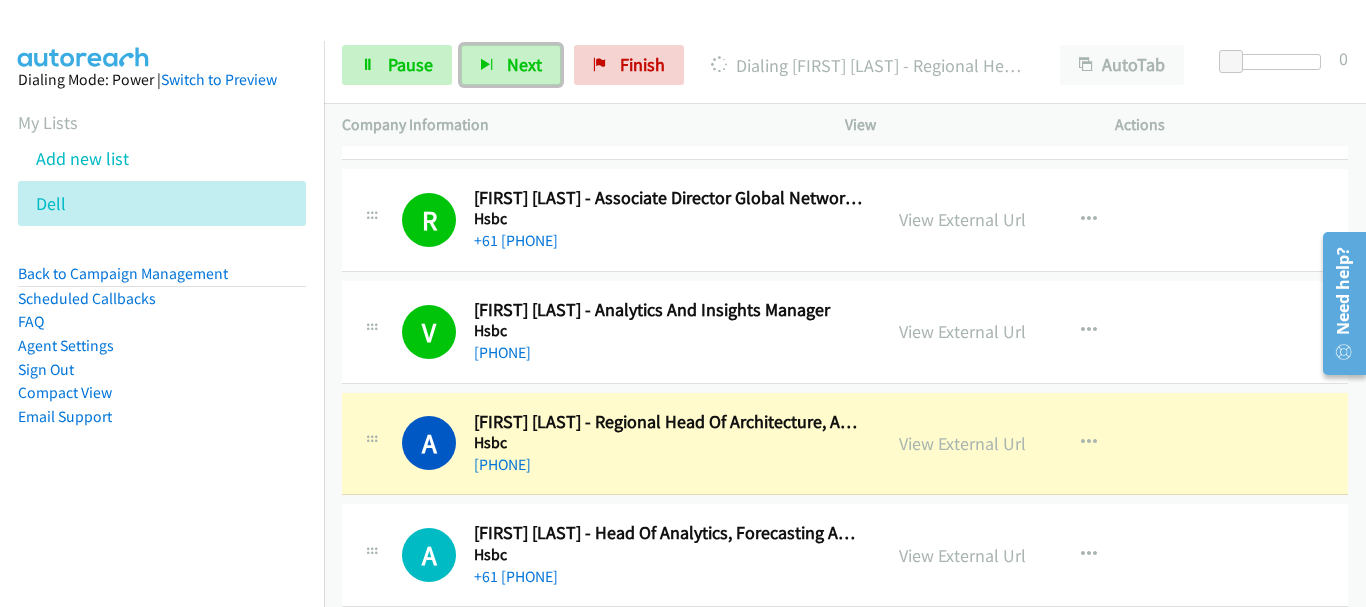 click on "+61 437 033 196" at bounding box center (668, 465) 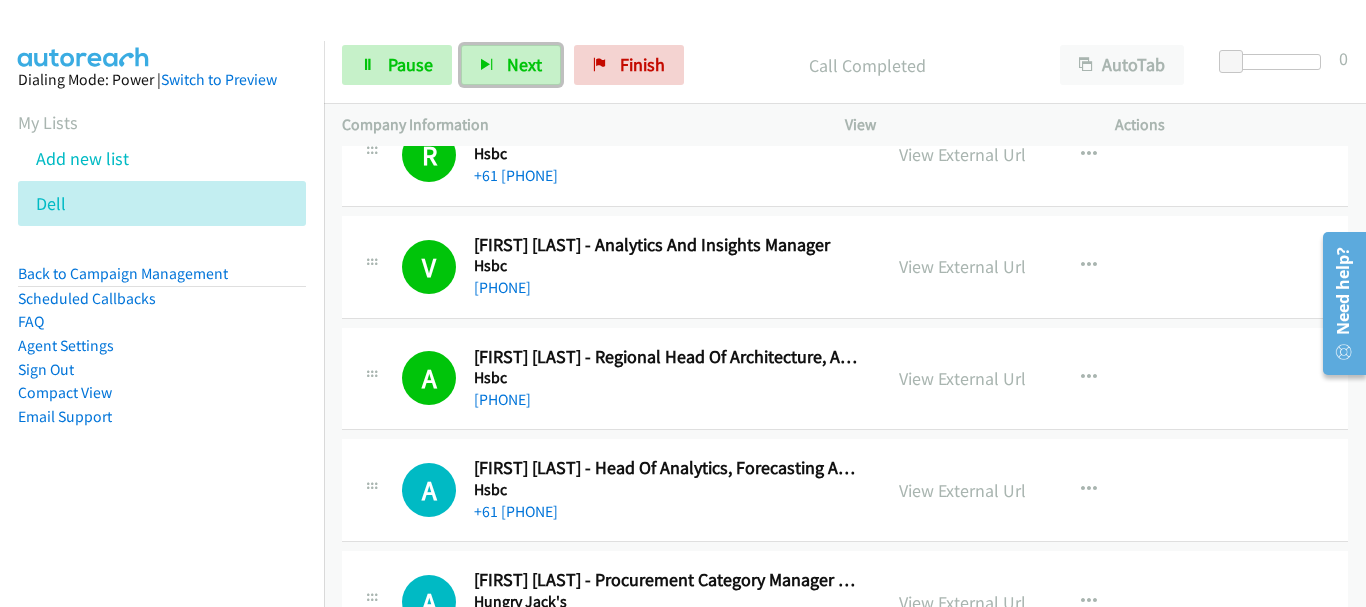 scroll, scrollTop: 3500, scrollLeft: 0, axis: vertical 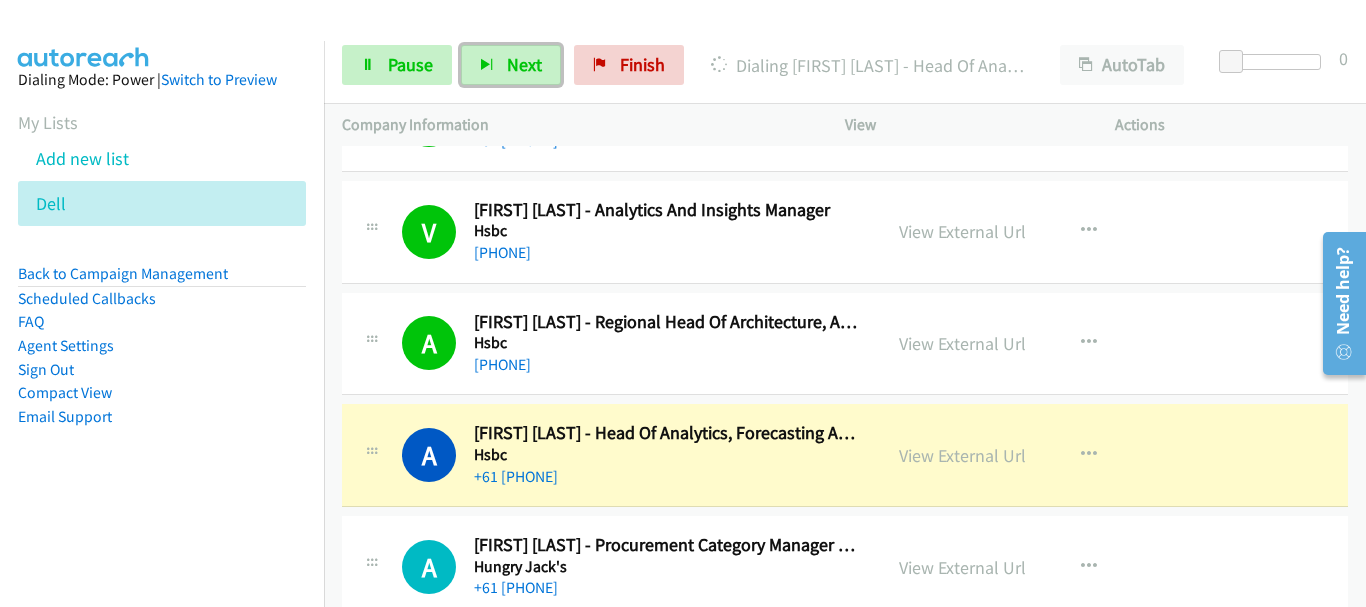 click on "+61 437 033 196" at bounding box center (668, 365) 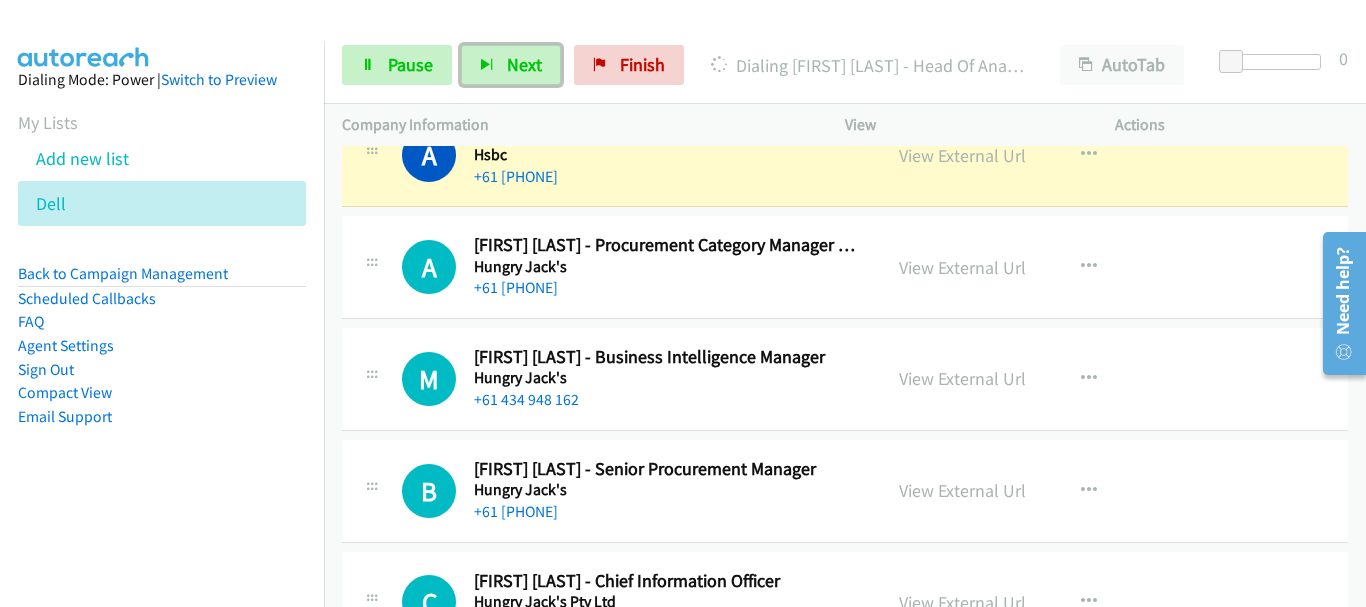 scroll, scrollTop: 3700, scrollLeft: 0, axis: vertical 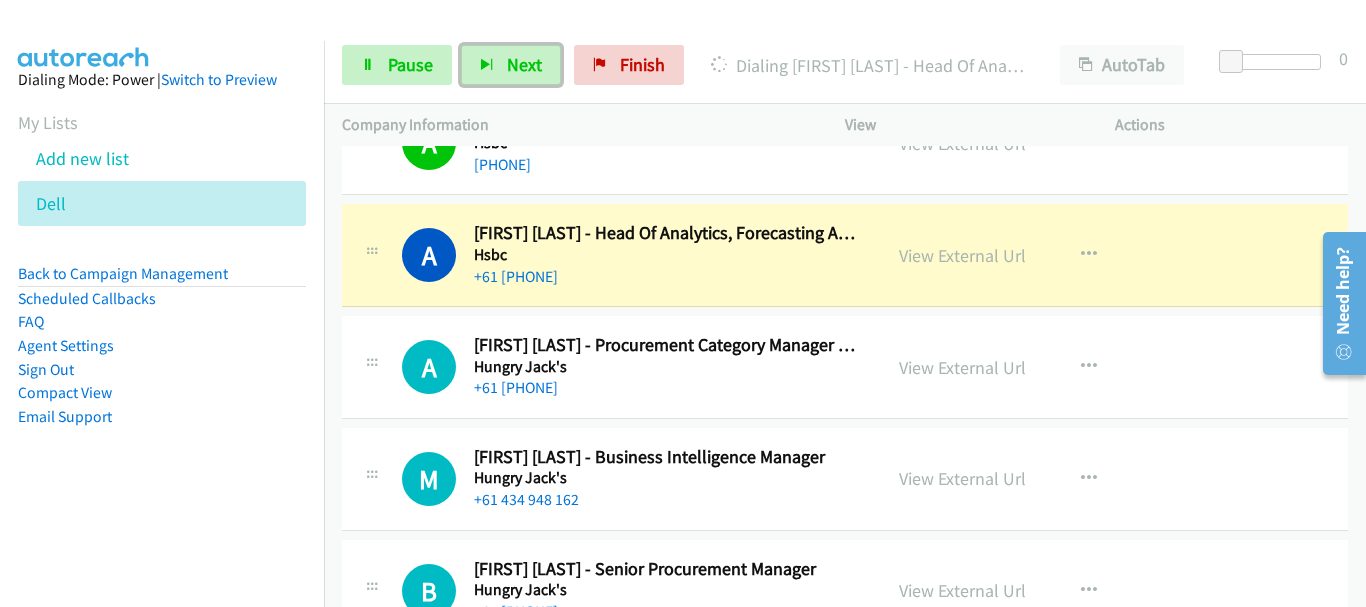 click on "+61 2 8885 4151" at bounding box center (668, 388) 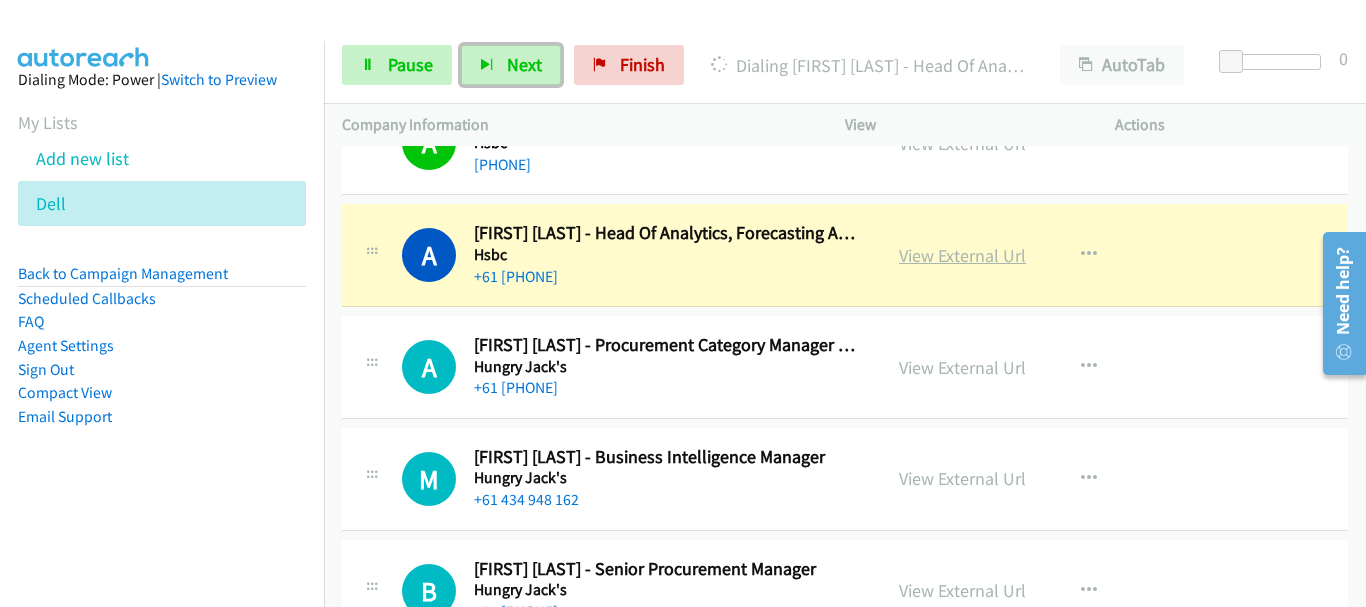 click on "View External Url" at bounding box center (962, 255) 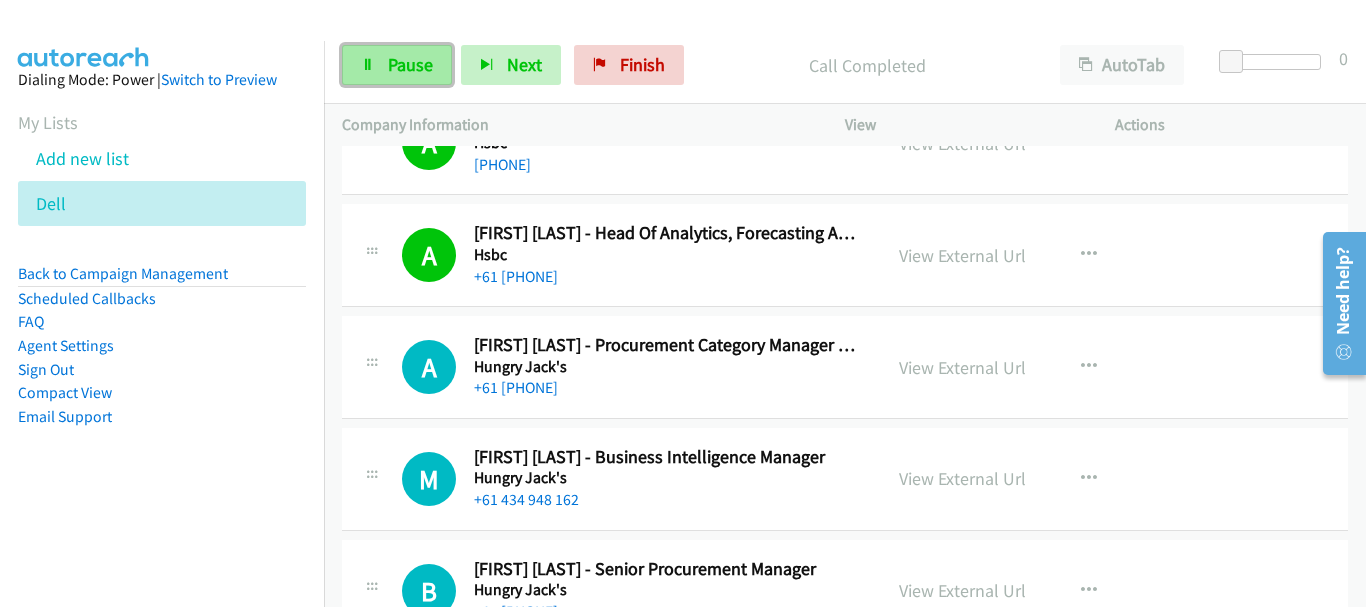 click on "Pause" at bounding box center (397, 65) 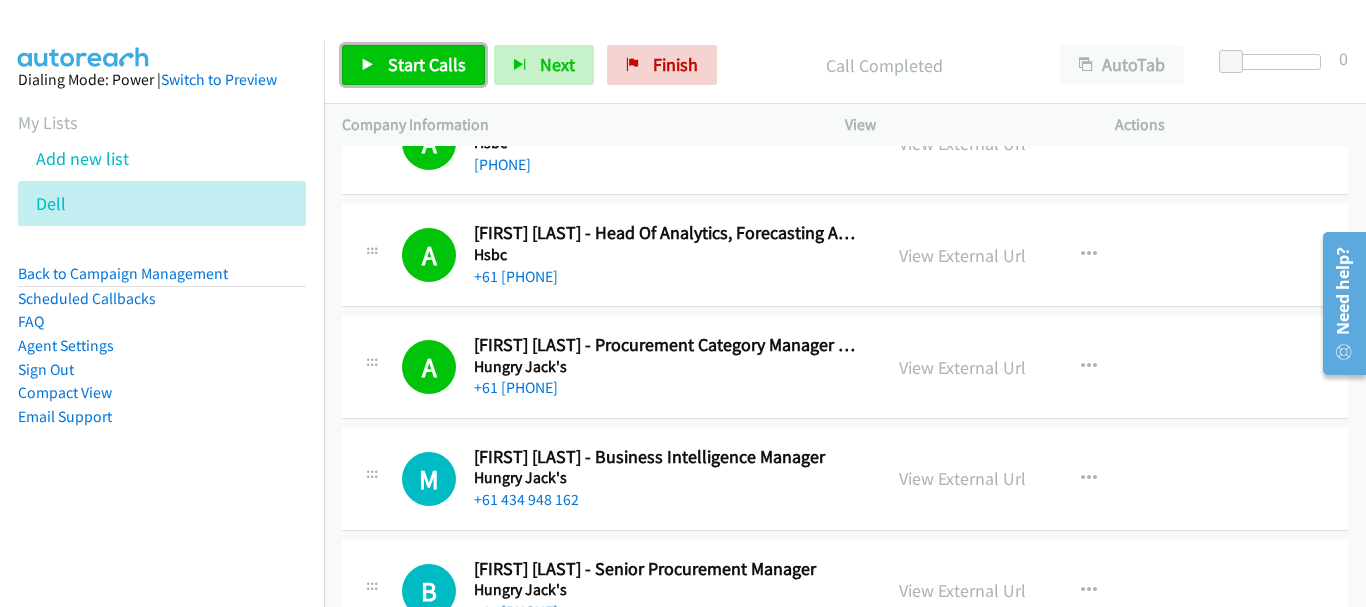 click on "Start Calls" at bounding box center (427, 64) 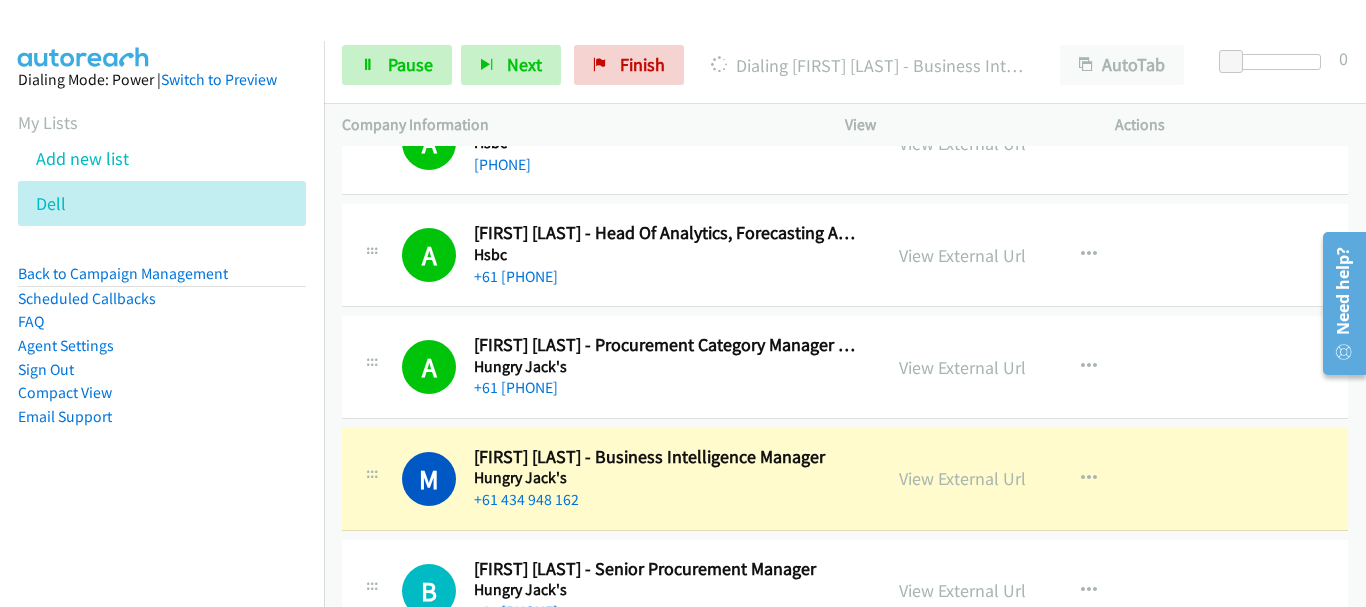 click on "+61 434 948 162" at bounding box center [668, 500] 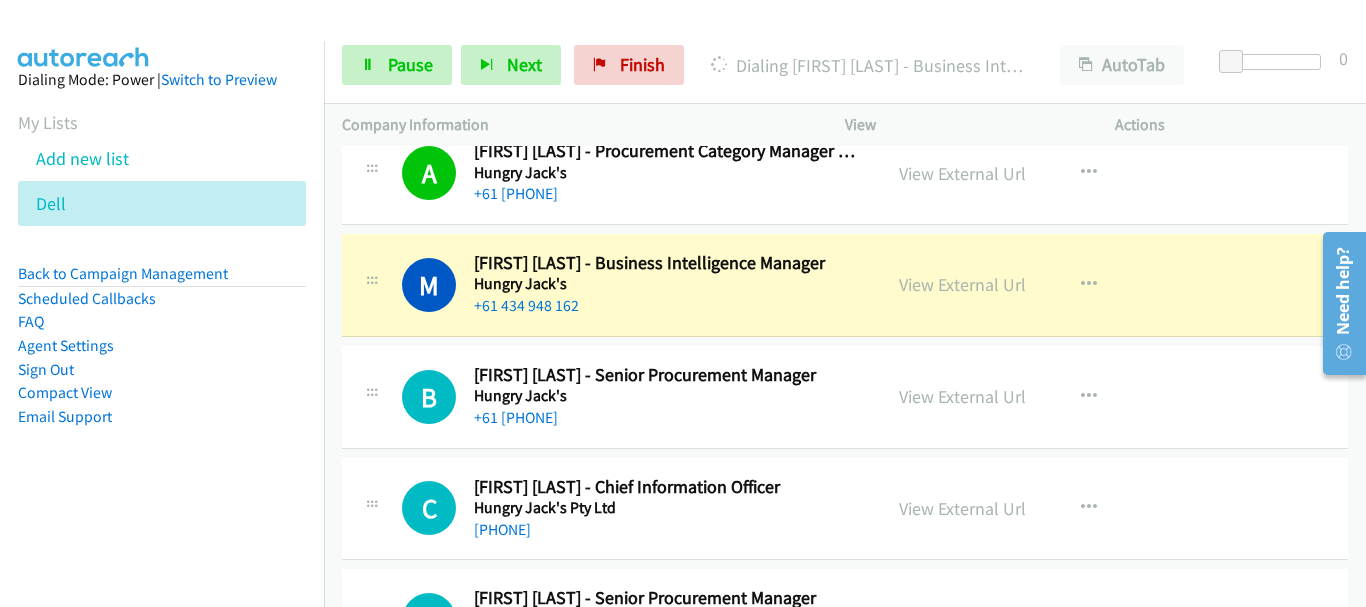 scroll, scrollTop: 3900, scrollLeft: 0, axis: vertical 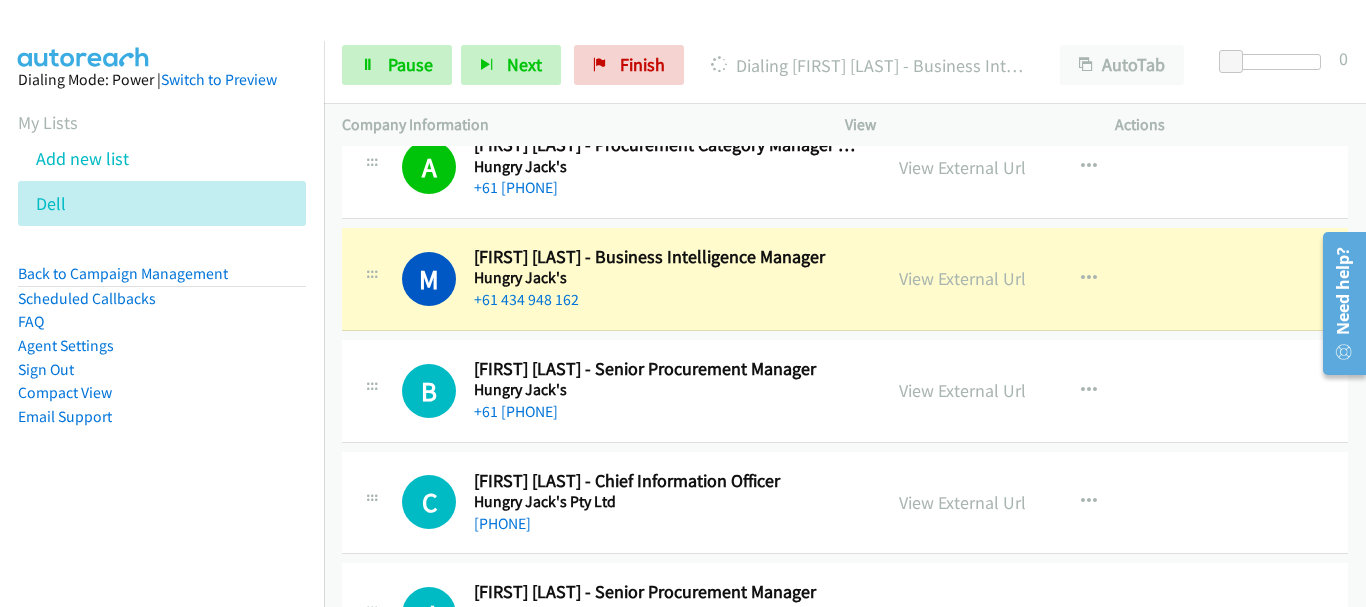 click on "+61 434 948 162" at bounding box center [668, 300] 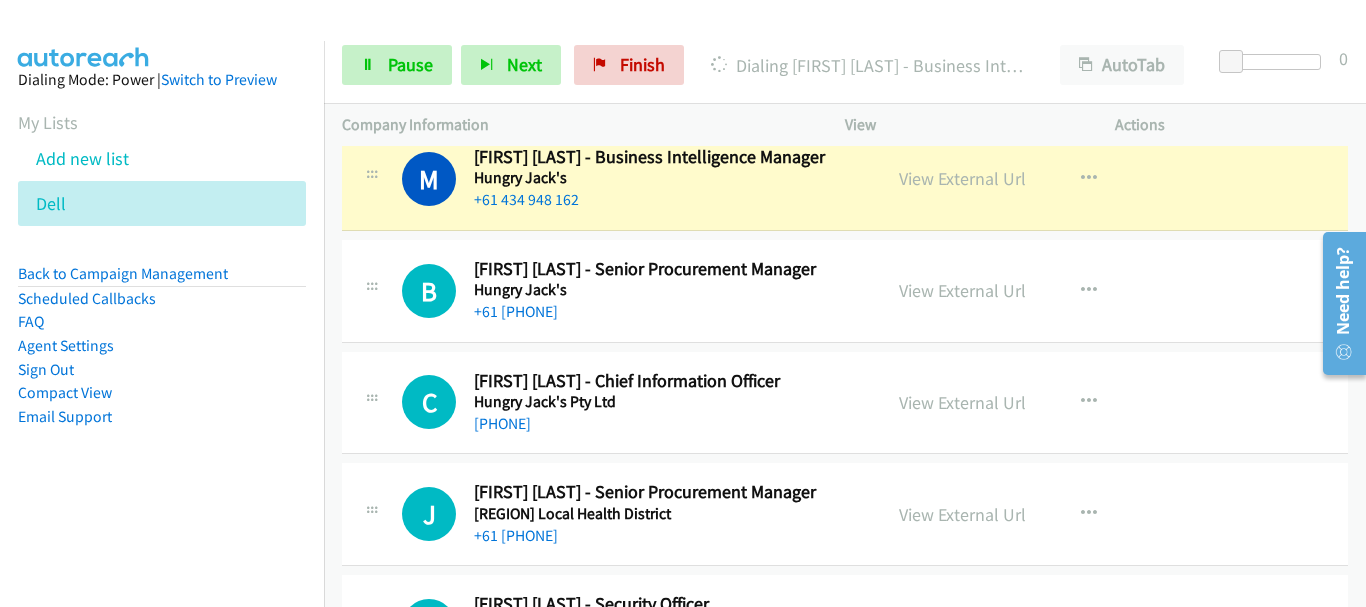 click on "+61 431 380 259" at bounding box center (668, 312) 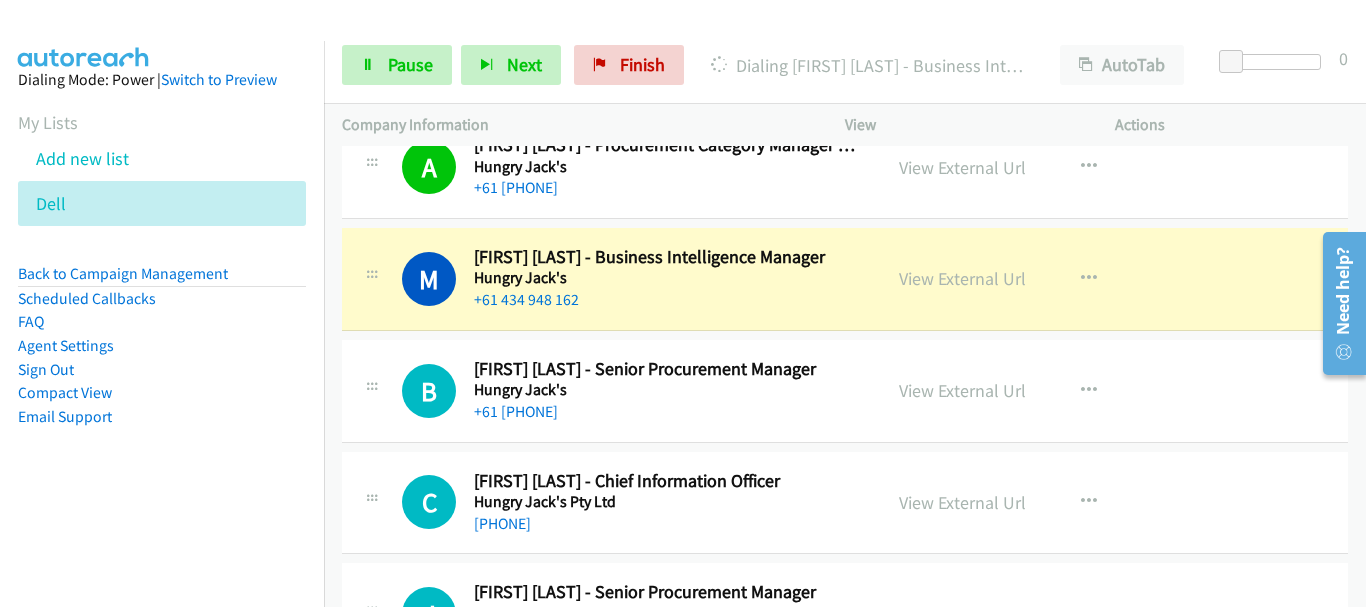 click on "M
Callback Scheduled
Muhammad Tayyab - Business Intelligence Manager
Hungry Jack's
Australia/Sydney
+61 434 948 162
View External Url
View External Url
Schedule/Manage Callback
Start Calls Here
Remove from list
Add to do not call list
Reset Call Status" at bounding box center (845, 279) 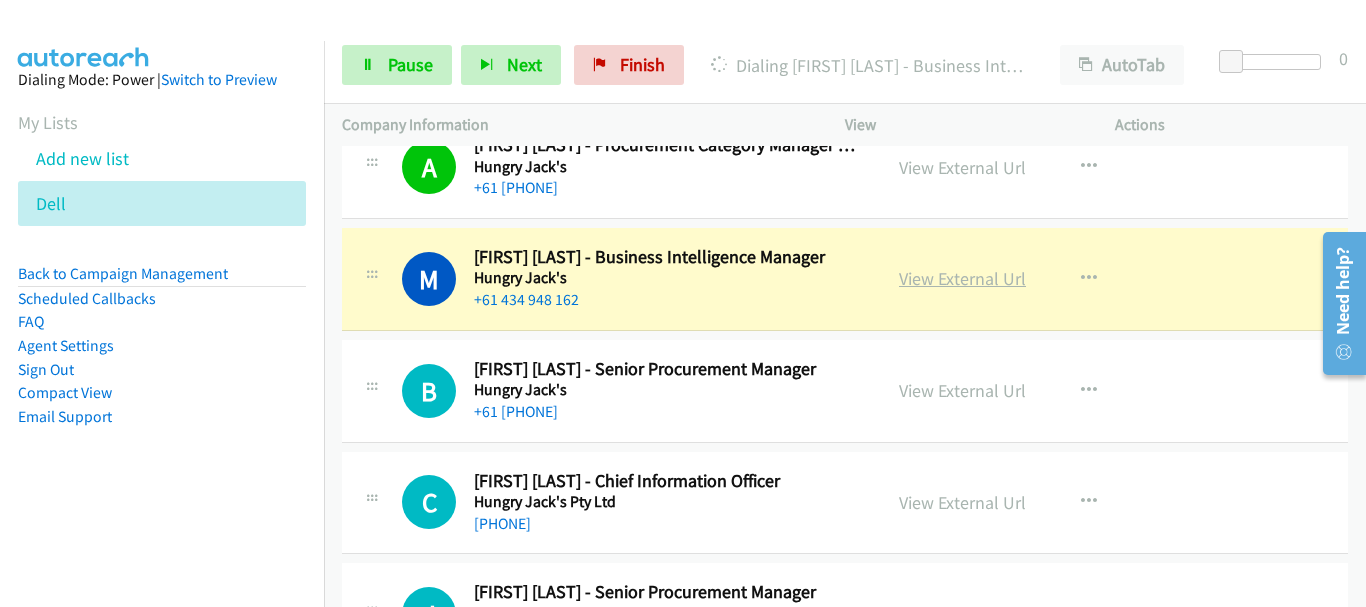 click on "View External Url" at bounding box center (962, 278) 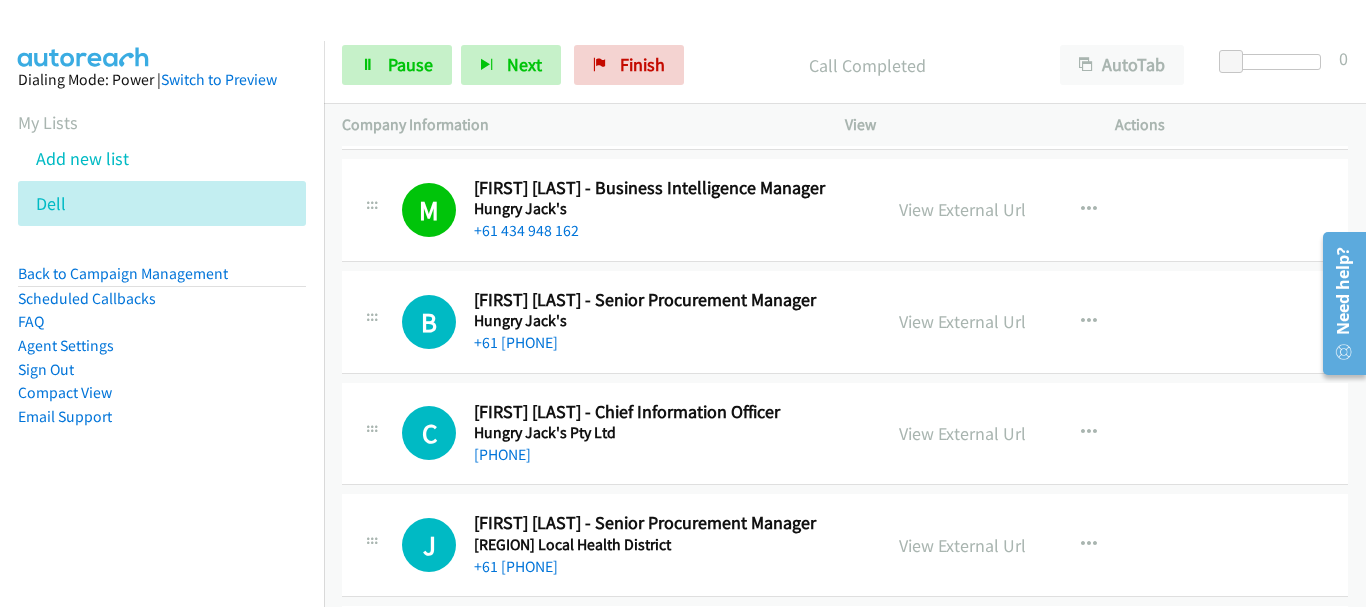 scroll, scrollTop: 4000, scrollLeft: 0, axis: vertical 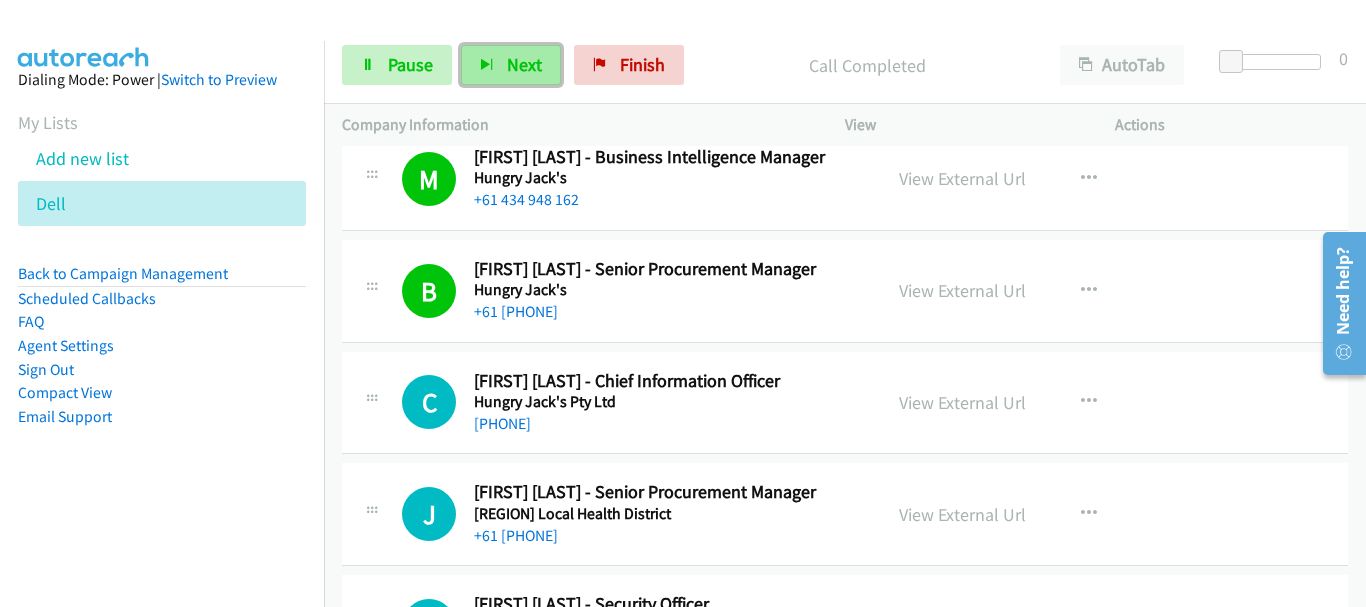 click on "Next" at bounding box center [524, 64] 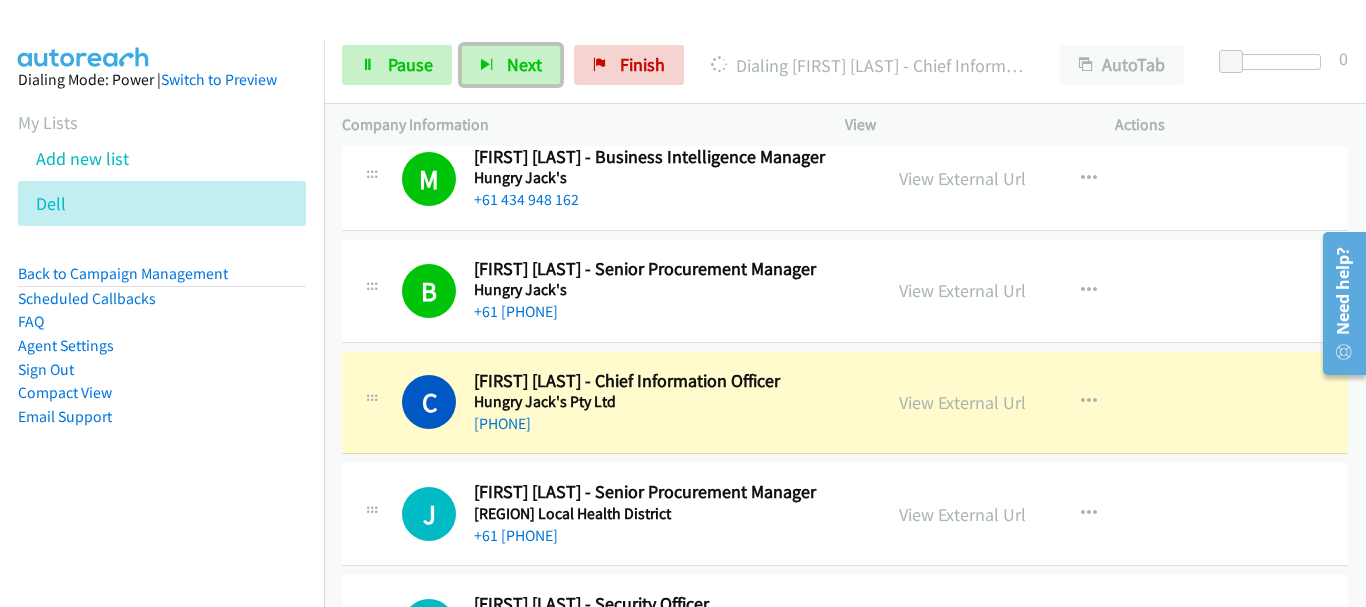 click on "Hungry Jack's Pty Ltd" at bounding box center (668, 402) 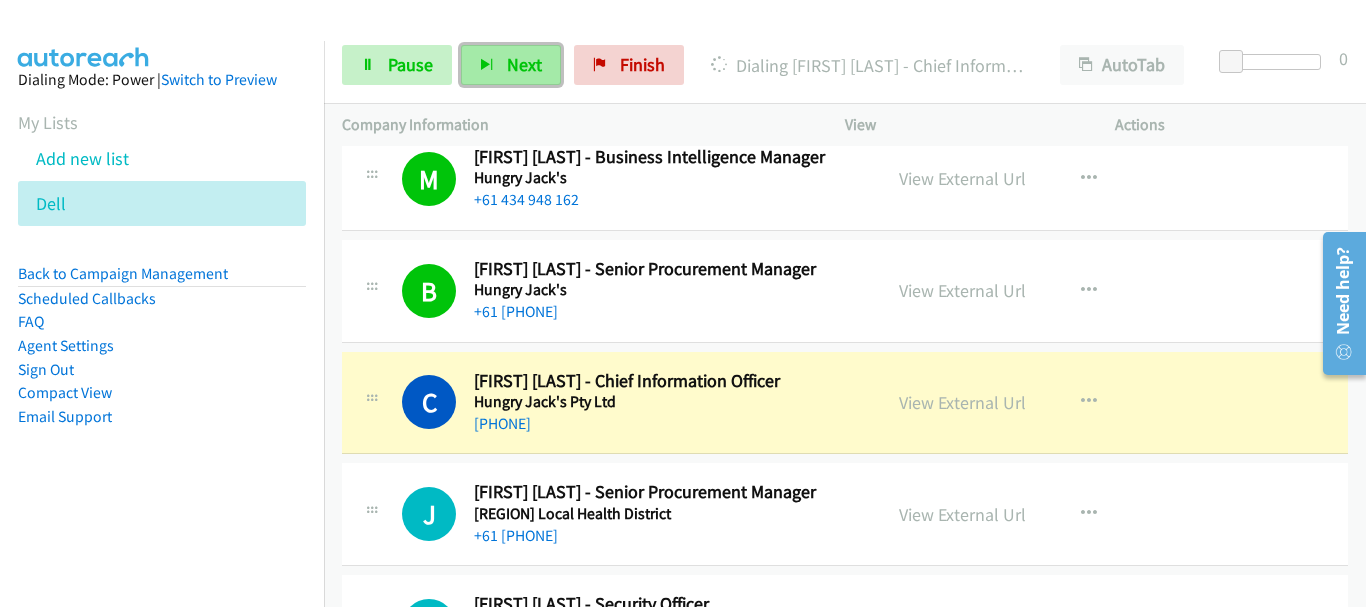 drag, startPoint x: 683, startPoint y: 407, endPoint x: 526, endPoint y: 46, distance: 393.6623 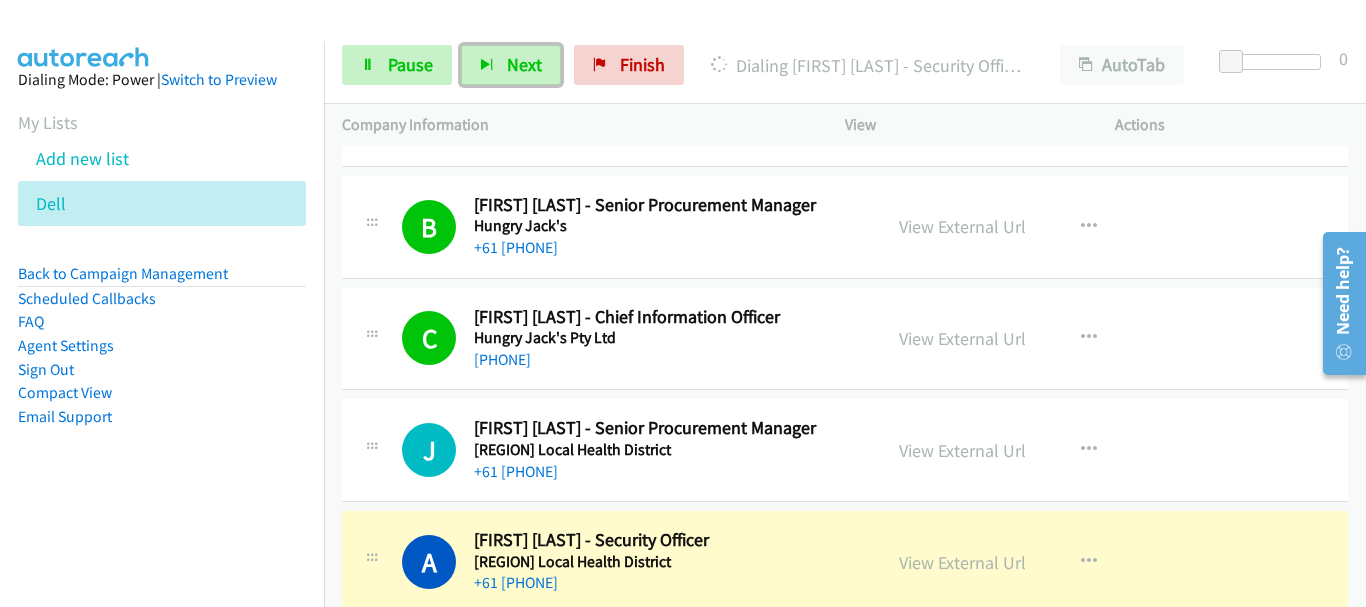 scroll, scrollTop: 4100, scrollLeft: 0, axis: vertical 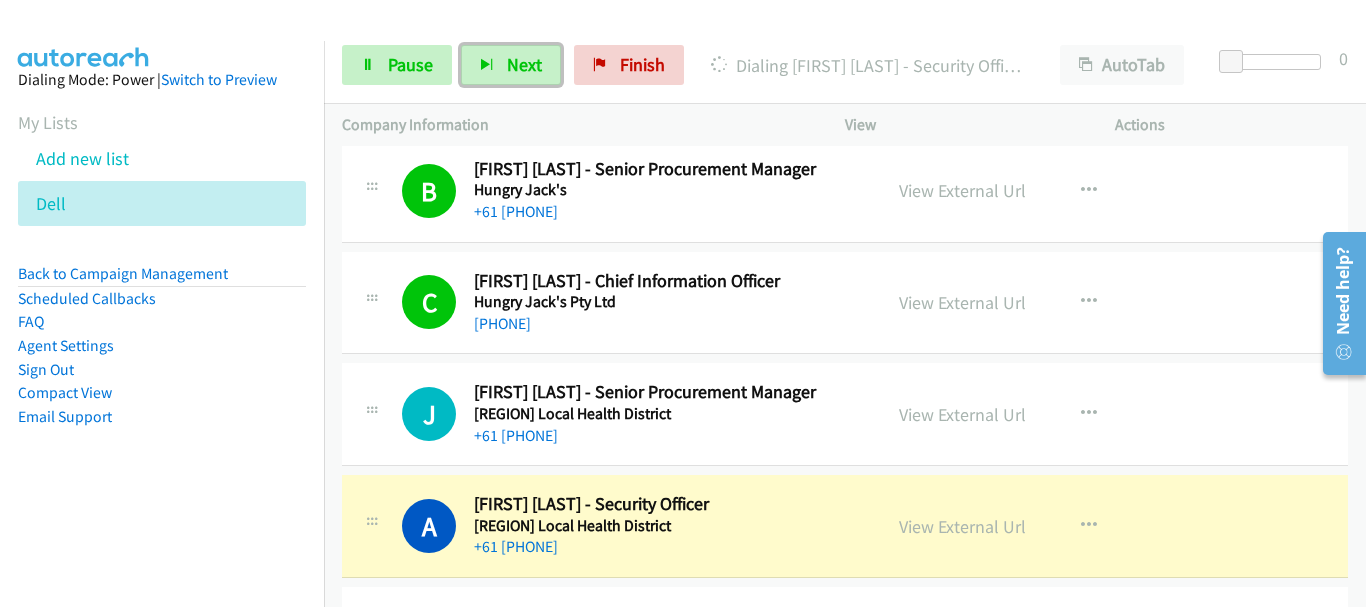 click on "+61 415 354 821" at bounding box center [668, 547] 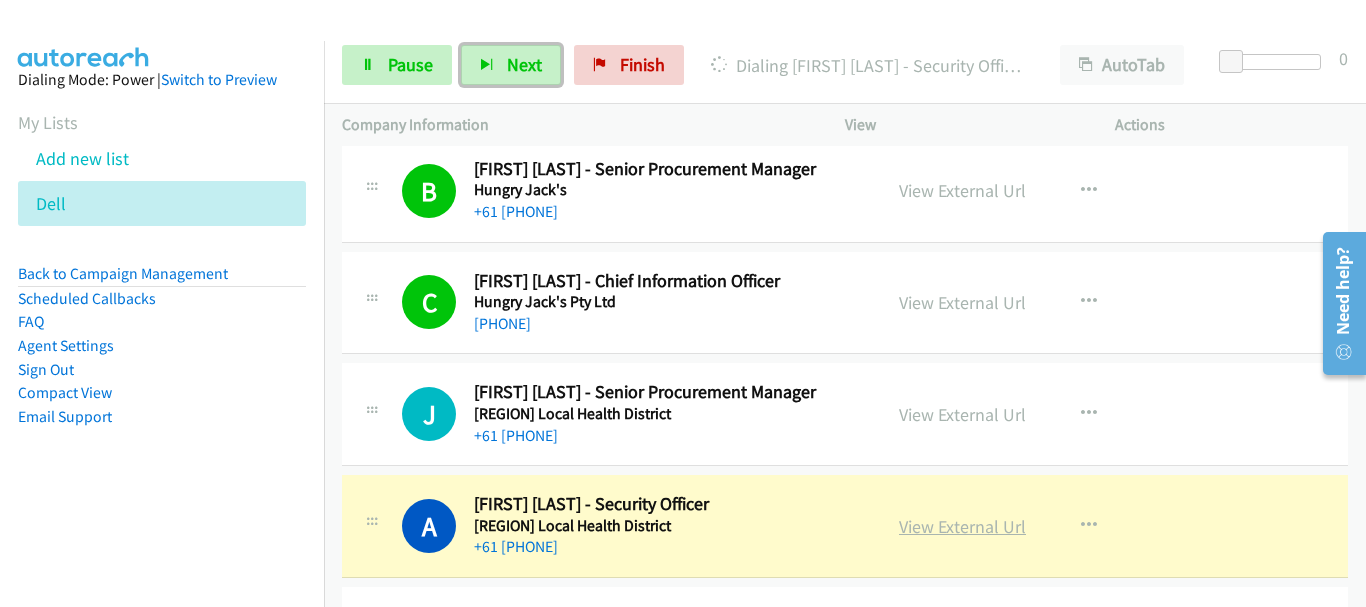 click on "View External Url" at bounding box center [962, 526] 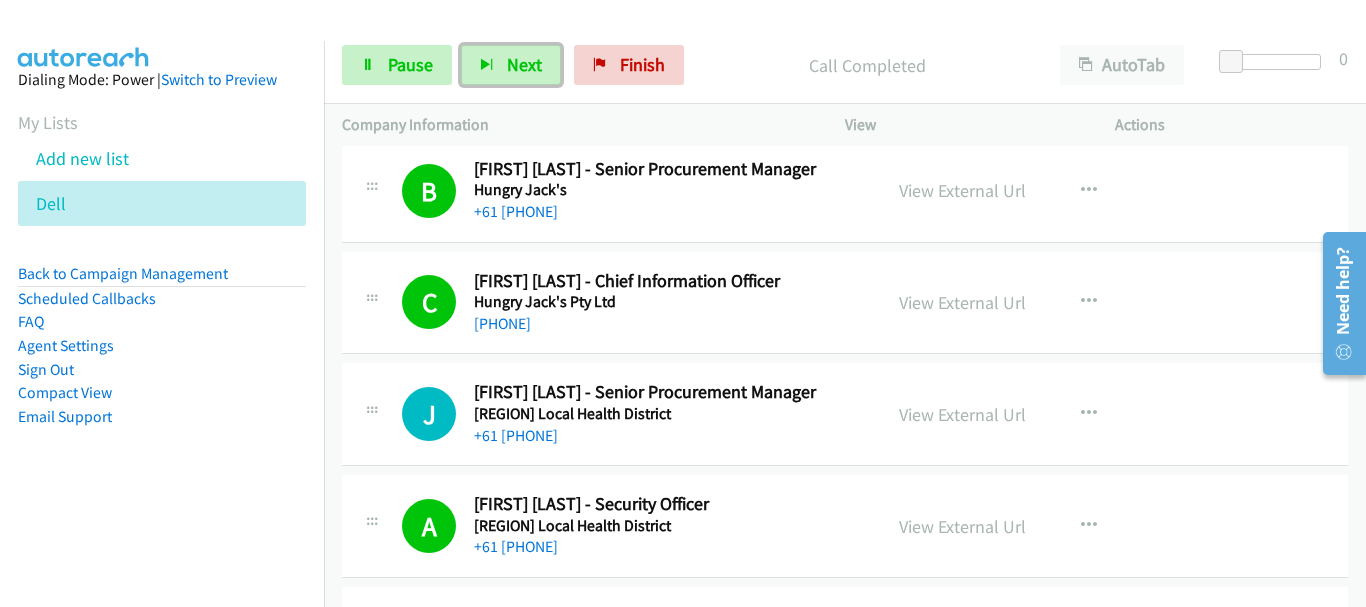 scroll, scrollTop: 4200, scrollLeft: 0, axis: vertical 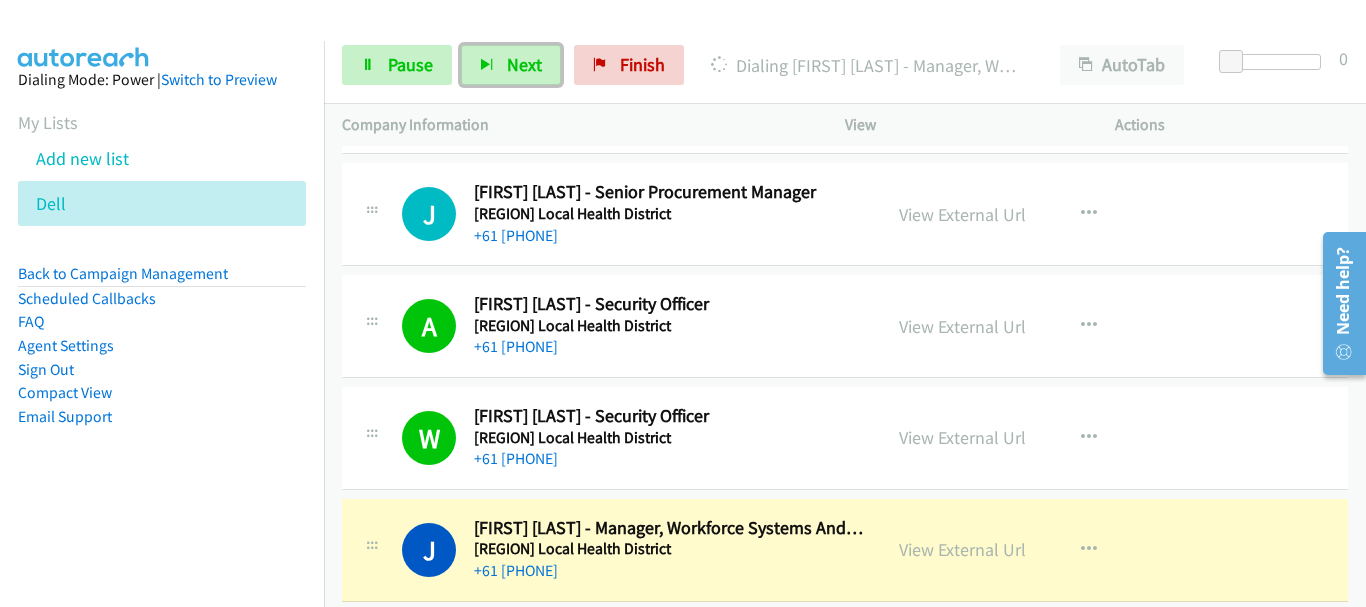 click on "Hunter New England Local Health District" at bounding box center (668, 438) 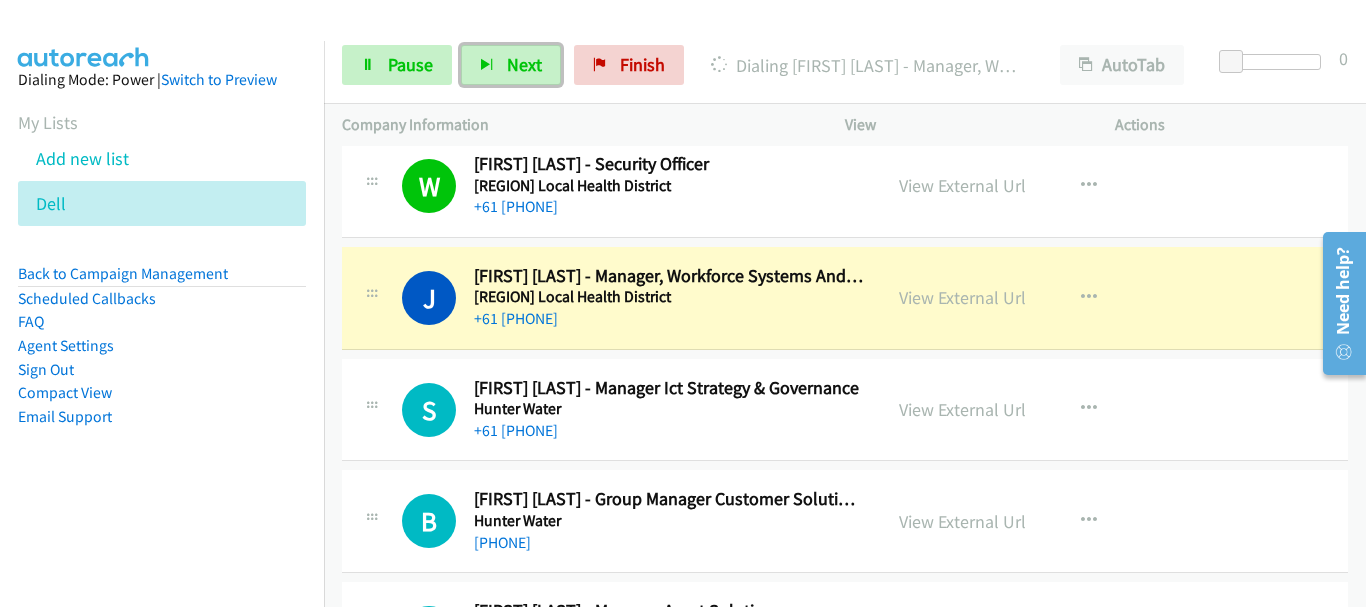 scroll, scrollTop: 4600, scrollLeft: 0, axis: vertical 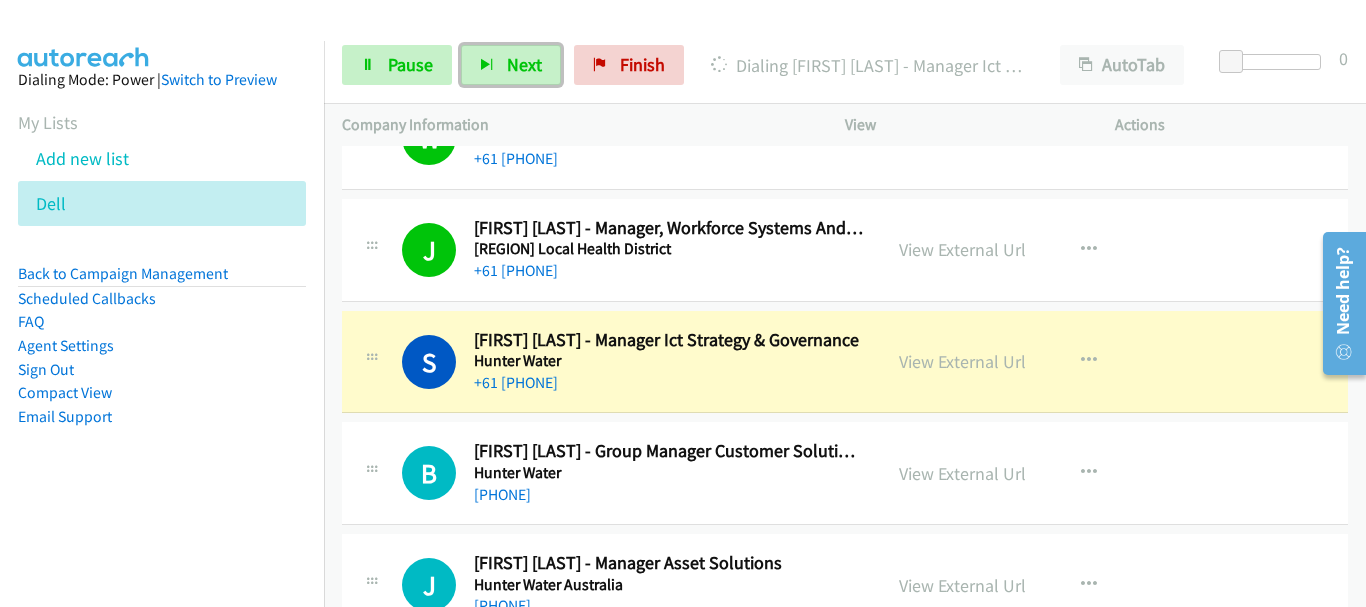 click on "S
Callback Scheduled
Sonja Misevska - Manager Ict Strategy & Governance
Hunter Water
Australia/Sydney
+61 2 4979 9558
View External Url
View External Url
Schedule/Manage Callback
Start Calls Here
Remove from list
Add to do not call list
Reset Call Status" at bounding box center (845, 362) 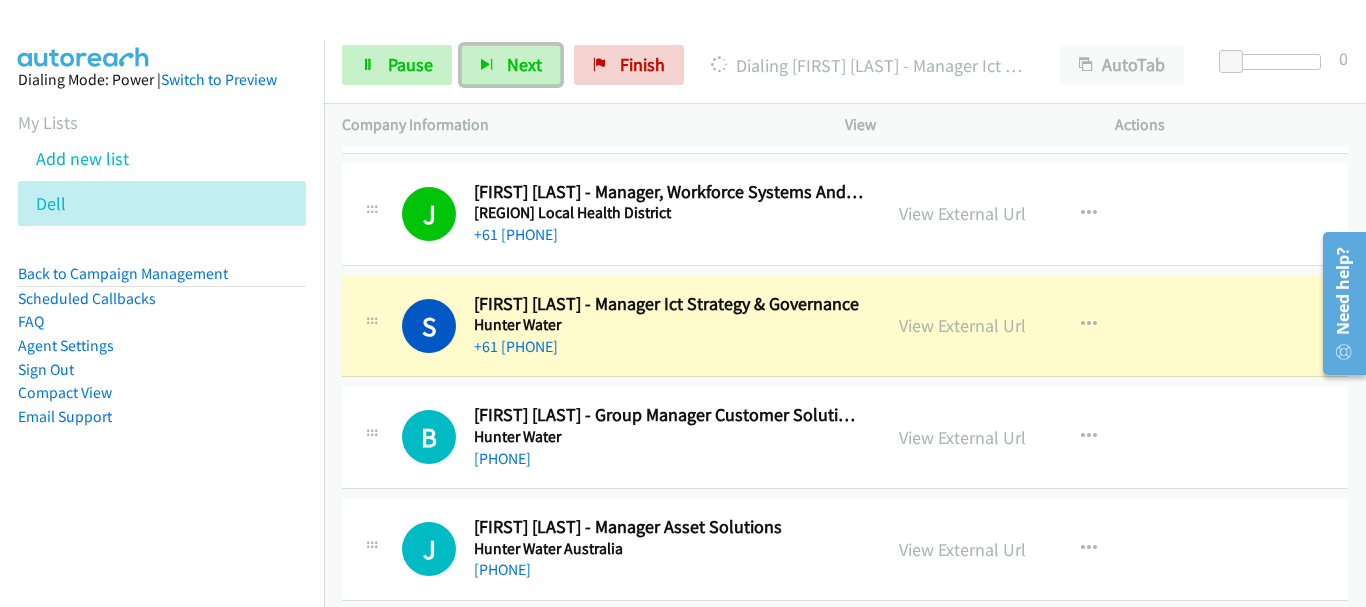 scroll, scrollTop: 4700, scrollLeft: 0, axis: vertical 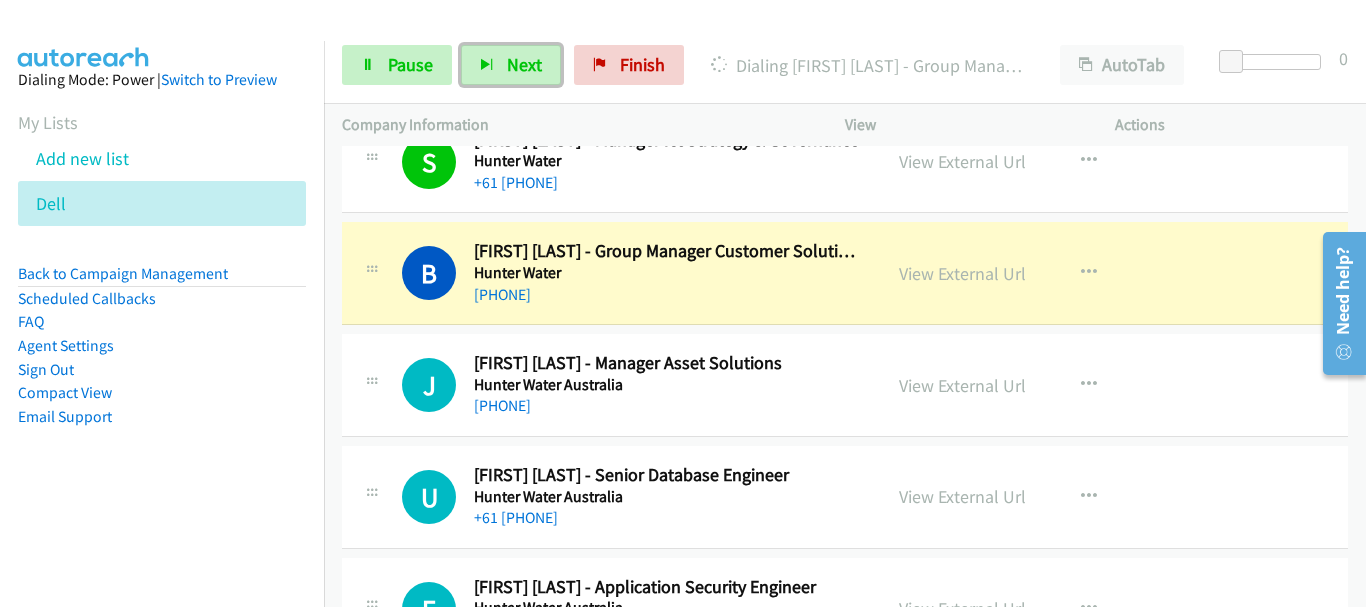 click on "Hunter Water Australia" at bounding box center (668, 385) 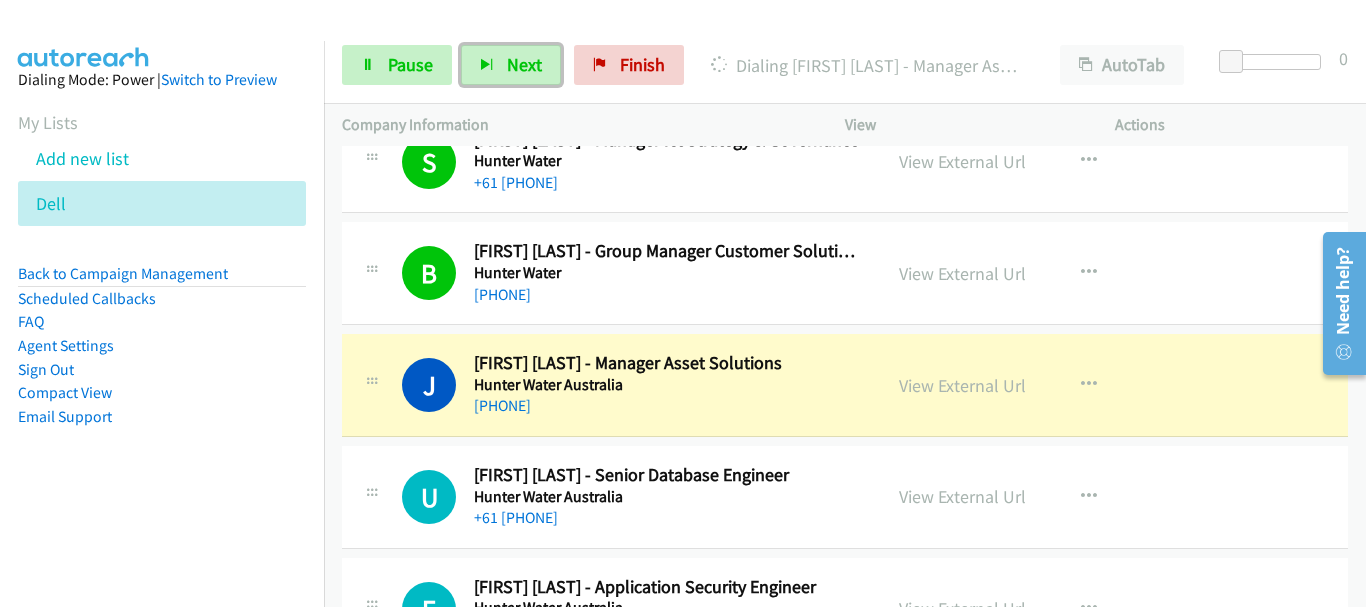 click on "+61 481 342 345" at bounding box center (668, 518) 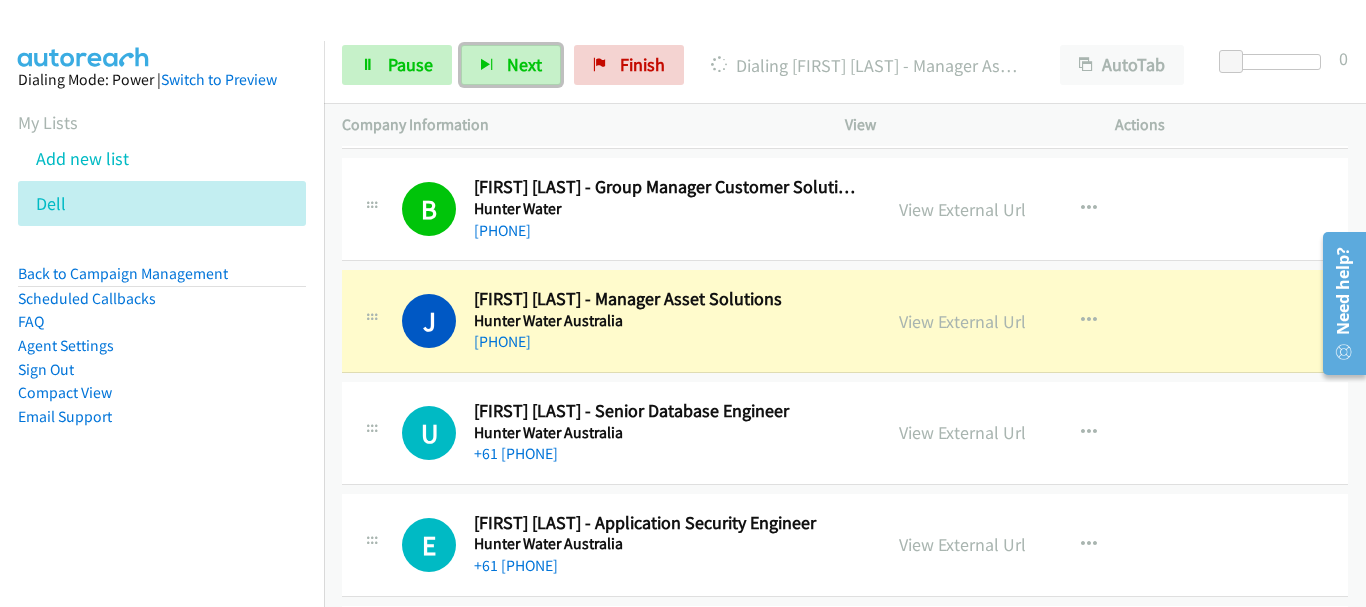 scroll, scrollTop: 4900, scrollLeft: 0, axis: vertical 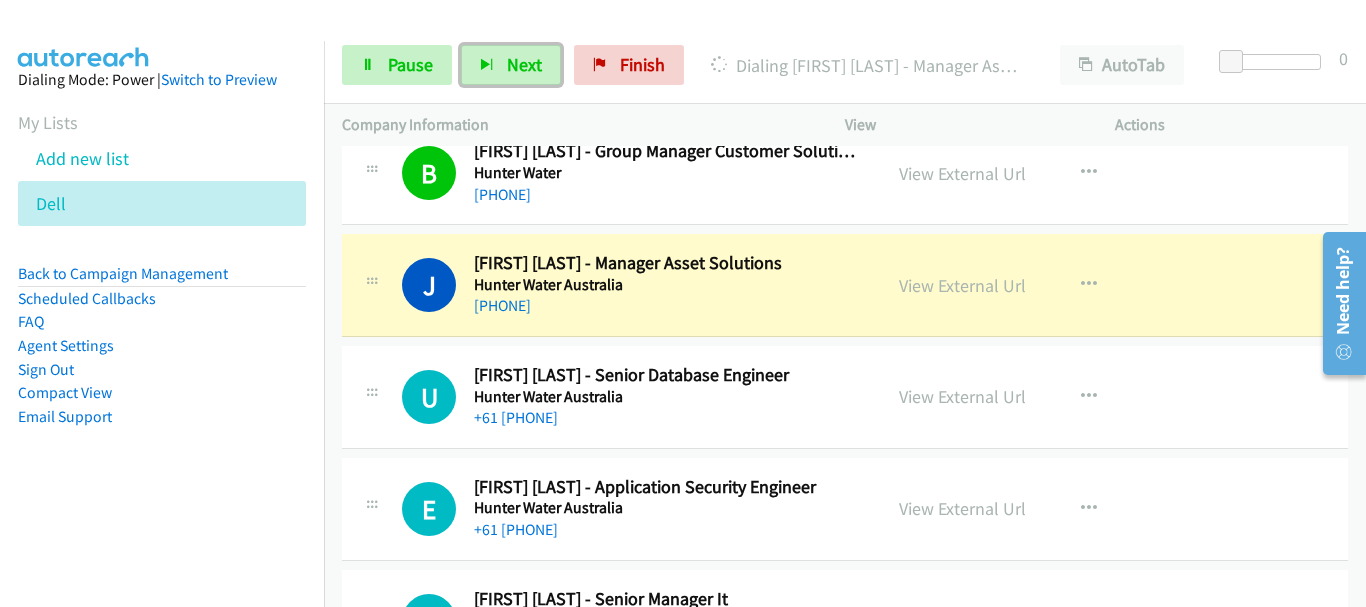 click on "+61 481 342 345" at bounding box center (668, 418) 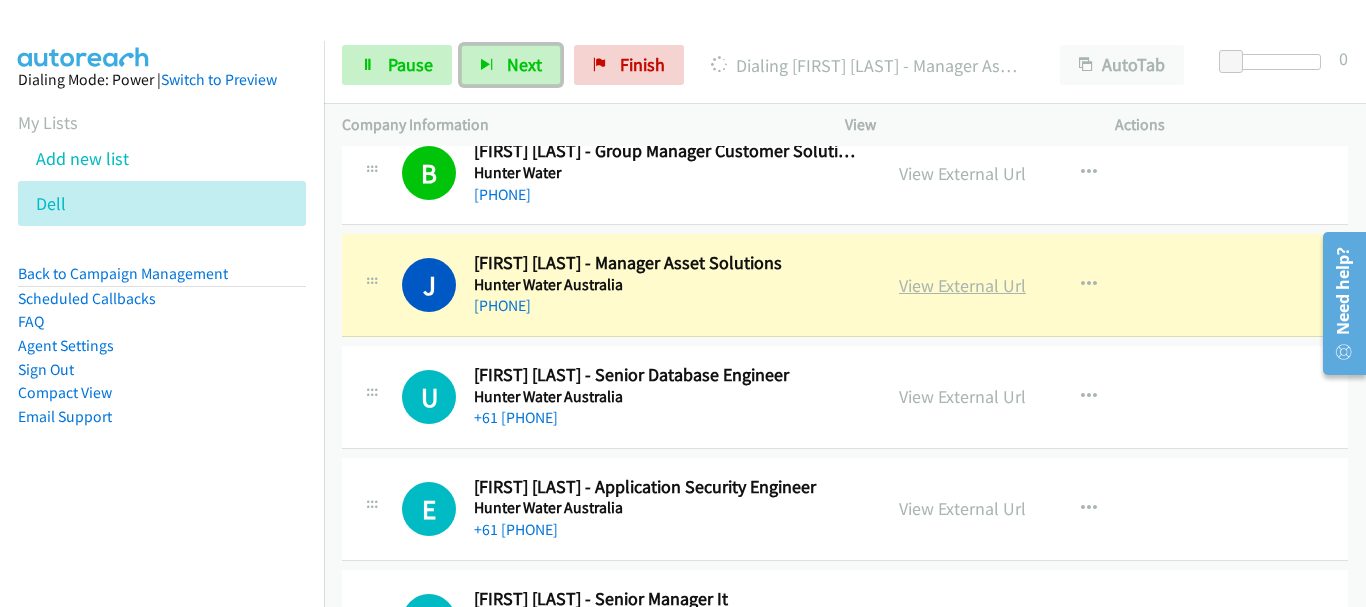 click on "View External Url" at bounding box center [962, 285] 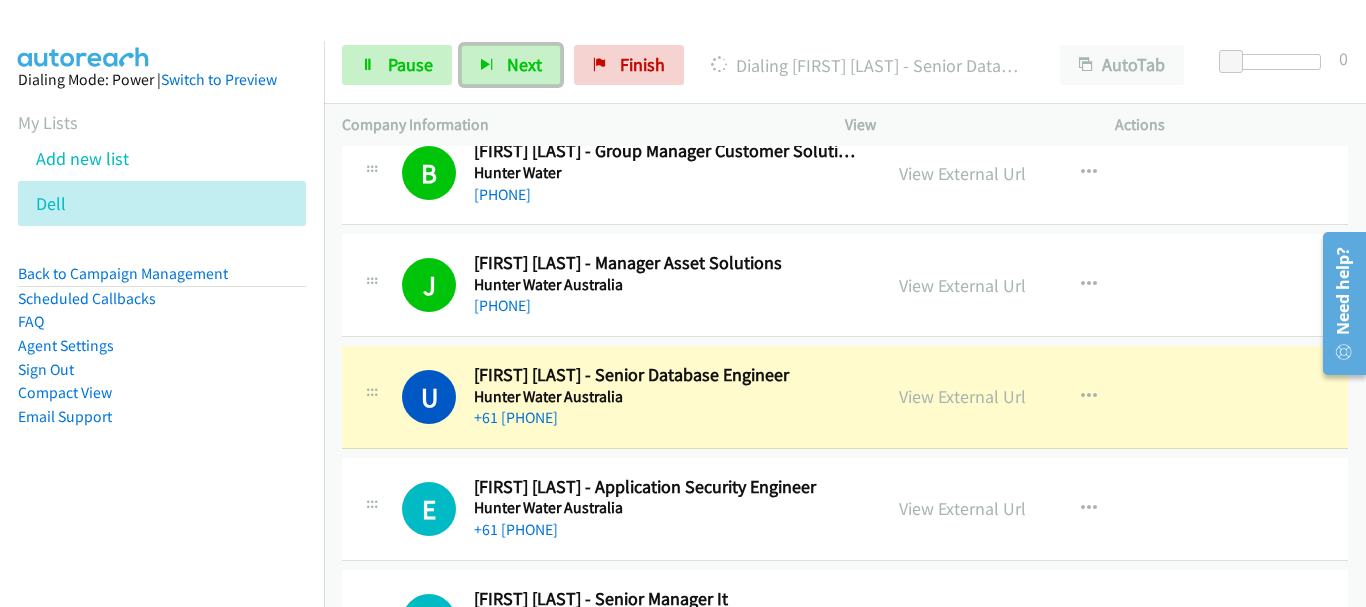 click on "+61 481 342 345" at bounding box center (668, 418) 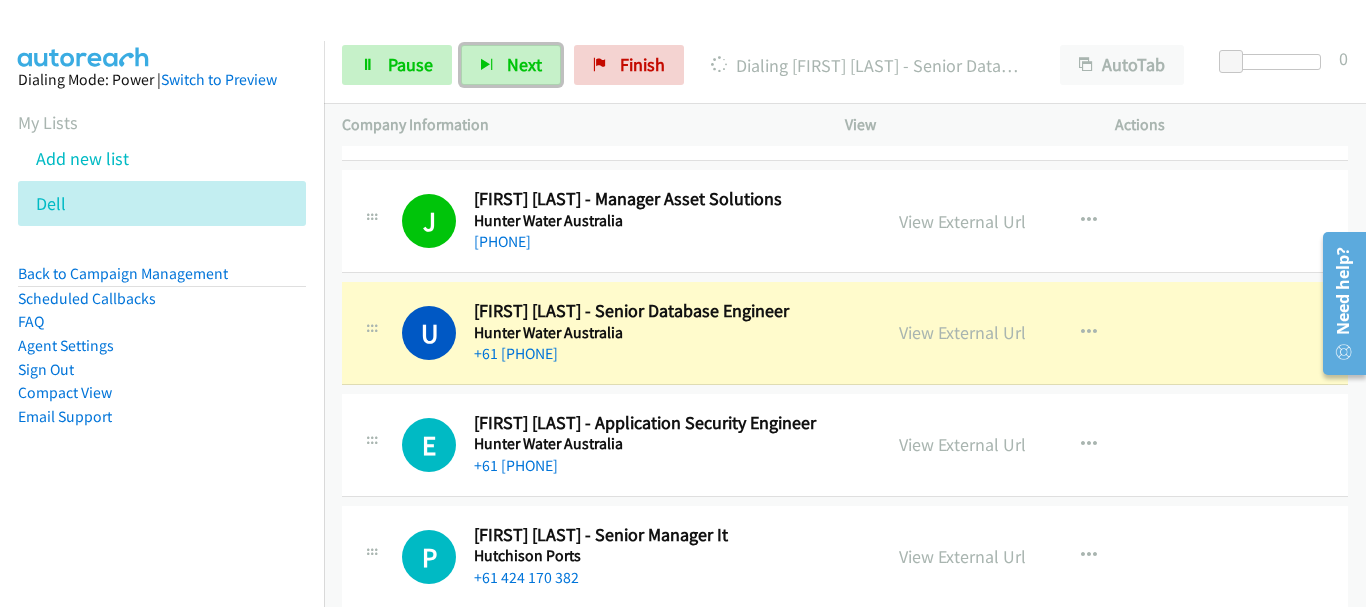scroll, scrollTop: 5000, scrollLeft: 0, axis: vertical 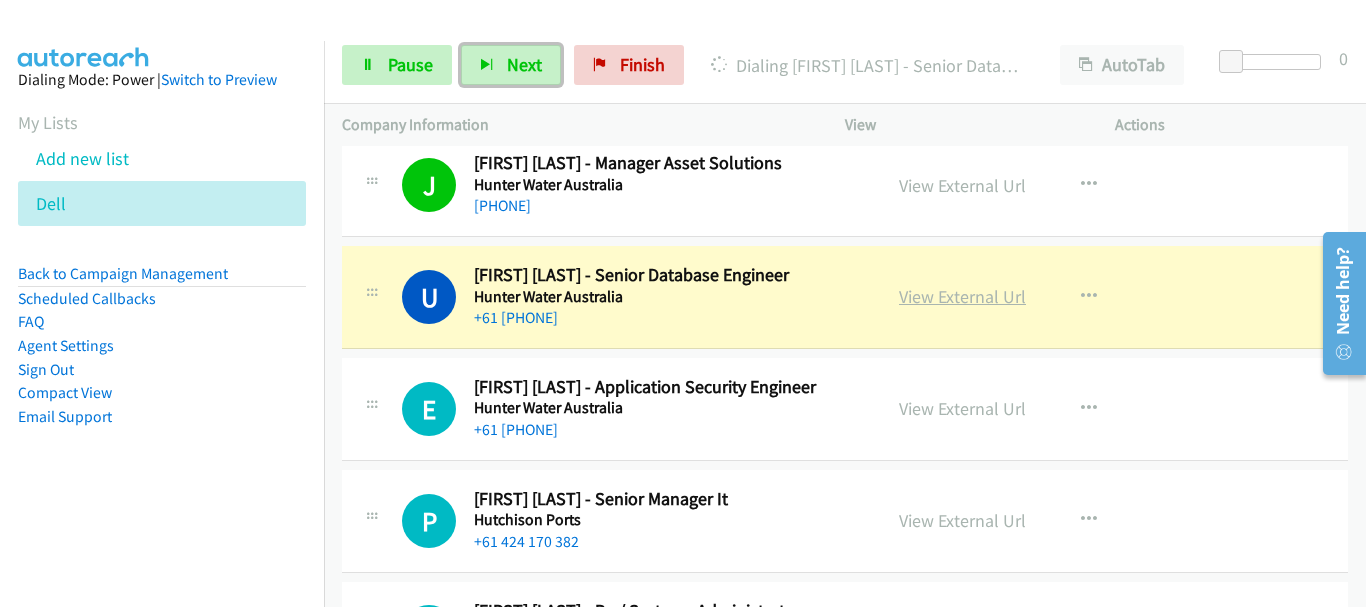 click on "View External Url" at bounding box center [962, 296] 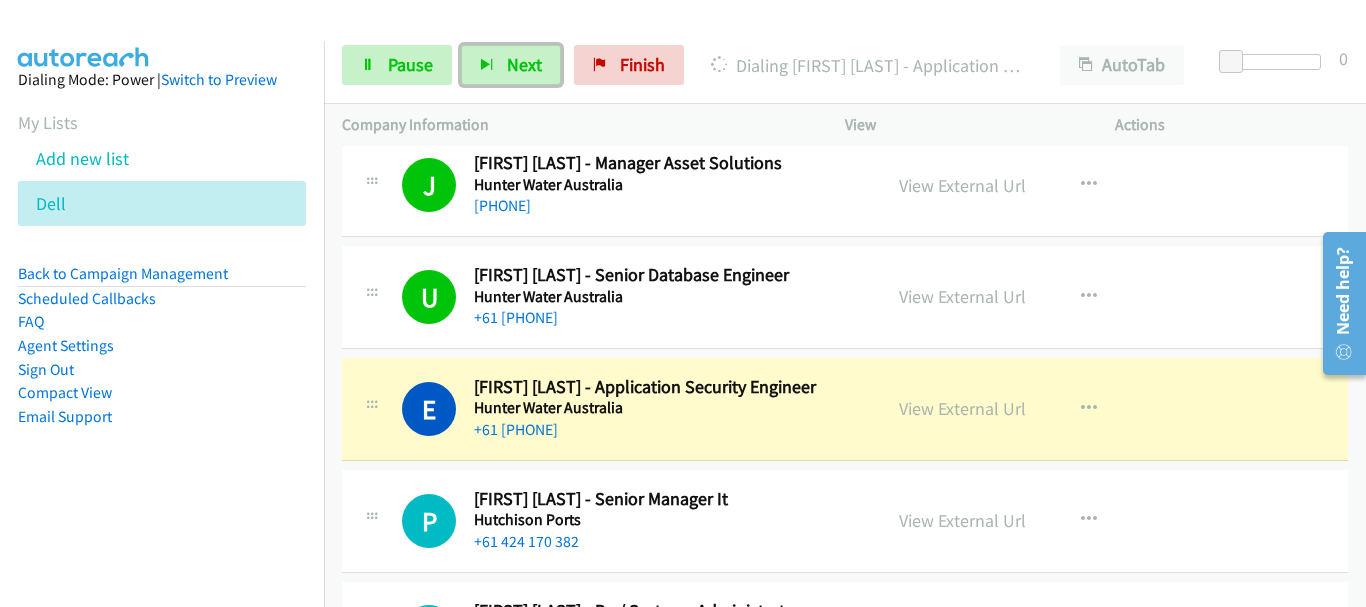 click on "+61 449 860 820" at bounding box center (668, 430) 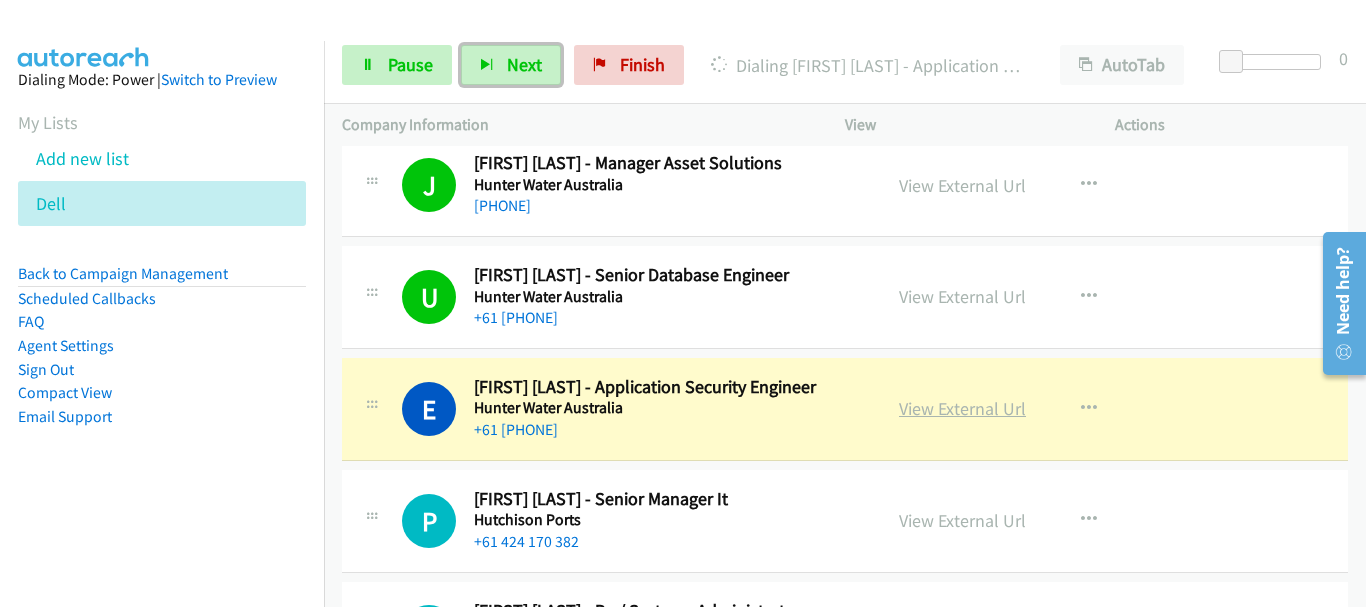 click on "View External Url" at bounding box center [962, 408] 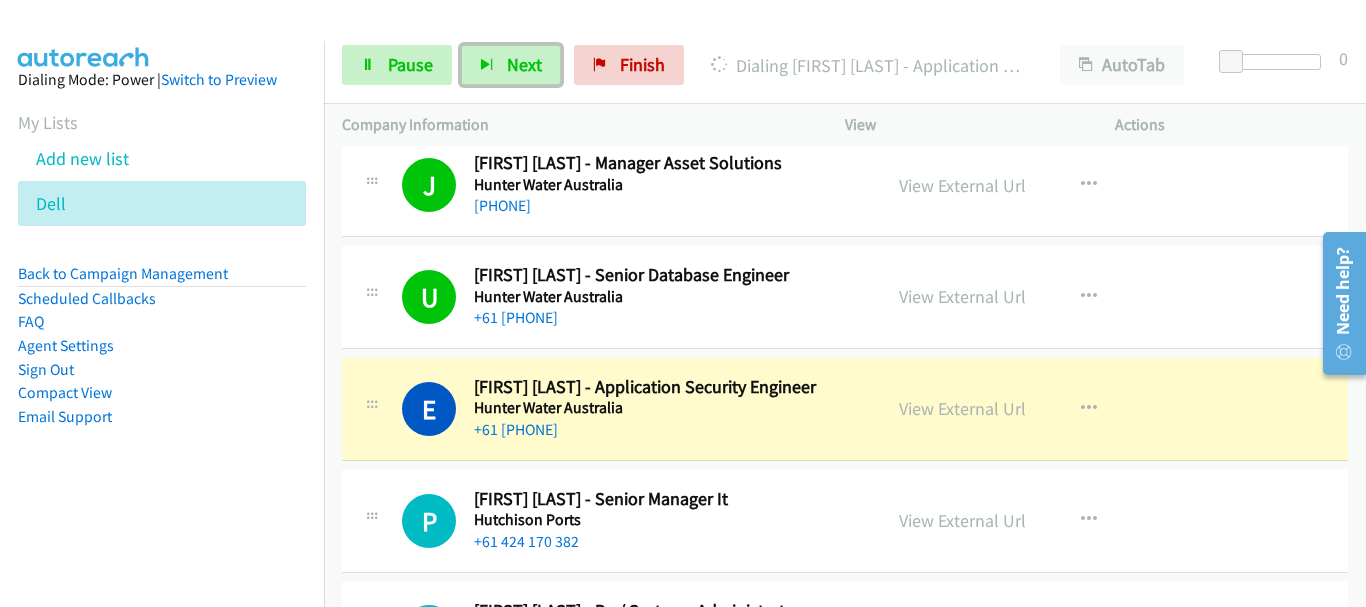 click on "E
Callback Scheduled
Eklavya Gupta - Application Security Engineer
Hunter Water Australia
Australia/Sydney
+61 449 860 820
View External Url
View External Url
Schedule/Manage Callback
Start Calls Here
Remove from list
Add to do not call list
Reset Call Status" at bounding box center [845, 409] 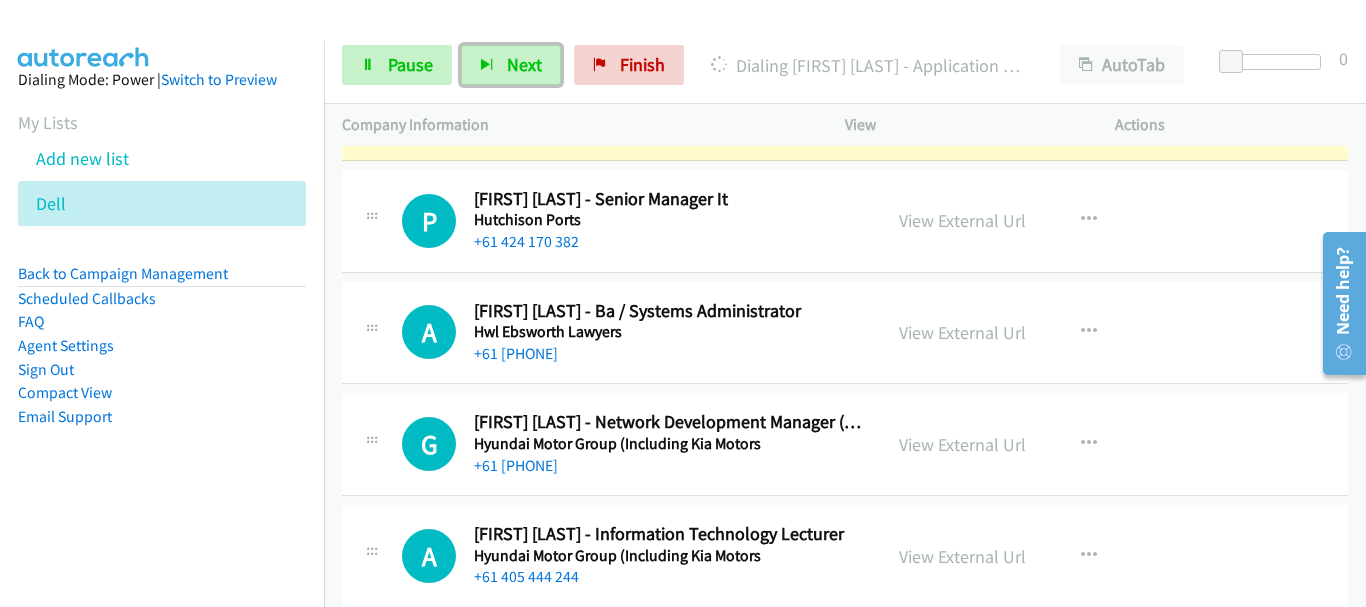 scroll, scrollTop: 5200, scrollLeft: 0, axis: vertical 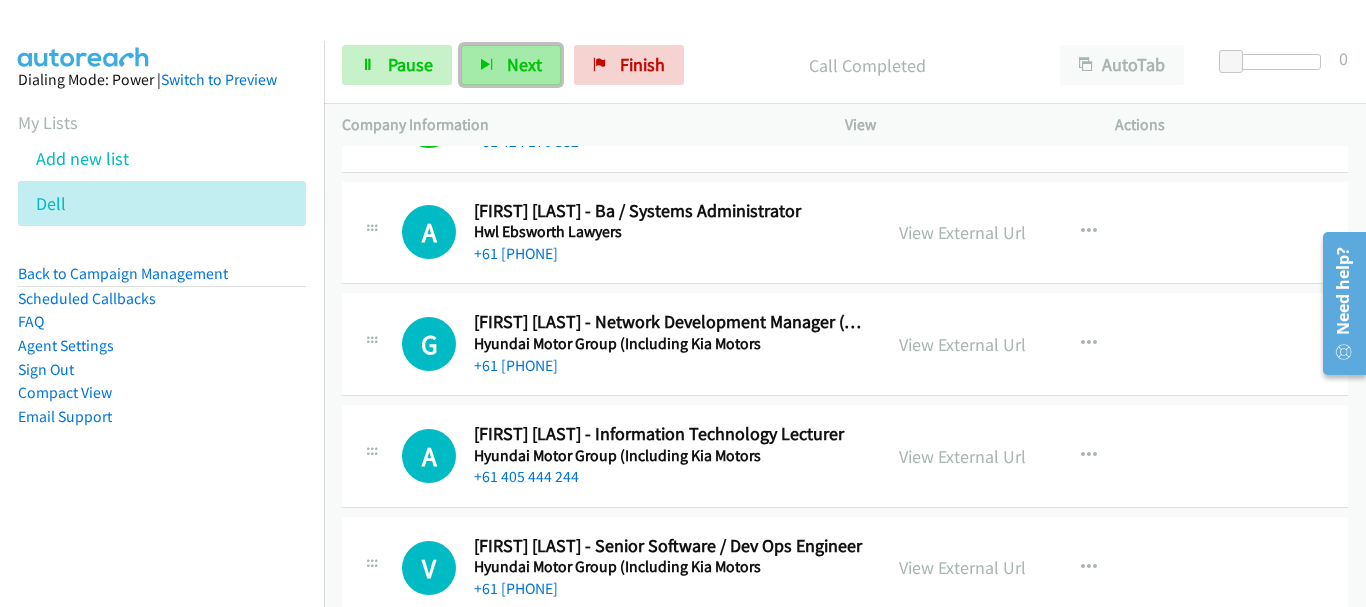 click on "Next" at bounding box center (524, 64) 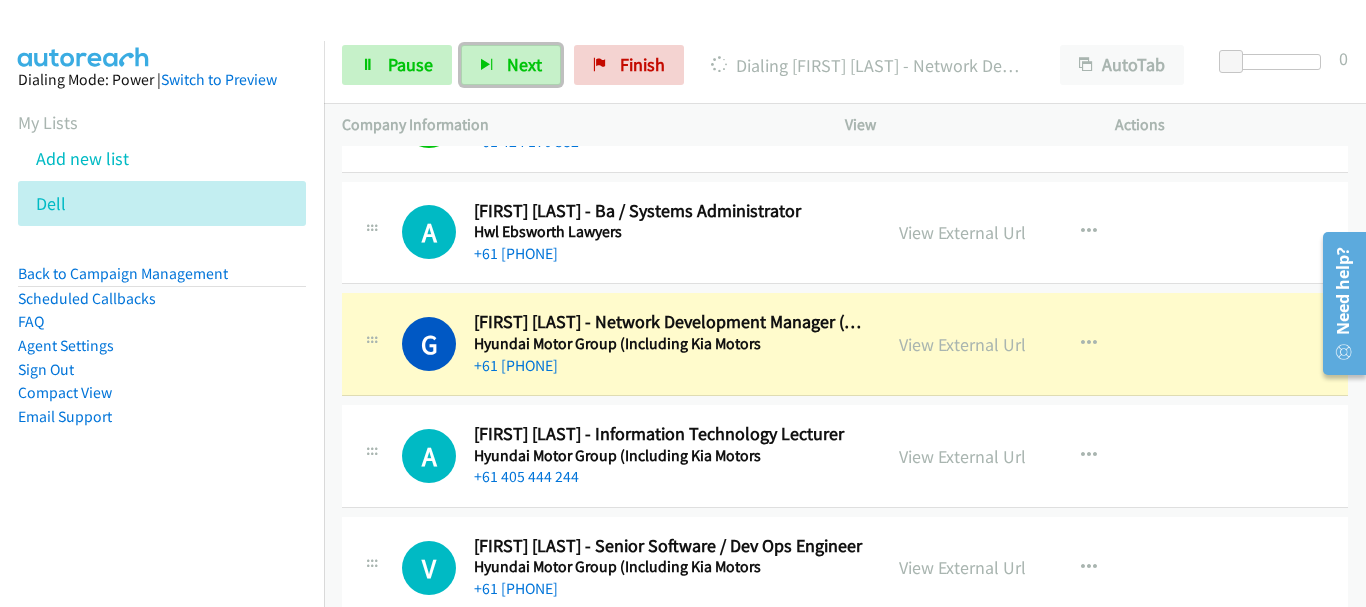 click on "Hyundai Motor Group (Including Kia Motors" at bounding box center [668, 456] 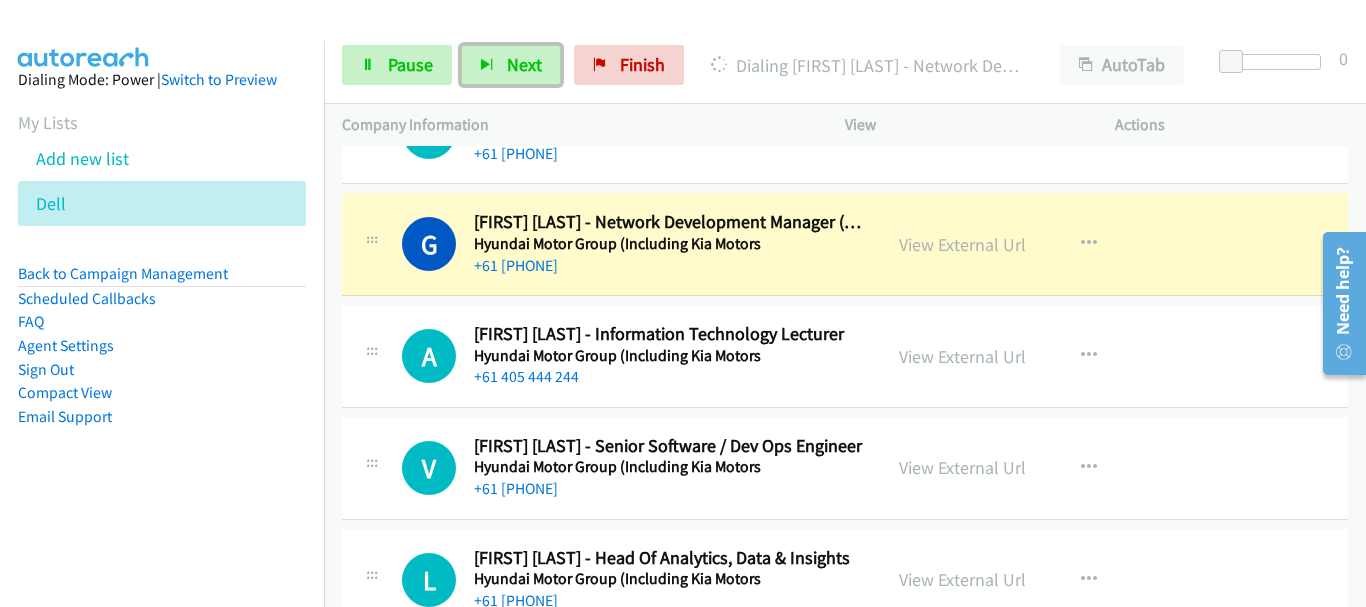click on "+61 405 444 244" at bounding box center [668, 377] 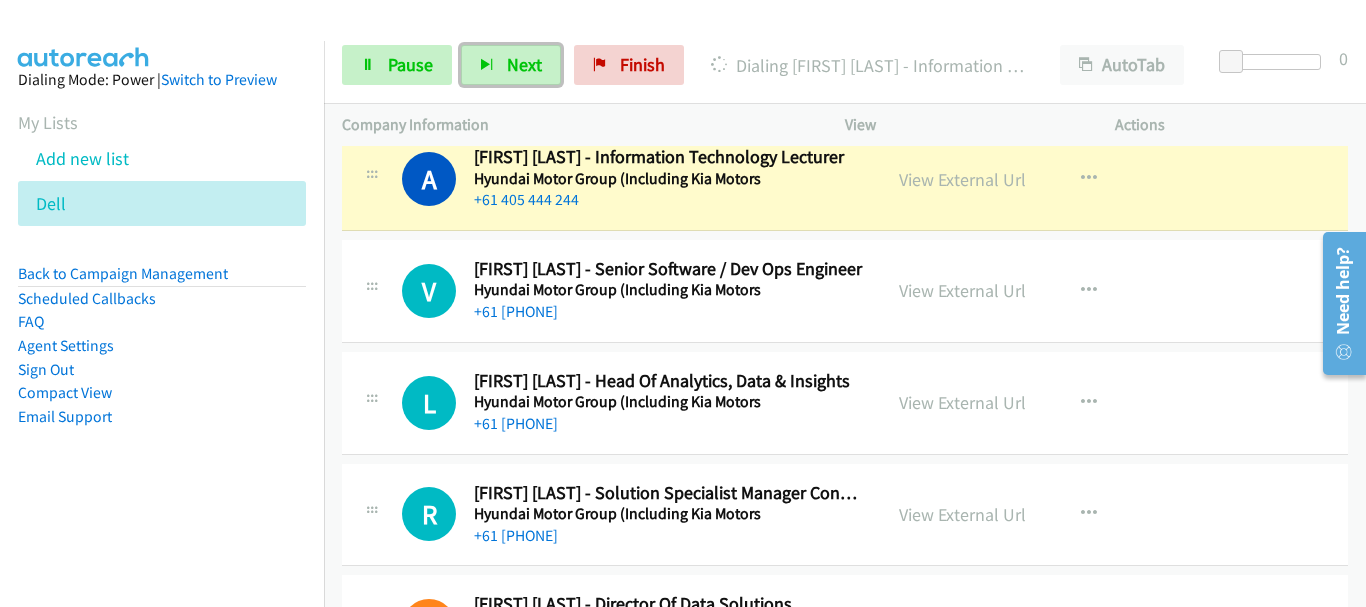 scroll, scrollTop: 5700, scrollLeft: 0, axis: vertical 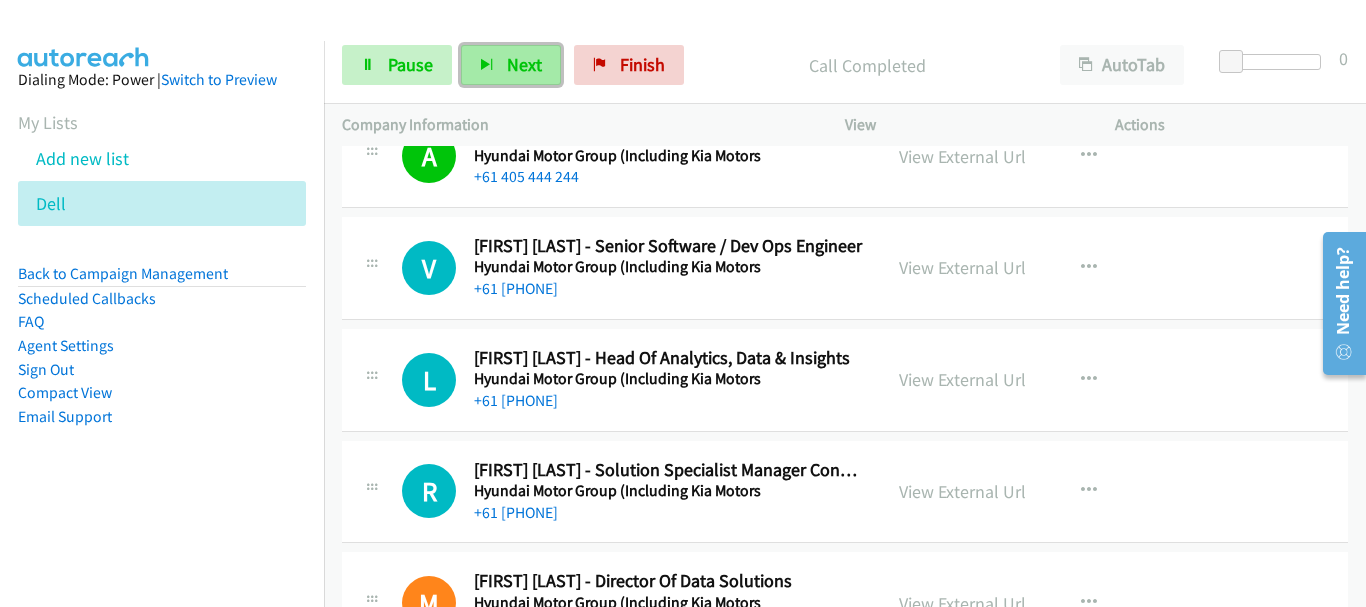 click on "Next" at bounding box center (511, 65) 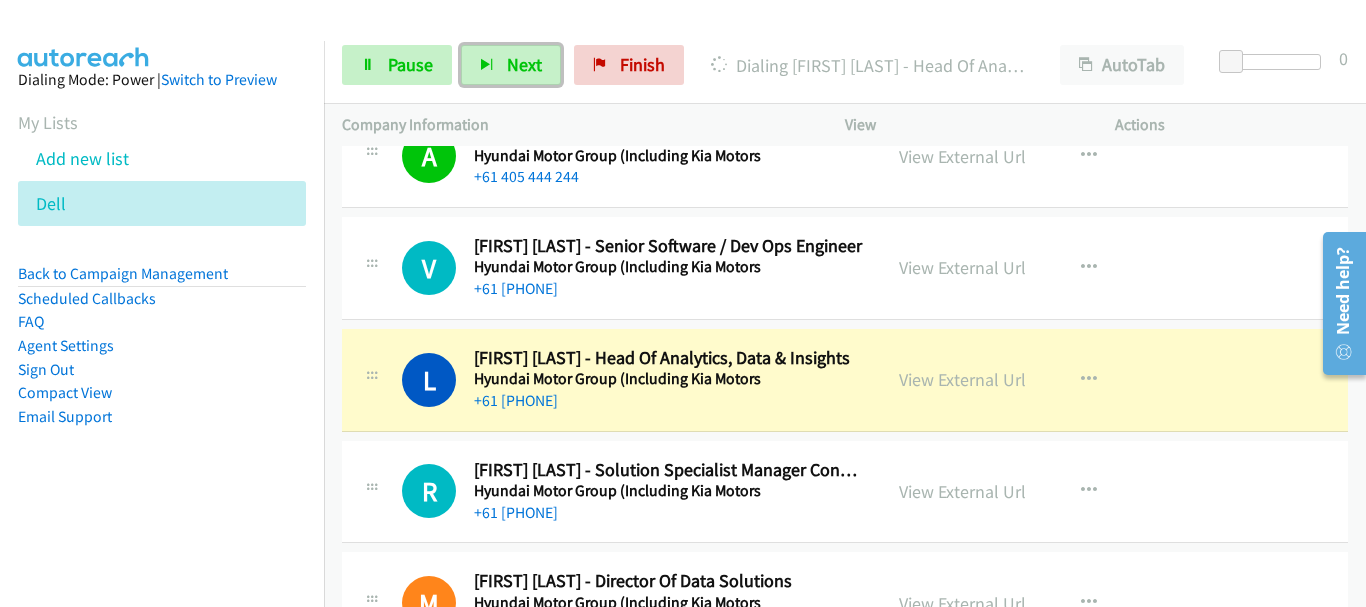 click on "+61 466 859 481" at bounding box center [668, 401] 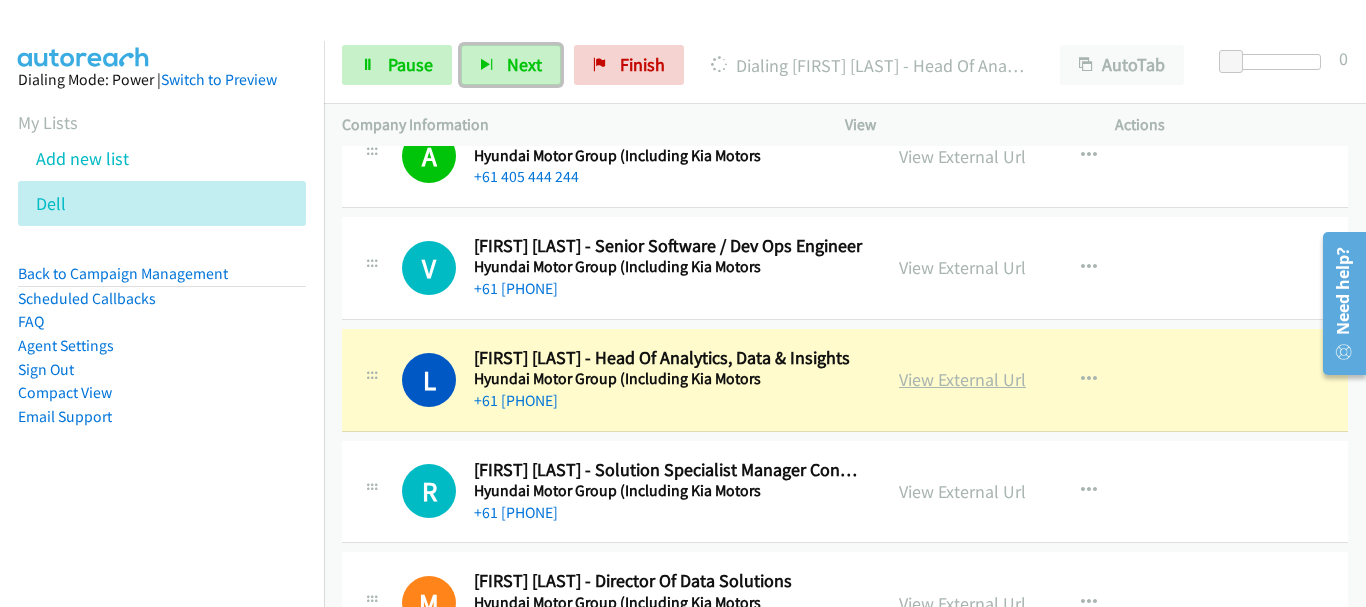 click on "View External Url" at bounding box center [962, 379] 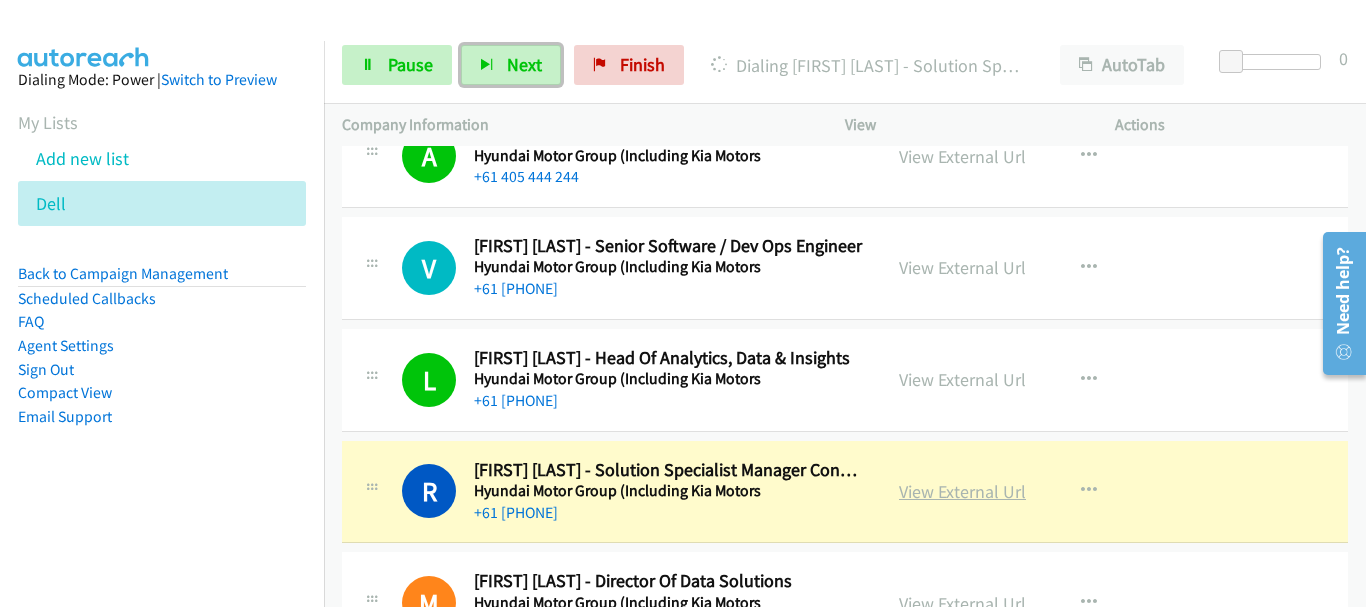 click on "View External Url" at bounding box center (962, 491) 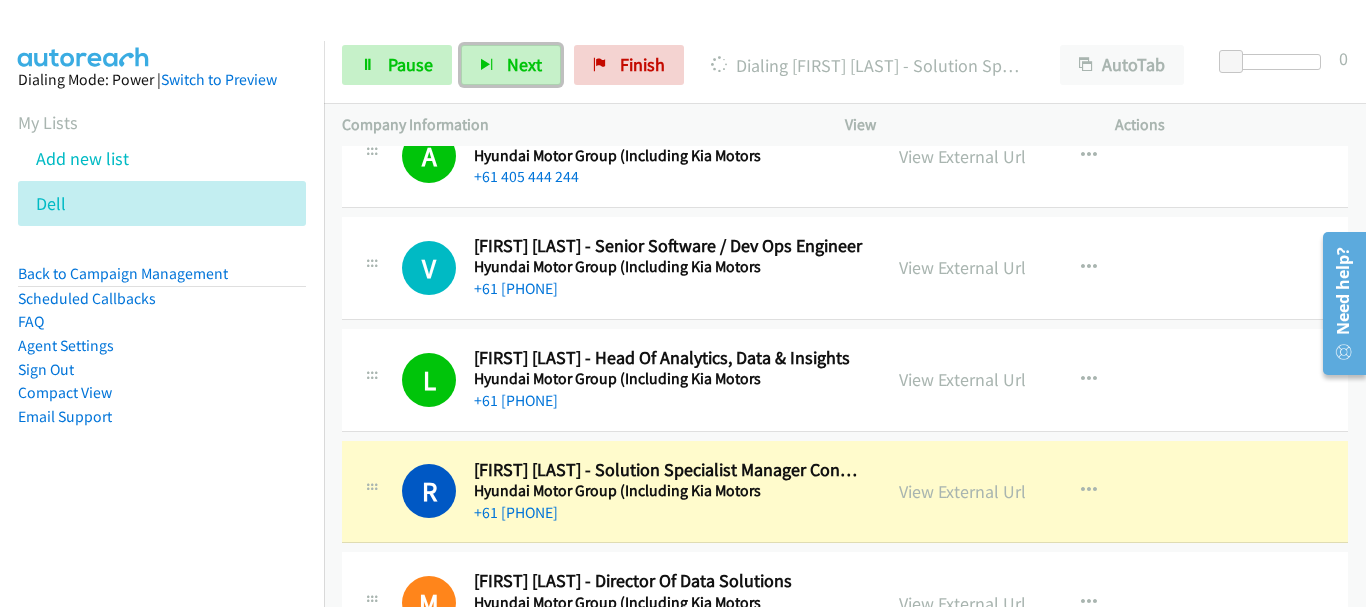 click on "+61 411 644 188" at bounding box center [668, 513] 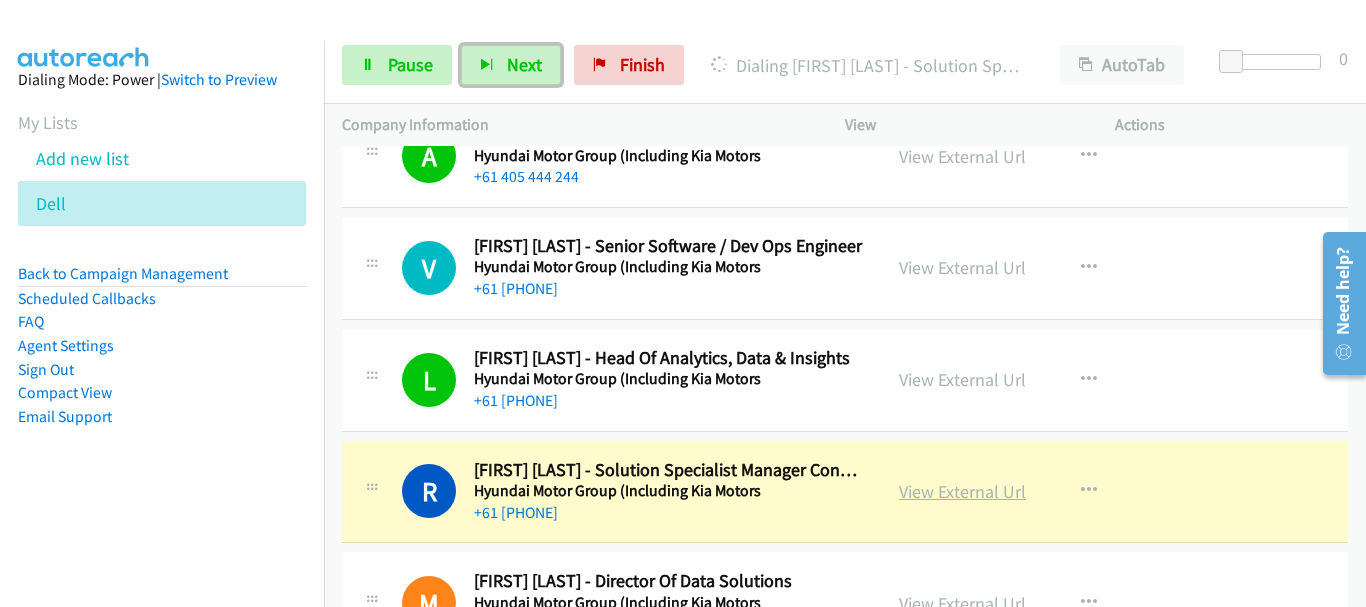 click on "View External Url" at bounding box center [962, 491] 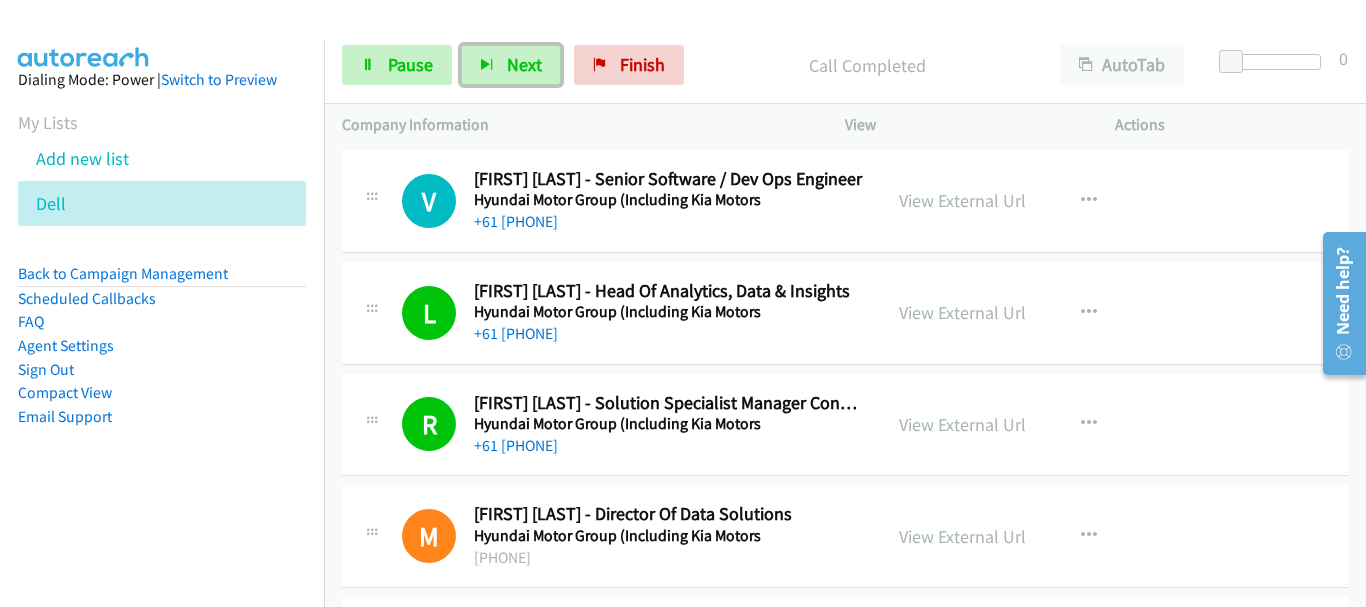 scroll, scrollTop: 5800, scrollLeft: 0, axis: vertical 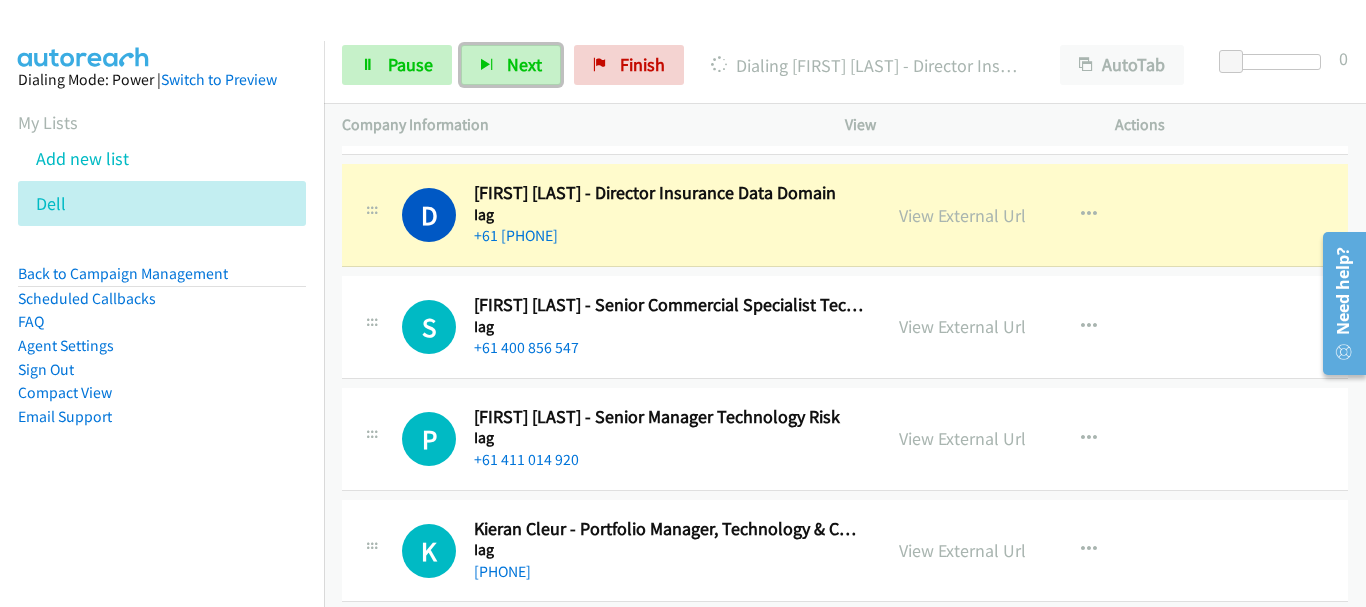 click on "+61 400 856 547" at bounding box center (668, 348) 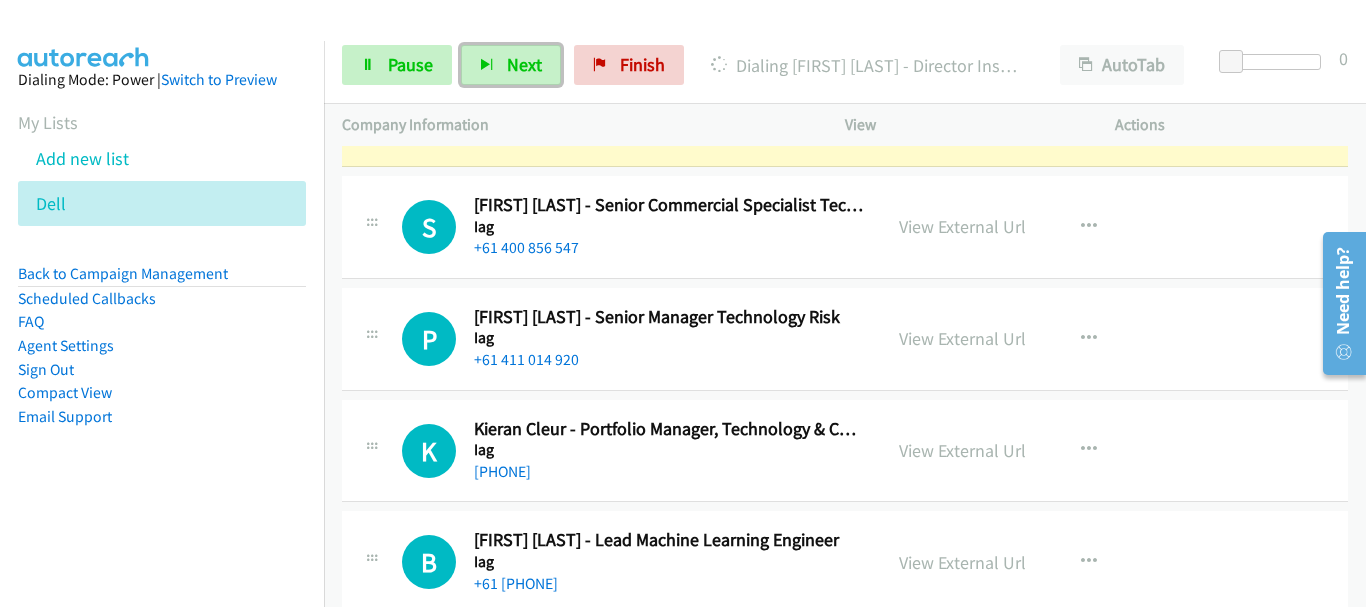 scroll, scrollTop: 6200, scrollLeft: 0, axis: vertical 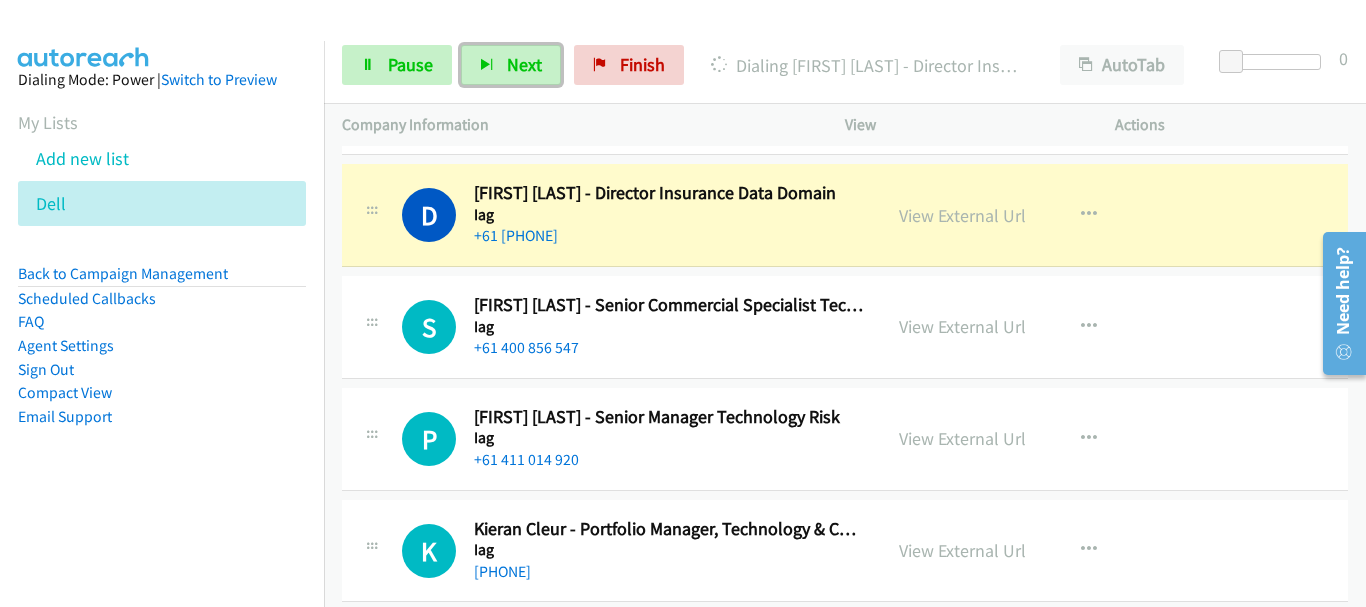 click on "S
Callback Scheduled
Swarnim Ranjitkar Fcca, Caanz - Senior Commercial Specialist   Technology
Iag
Australia/Sydney
+61 400 856 547
View External Url
View External Url
Schedule/Manage Callback
Start Calls Here
Remove from list
Add to do not call list
Reset Call Status" at bounding box center (845, 327) 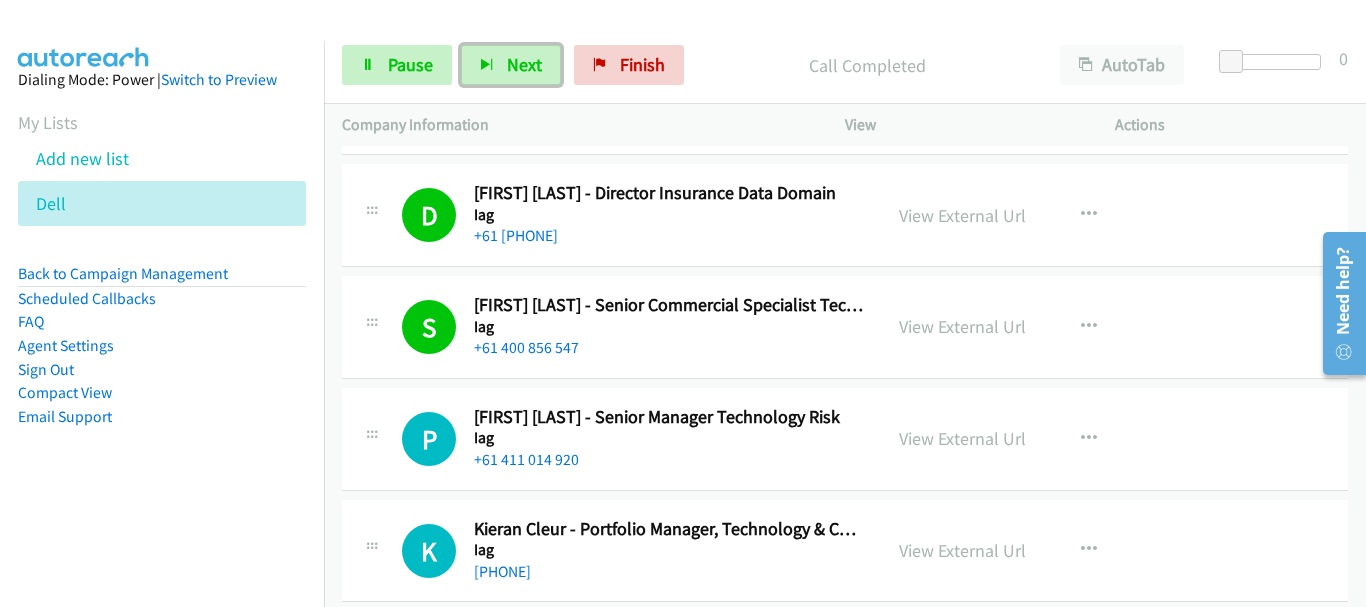 scroll, scrollTop: 6300, scrollLeft: 0, axis: vertical 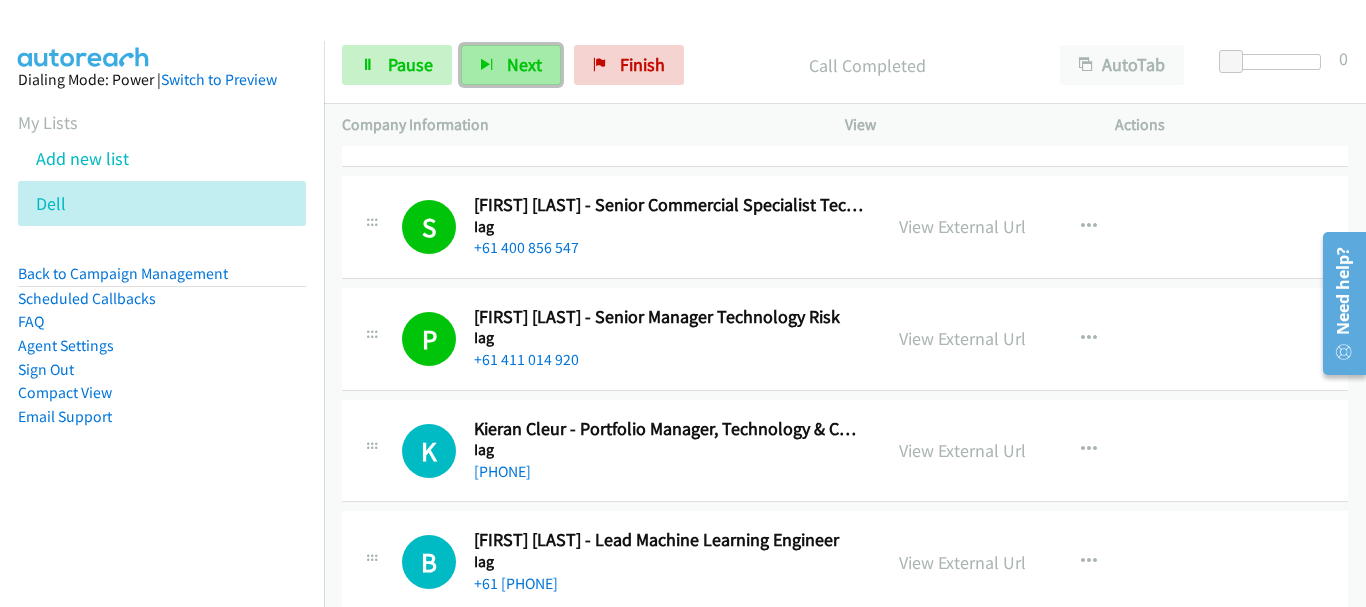 click at bounding box center (487, 66) 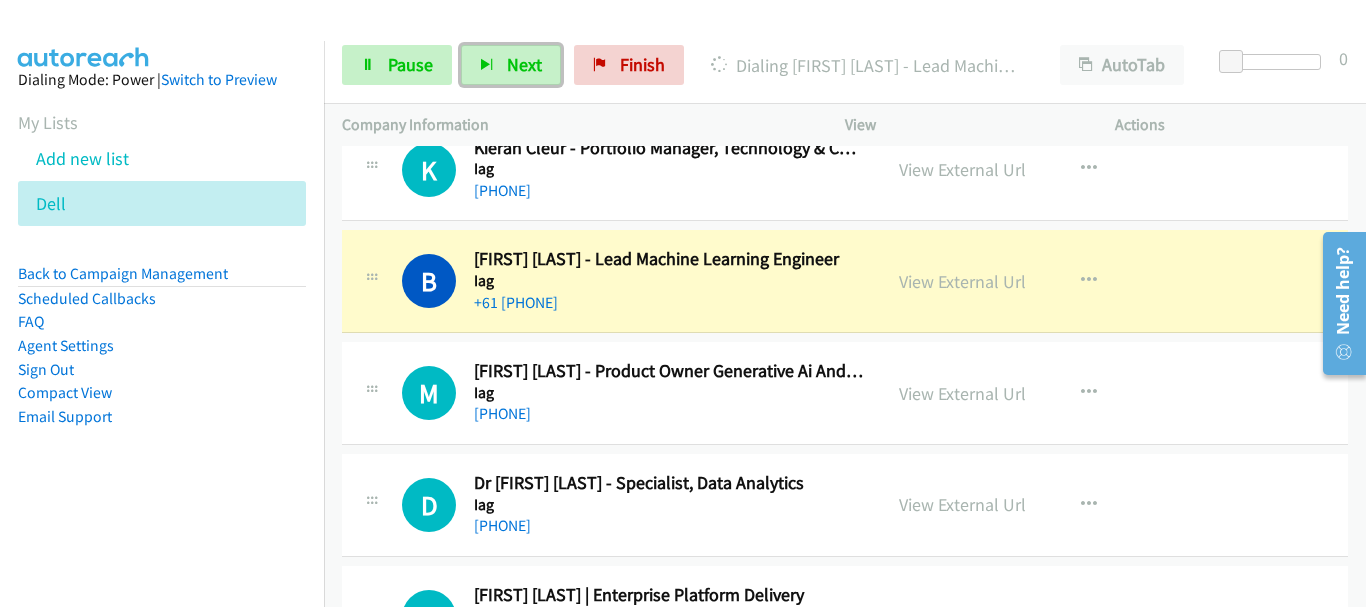 scroll, scrollTop: 6600, scrollLeft: 0, axis: vertical 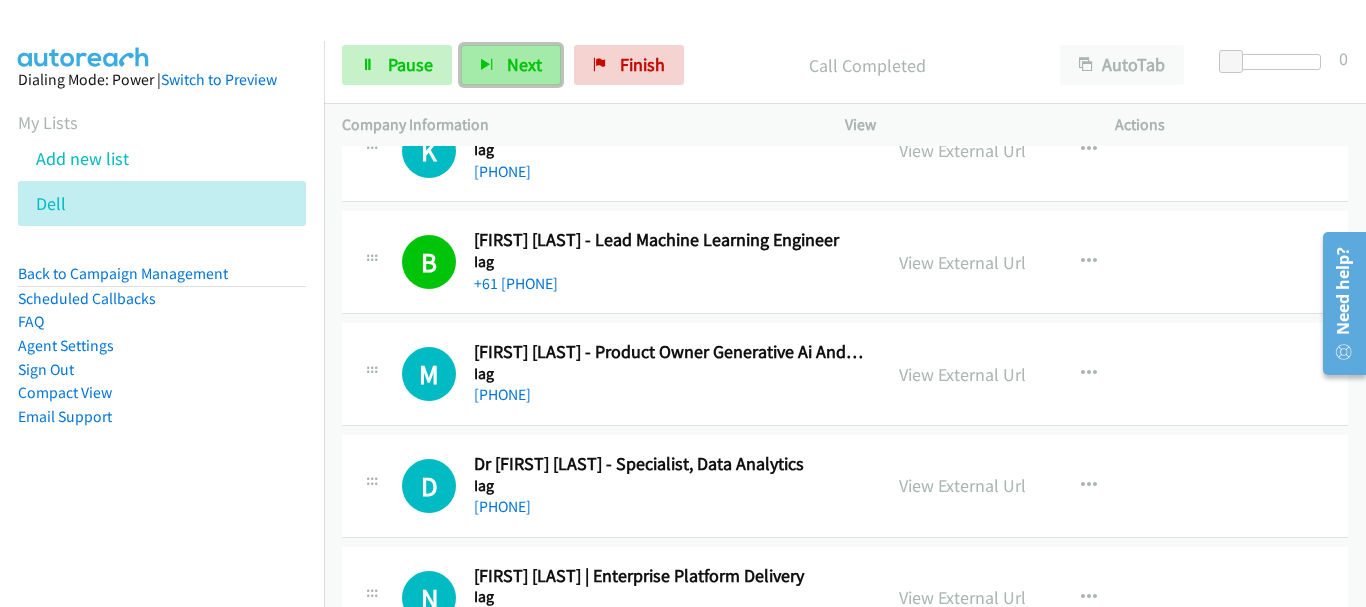 click on "Next" at bounding box center [511, 65] 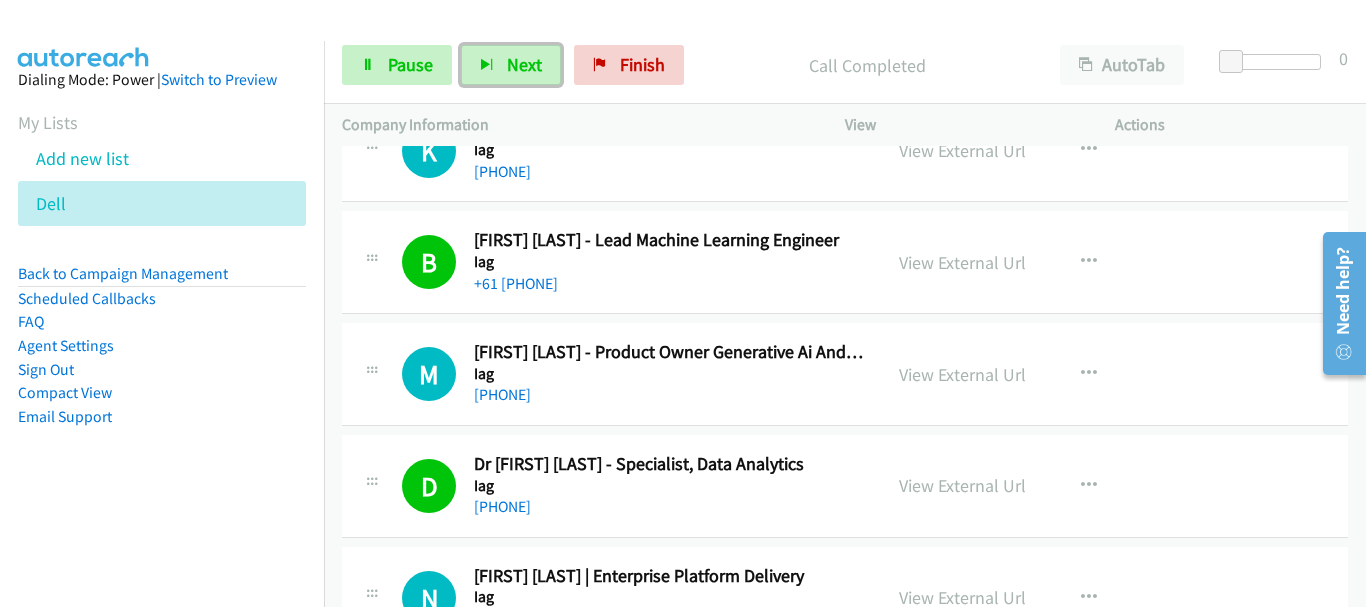 scroll, scrollTop: 6700, scrollLeft: 0, axis: vertical 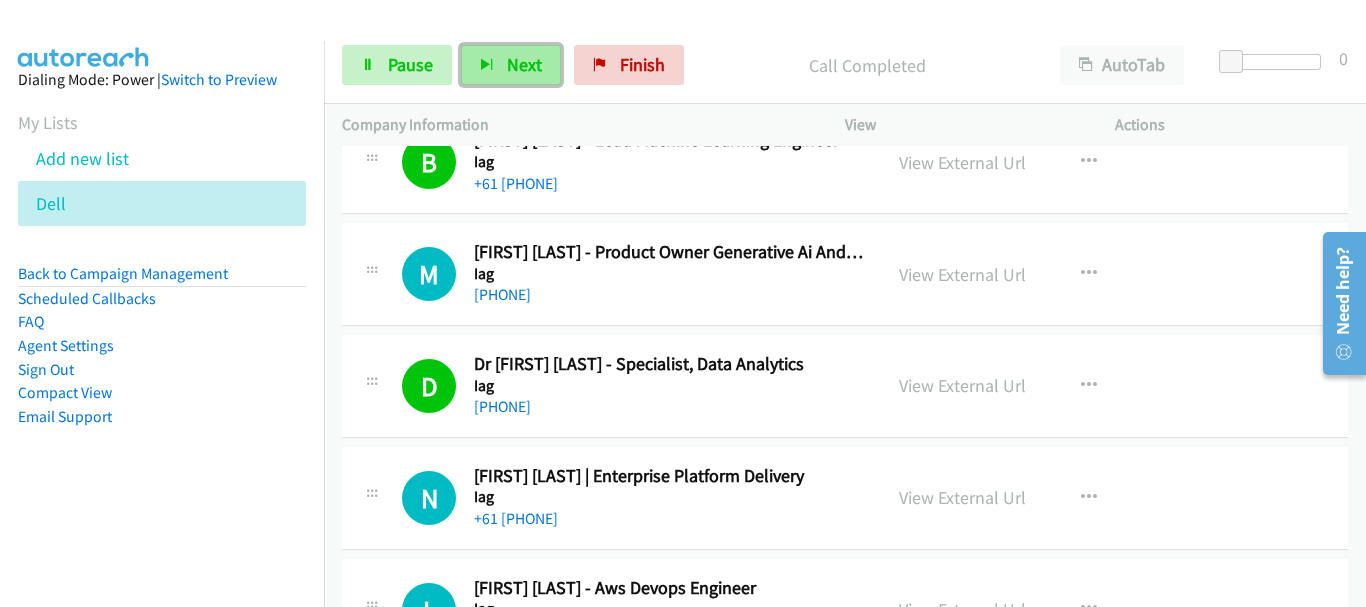 click on "Next" at bounding box center [511, 65] 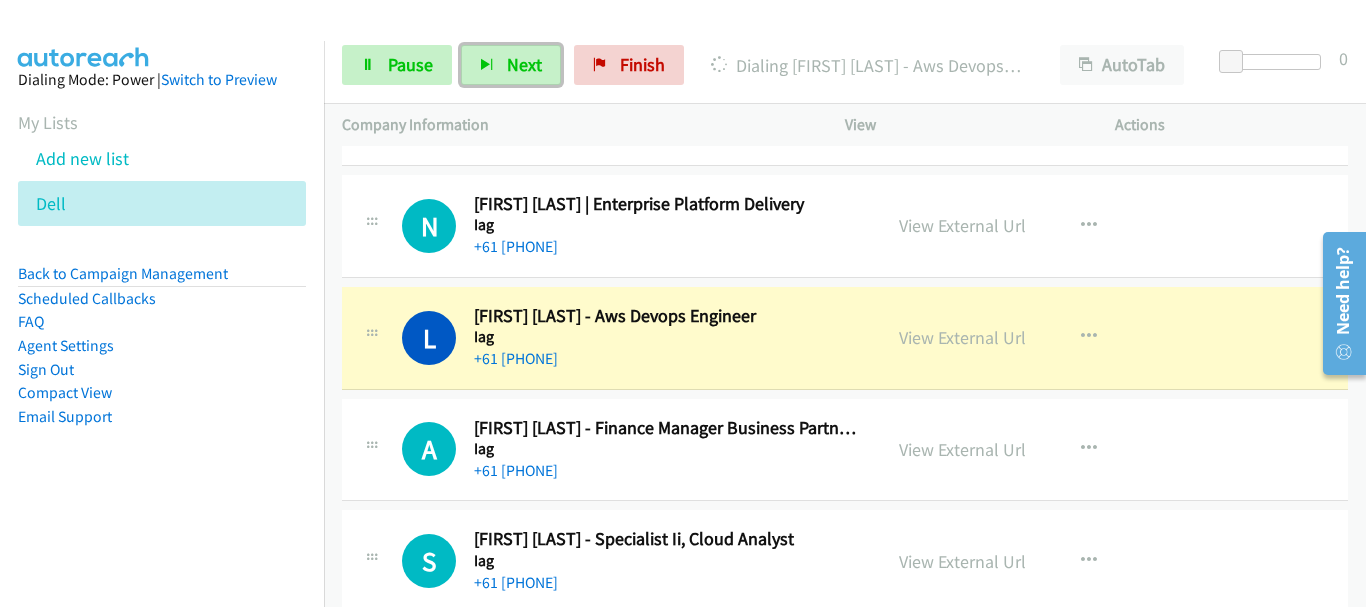 scroll, scrollTop: 7000, scrollLeft: 0, axis: vertical 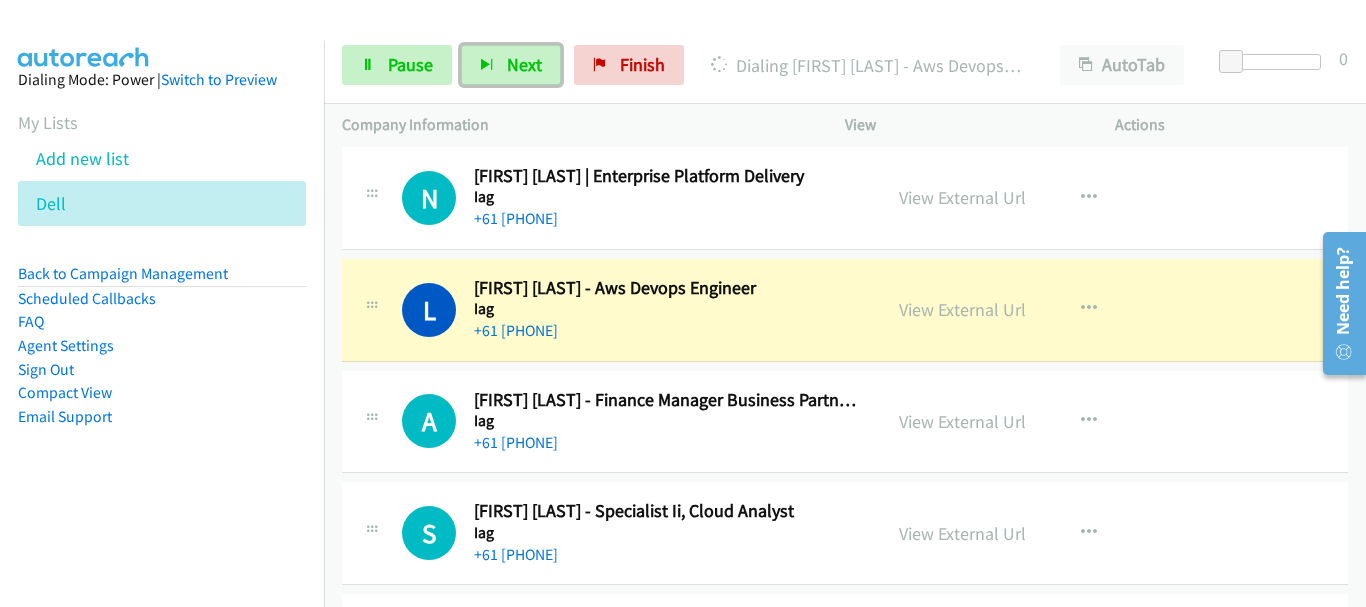 click on "L
Callback Scheduled
Lakshmi Sasi Tadavarthi - Aws Devops Engineer
Iag
Australia/Sydney
+61 468 369 550
View External Url
View External Url
Schedule/Manage Callback
Start Calls Here
Remove from list
Add to do not call list
Reset Call Status" at bounding box center [845, 310] 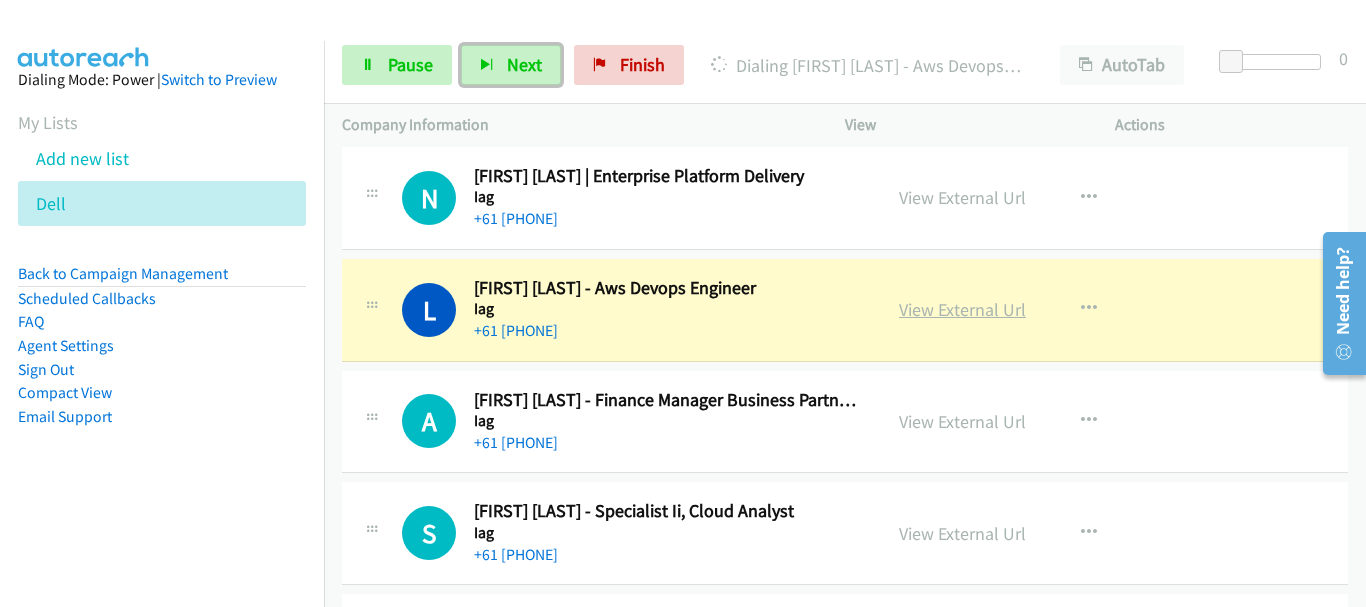 click on "View External Url" at bounding box center (962, 309) 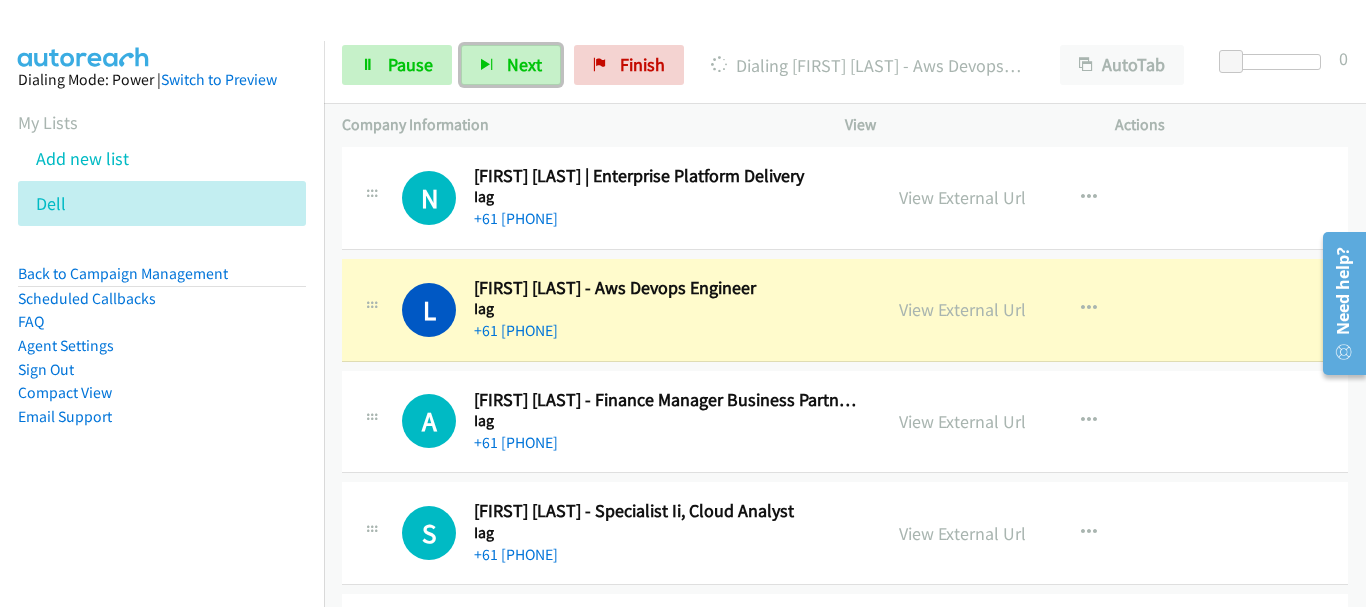 click on "+61 468 369 550" at bounding box center (668, 331) 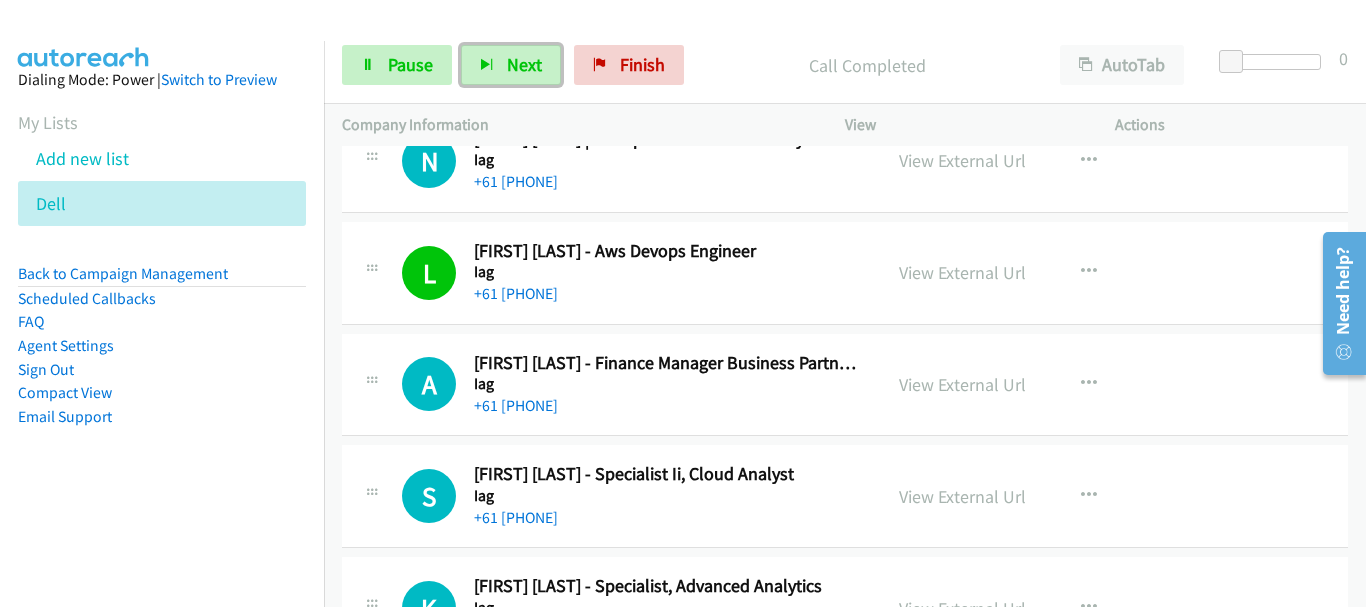 scroll, scrollTop: 7100, scrollLeft: 0, axis: vertical 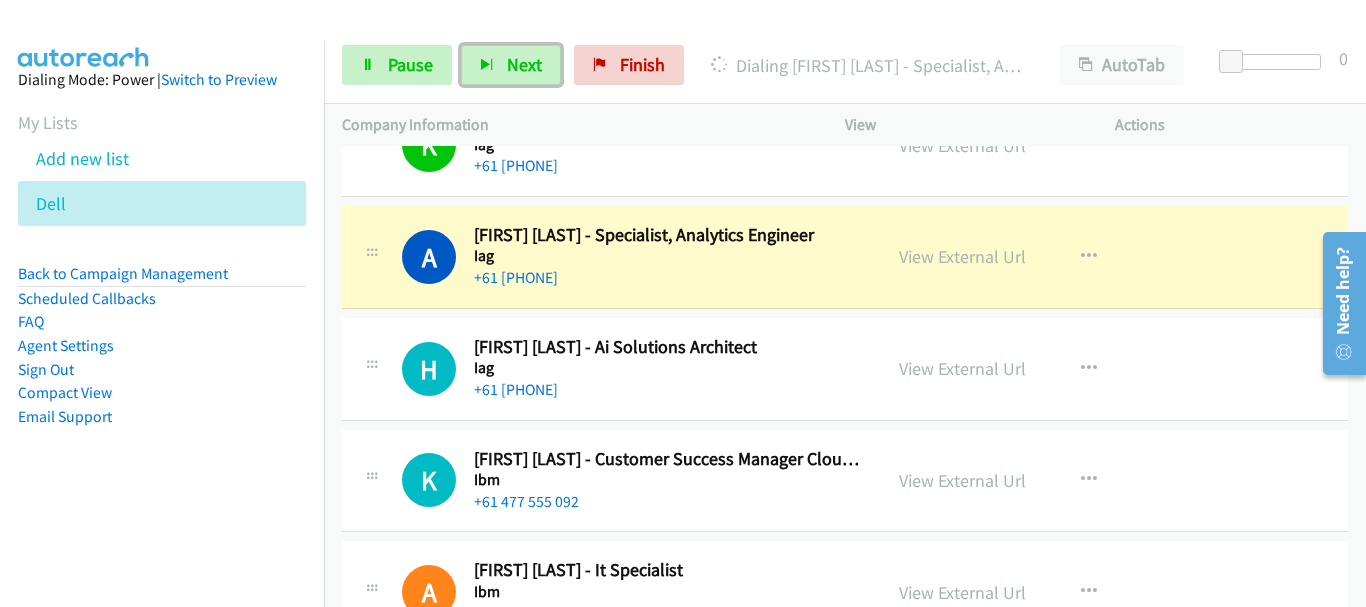 click on "H
Callback Scheduled
Himanshu Chaudhary - Ai Solutions Architect
Iag
Australia/Sydney
+61 415 300 324
View External Url
View External Url
Schedule/Manage Callback
Start Calls Here
Remove from list
Add to do not call list
Reset Call Status" at bounding box center (845, 369) 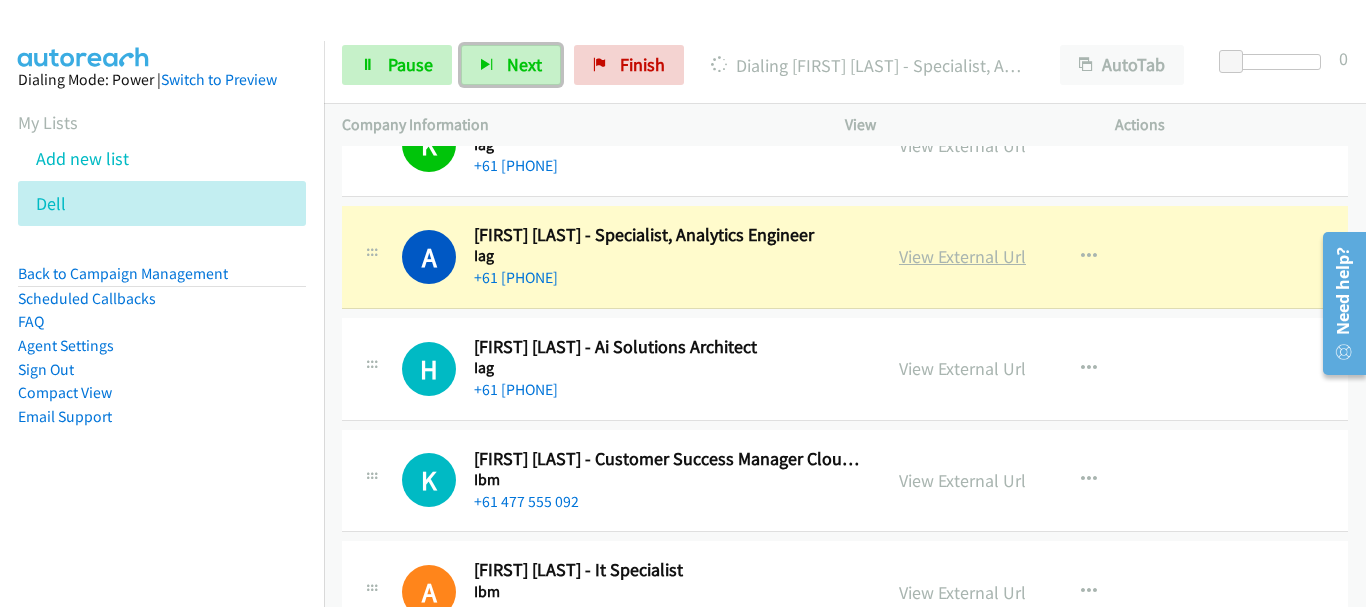 click on "View External Url" at bounding box center [962, 256] 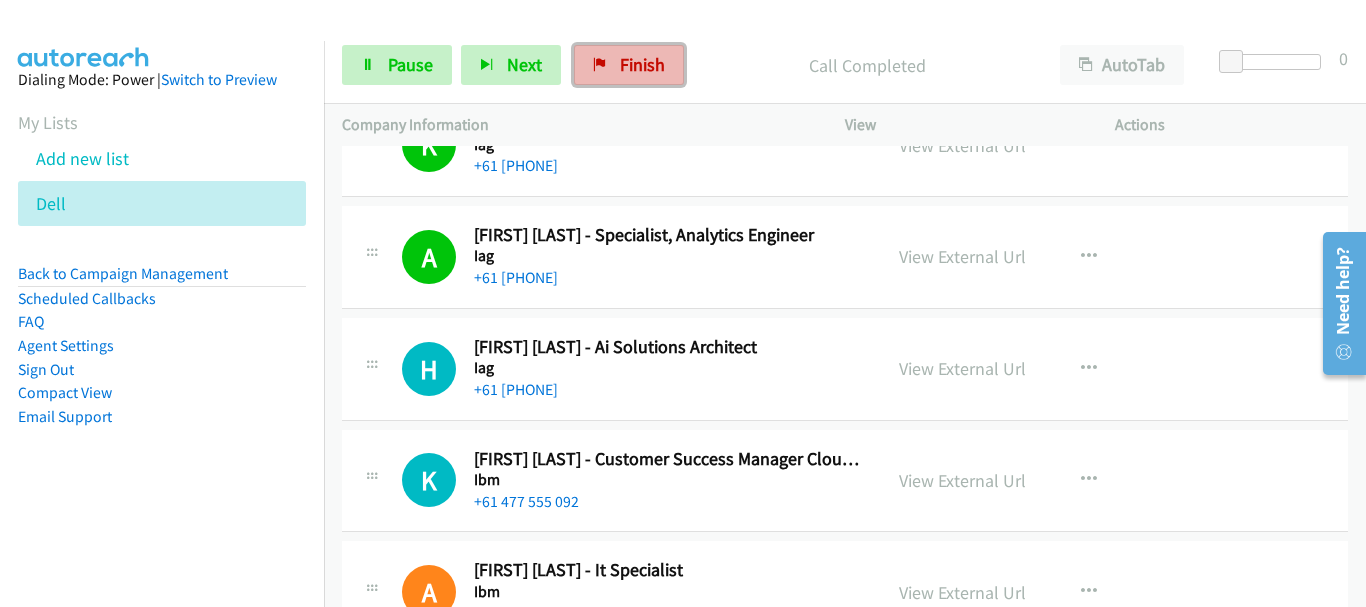 click at bounding box center [600, 66] 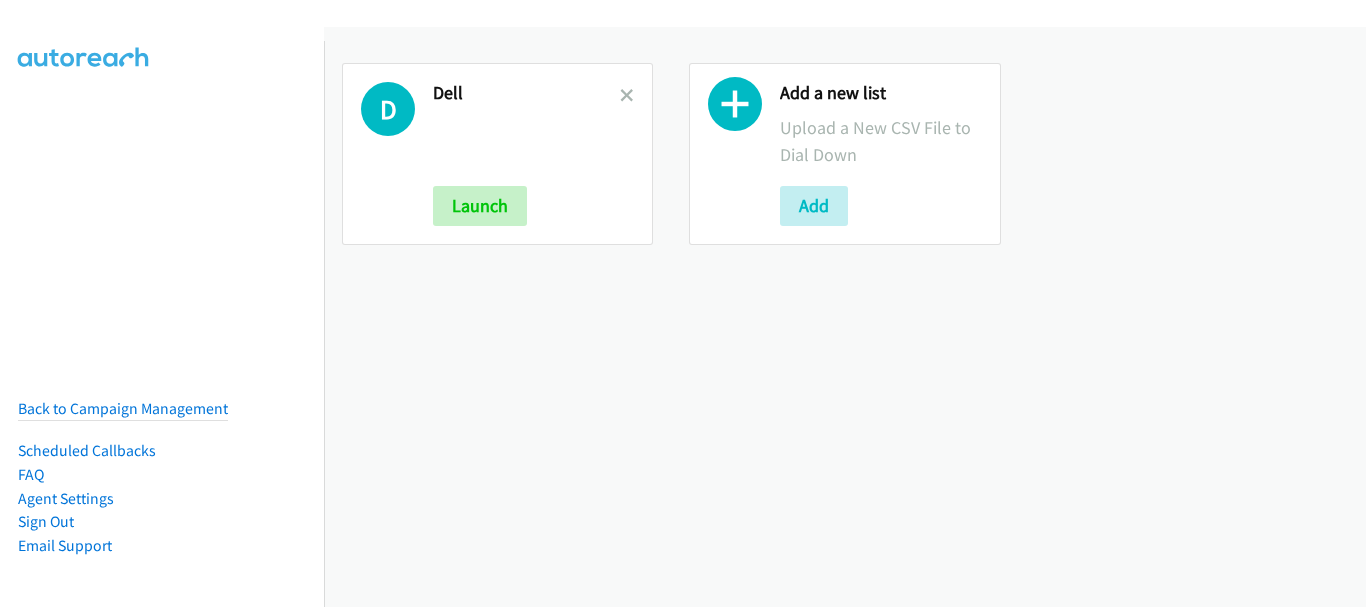 scroll, scrollTop: 0, scrollLeft: 0, axis: both 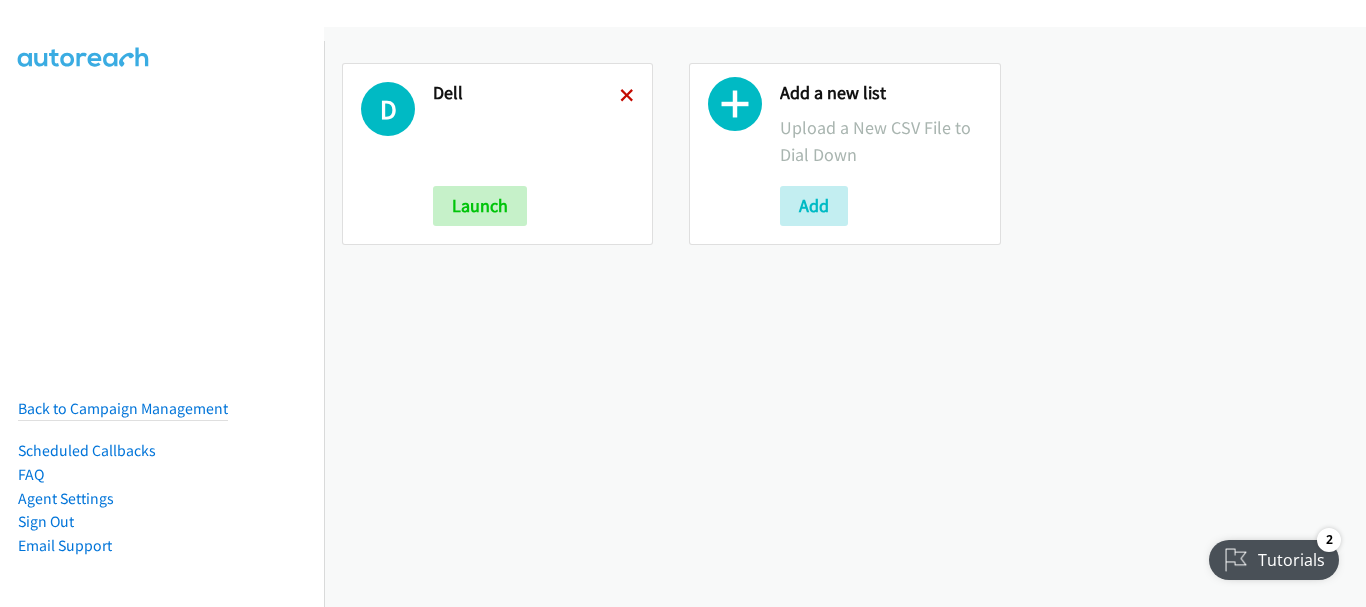click at bounding box center [627, 97] 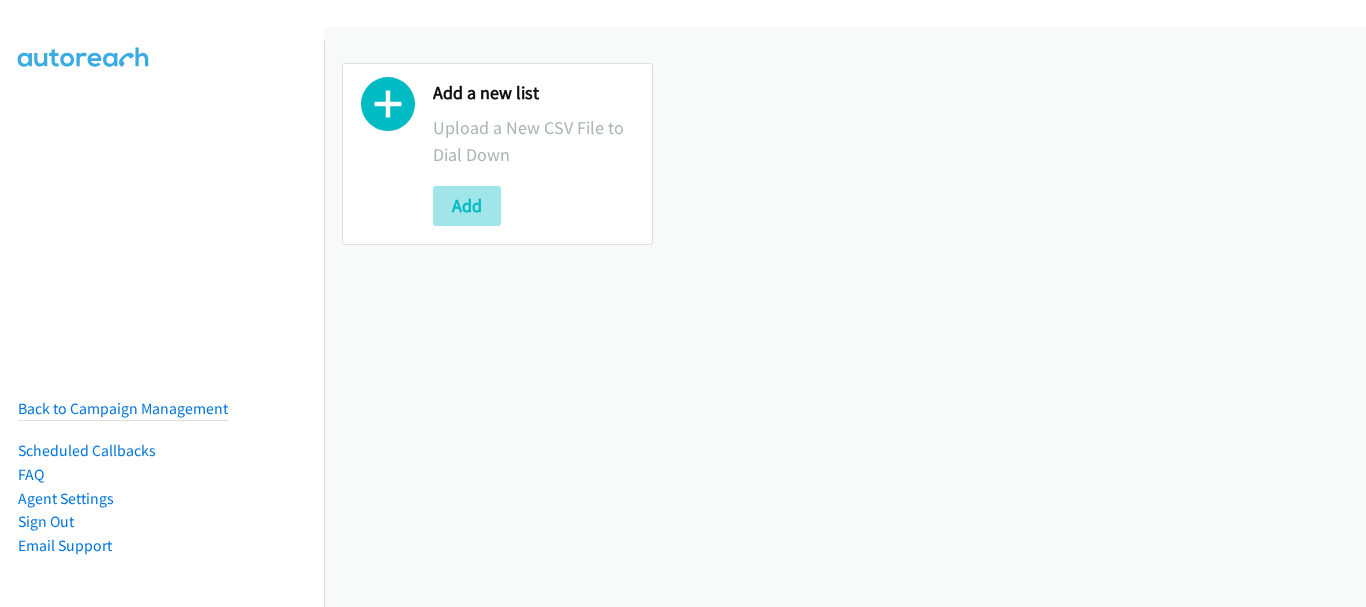 scroll, scrollTop: 0, scrollLeft: 0, axis: both 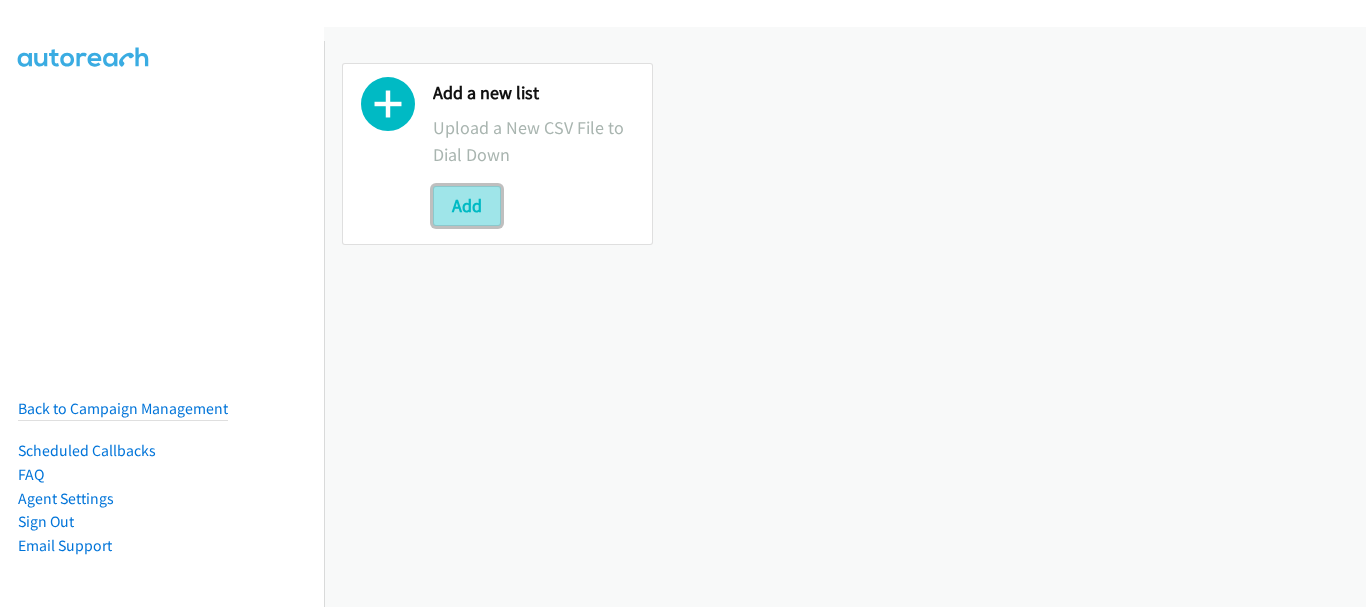 click on "Add" at bounding box center (467, 206) 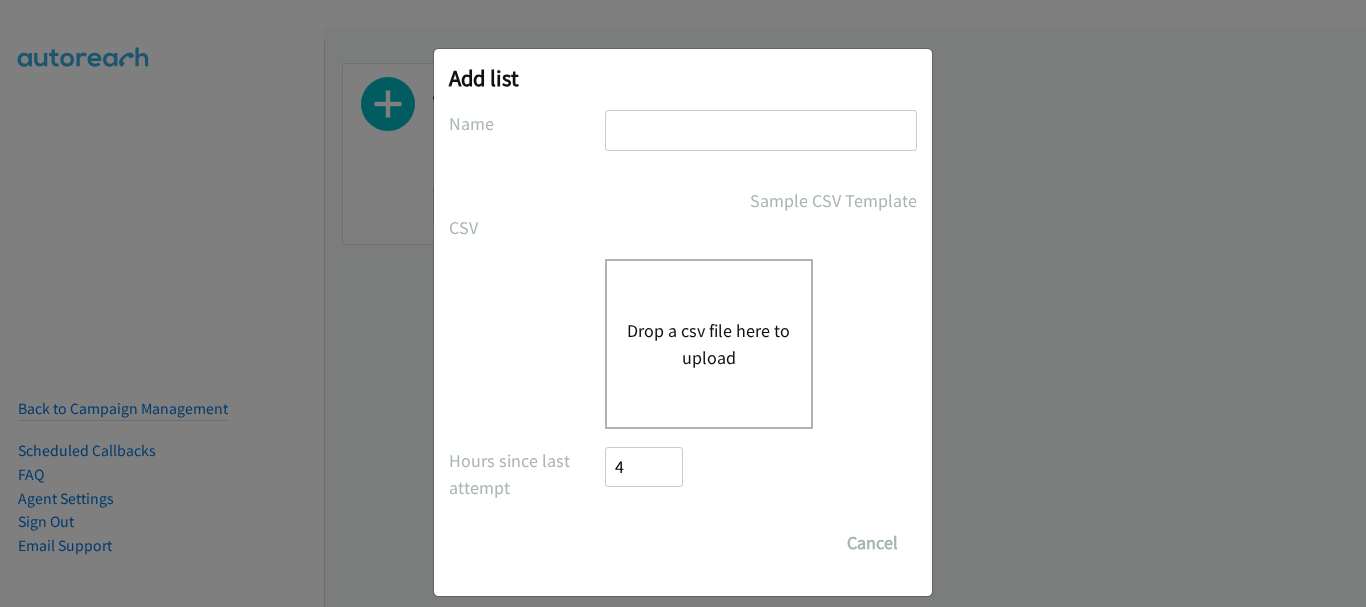 click at bounding box center [761, 130] 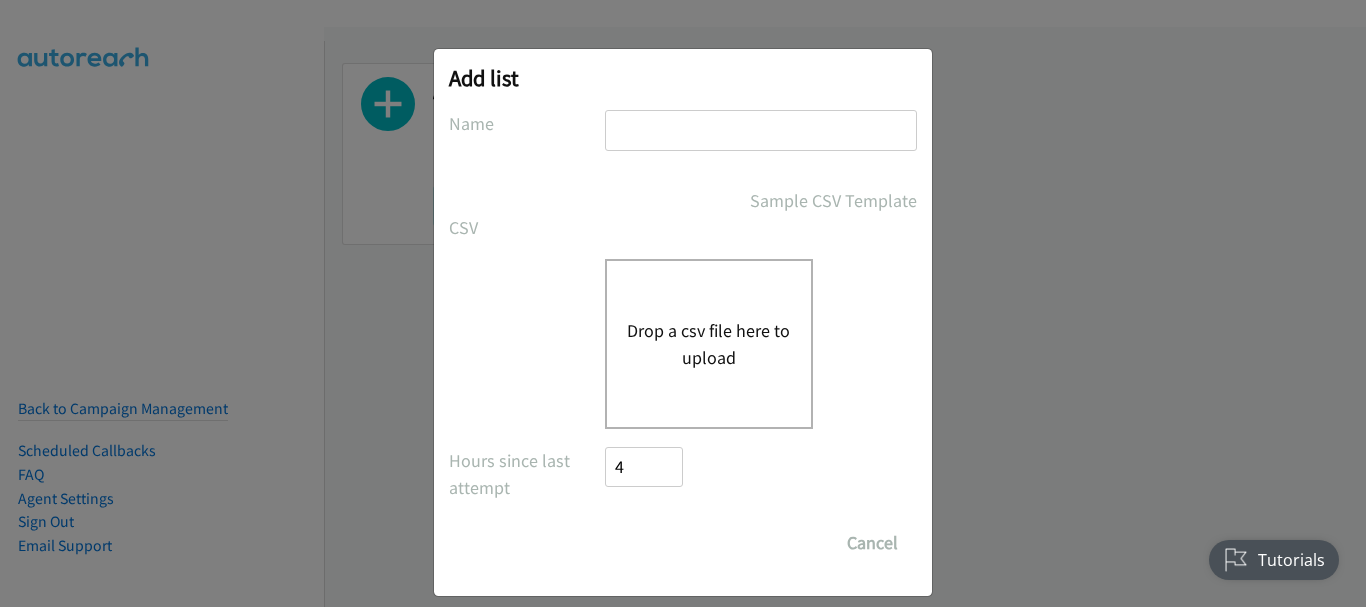 scroll, scrollTop: 0, scrollLeft: 0, axis: both 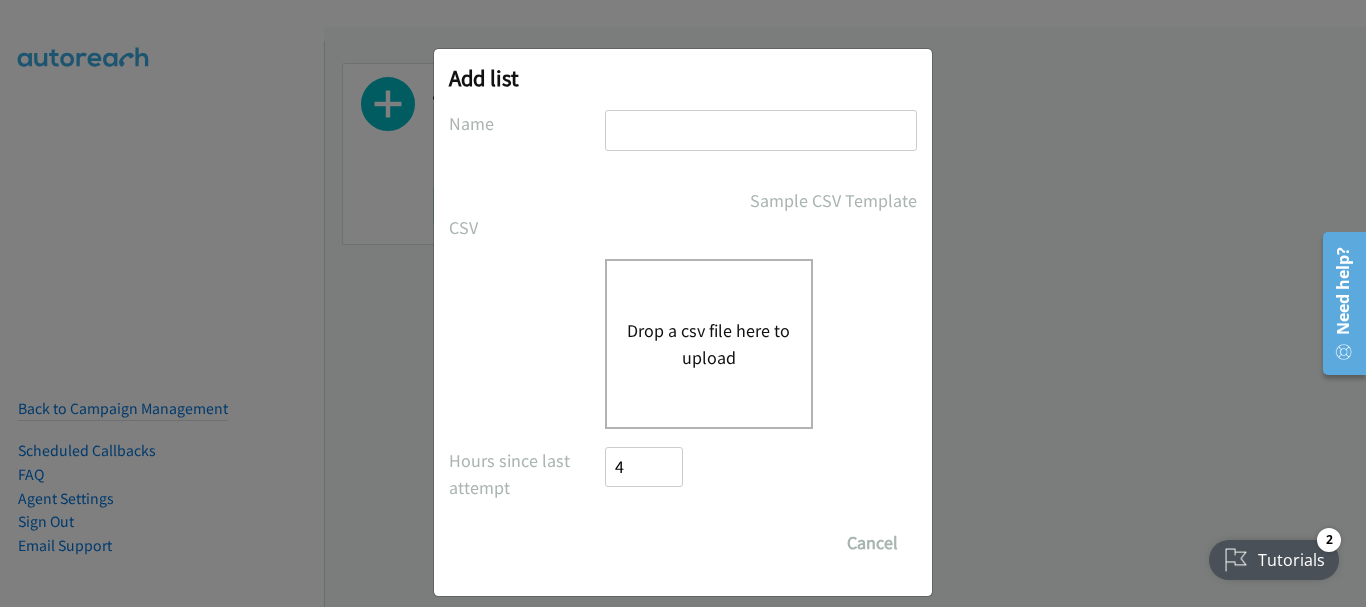 type on "dell" 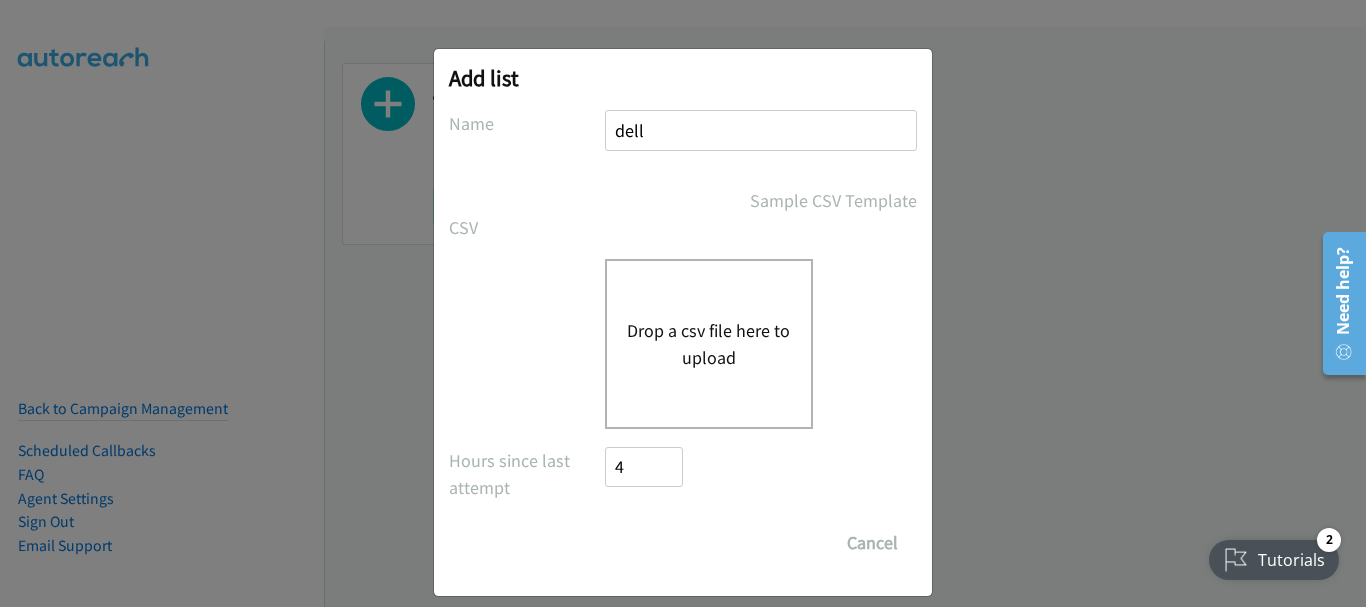 click on "Drop a csv file here to upload" at bounding box center [709, 344] 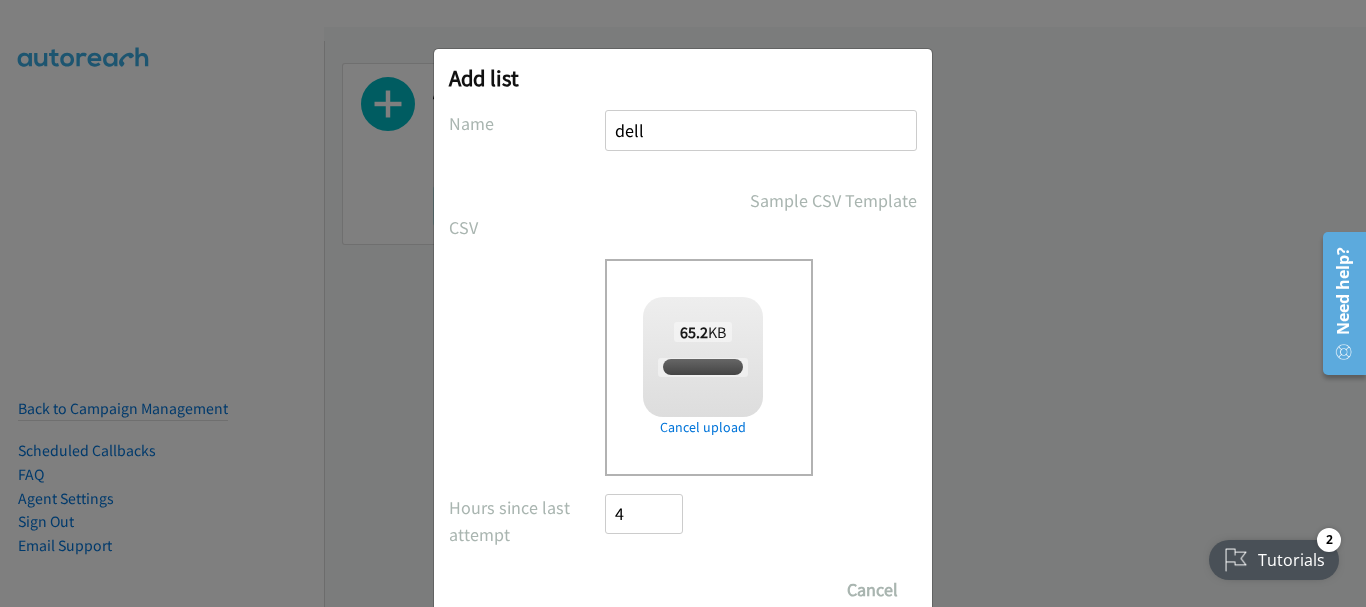 scroll, scrollTop: 67, scrollLeft: 0, axis: vertical 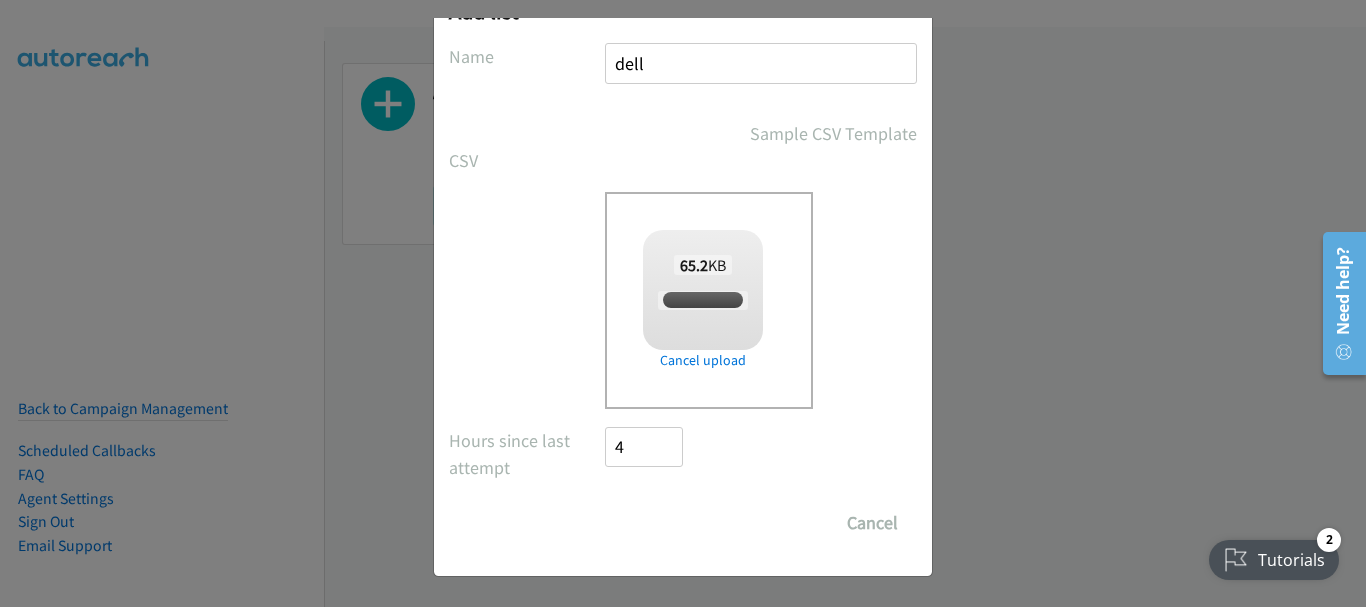 checkbox on "true" 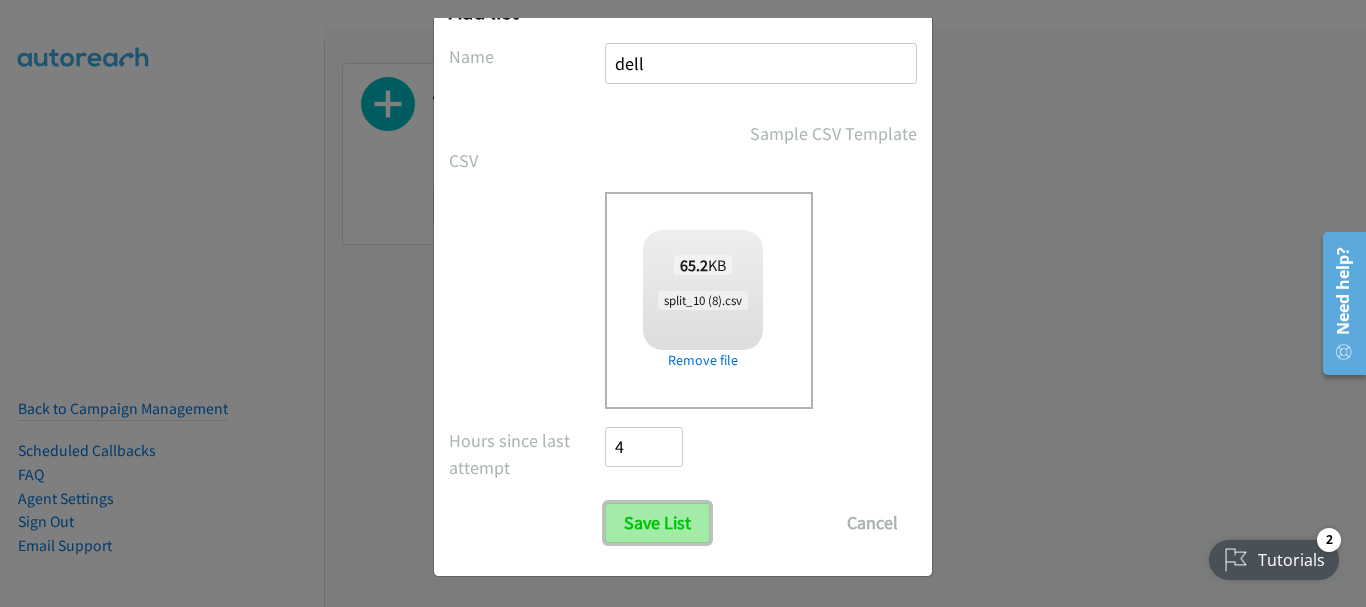 click on "Save List" at bounding box center (657, 523) 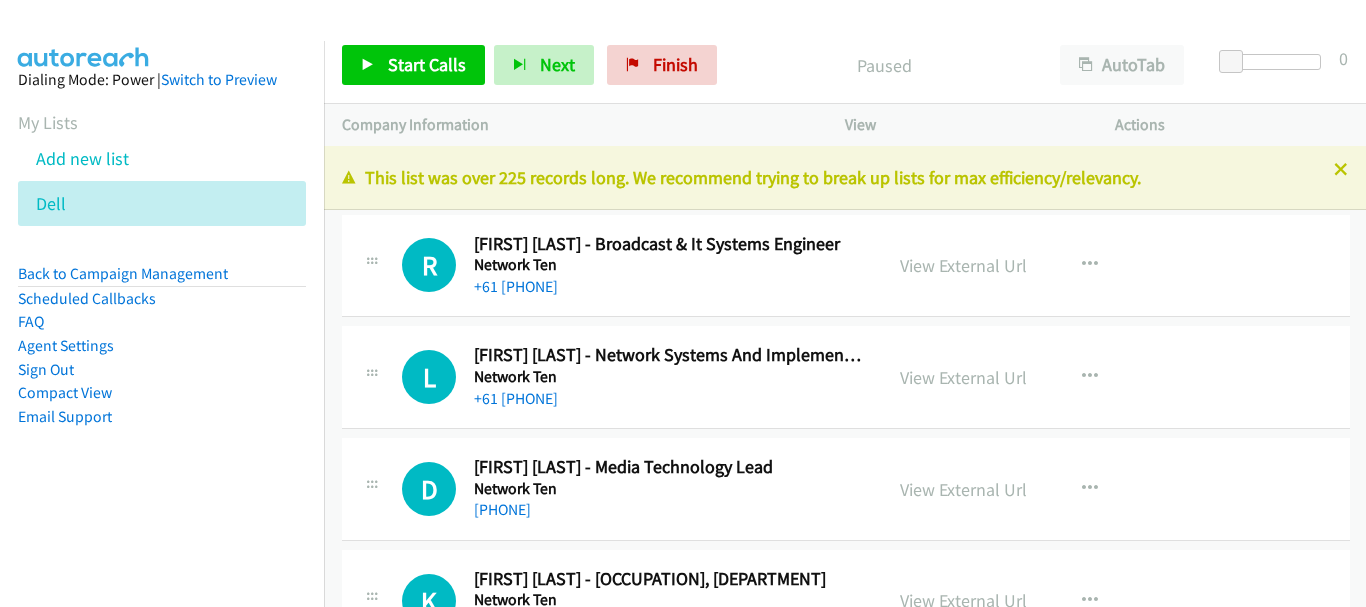 scroll, scrollTop: 0, scrollLeft: 0, axis: both 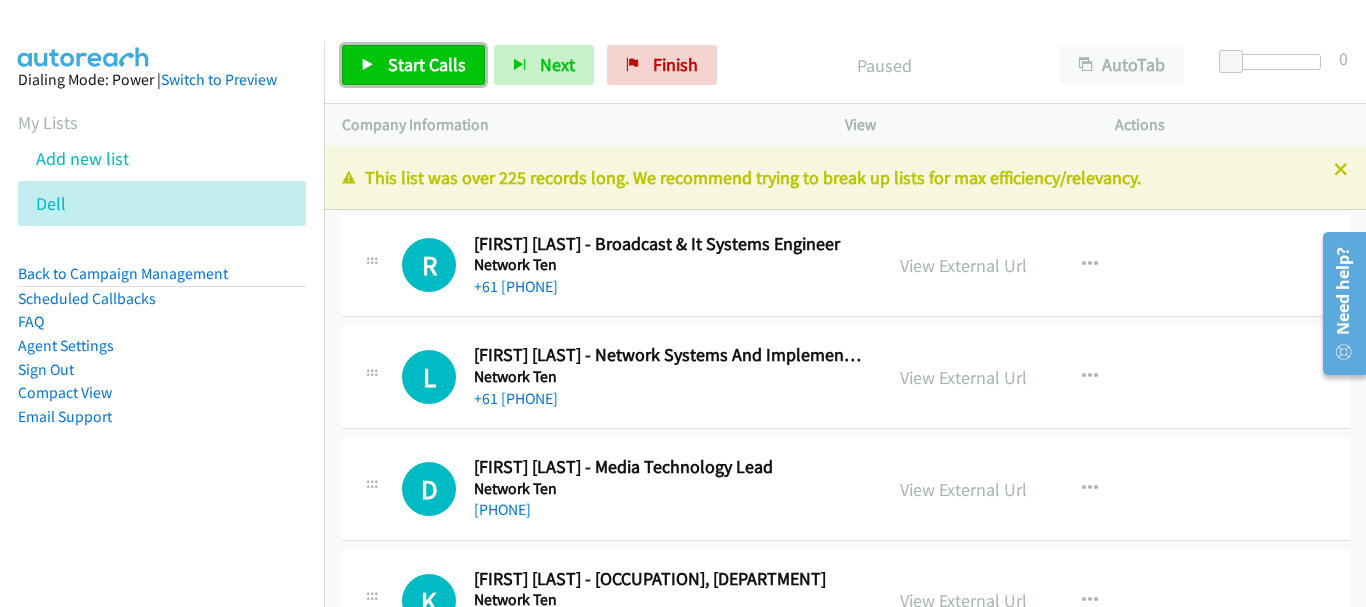 click on "Start Calls" at bounding box center [427, 64] 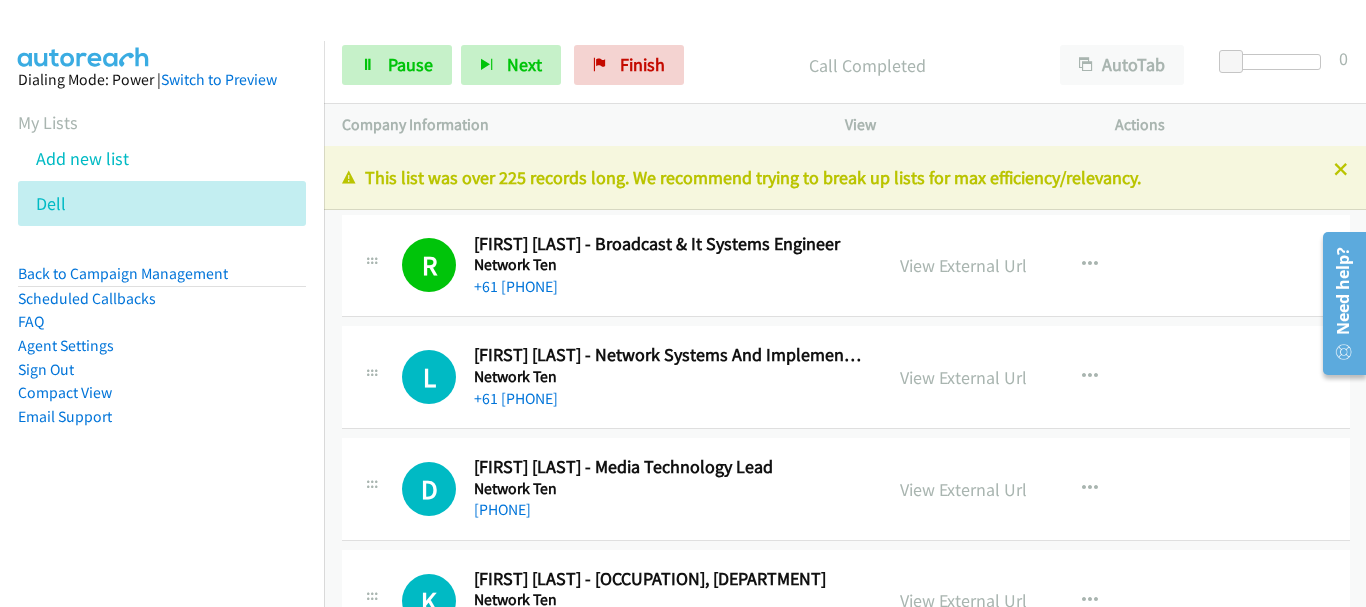 click on "+61 404 037 482" at bounding box center [669, 287] 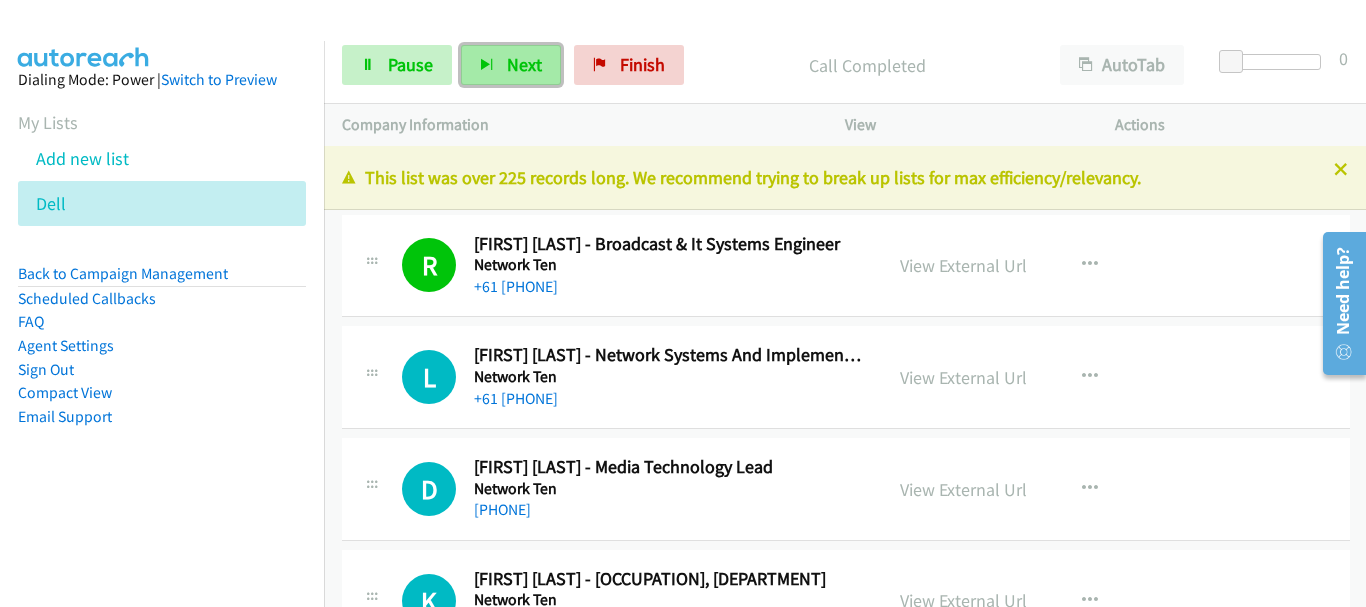 click on "Next" at bounding box center (511, 65) 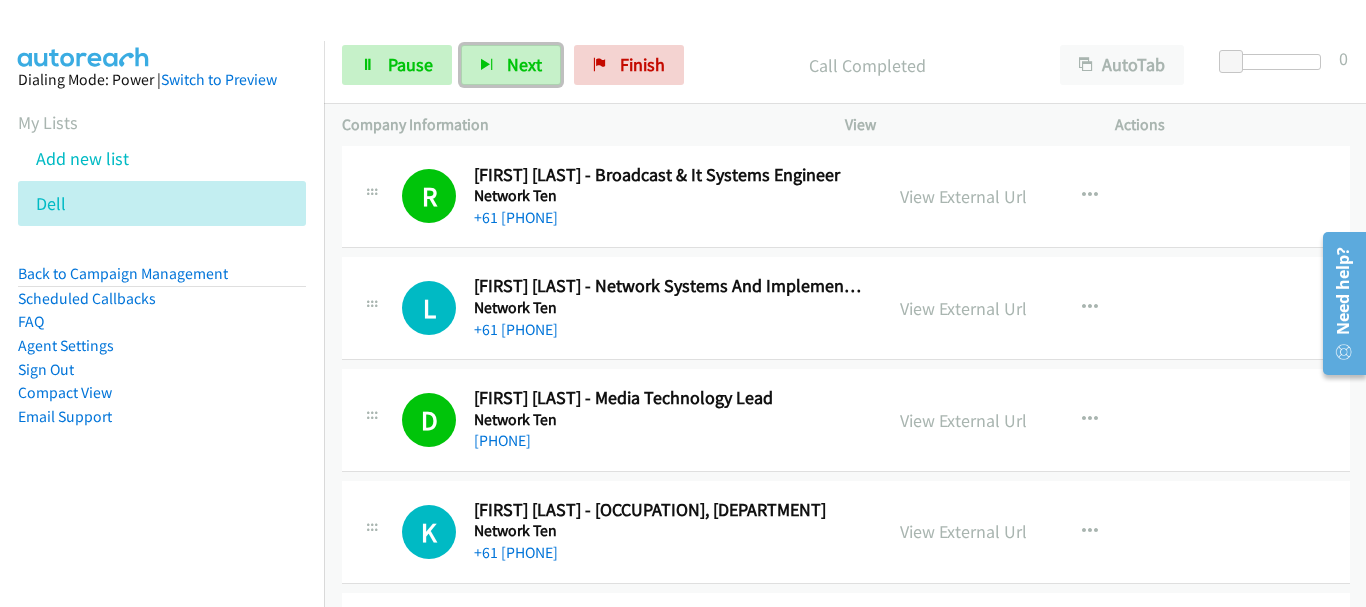scroll, scrollTop: 100, scrollLeft: 0, axis: vertical 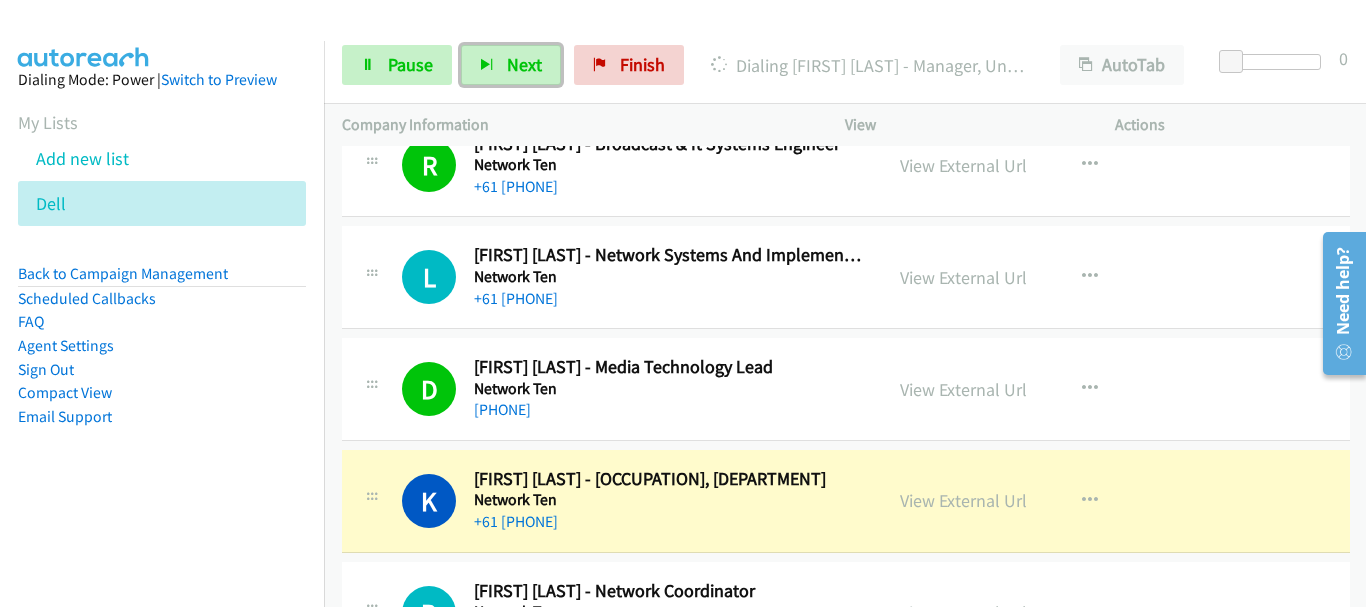 click on "K
Callback Scheduled
Kati Hattersley - Manager, Unit Network News
Network Ten
Australia/Sydney
+61 414 503 059
View External Url
View External Url
Schedule/Manage Callback
Start Calls Here
Remove from list
Add to do not call list
Reset Call Status" at bounding box center [846, 501] 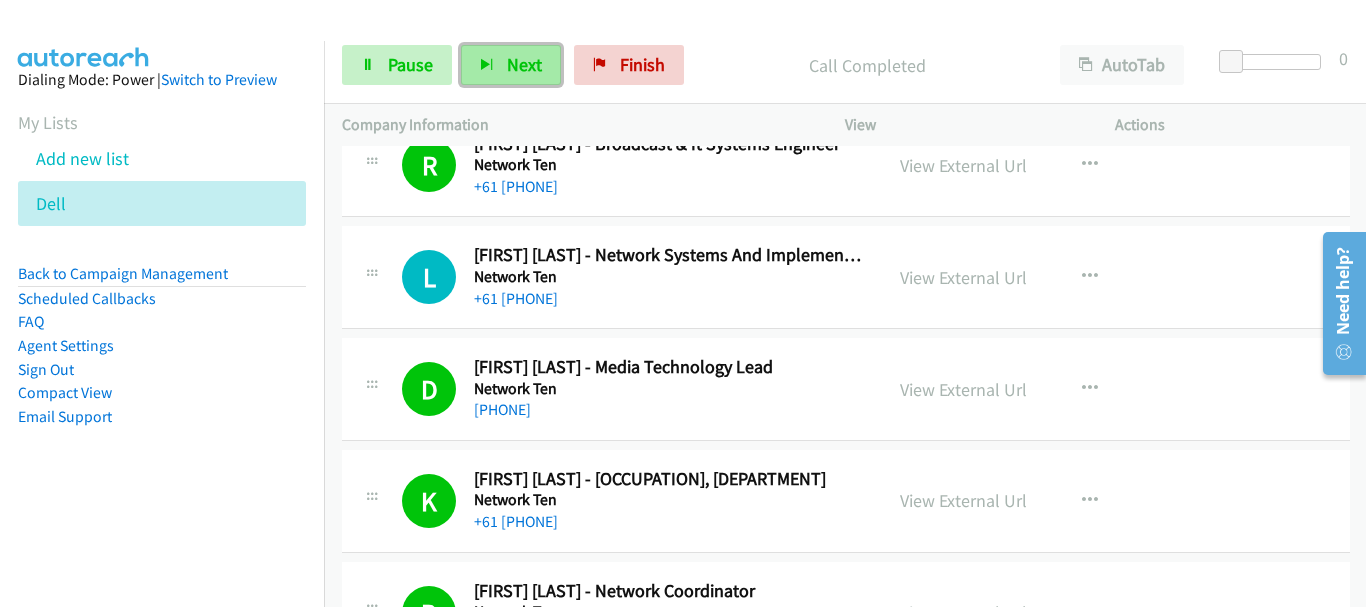 click on "Next" at bounding box center [524, 64] 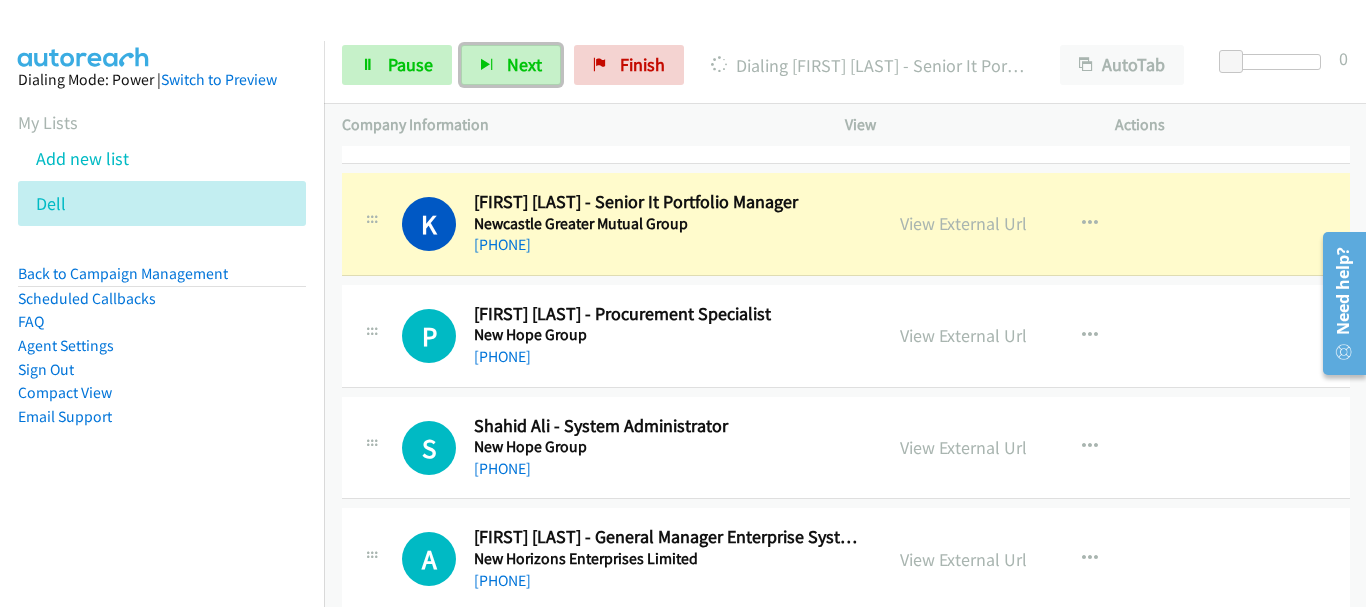 scroll, scrollTop: 900, scrollLeft: 0, axis: vertical 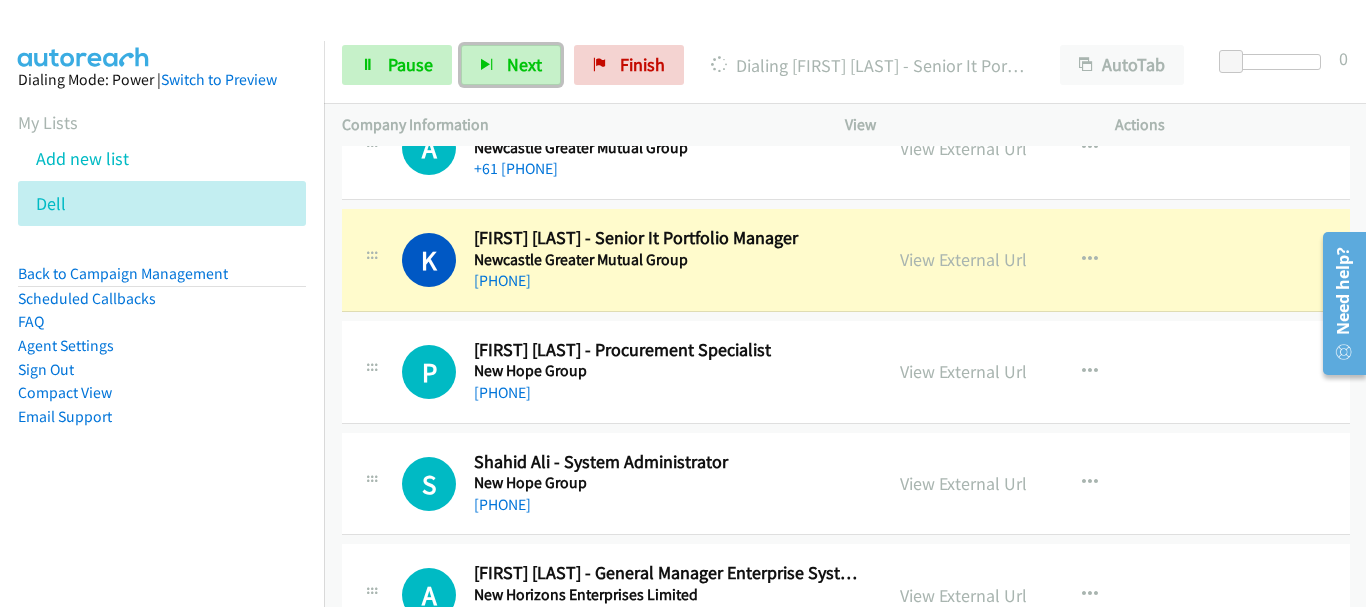 click on "New Hope Group" at bounding box center [669, 371] 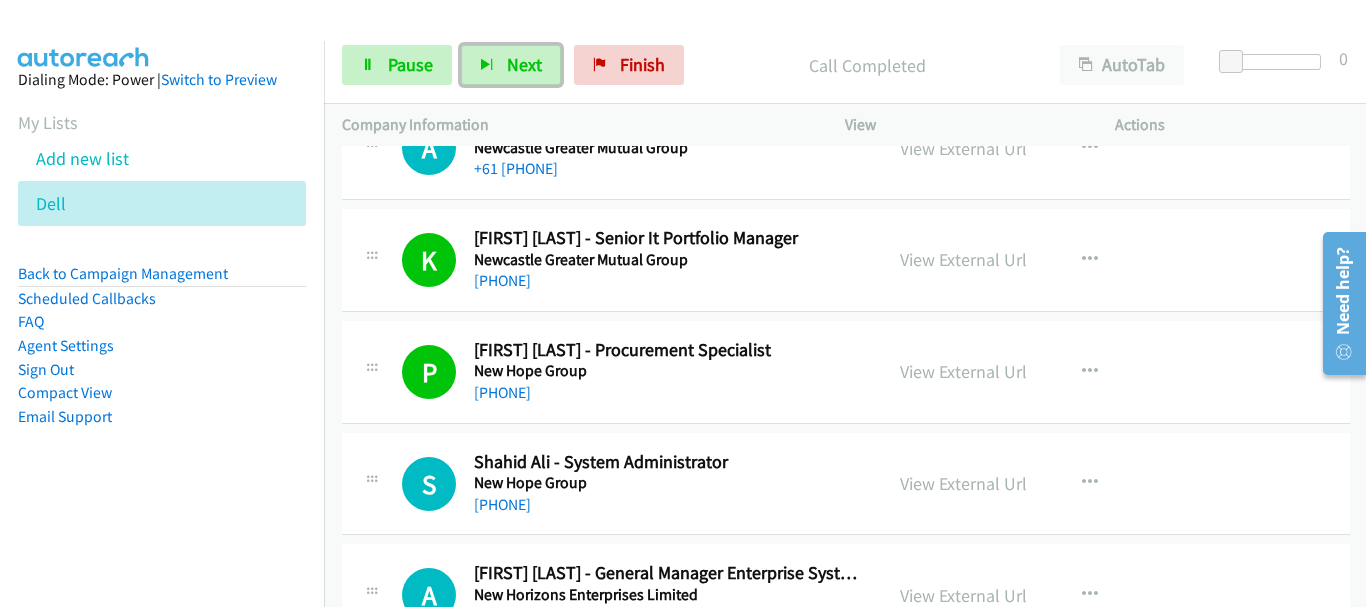 drag, startPoint x: 486, startPoint y: 71, endPoint x: 629, endPoint y: 381, distance: 341.39273 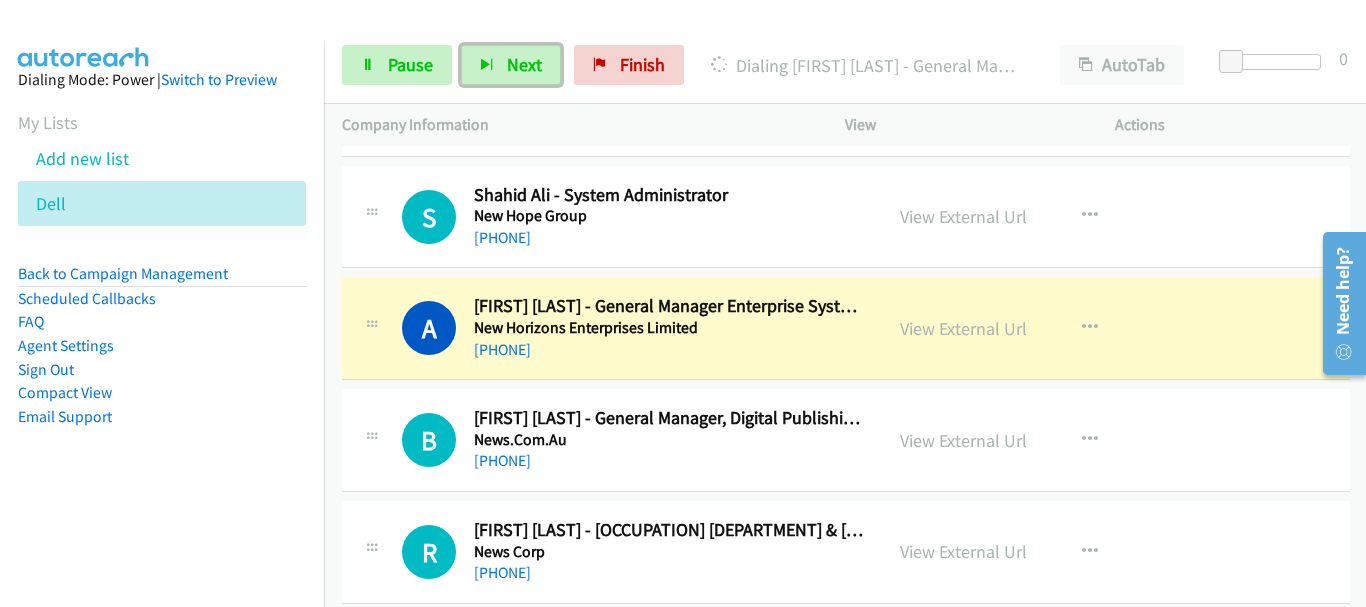 scroll, scrollTop: 1200, scrollLeft: 0, axis: vertical 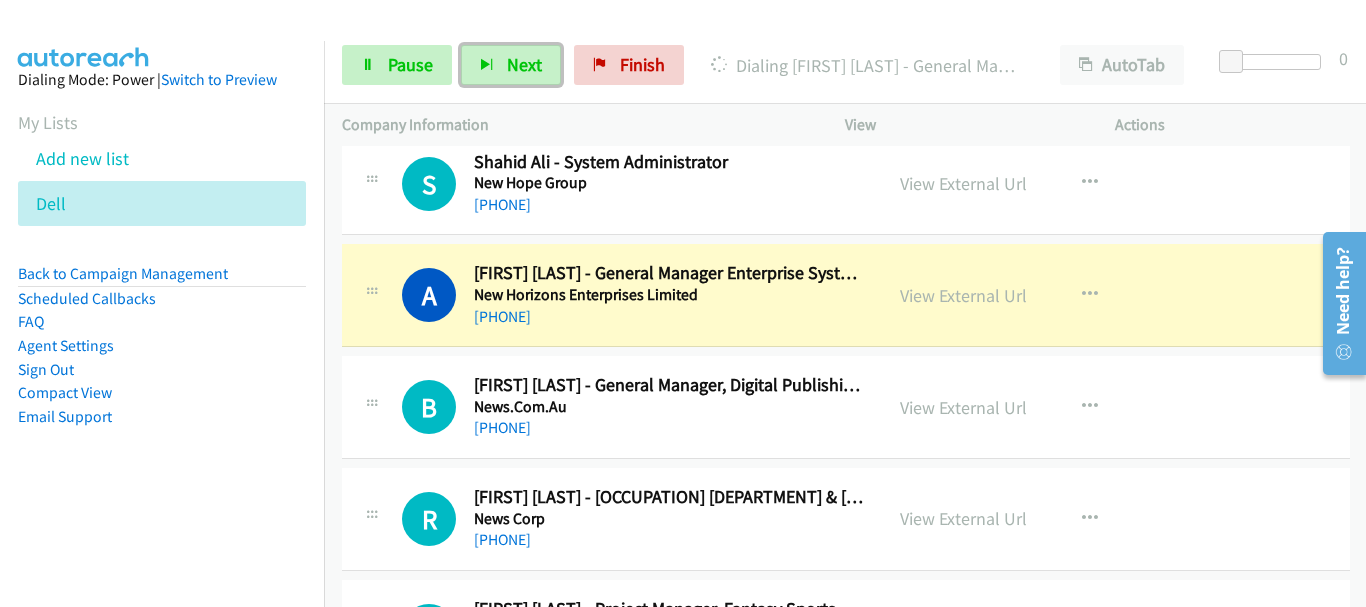 click on "News.Com.Au" at bounding box center [669, 407] 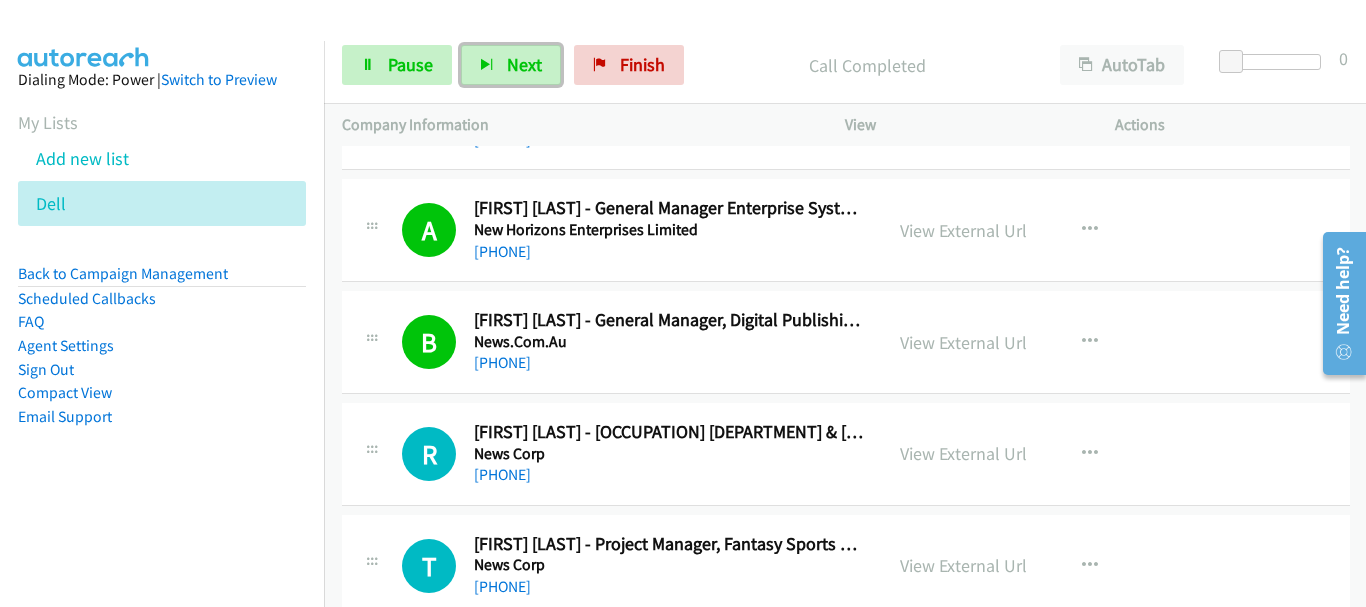 scroll, scrollTop: 1300, scrollLeft: 0, axis: vertical 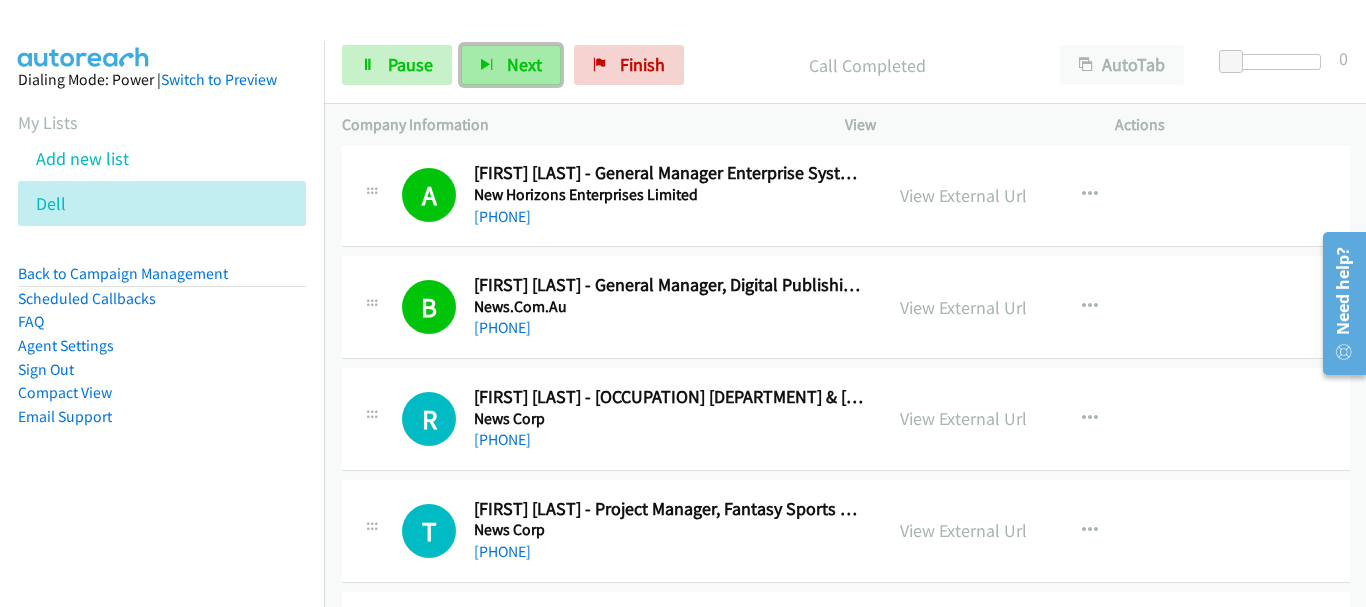 click on "Next" at bounding box center [511, 65] 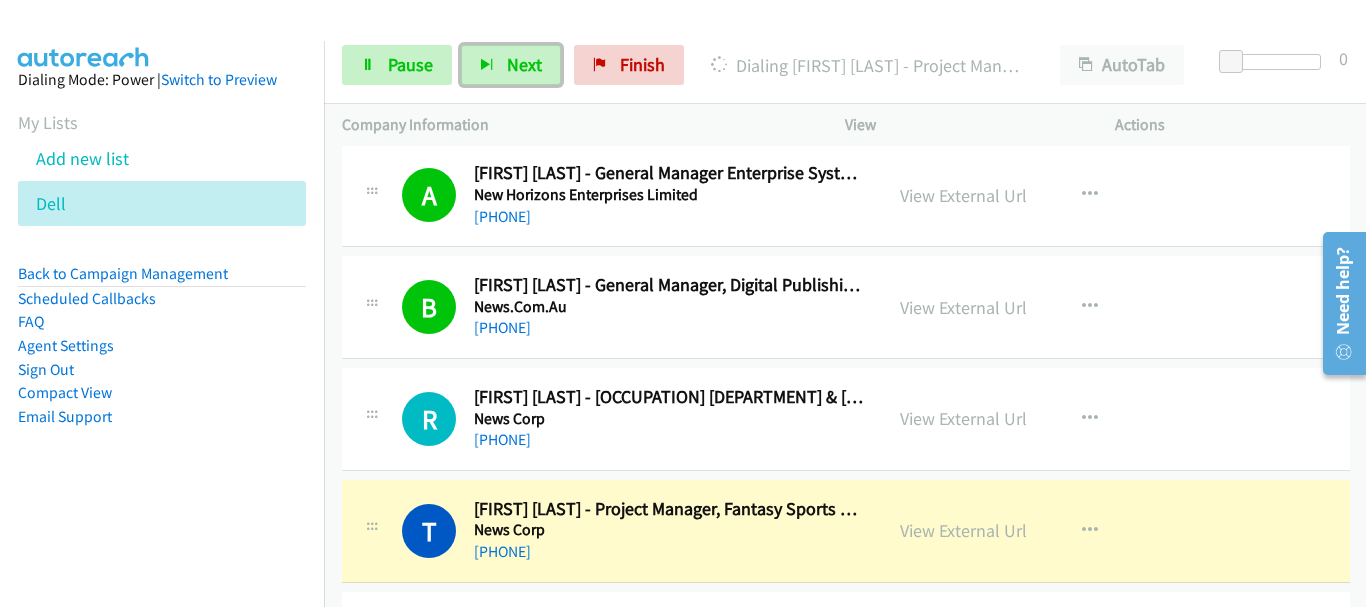 scroll, scrollTop: 1500, scrollLeft: 0, axis: vertical 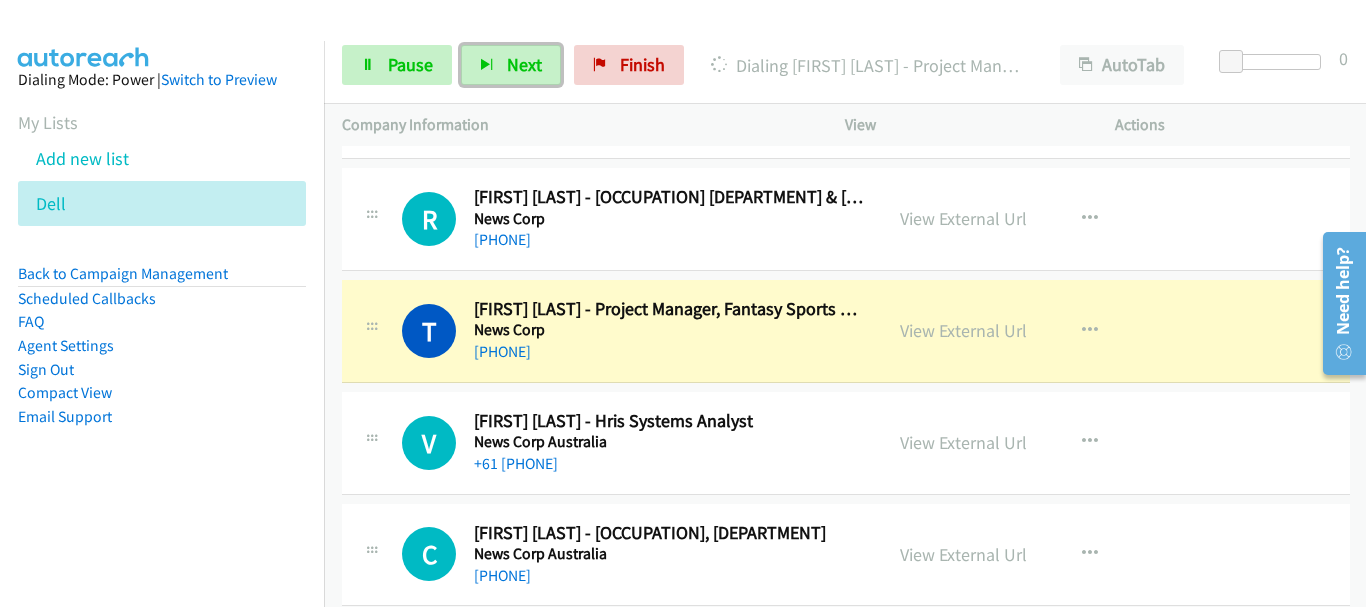 drag, startPoint x: 772, startPoint y: 450, endPoint x: 737, endPoint y: 601, distance: 155.00322 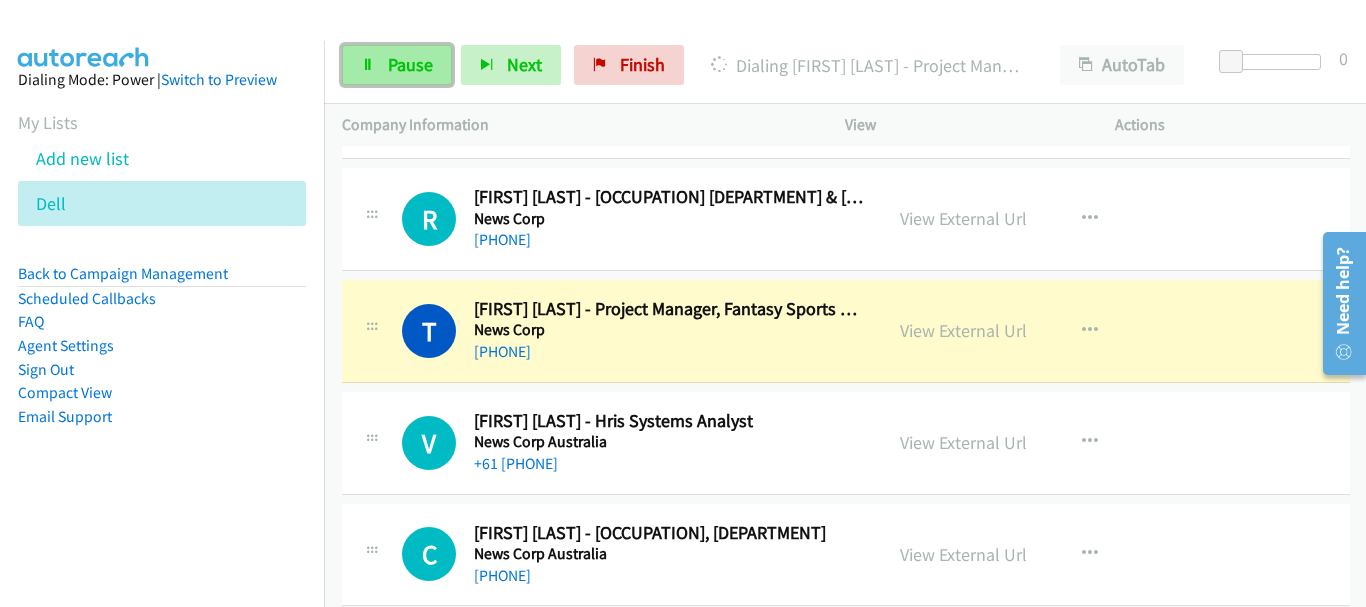 click on "Pause" at bounding box center [397, 65] 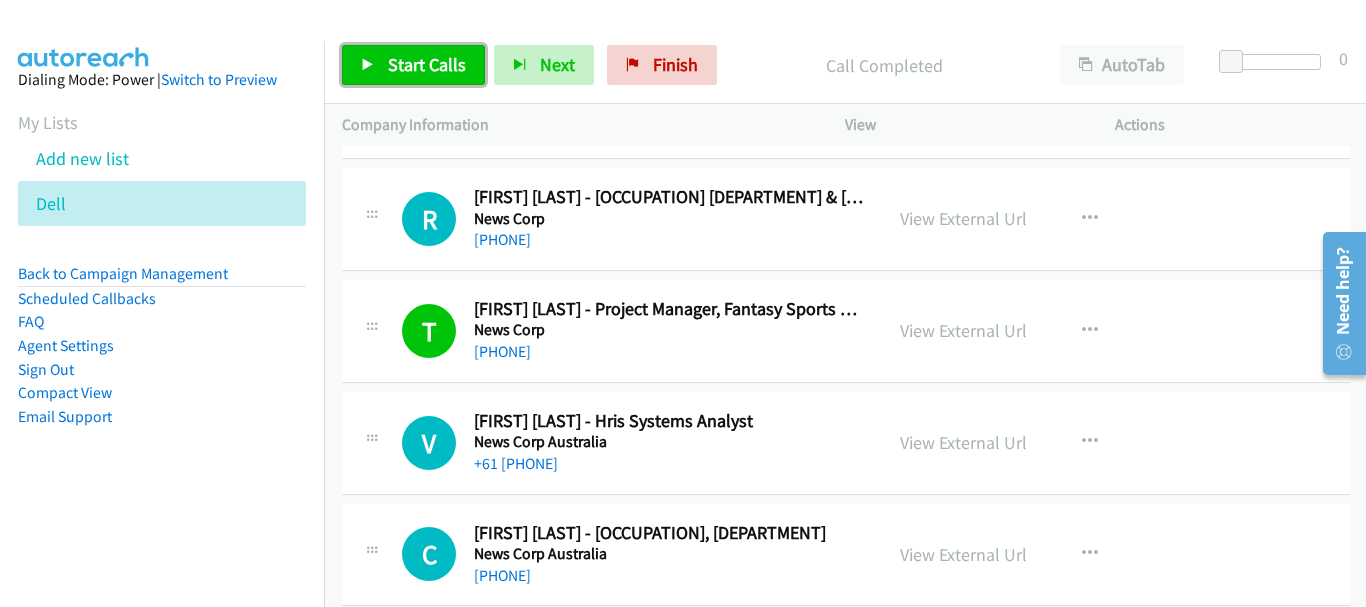click on "Start Calls" at bounding box center (427, 64) 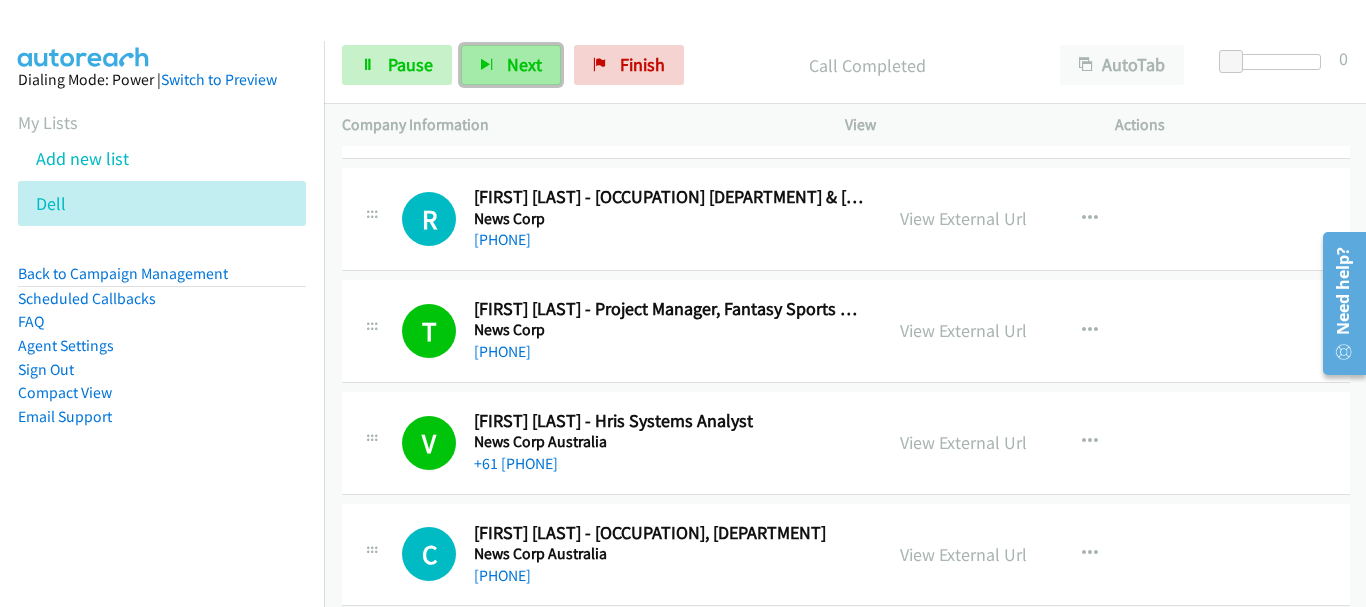 click on "Next" at bounding box center (524, 64) 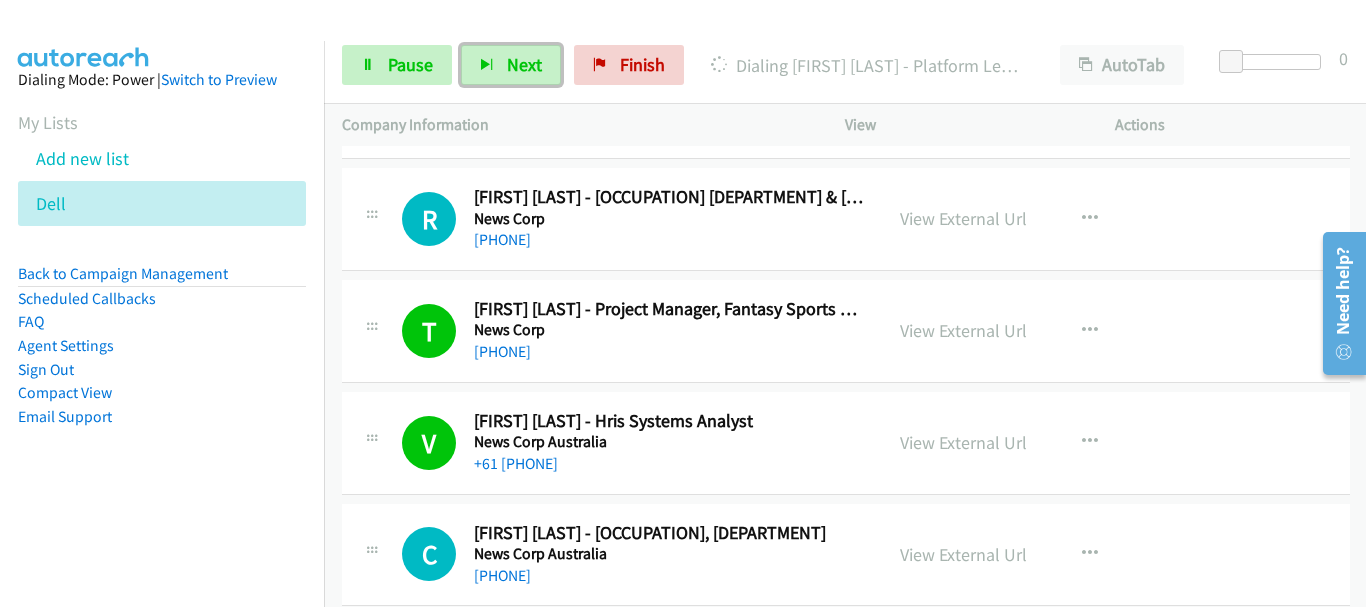 click on "+61 416 593 701" at bounding box center [669, 240] 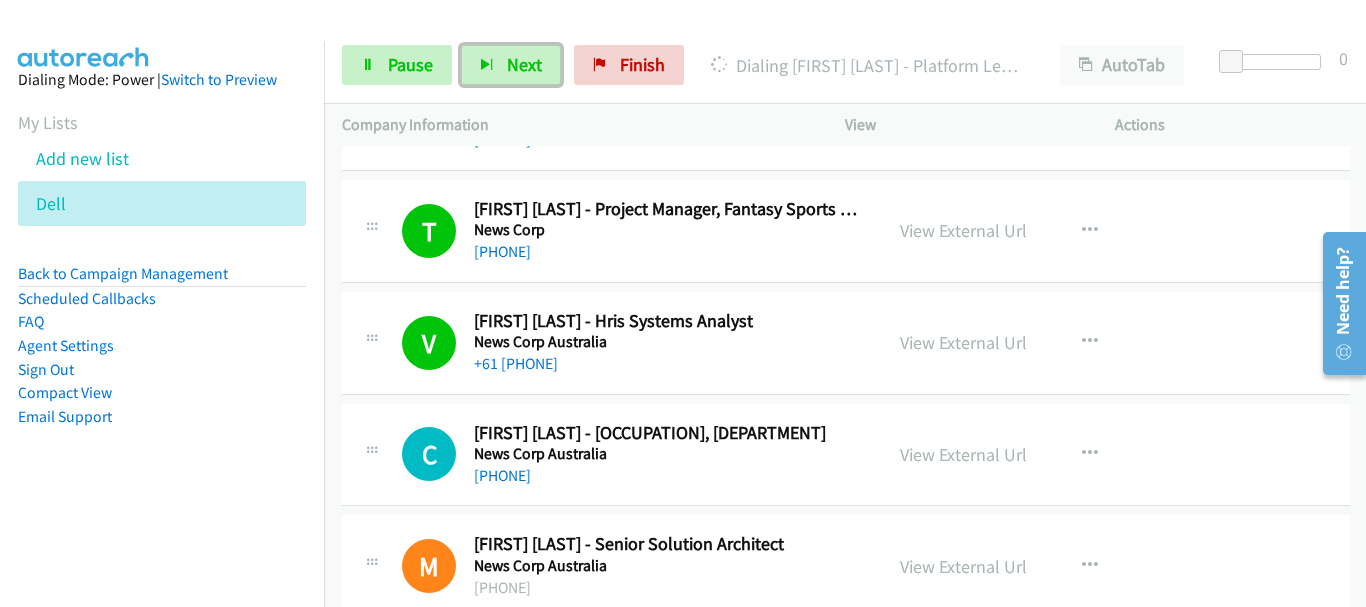 click on "V
Callback Scheduled
Valentina Ng - Hris Systems Analyst
News Corp Australia
Australia/Sydney
+61 459 431 149
View External Url
View External Url
Schedule/Manage Callback
Start Calls Here
Remove from list
Add to do not call list
Reset Call Status" at bounding box center [846, 343] 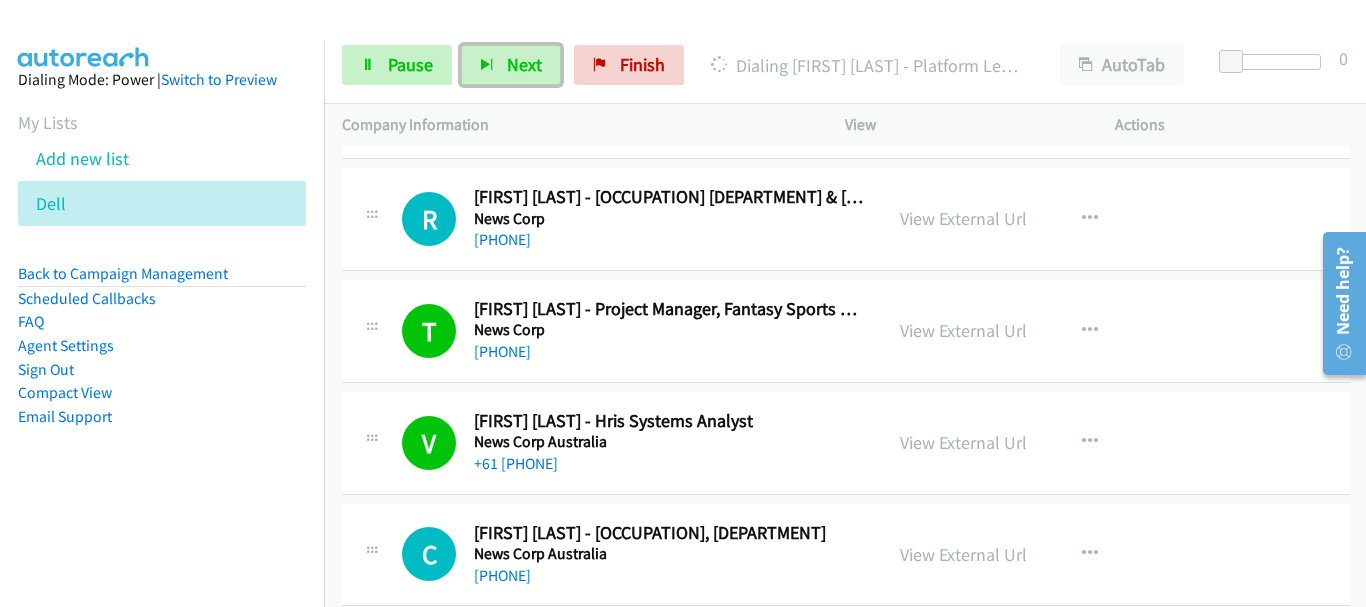 scroll, scrollTop: 1600, scrollLeft: 0, axis: vertical 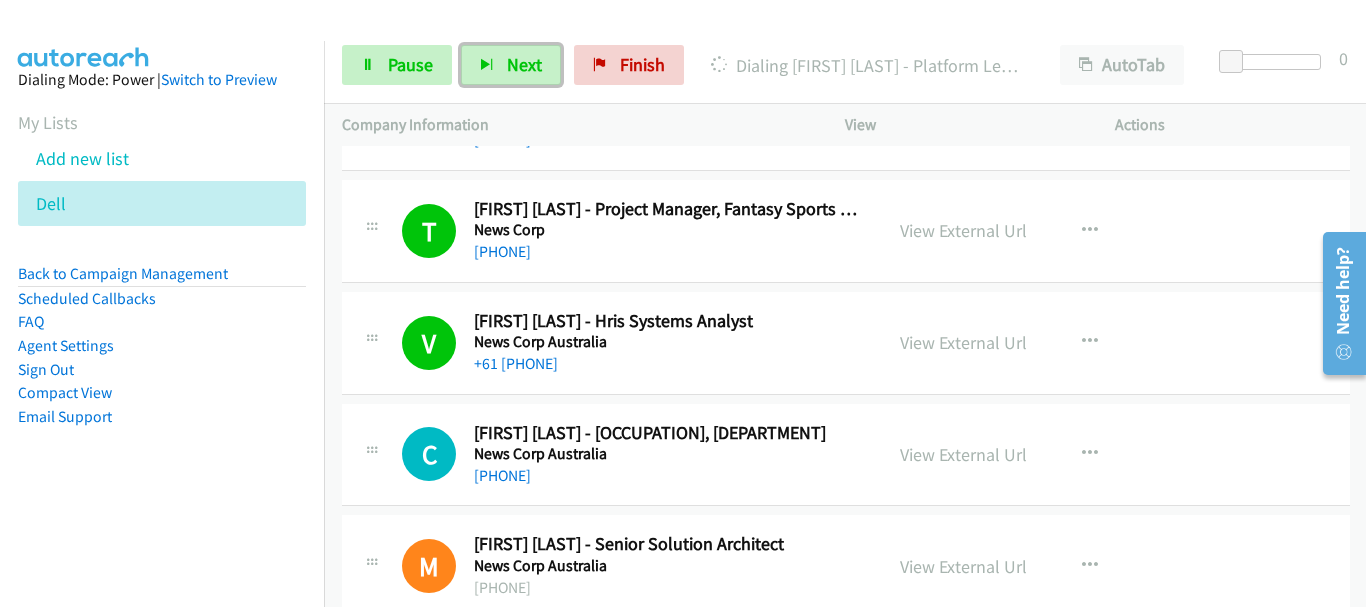 click on "V
Callback Scheduled
Valentina Ng - Hris Systems Analyst
News Corp Australia
Australia/Sydney
+61 459 431 149
View External Url
View External Url
Schedule/Manage Callback
Start Calls Here
Remove from list
Add to do not call list
Reset Call Status" at bounding box center (846, 343) 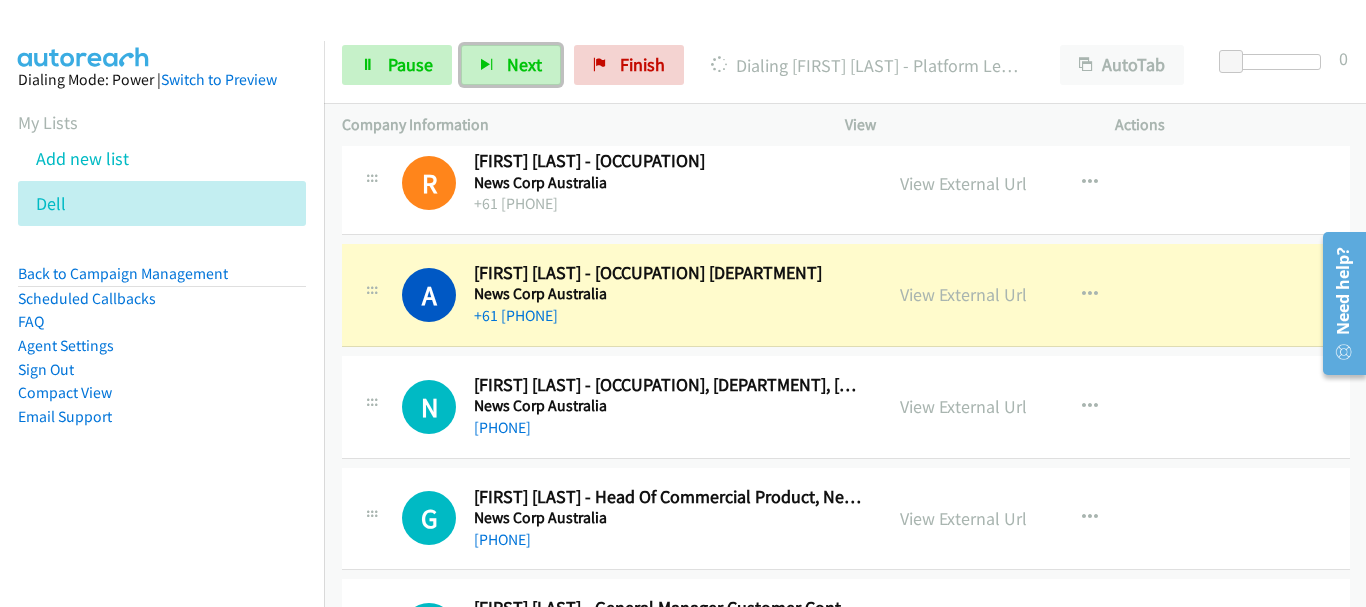 scroll, scrollTop: 2100, scrollLeft: 0, axis: vertical 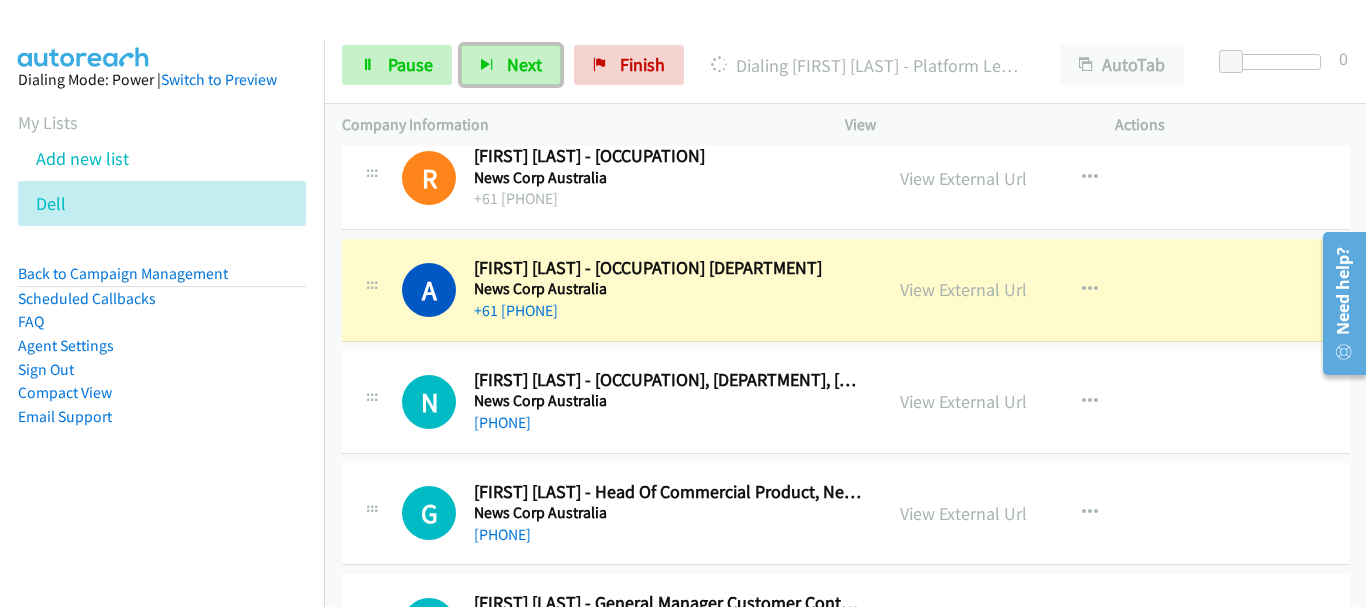 click on "A
Callback Scheduled
Andrew Mc Grath - Platform Lead Advertising Booking Systems
News Corp Australia
Australia/Sydney
+61 439 337 979
View External Url
View External Url
Schedule/Manage Callback
Start Calls Here
Remove from list
Add to do not call list
Reset Call Status" at bounding box center [846, 290] 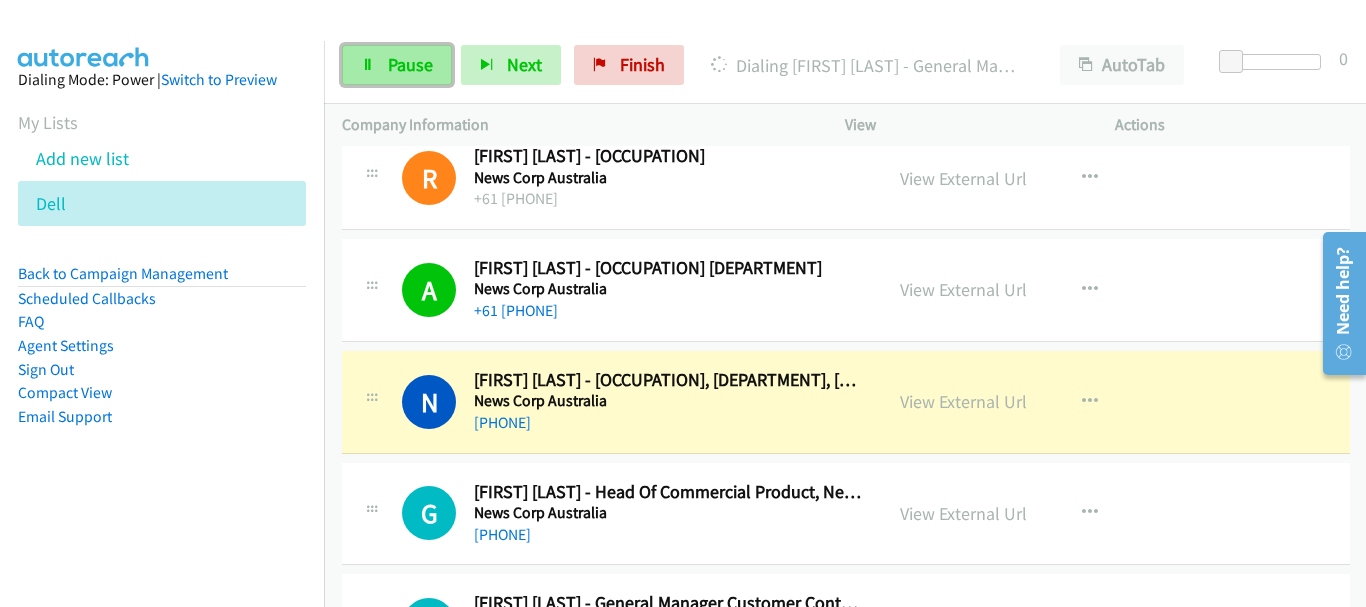 click on "Pause" at bounding box center [410, 64] 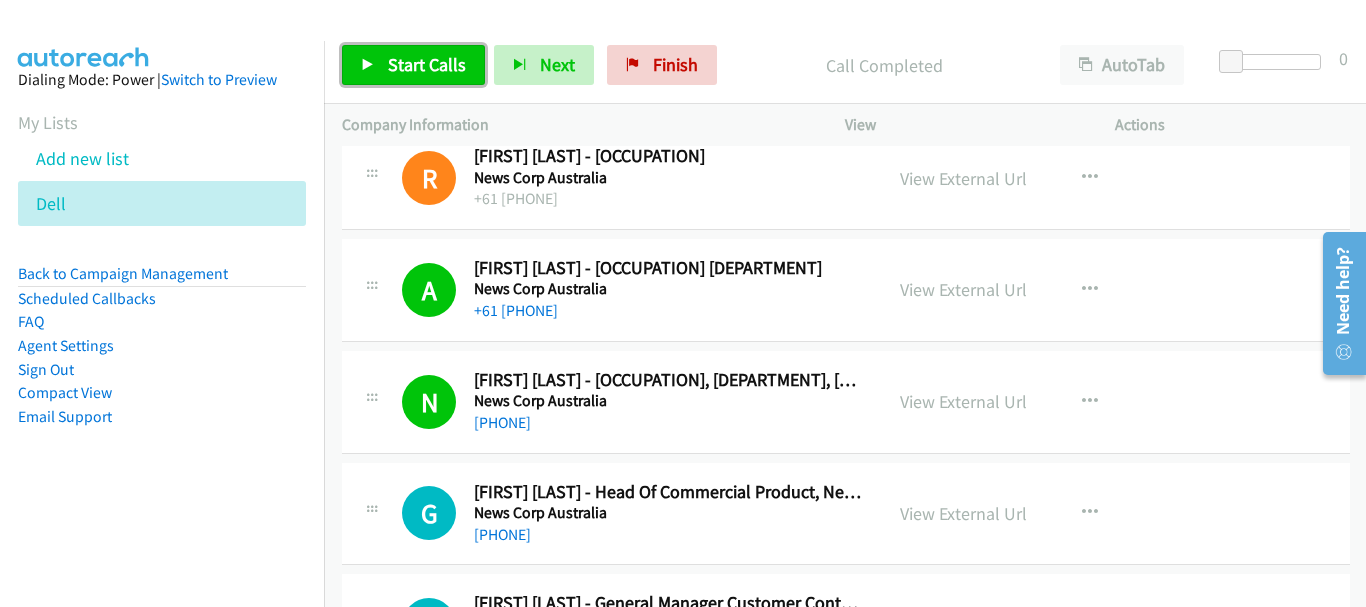 click on "Start Calls" at bounding box center (427, 64) 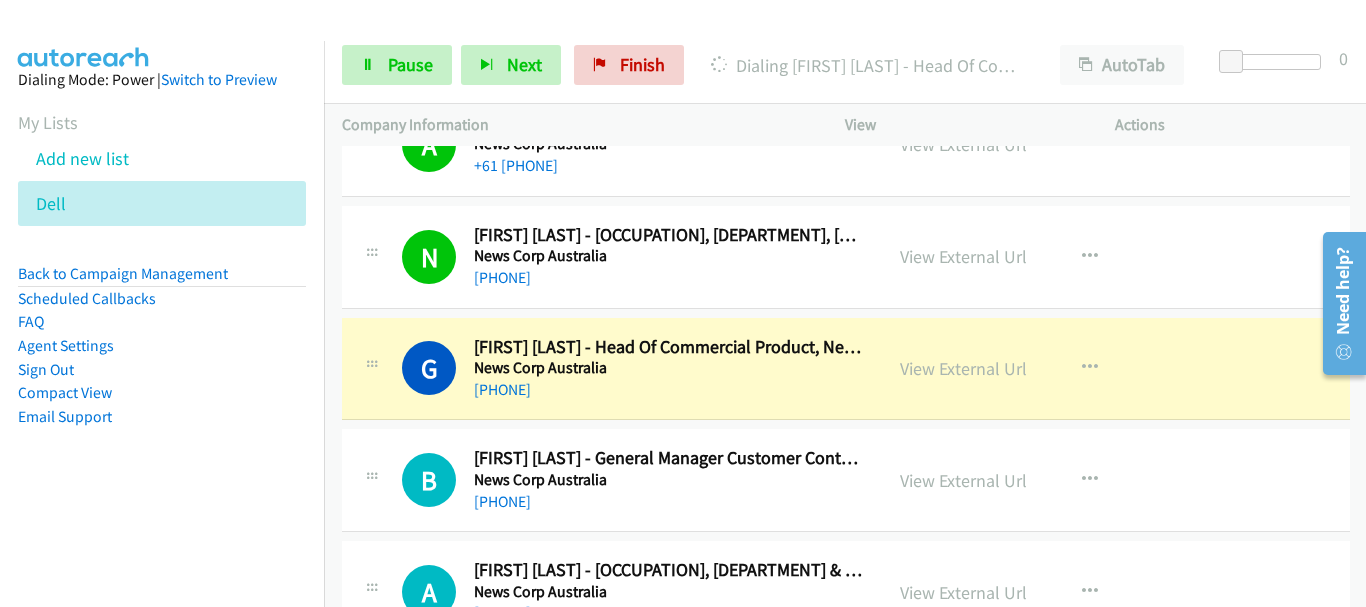 scroll, scrollTop: 2300, scrollLeft: 0, axis: vertical 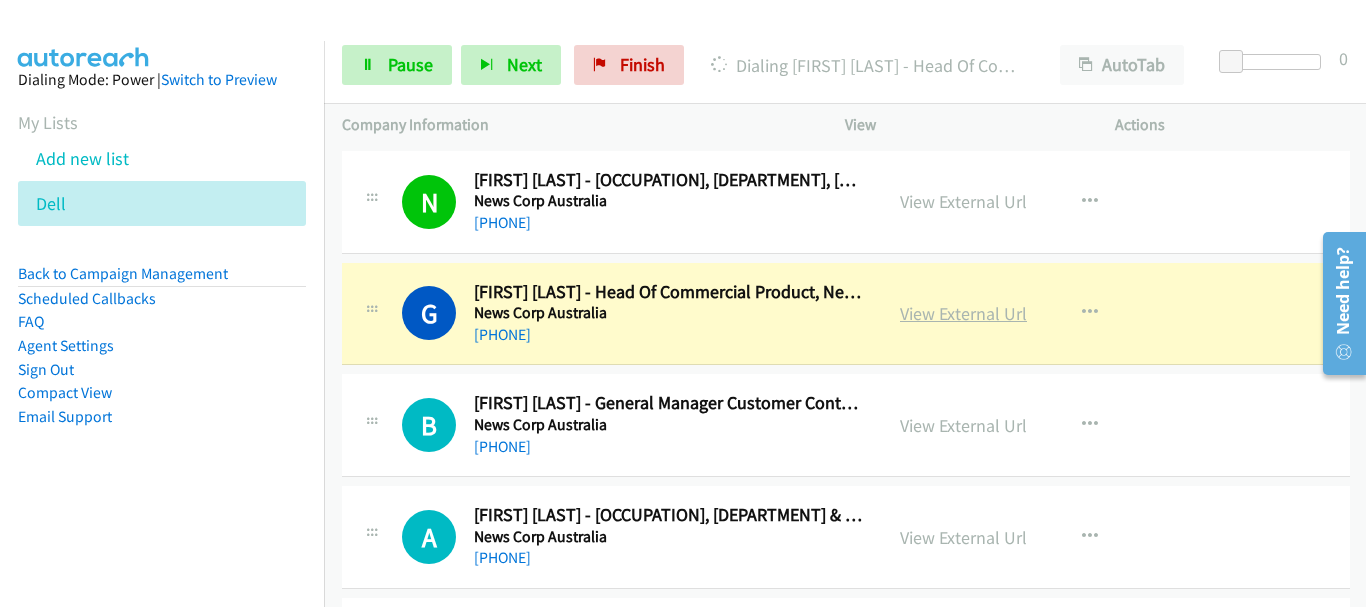 click on "View External Url" at bounding box center [963, 313] 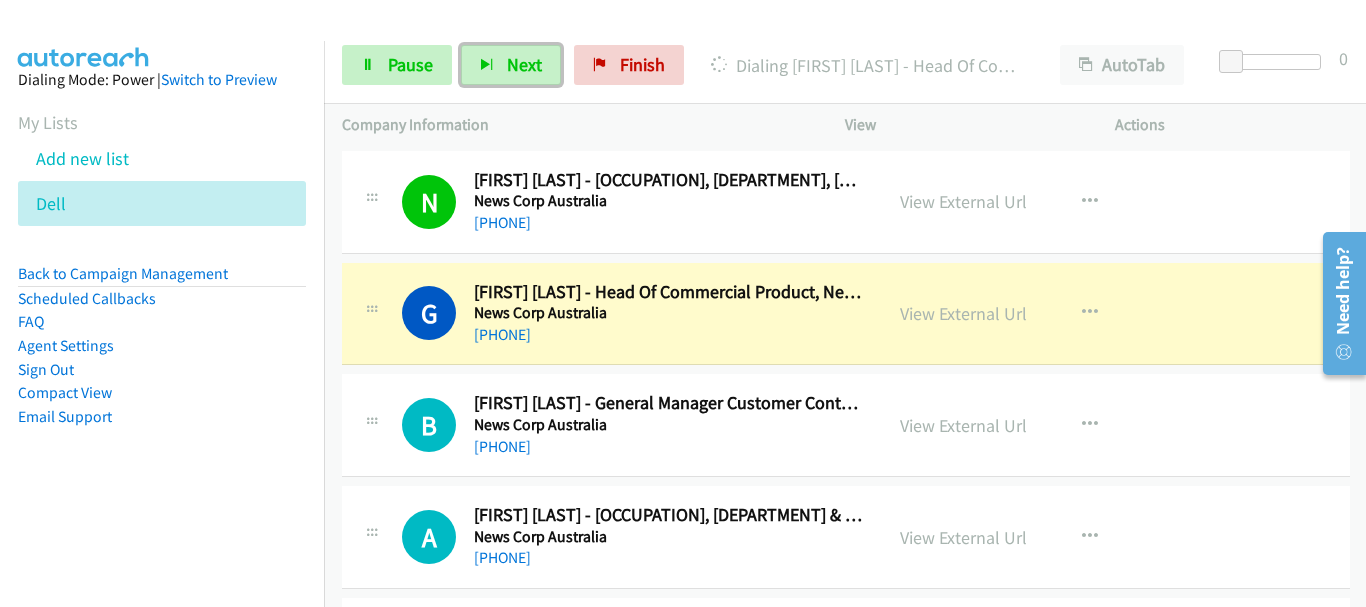 click on "Next" at bounding box center [511, 65] 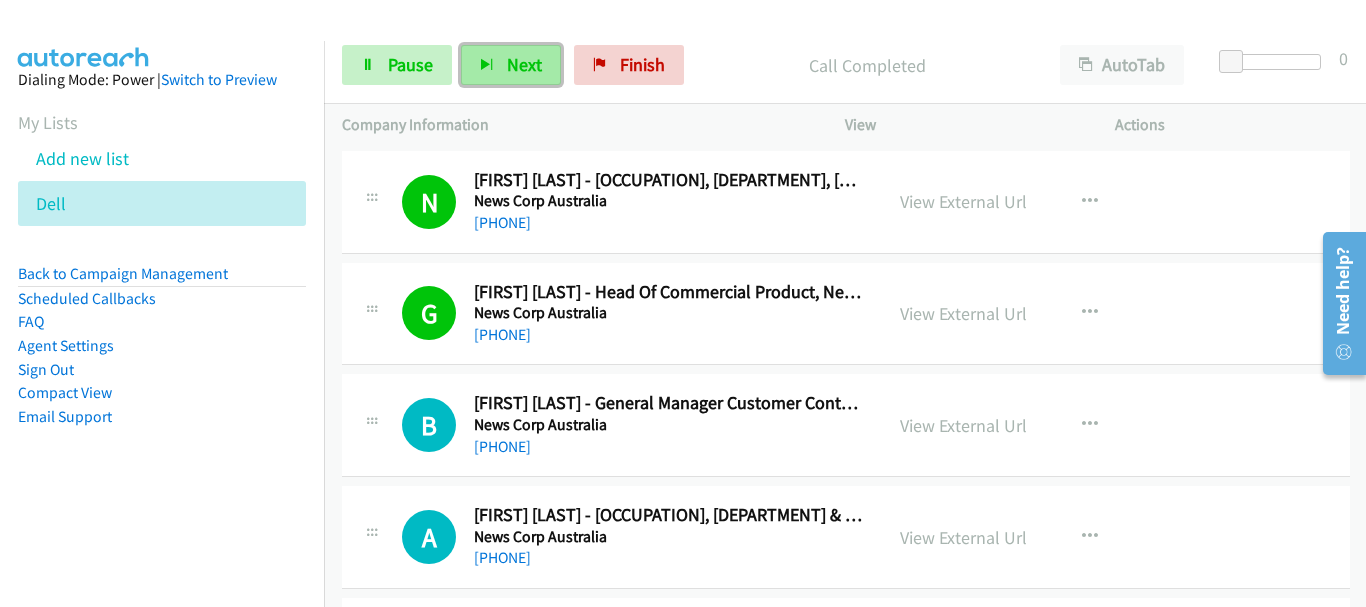 click on "Next" at bounding box center (511, 65) 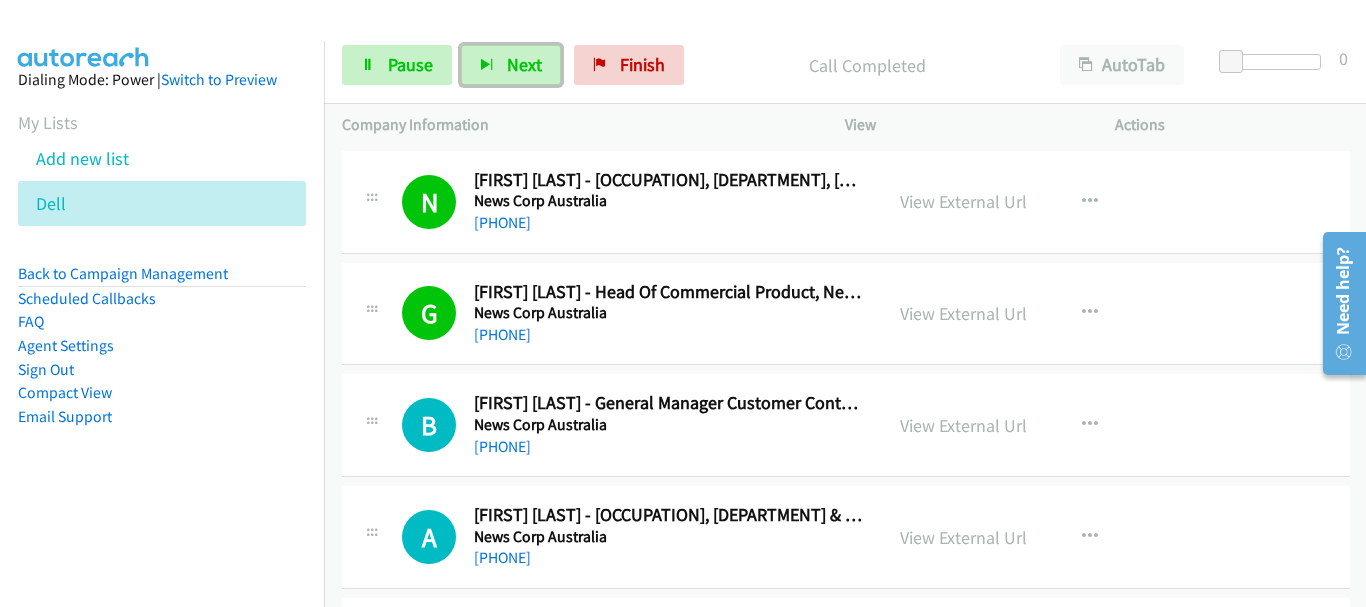 drag, startPoint x: 517, startPoint y: 69, endPoint x: 631, endPoint y: 351, distance: 304.171 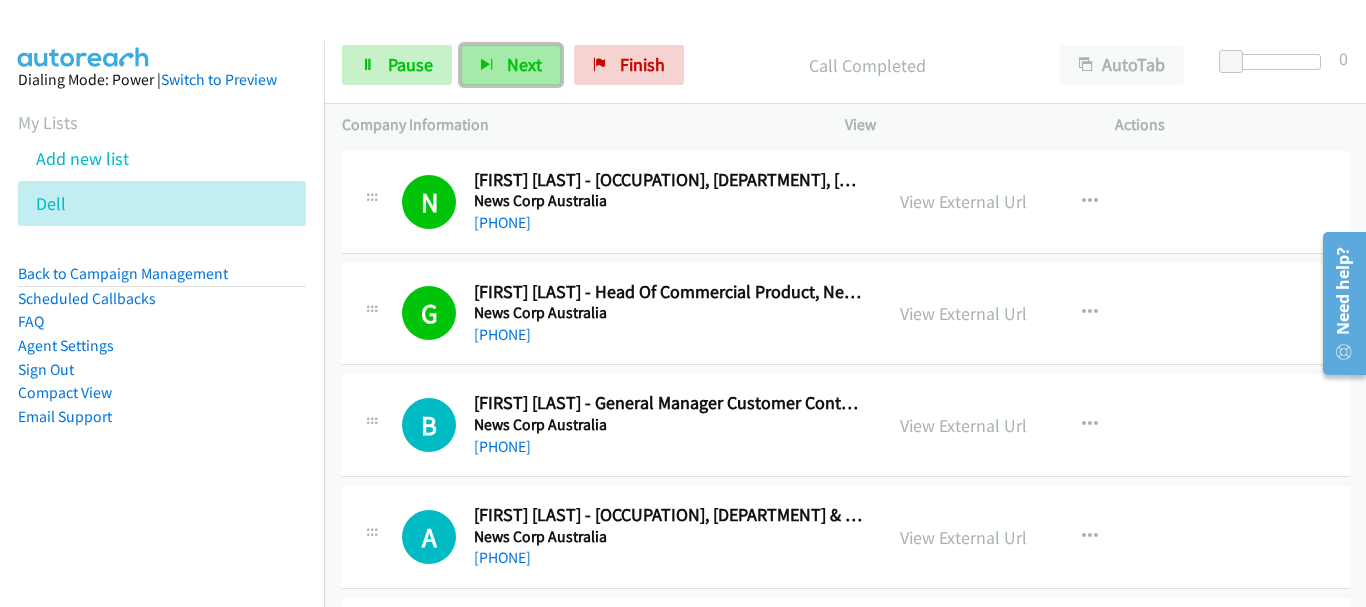 click on "Next" at bounding box center [524, 64] 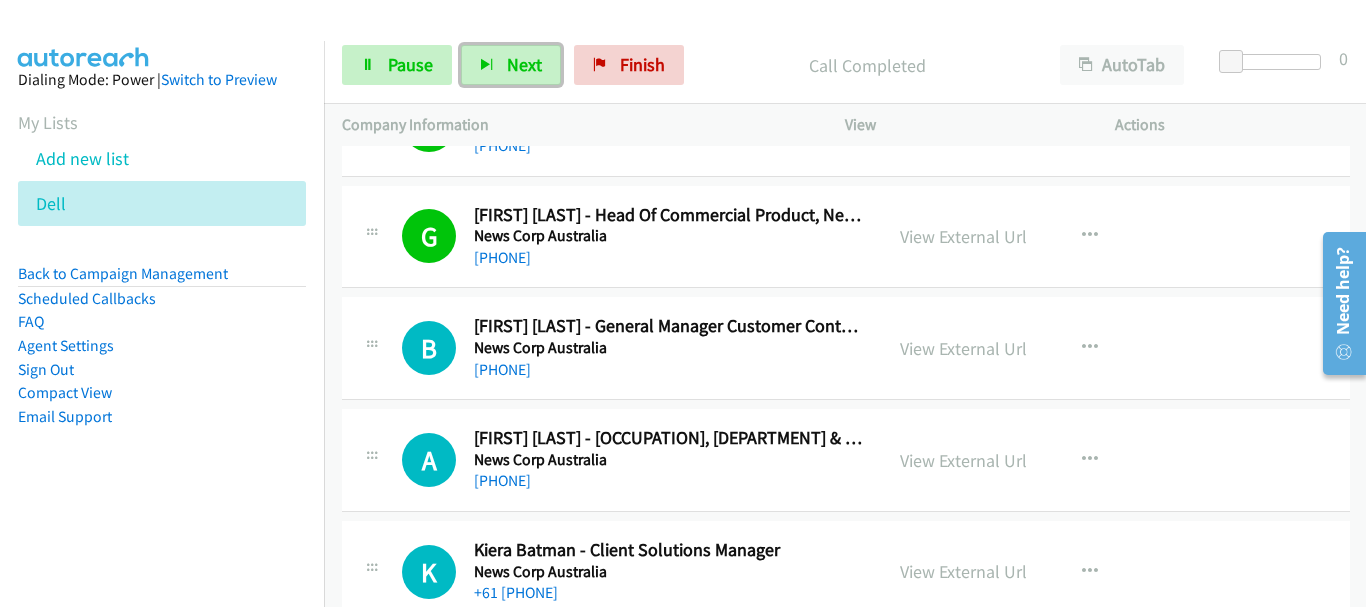 scroll, scrollTop: 2400, scrollLeft: 0, axis: vertical 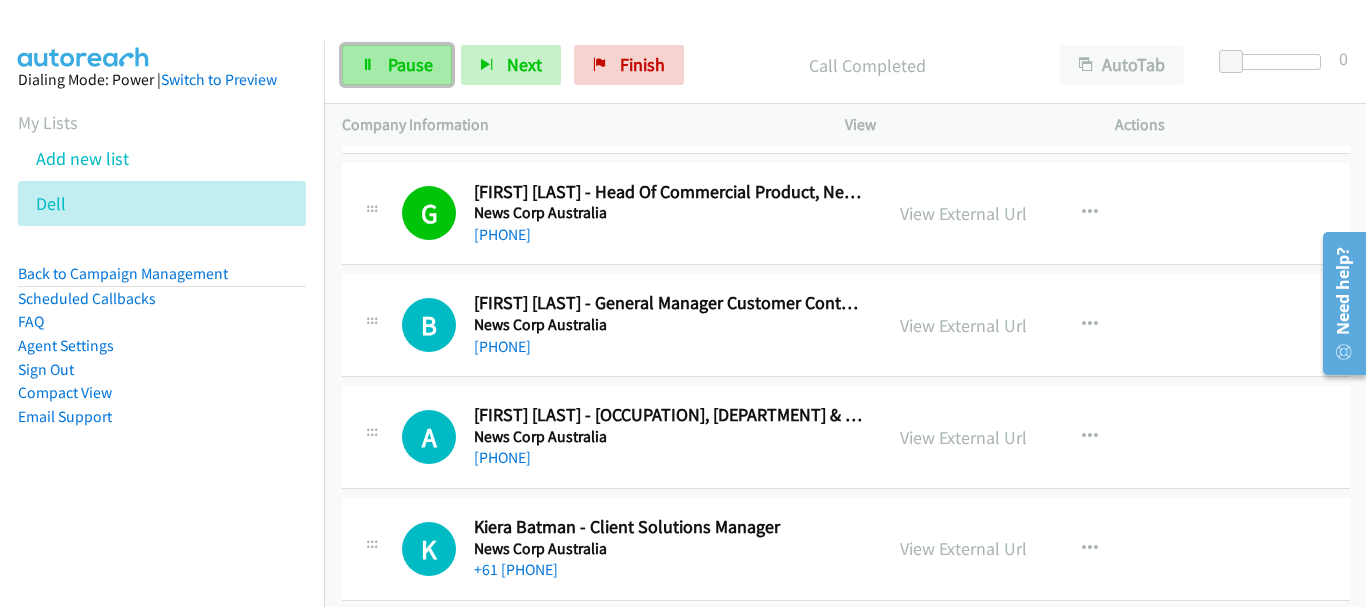 click on "Pause" at bounding box center [410, 64] 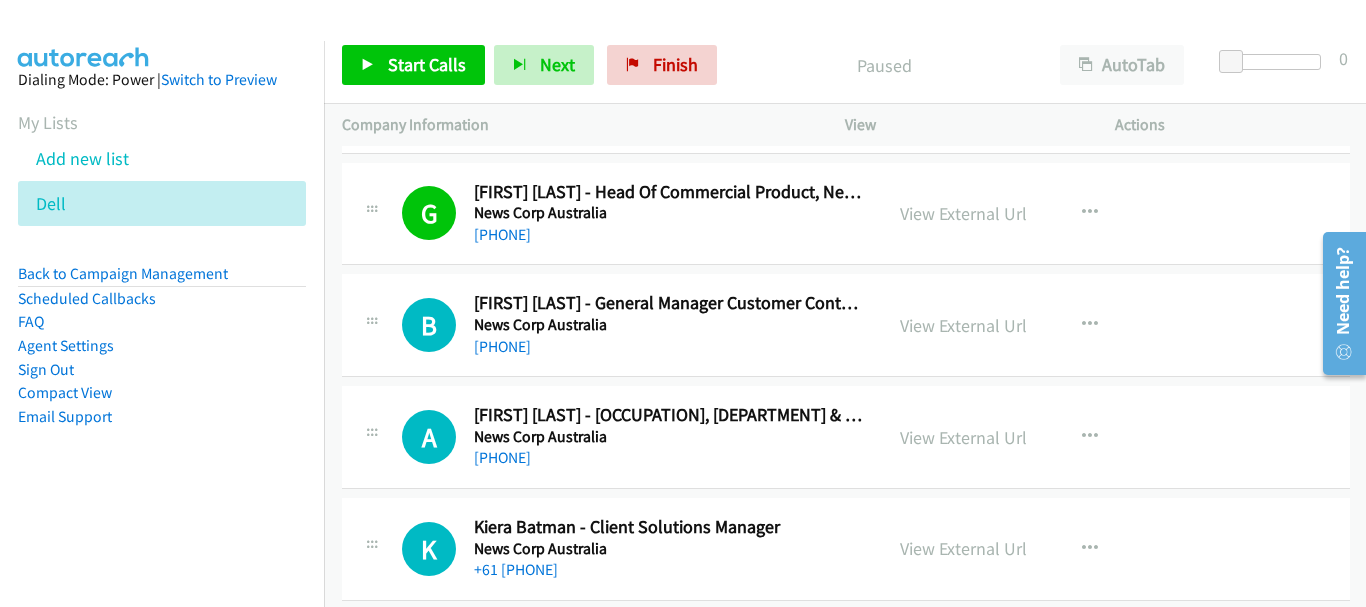 click on "News Corp Australia" at bounding box center [669, 437] 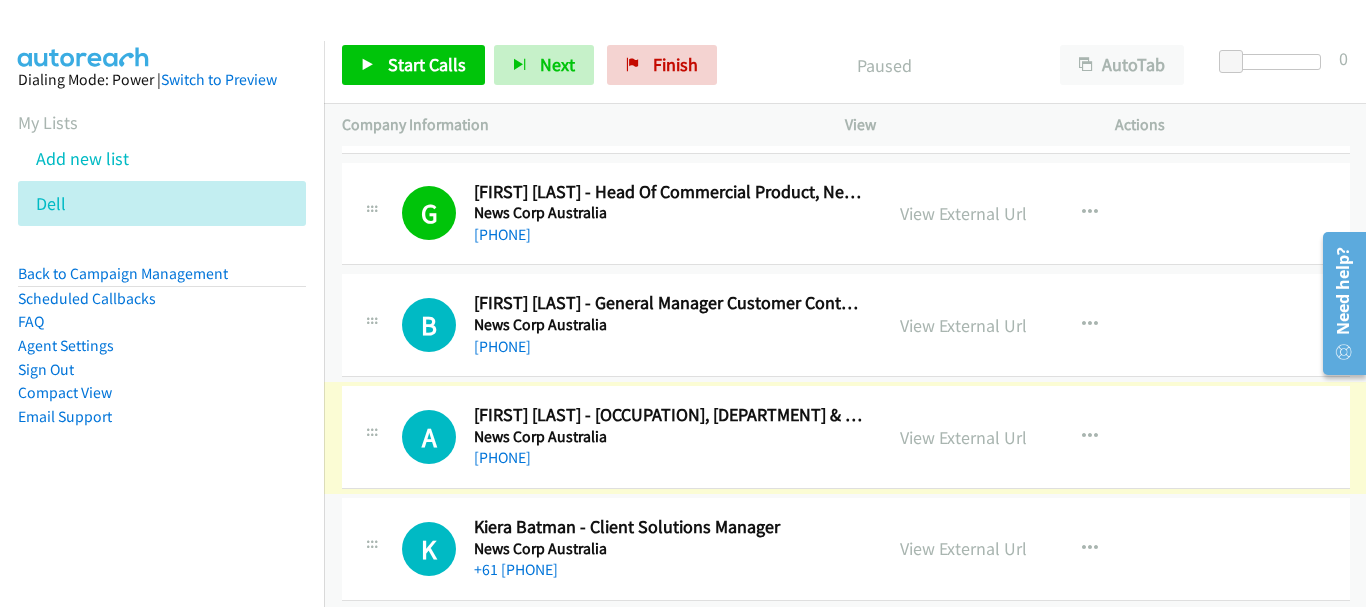 click on "+61 488 205 167" at bounding box center [669, 347] 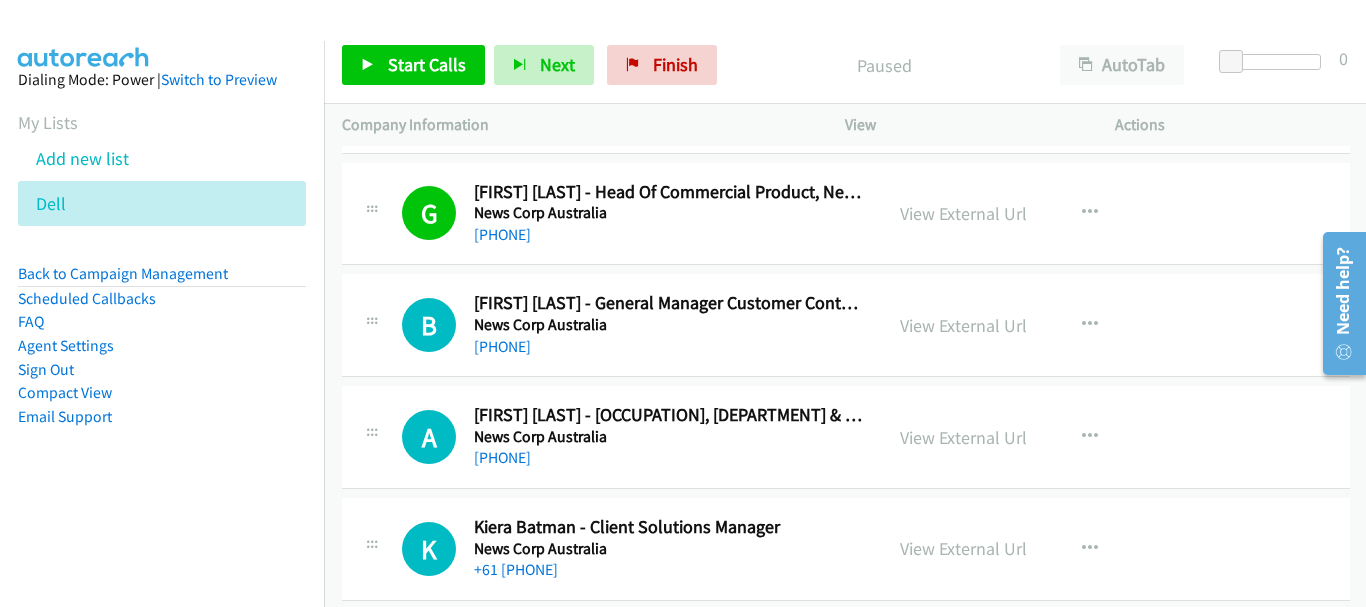 click on "+61 432 351 826" at bounding box center (669, 458) 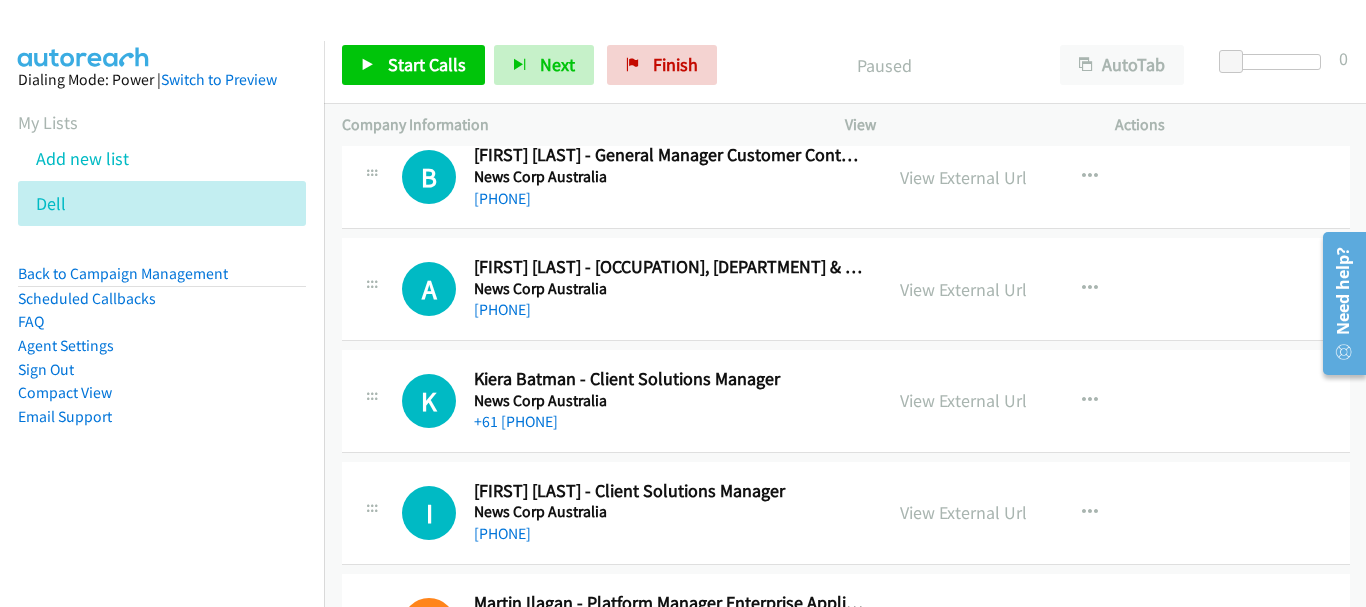 scroll, scrollTop: 2600, scrollLeft: 0, axis: vertical 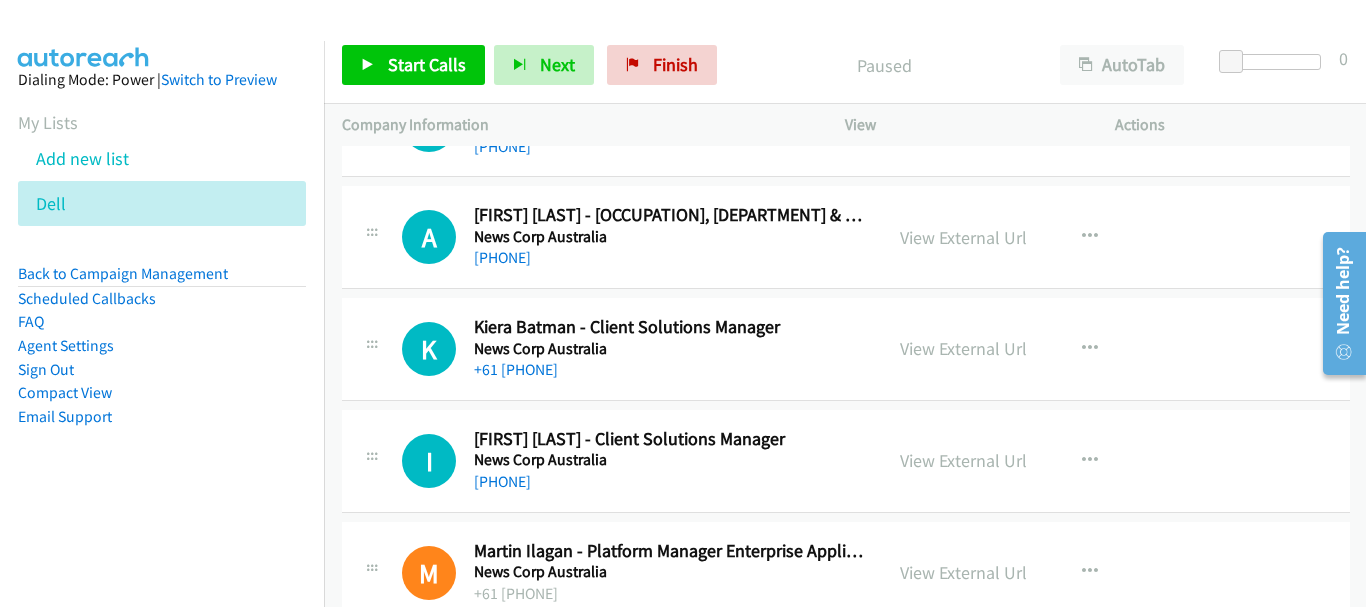 click on "I
Callback Scheduled
Isabel Ha - Client Solutions Manager
News Corp Australia
Australia/Sydney
+61 478 207 916
View External Url
View External Url
Schedule/Manage Callback
Start Calls Here
Remove from list
Add to do not call list
Reset Call Status" at bounding box center [846, 461] 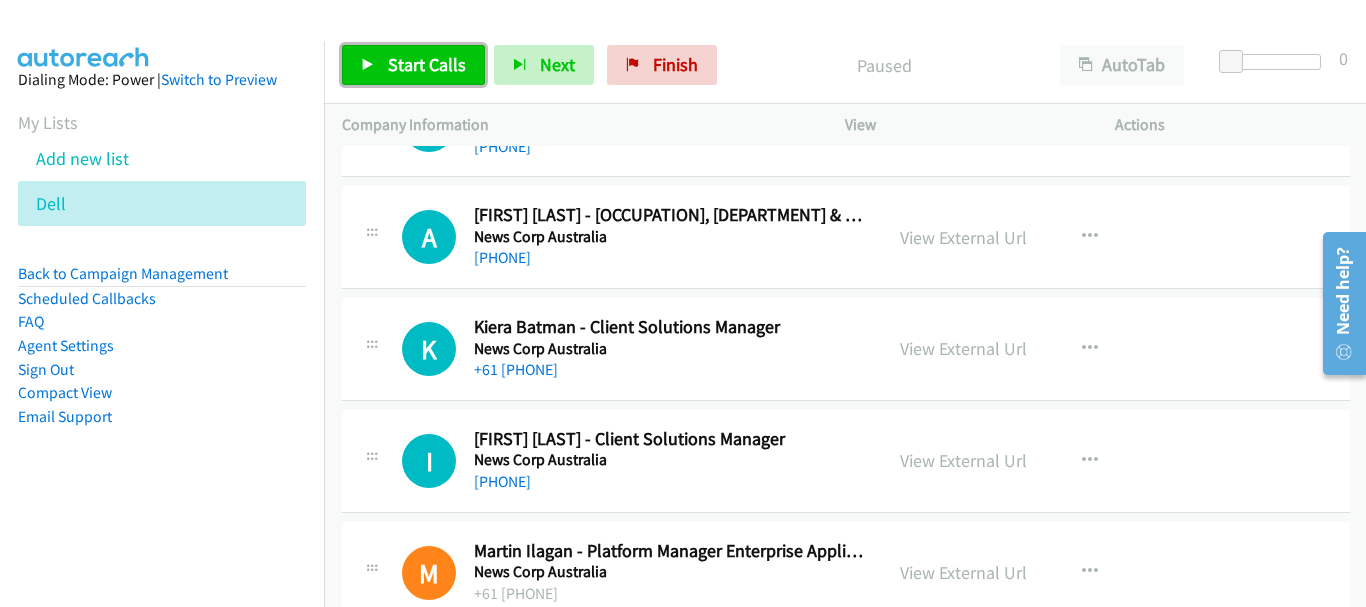 click on "Start Calls" at bounding box center (427, 64) 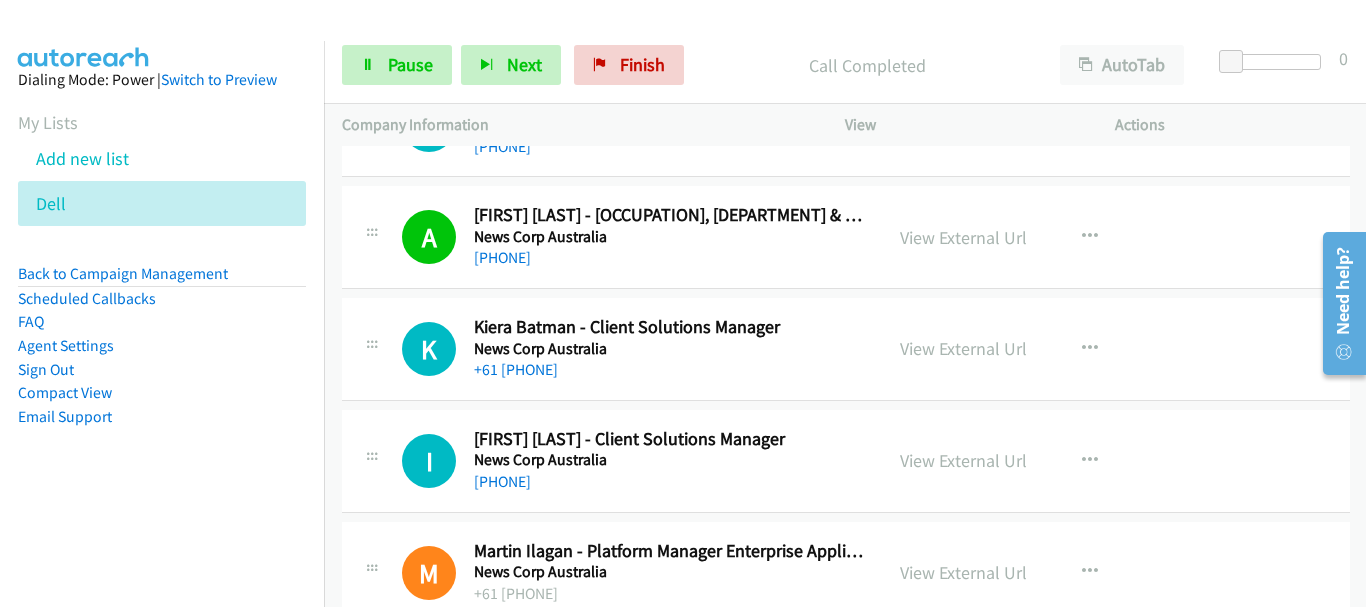 scroll, scrollTop: 2700, scrollLeft: 0, axis: vertical 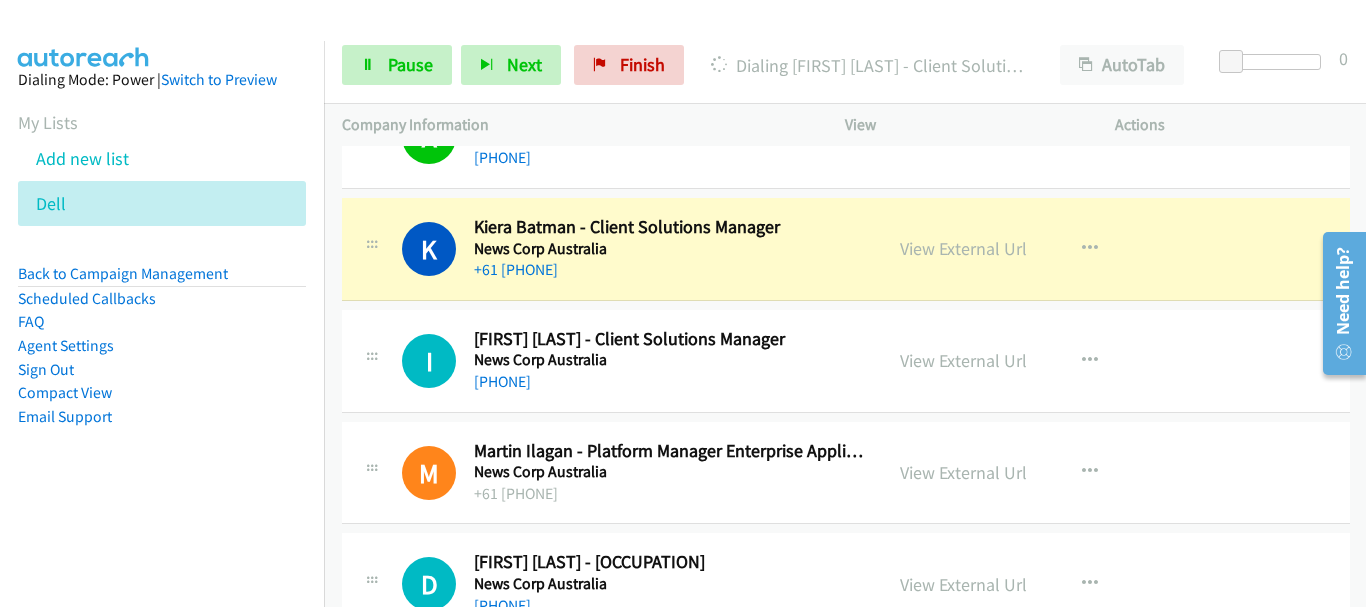 click on "News Corp Australia" at bounding box center (669, 360) 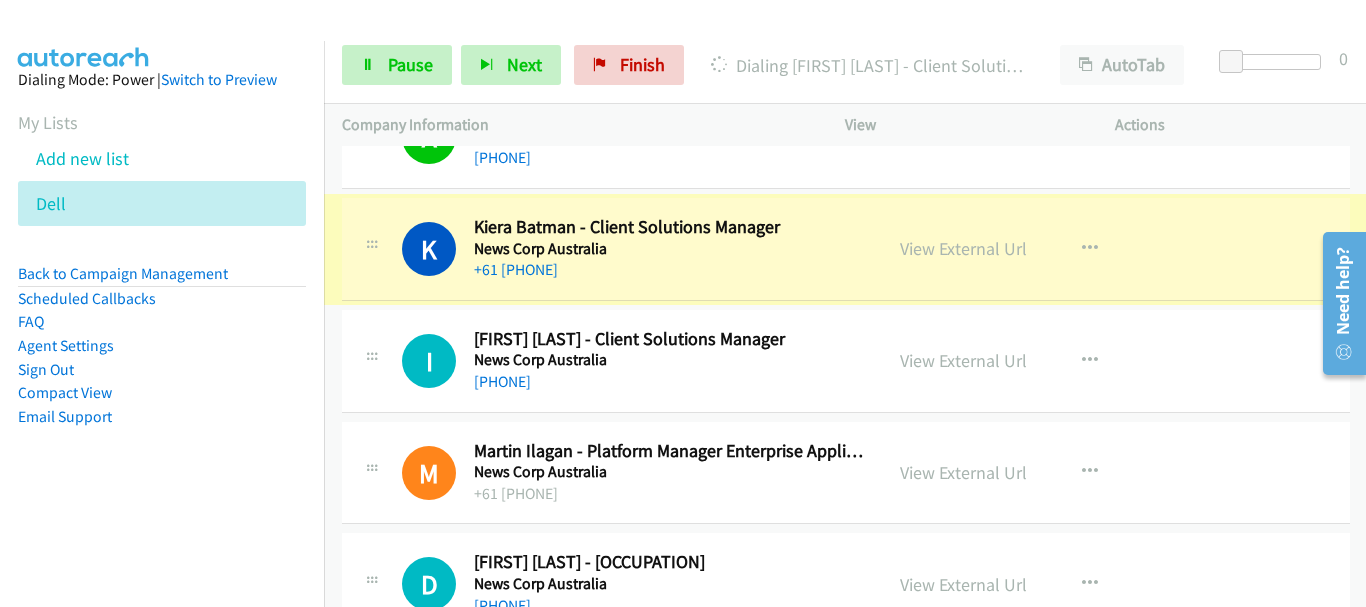 click on "Martin Ilagan - Platform Manager   Enterprise Applications" at bounding box center [669, 451] 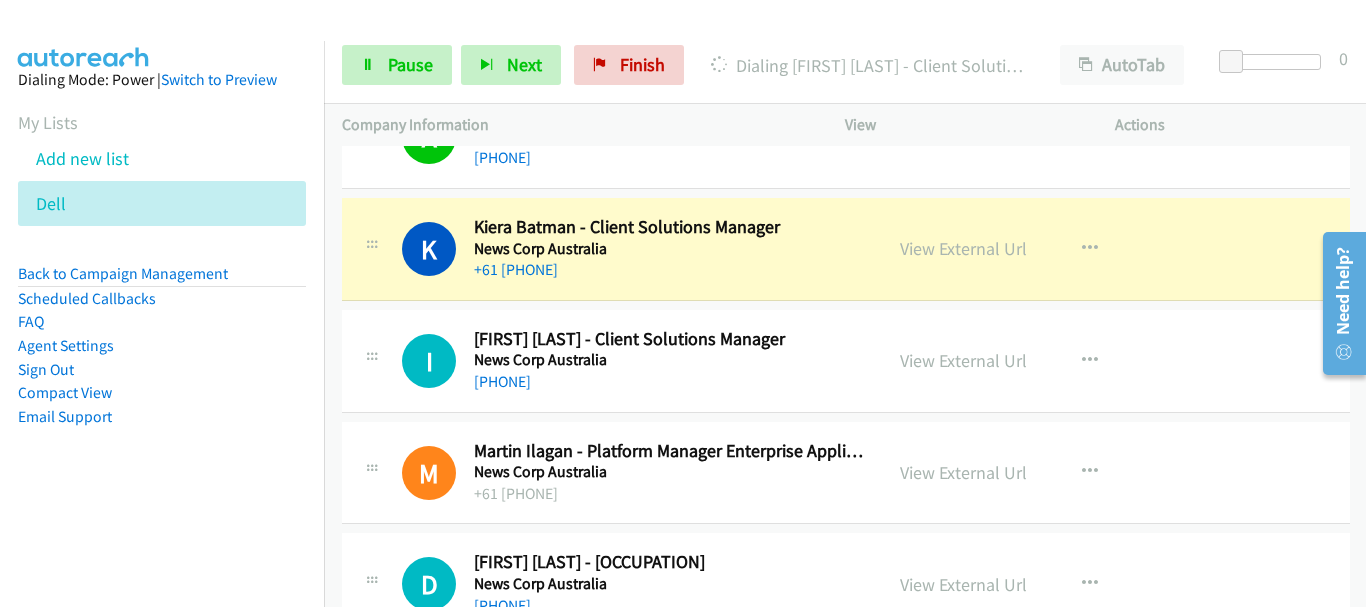 click on "+61 5635 80 68 62" at bounding box center (669, 494) 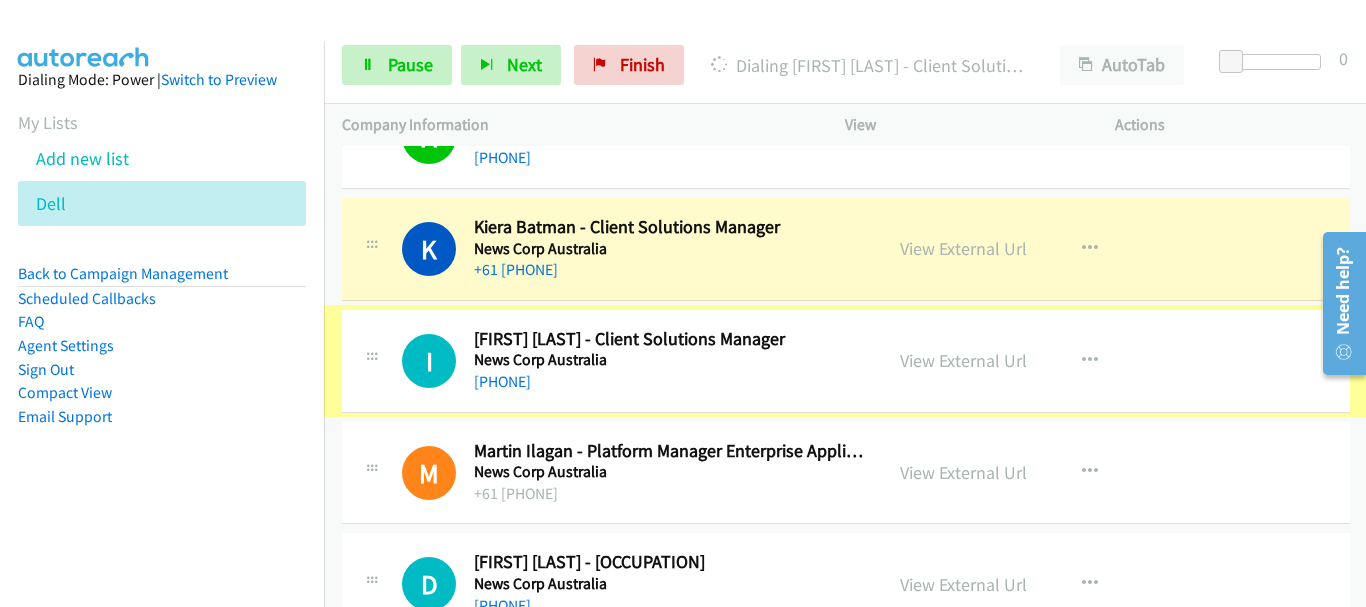 click on "I
Callback Scheduled
Isabel Ha - Client Solutions Manager
News Corp Australia
Australia/Sydney
+61 478 207 916
View External Url
View External Url
Schedule/Manage Callback
Start Calls Here
Remove from list
Add to do not call list
Reset Call Status" at bounding box center (846, 361) 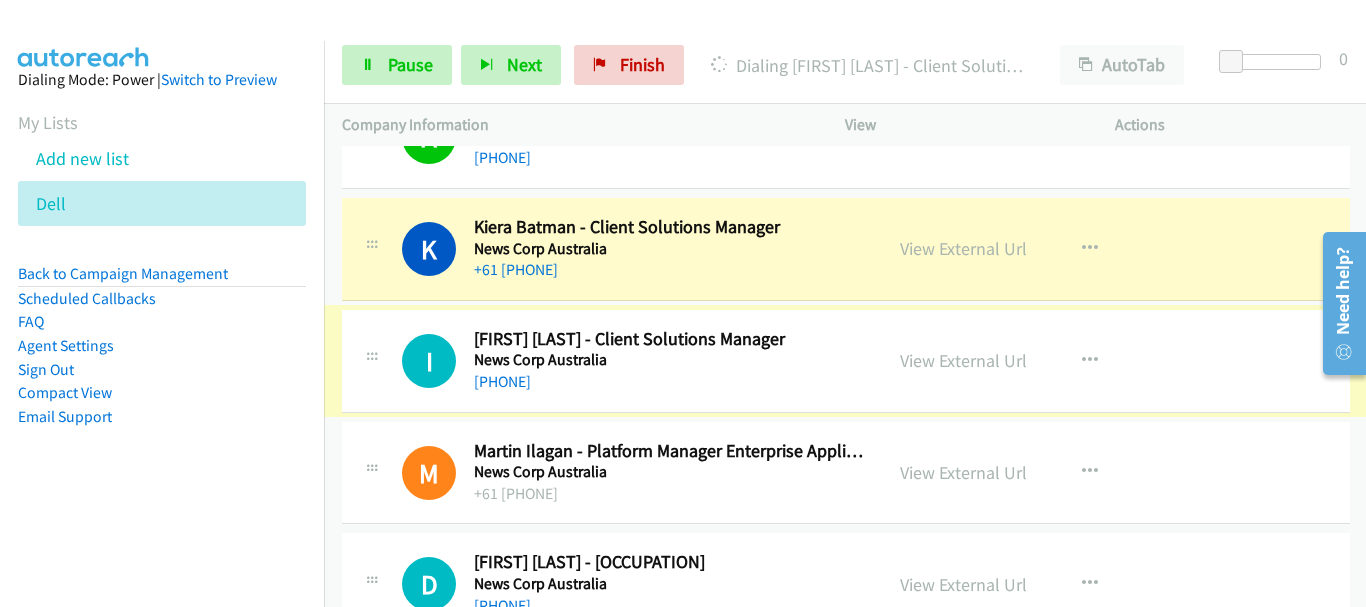 click on "M
Callback Scheduled
Martin Ilagan - Platform Manager   Enterprise Applications
News Corp Australia
Indian/Cocos
+61 5635 80 68 62
View External Url
View External Url
Schedule/Manage Callback
Start Calls Here
Remove from list
Add to do not call list
Reset Call Status" at bounding box center (846, 473) 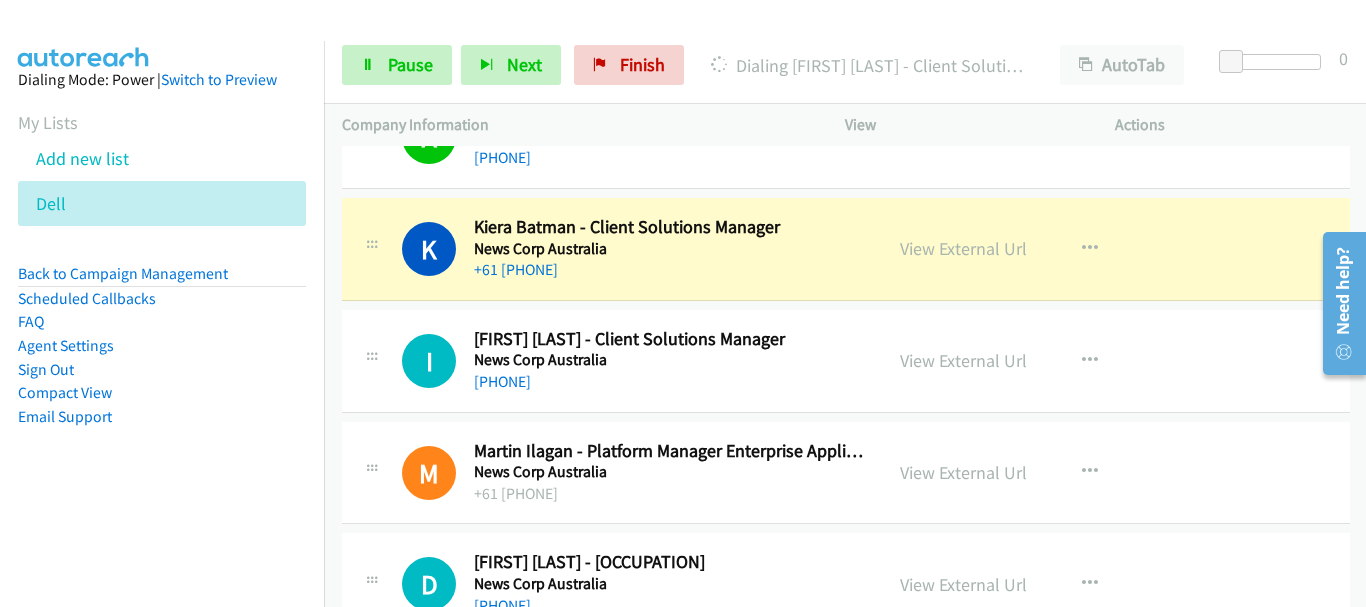 click on "M
Callback Scheduled
Martin Ilagan - Platform Manager   Enterprise Applications
News Corp Australia
Indian/Cocos
+61 5635 80 68 62
View External Url
View External Url
Schedule/Manage Callback
Start Calls Here
Remove from list
Add to do not call list
Reset Call Status" at bounding box center [846, 473] 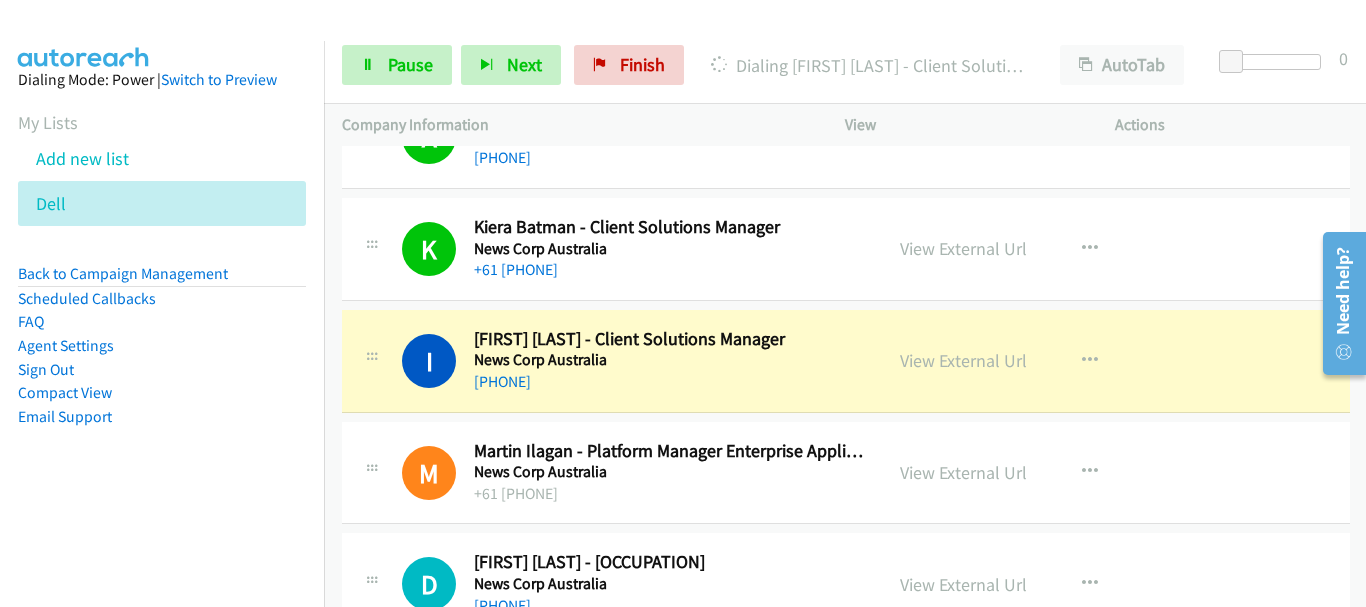 click on "+61 5635 80 68 62" at bounding box center (669, 494) 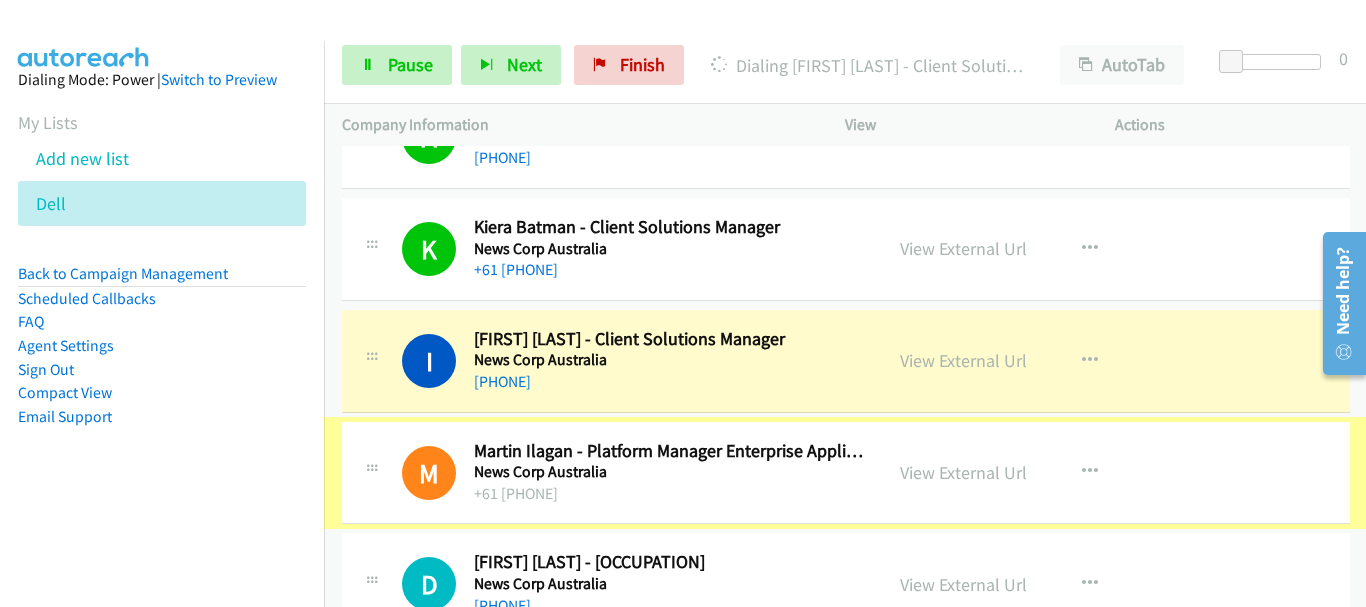 click on "I
Callback Scheduled
Isabel Ha - Client Solutions Manager
News Corp Australia
Australia/Sydney
+61 478 207 916
View External Url
View External Url
Schedule/Manage Callback
Start Calls Here
Remove from list
Add to do not call list
Reset Call Status" at bounding box center [846, 361] 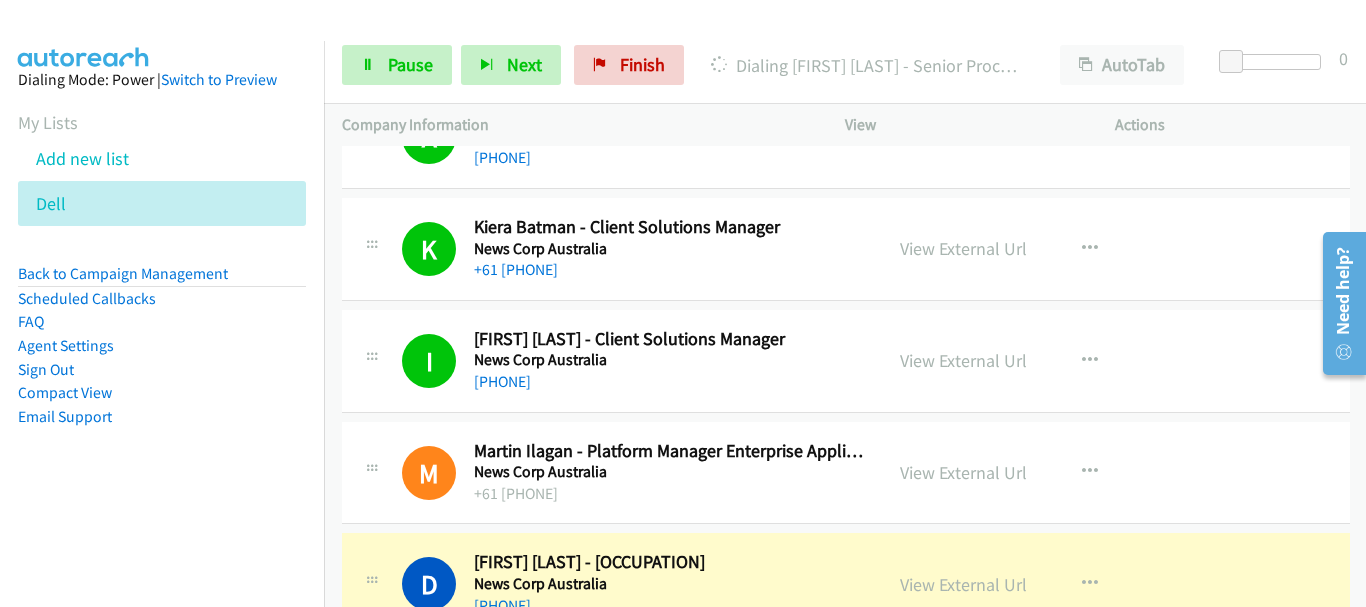 click on "Martin Ilagan - Platform Manager   Enterprise Applications" at bounding box center [669, 451] 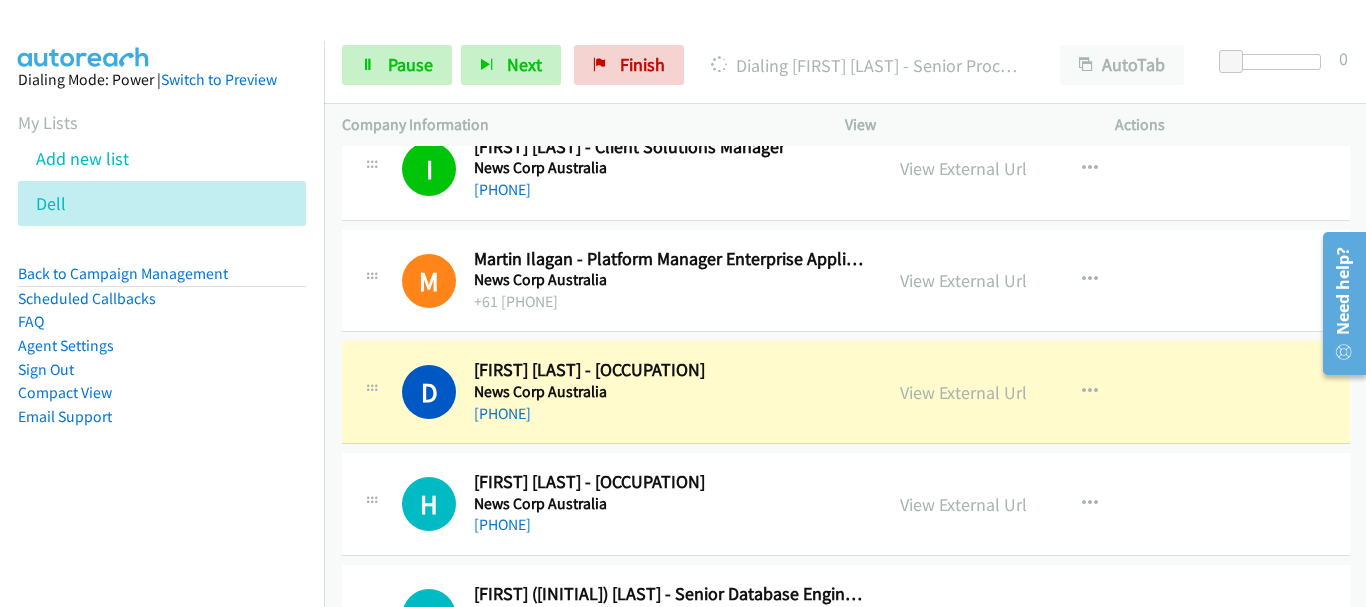 scroll, scrollTop: 2900, scrollLeft: 0, axis: vertical 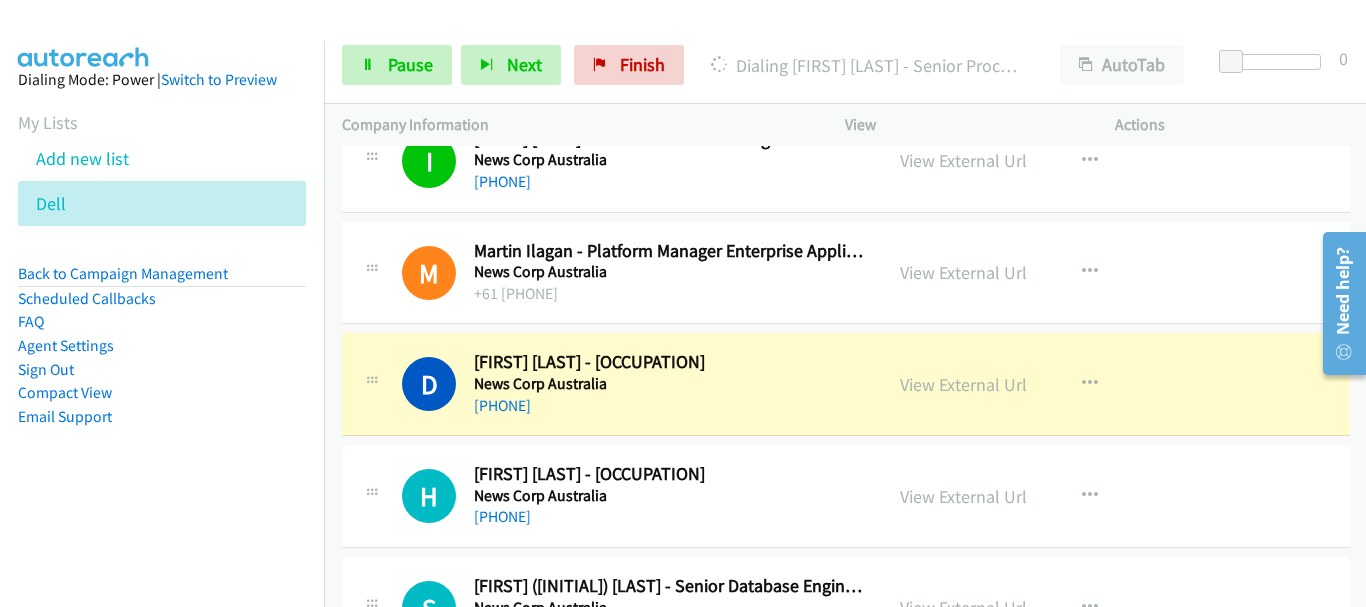 click on "+61 410 865 675" at bounding box center [669, 406] 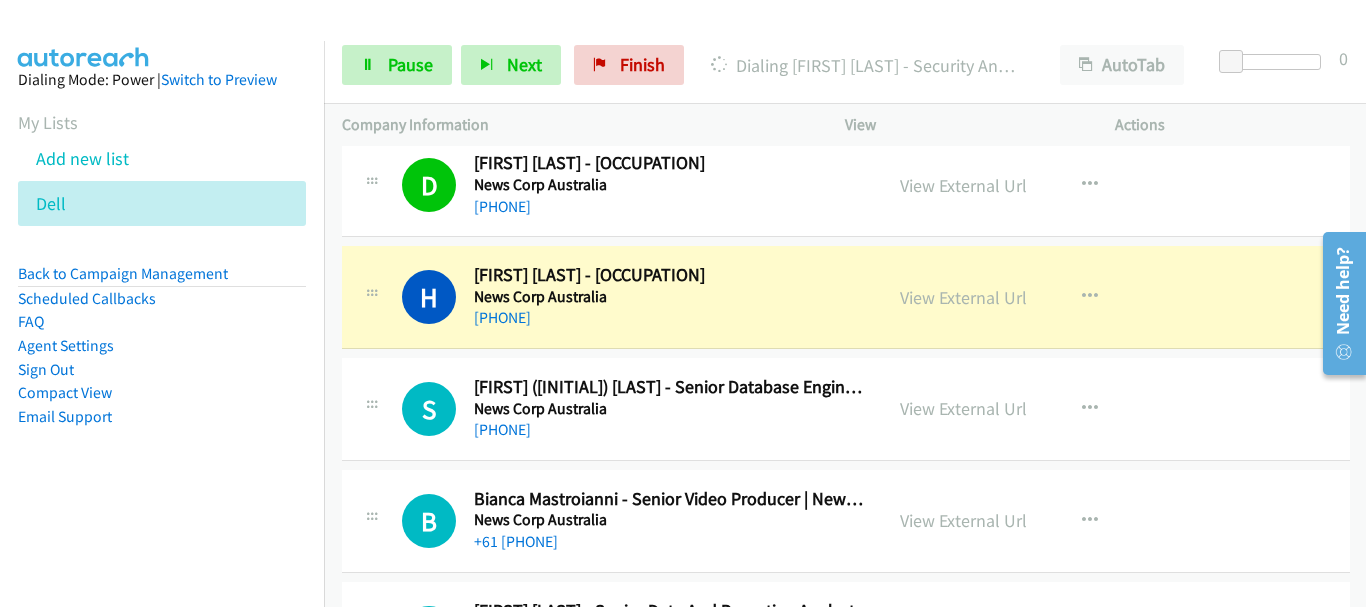 scroll, scrollTop: 3100, scrollLeft: 0, axis: vertical 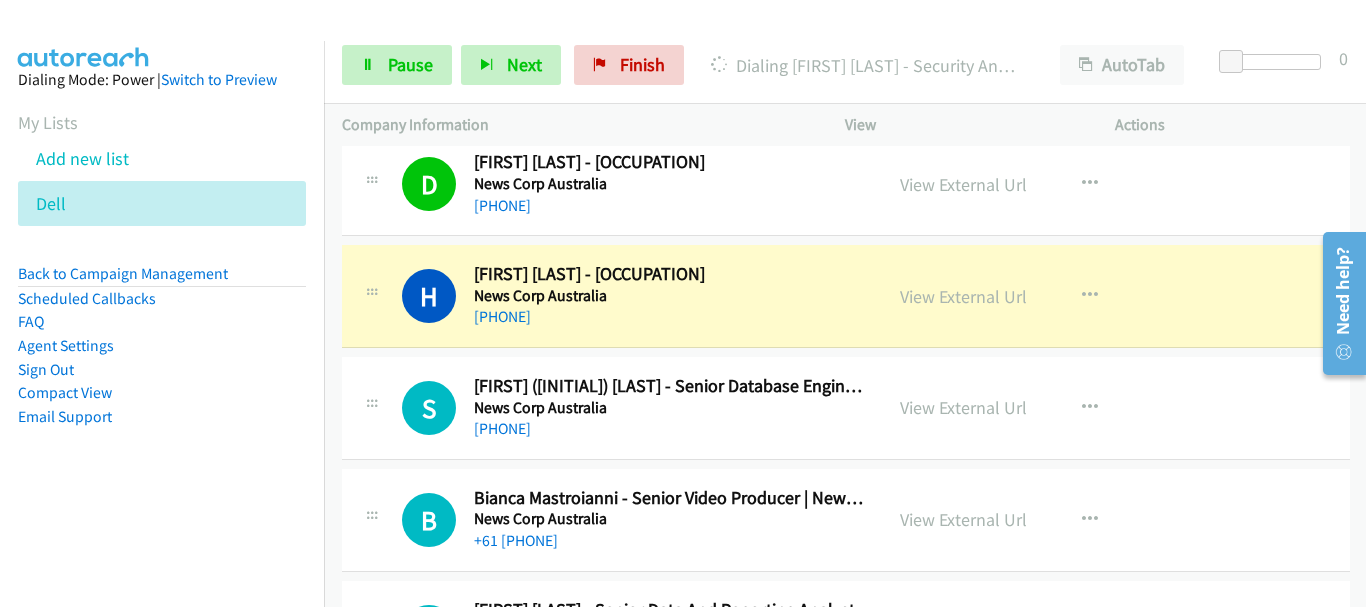 click on "+61 456 878 798" at bounding box center (669, 429) 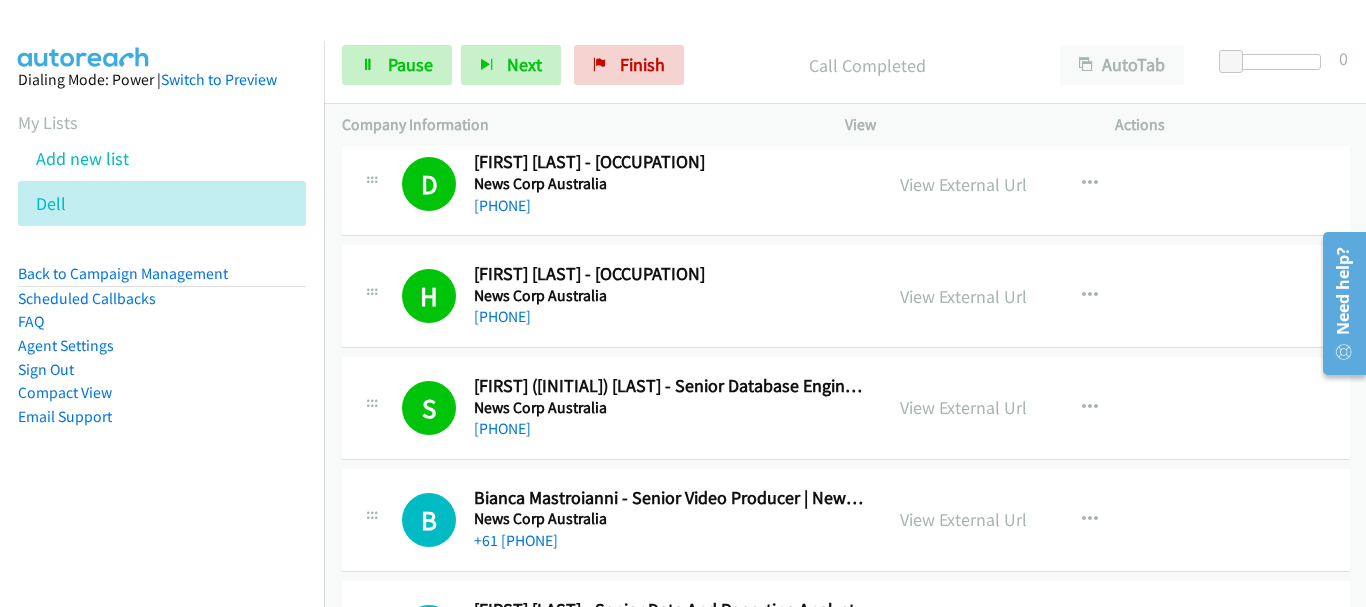 click on "H
Callback Scheduled
Heath Kelly - Security And Support Officer
News Corp Australia
Australia/Sydney
+61 404 073 076
View External Url
View External Url
Schedule/Manage Callback
Start Calls Here
Remove from list
Add to do not call list
Reset Call Status" at bounding box center (846, 296) 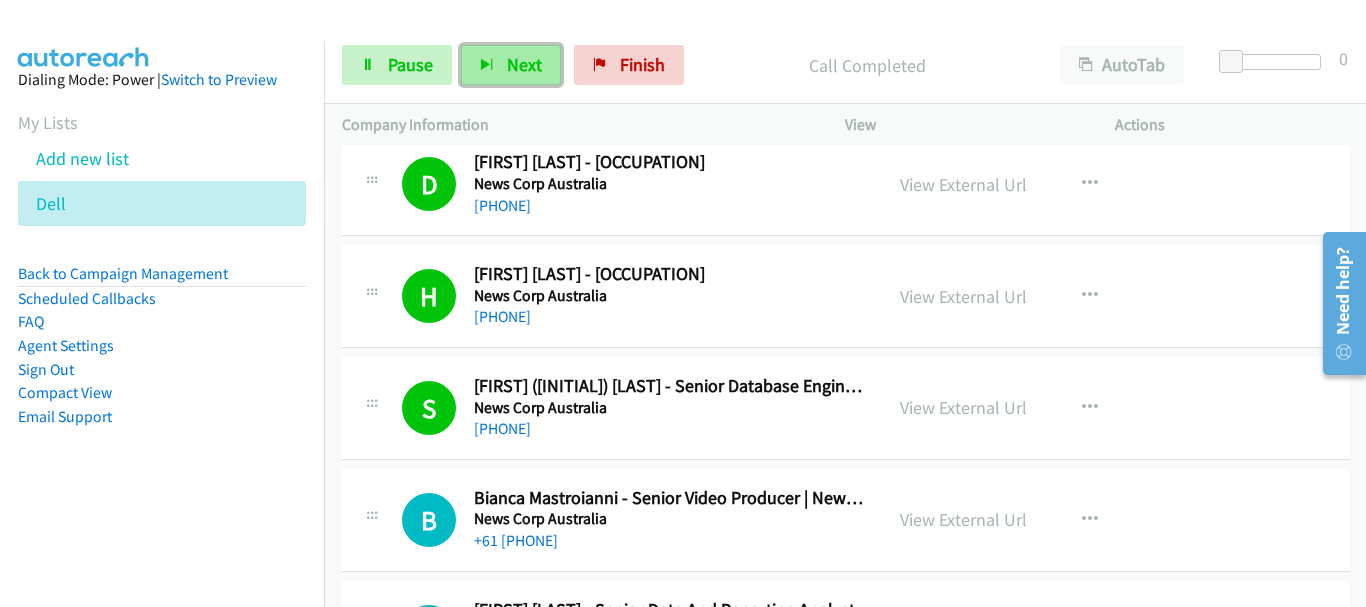 click at bounding box center [487, 66] 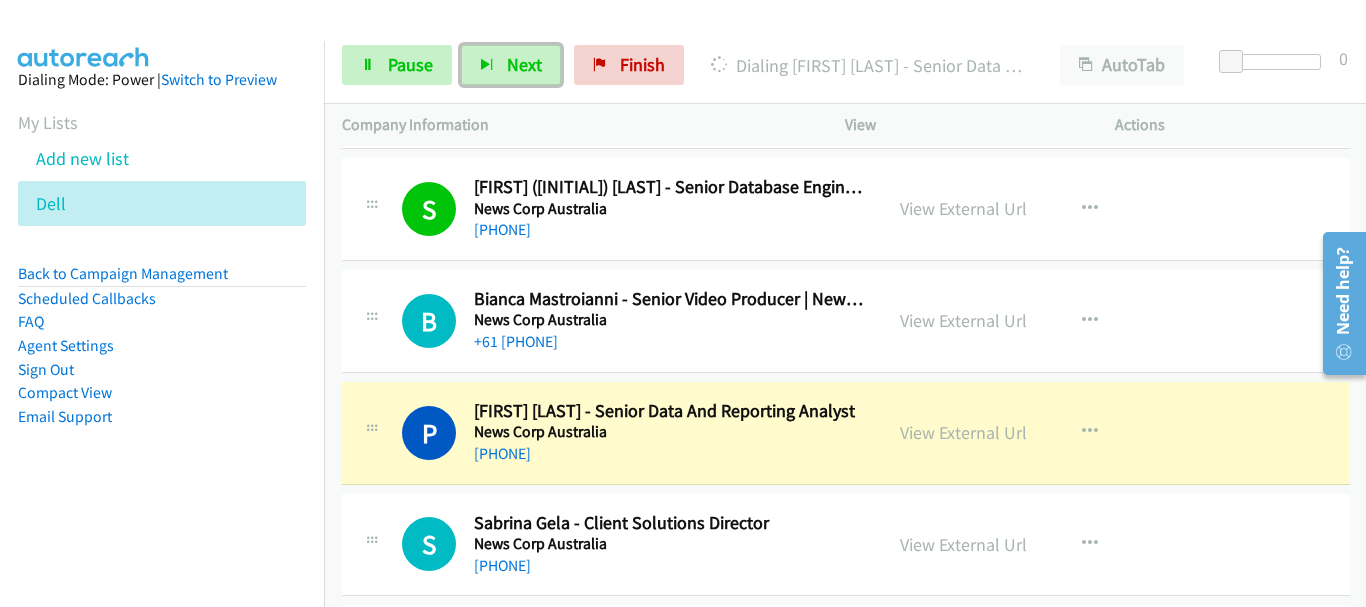 scroll, scrollTop: 3300, scrollLeft: 0, axis: vertical 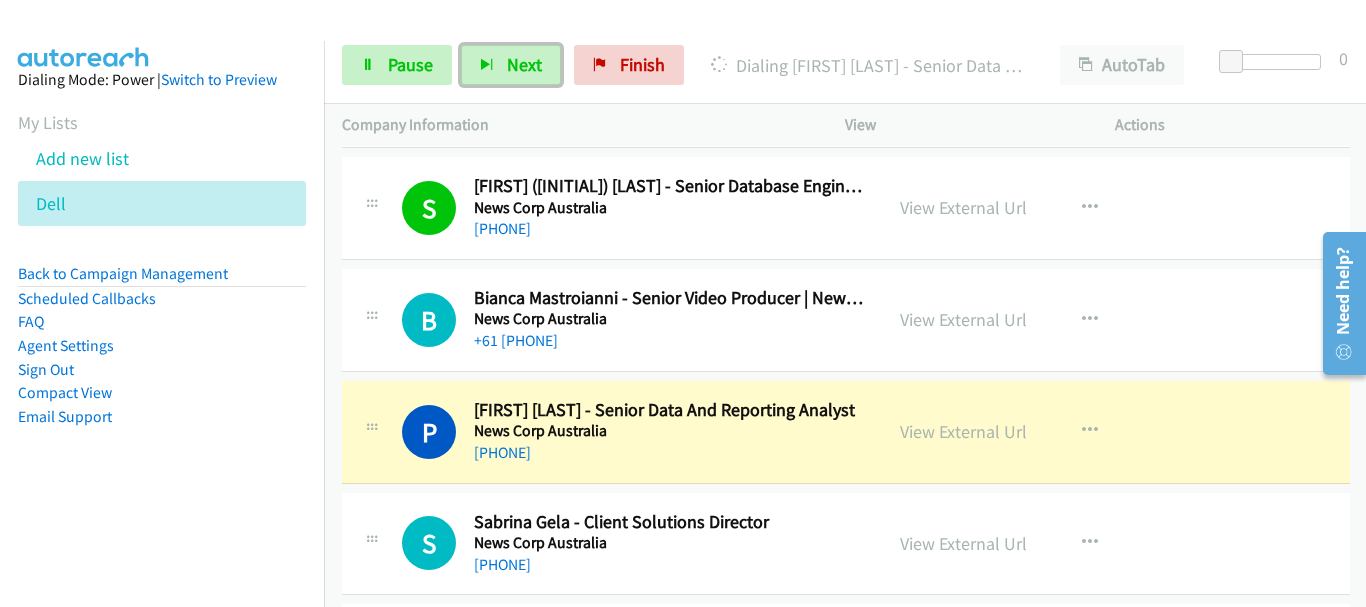 click on "+61 452 451 332" at bounding box center [669, 453] 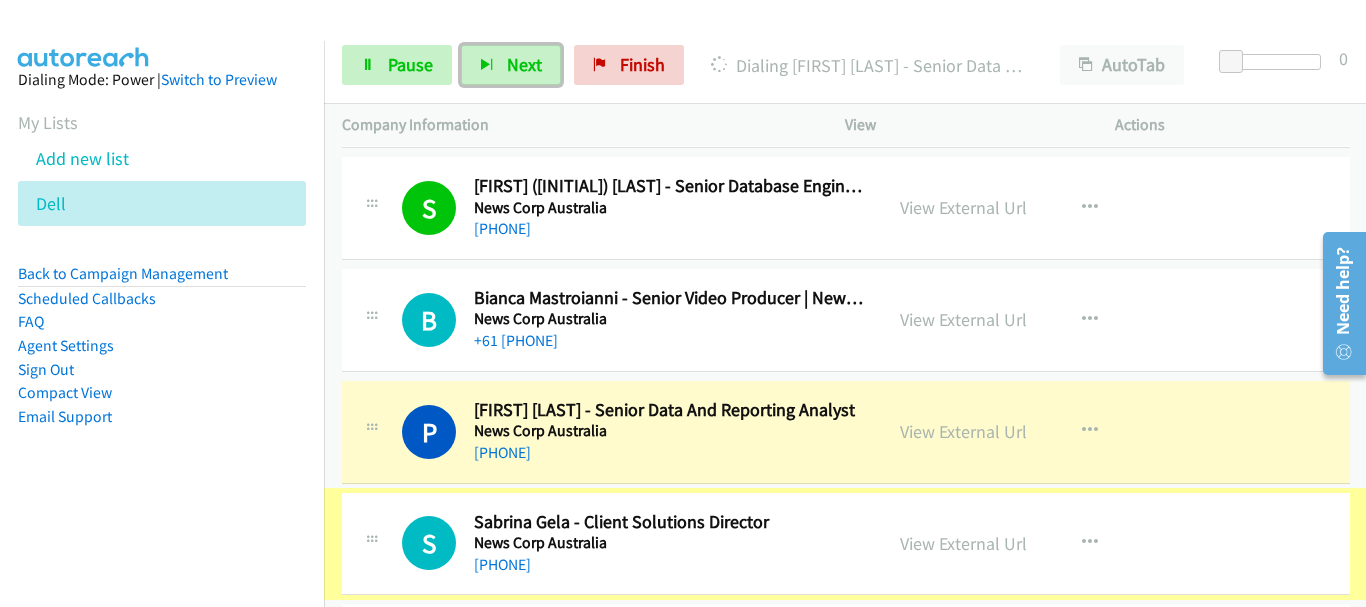click on "Sabrina Gela - Client Solutions Director" at bounding box center (669, 522) 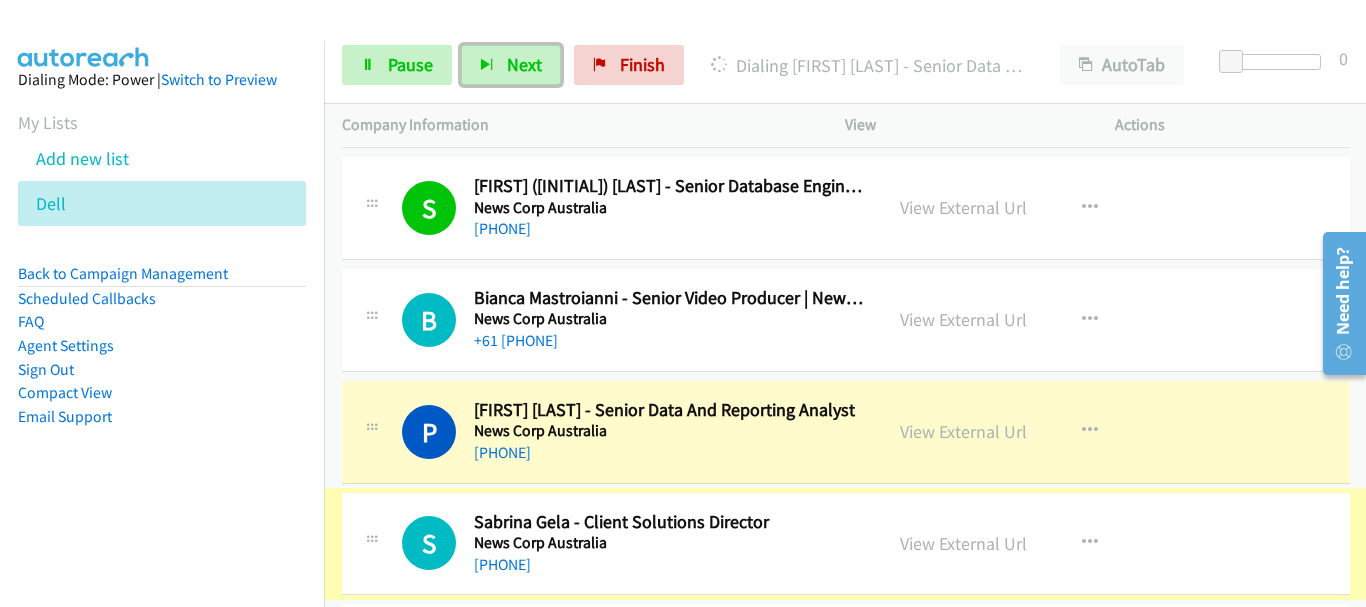click on "Sabrina Gela - Client Solutions Director" at bounding box center (669, 522) 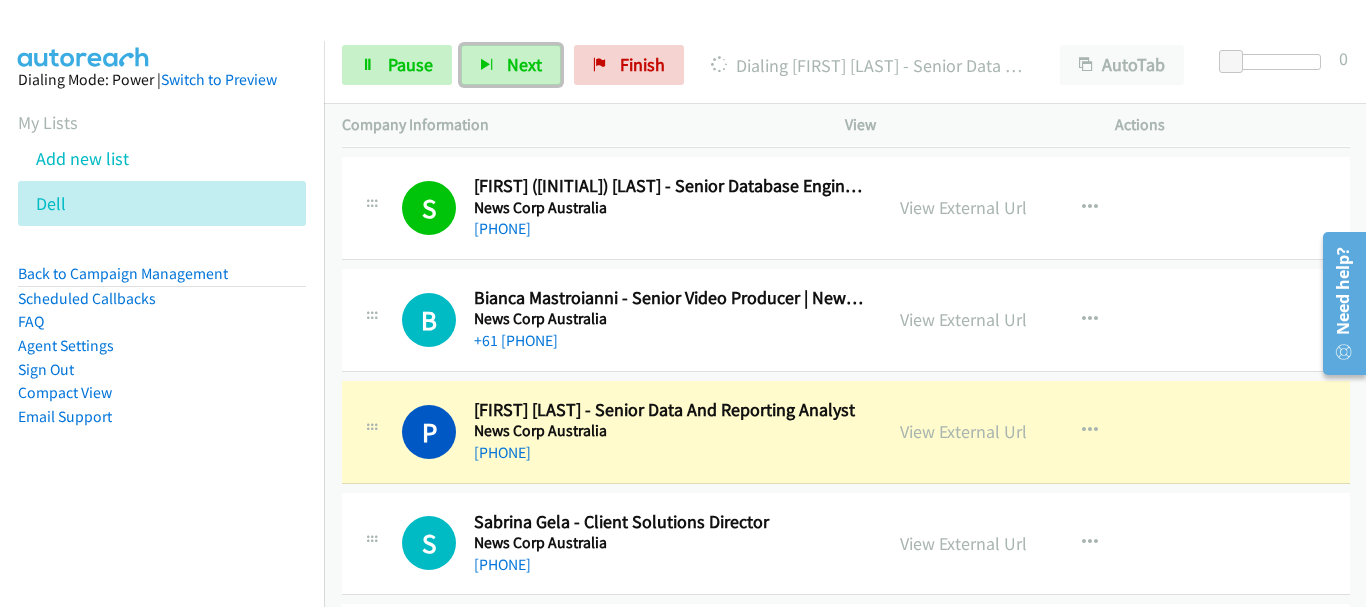 click on "+61 452 451 332" at bounding box center (669, 453) 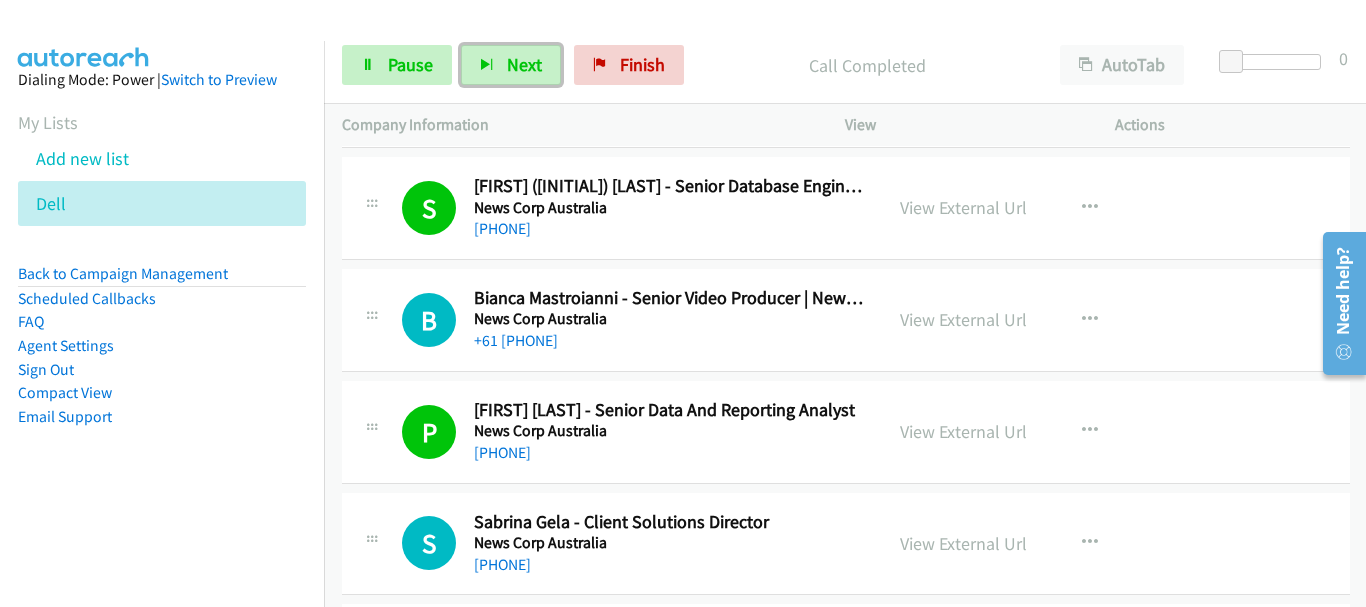 scroll, scrollTop: 3400, scrollLeft: 0, axis: vertical 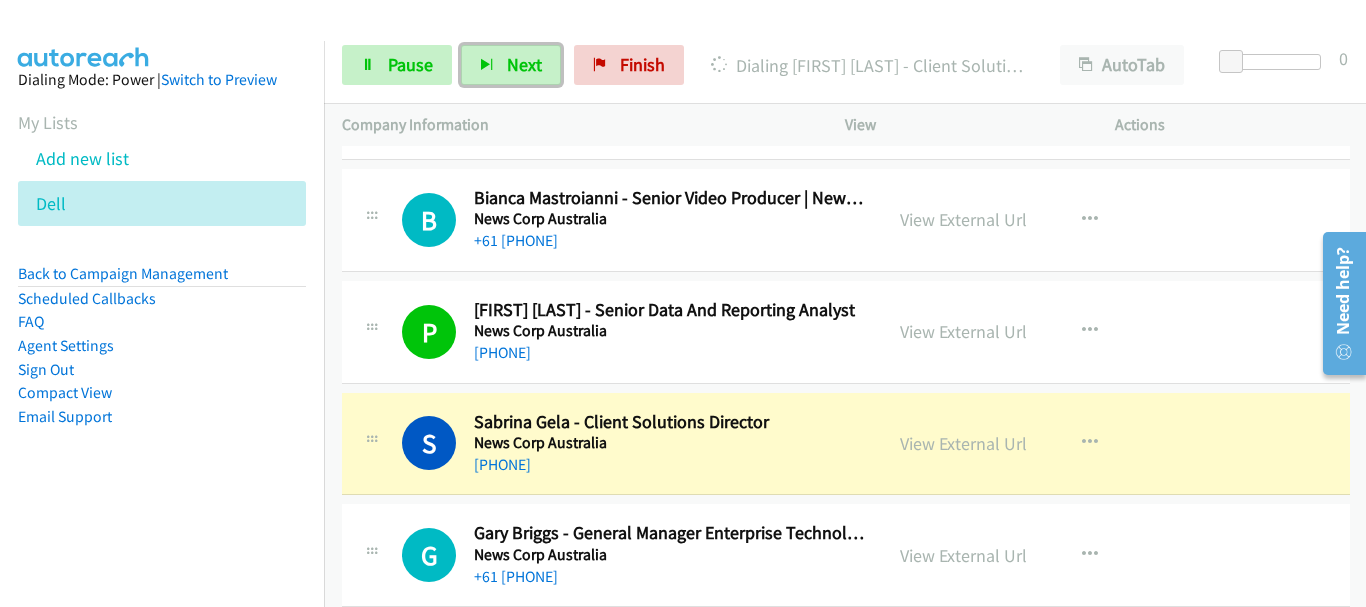click on "+61 452 451 332" at bounding box center [669, 353] 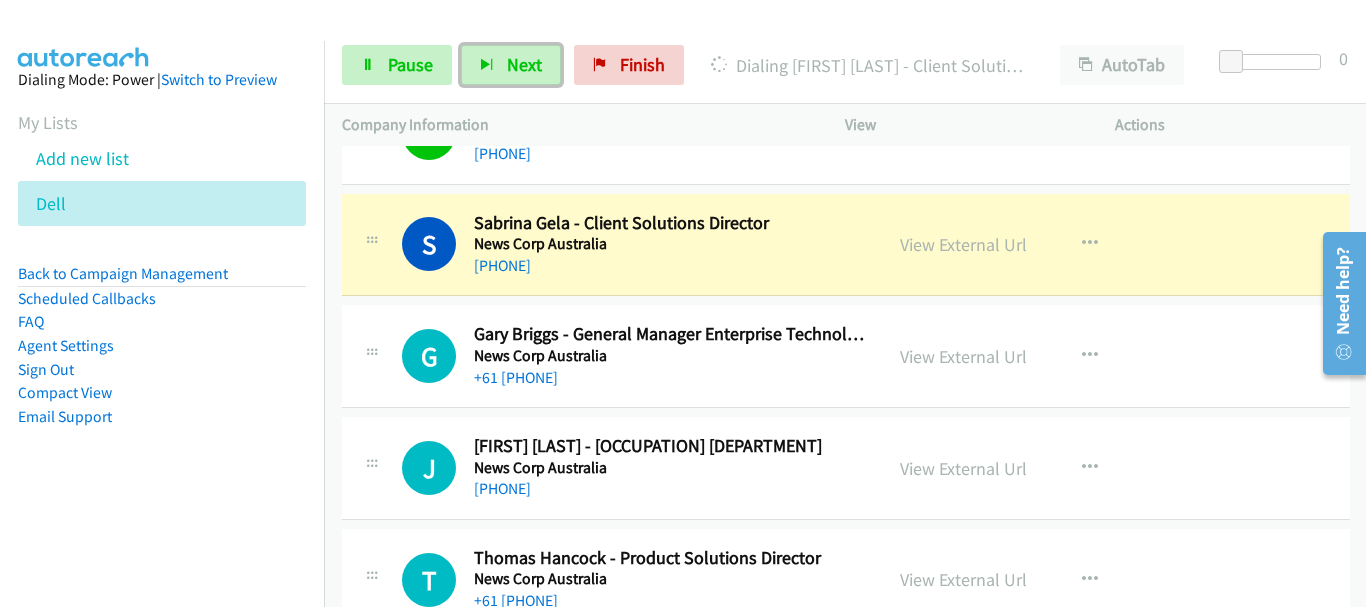 scroll, scrollTop: 3600, scrollLeft: 0, axis: vertical 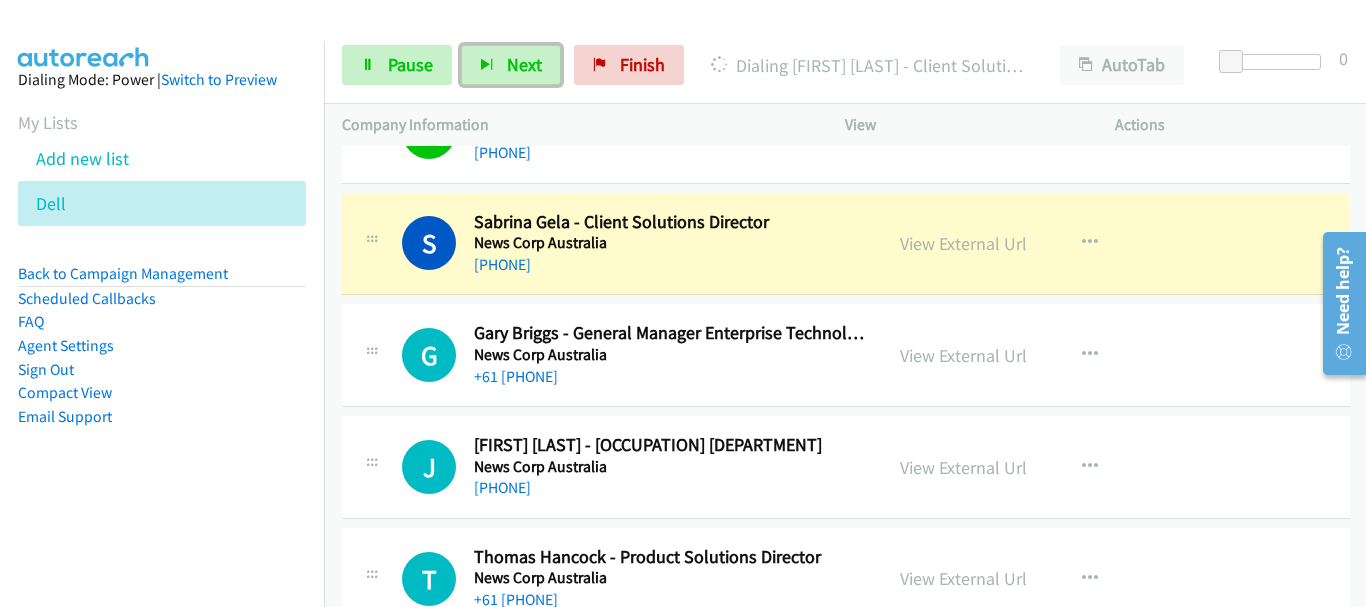click on "G
Callback Scheduled
Gary Briggs - General Manager Enterprise Technology
News Corp Australia
Australia/Sydney
+61 419 980 153
View External Url
View External Url
Schedule/Manage Callback
Start Calls Here
Remove from list
Add to do not call list
Reset Call Status" at bounding box center (846, 355) 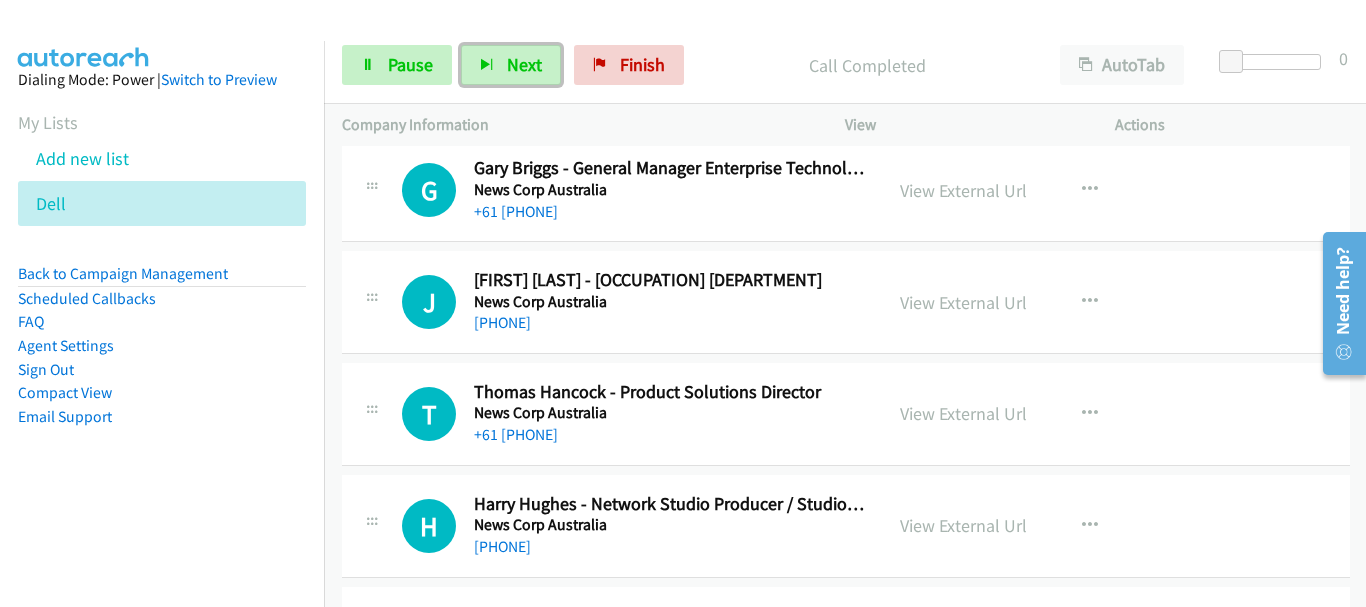 scroll, scrollTop: 3800, scrollLeft: 0, axis: vertical 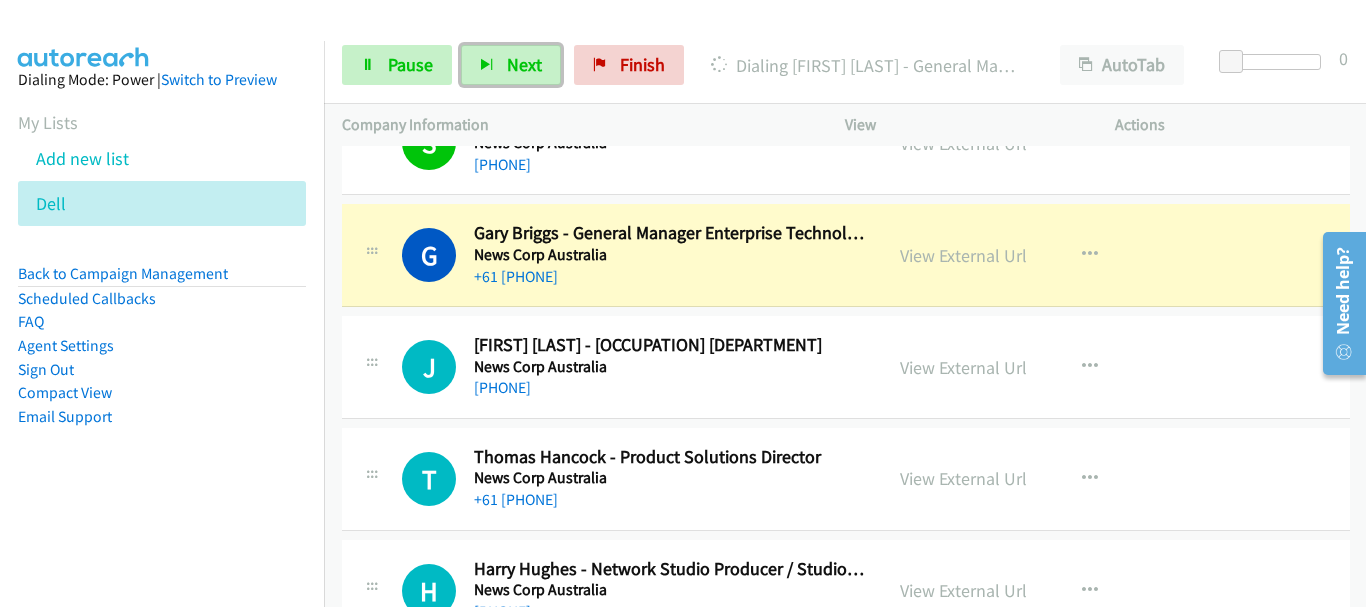 click on "News Corp Australia" at bounding box center (669, 367) 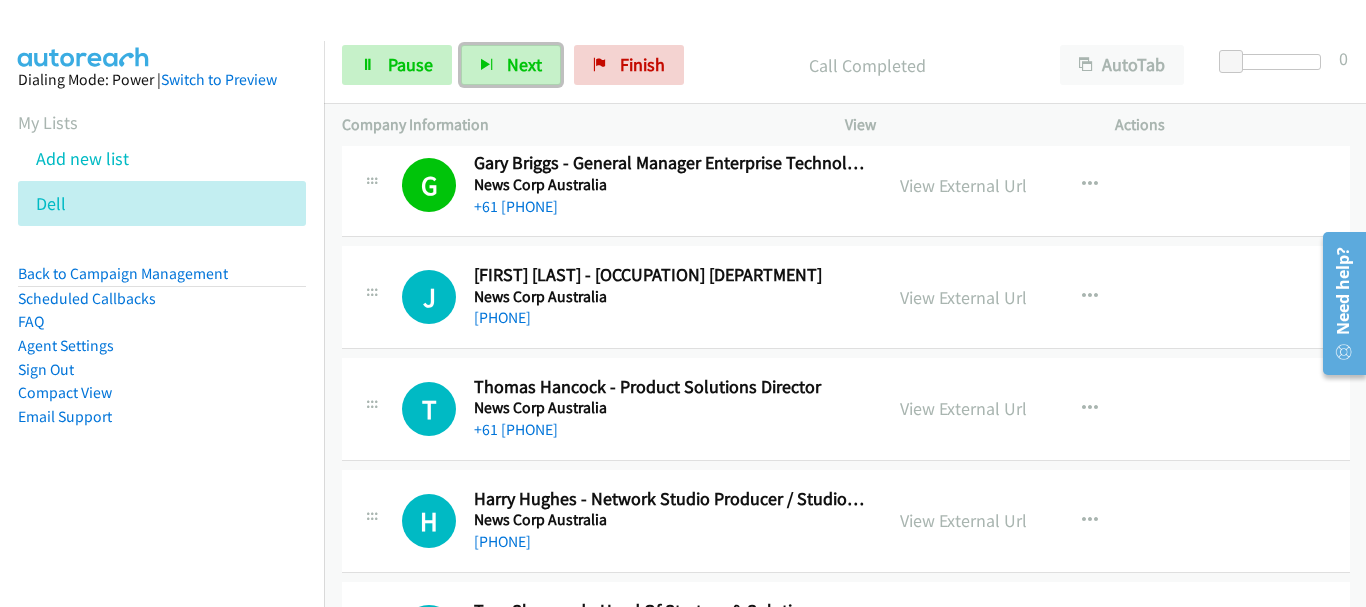 scroll, scrollTop: 3800, scrollLeft: 0, axis: vertical 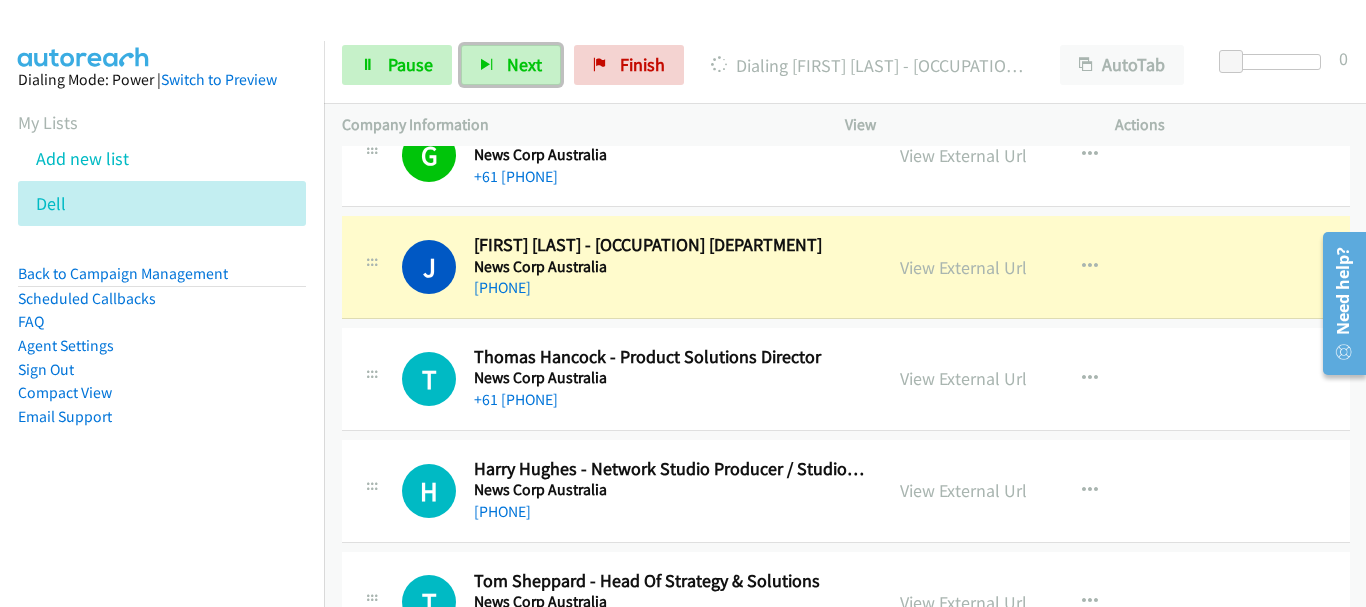 click on "H
Callback Scheduled
Harry Hughes - Network Studio Producer / Studio Manager
News Corp Australia
Australia/Sydney
+61 413 916 567
View External Url
View External Url
Schedule/Manage Callback
Start Calls Here
Remove from list
Add to do not call list
Reset Call Status" at bounding box center [846, 491] 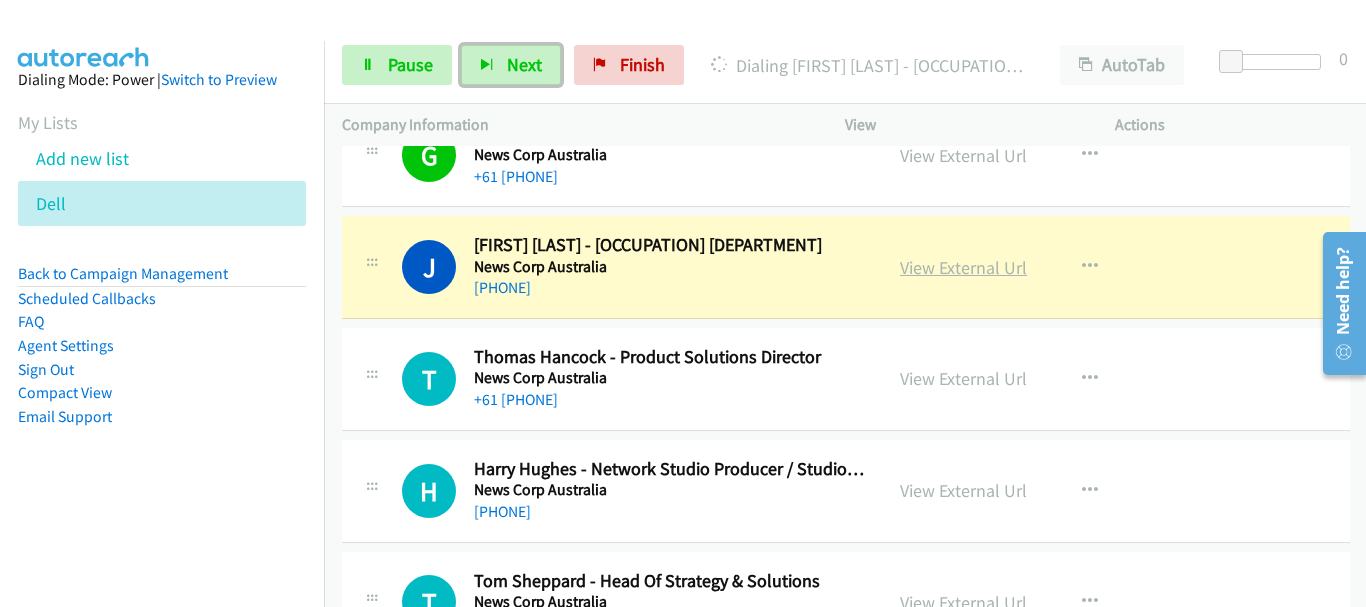 click on "View External Url" at bounding box center [963, 267] 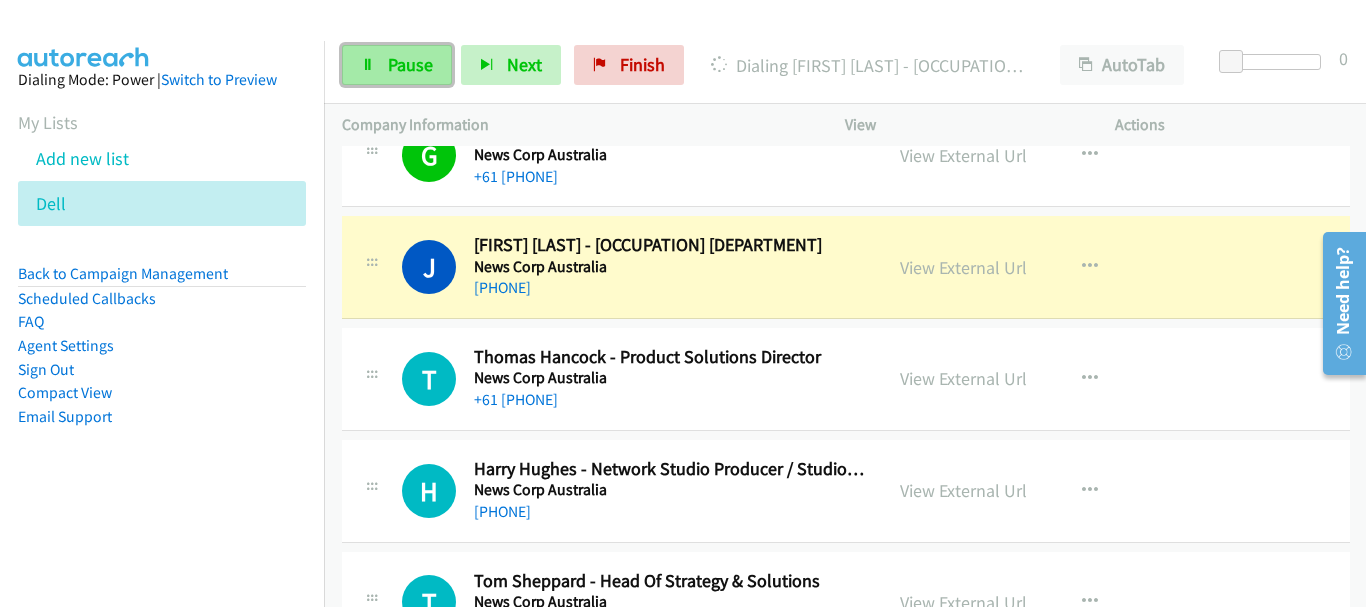 click on "Pause" at bounding box center (410, 64) 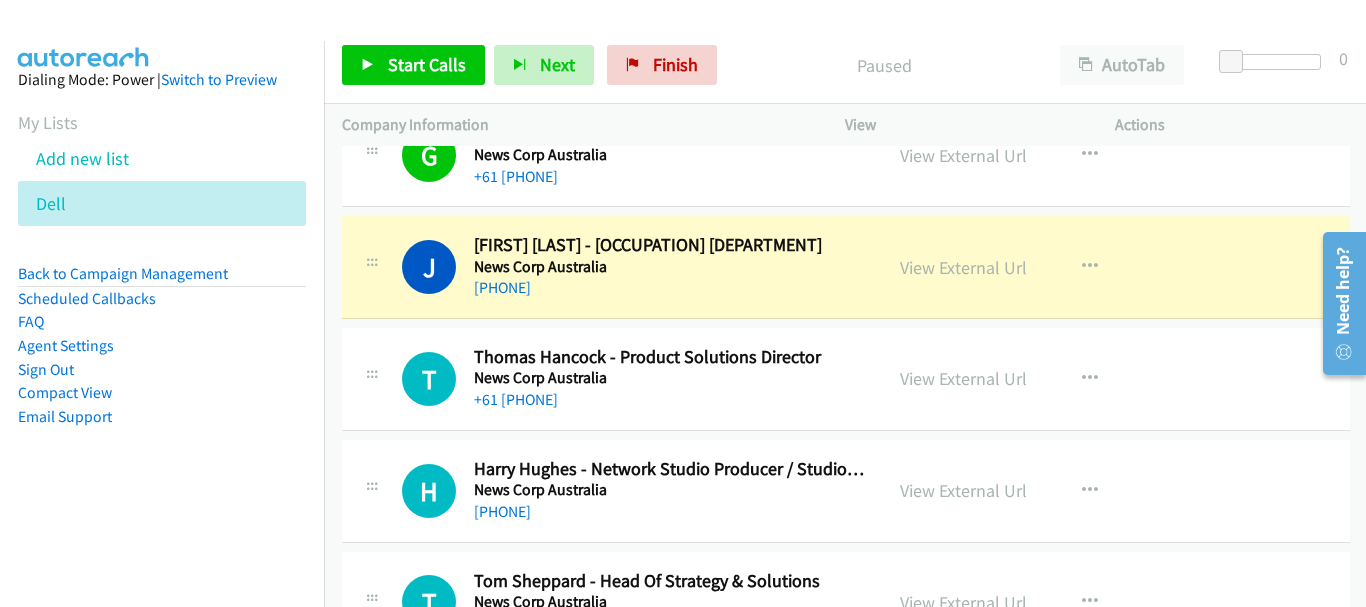 click on "+61 451 100 609" at bounding box center [669, 288] 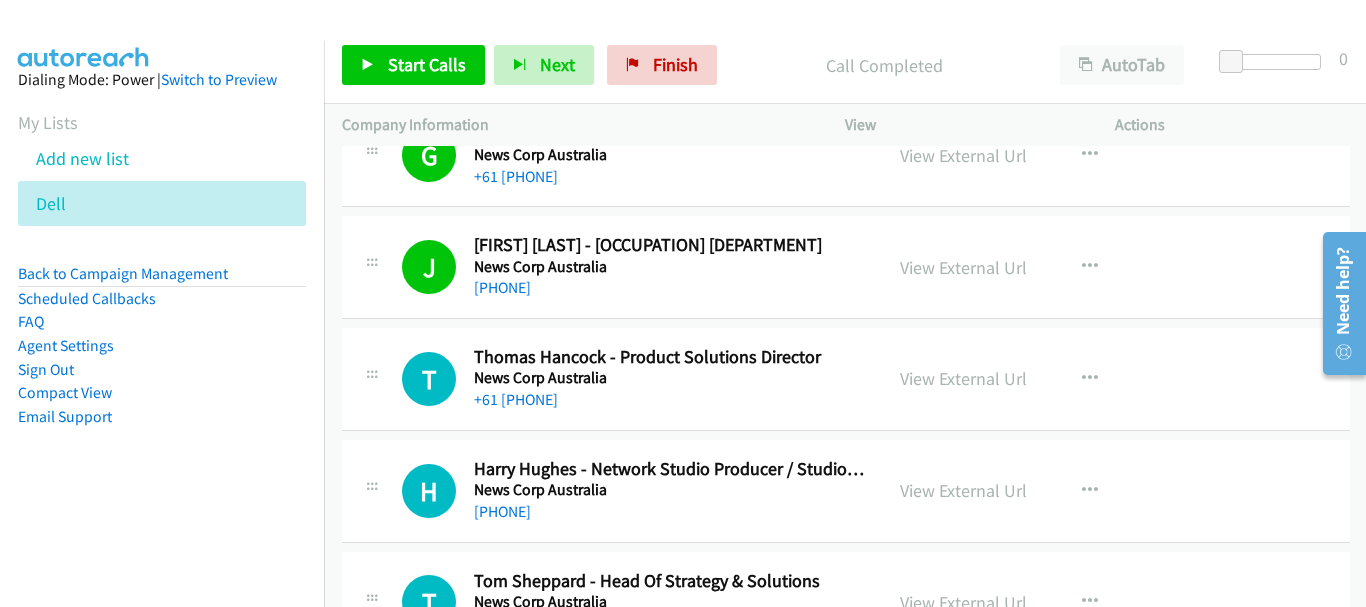click on "Start Calls
Pause
Next
Finish
Call Completed
AutoTab
AutoTab
0" at bounding box center [845, 65] 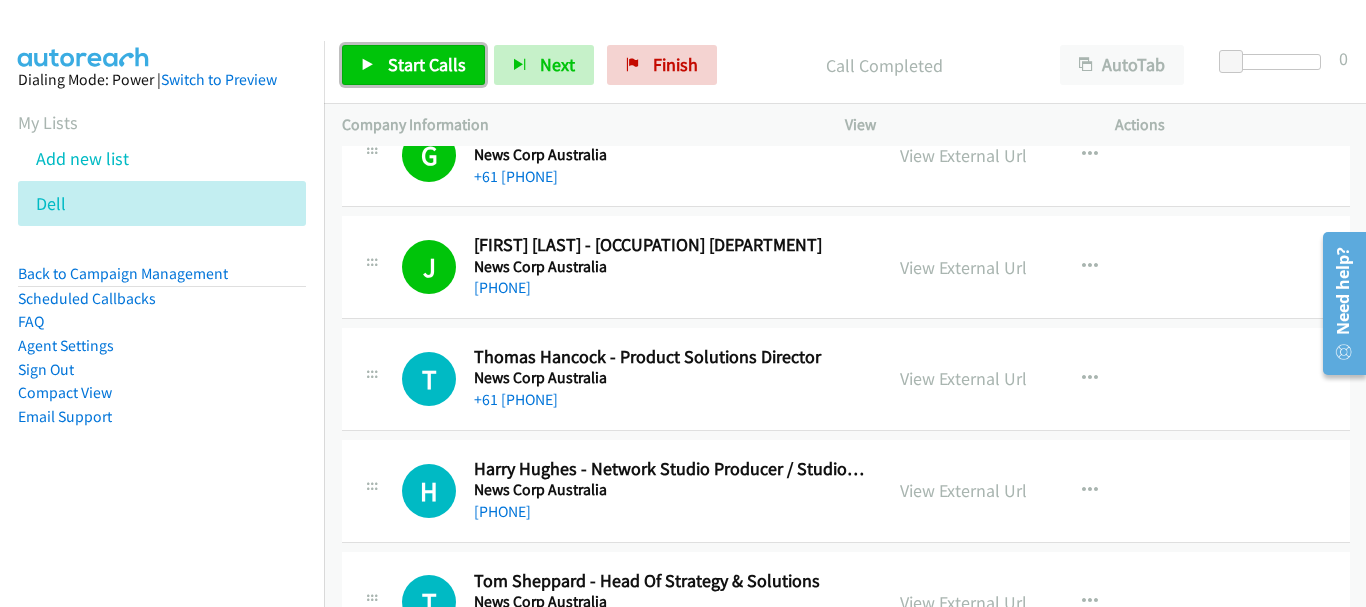click on "Start Calls" at bounding box center (427, 64) 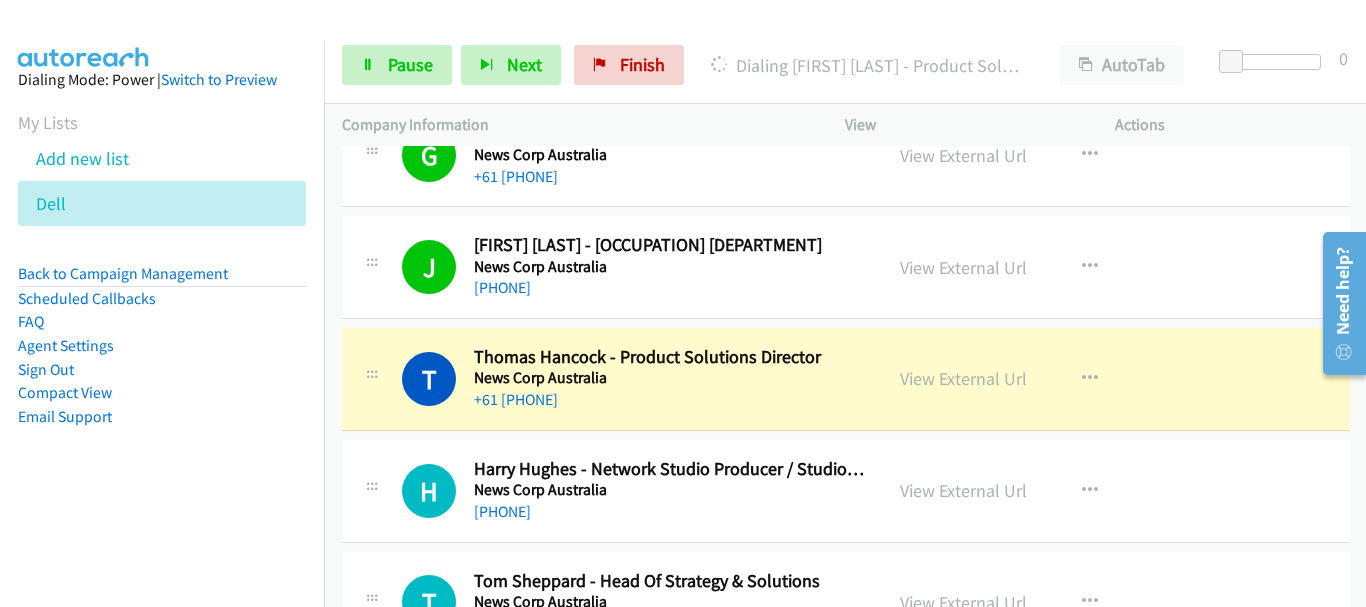 click on "+61 406 673 123" at bounding box center (669, 400) 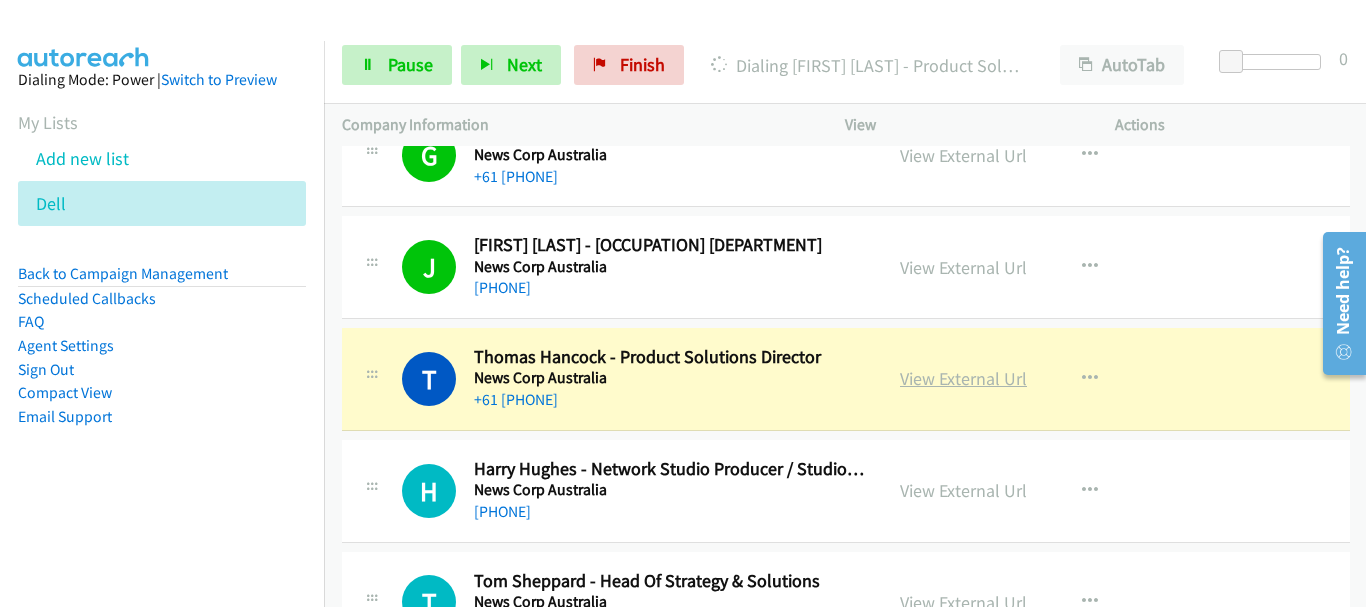 click on "View External Url" at bounding box center (963, 378) 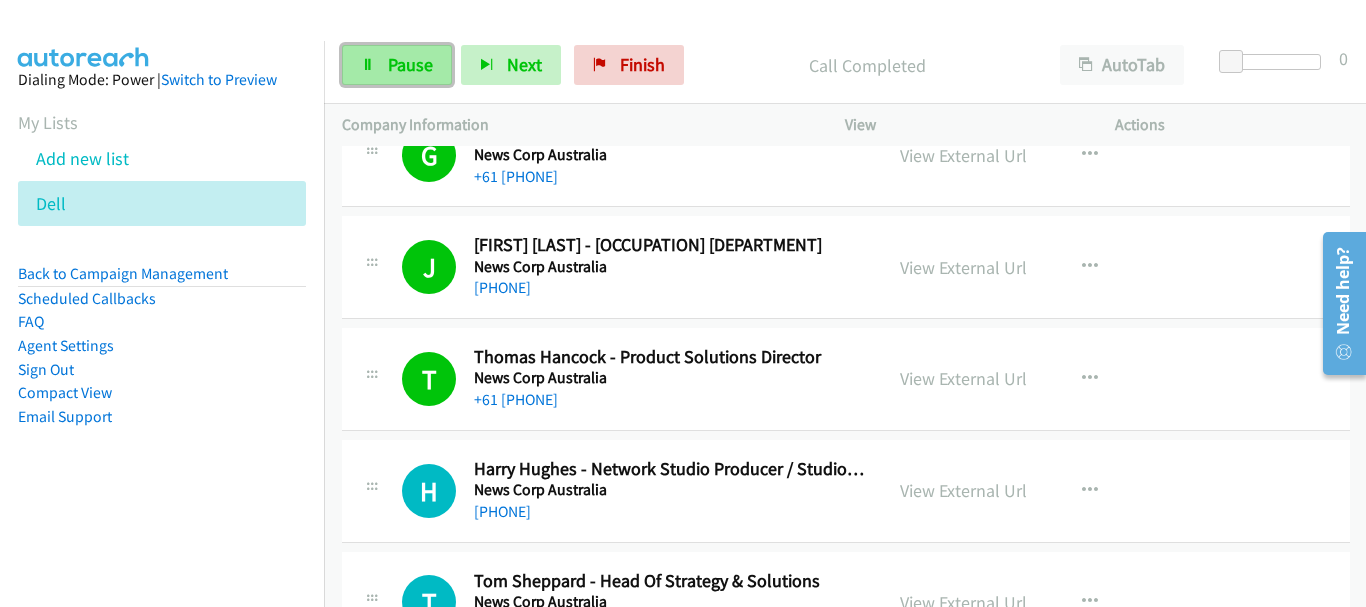 click on "Pause" at bounding box center [410, 64] 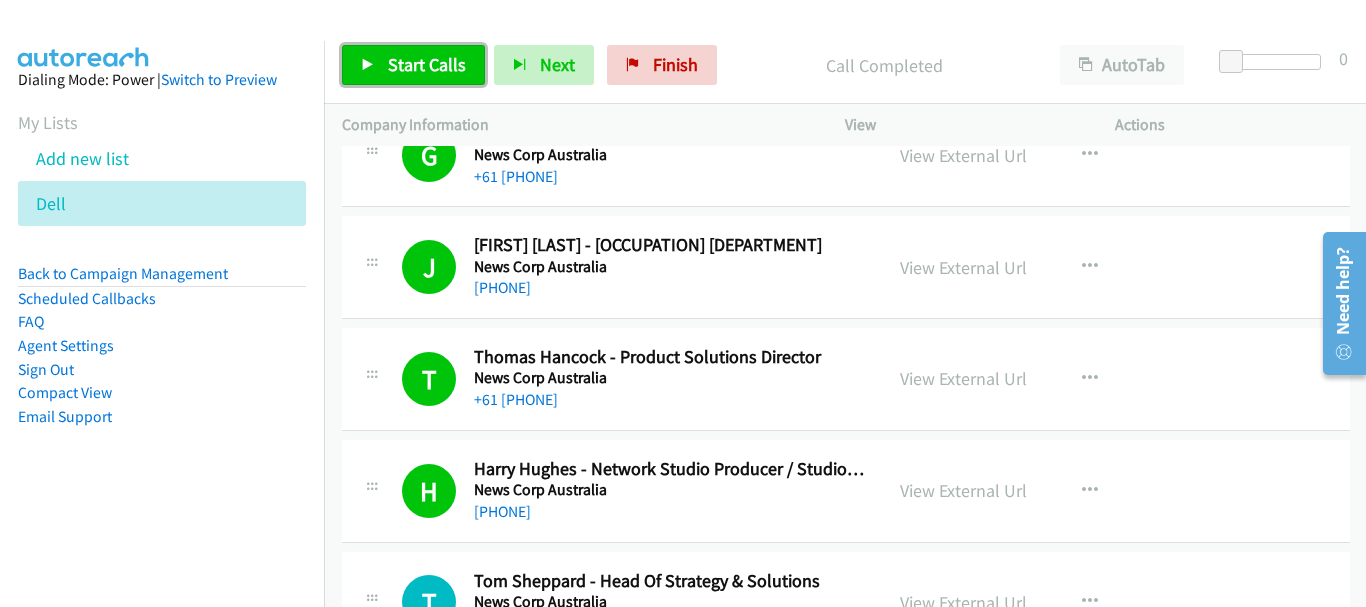 click on "Start Calls" at bounding box center (427, 64) 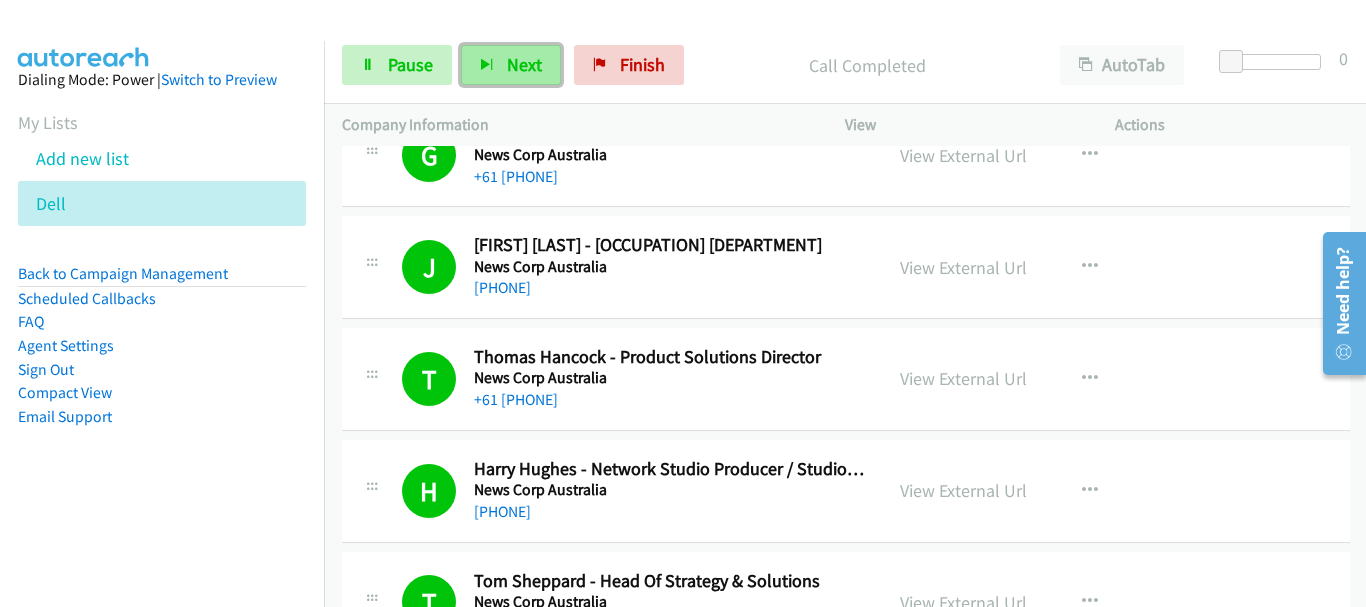 click on "Next" at bounding box center [511, 65] 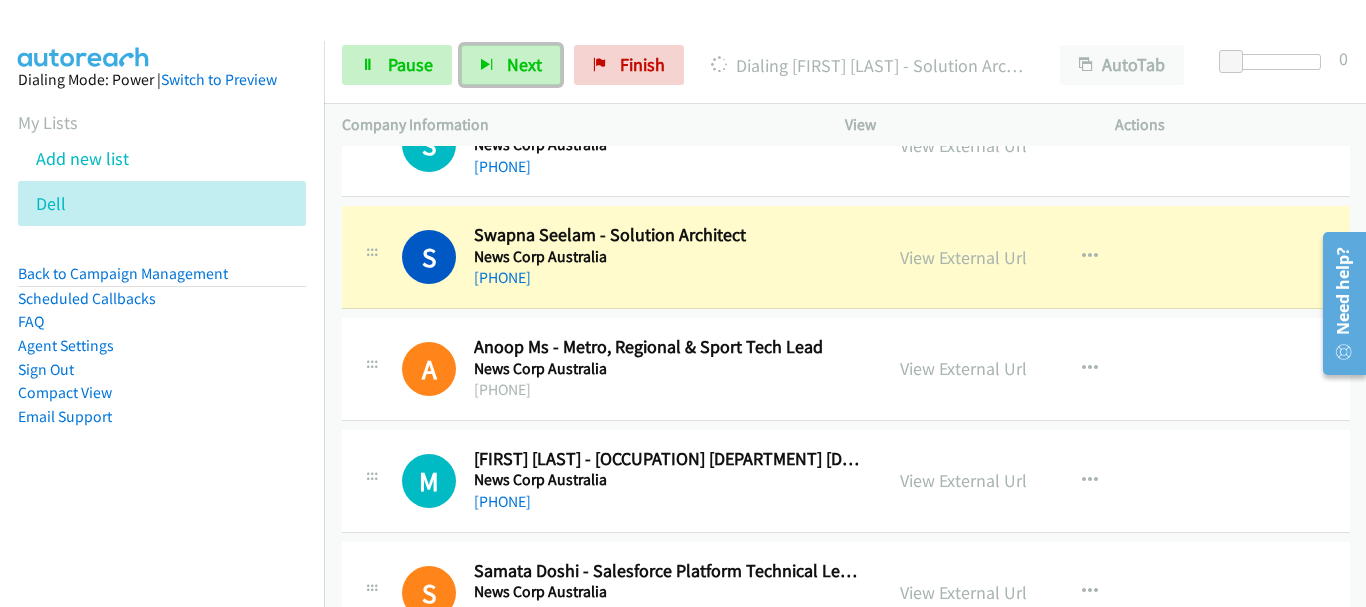 scroll, scrollTop: 4400, scrollLeft: 0, axis: vertical 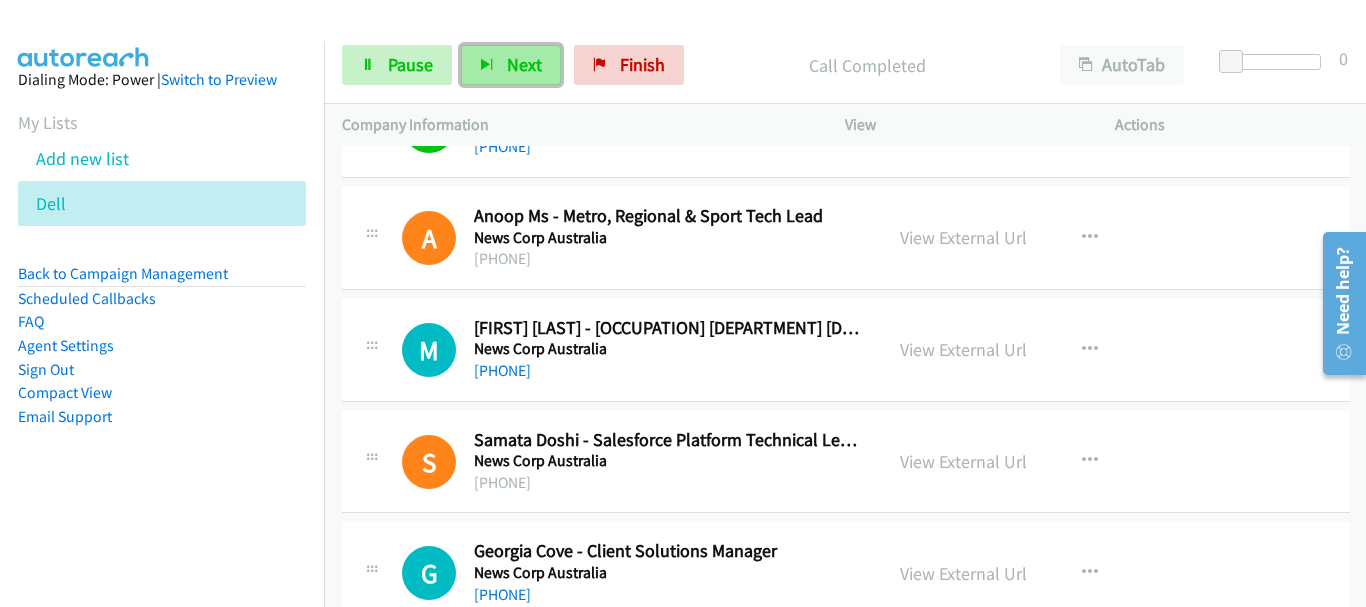 click on "Next" at bounding box center (511, 65) 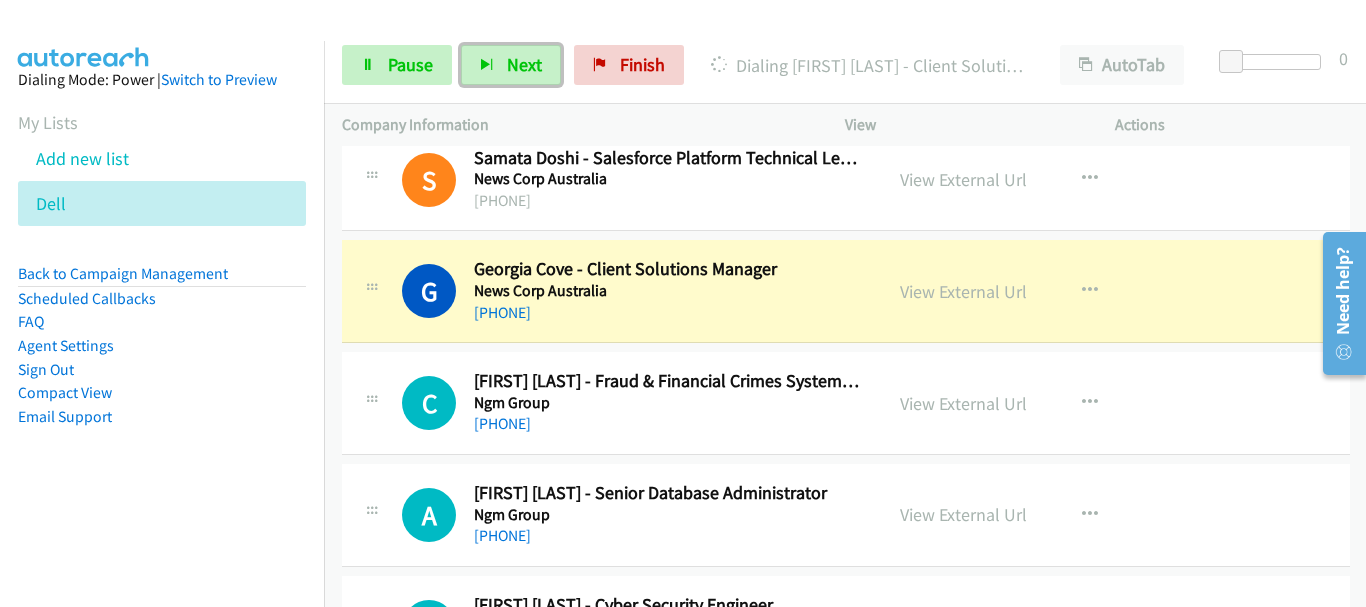 scroll, scrollTop: 4800, scrollLeft: 0, axis: vertical 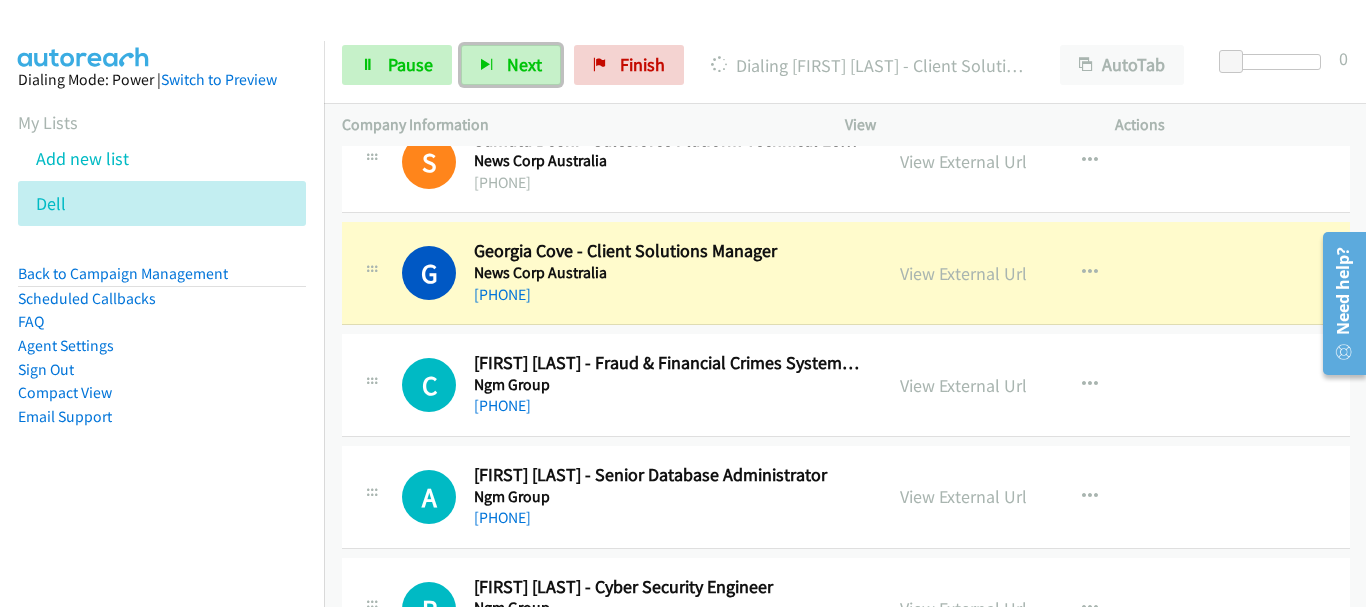 click on "+61 2 4927 4333" at bounding box center (669, 406) 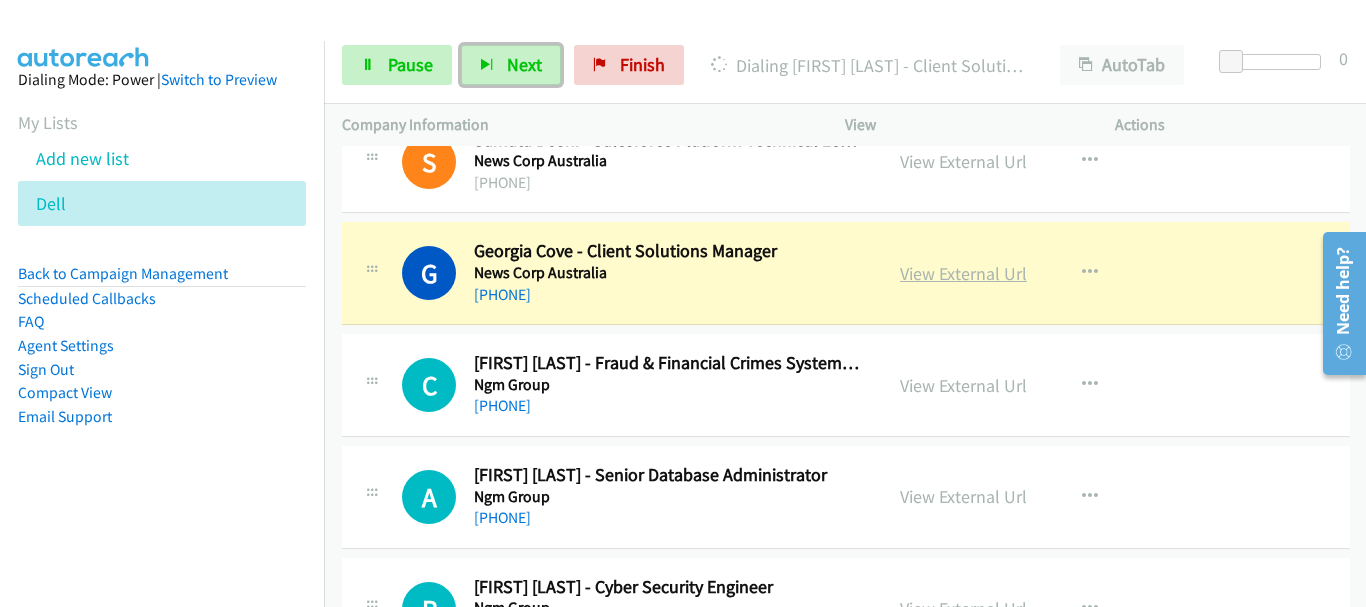 click on "View External Url" at bounding box center (963, 273) 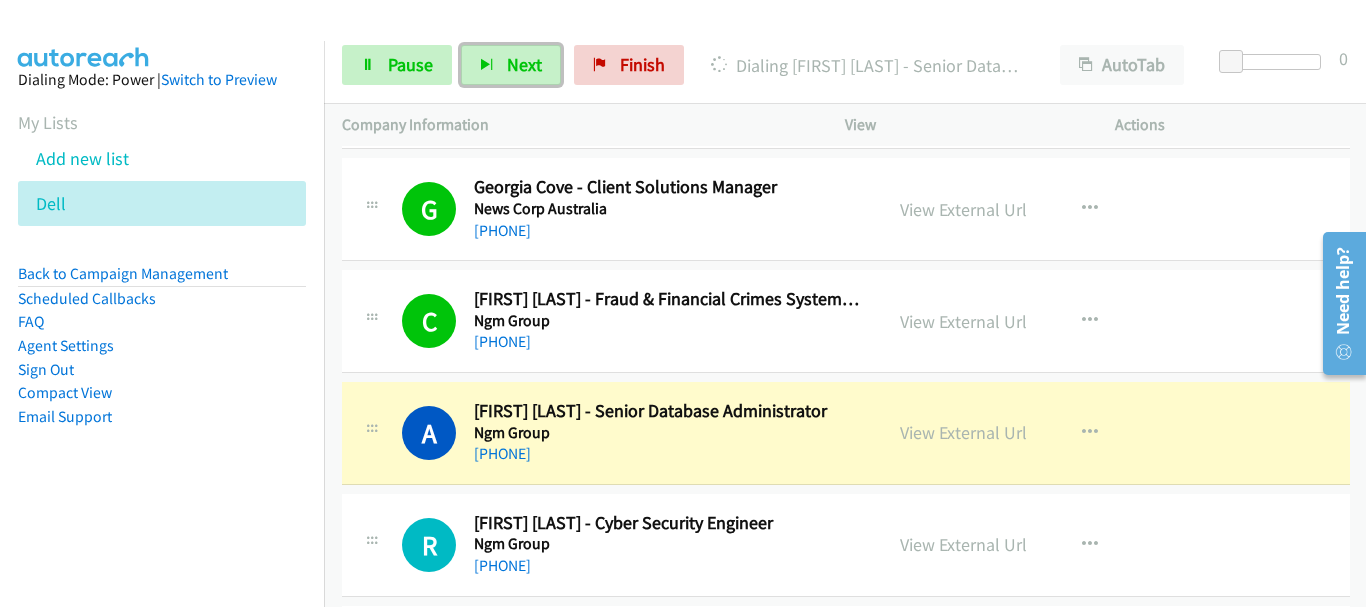 scroll, scrollTop: 4900, scrollLeft: 0, axis: vertical 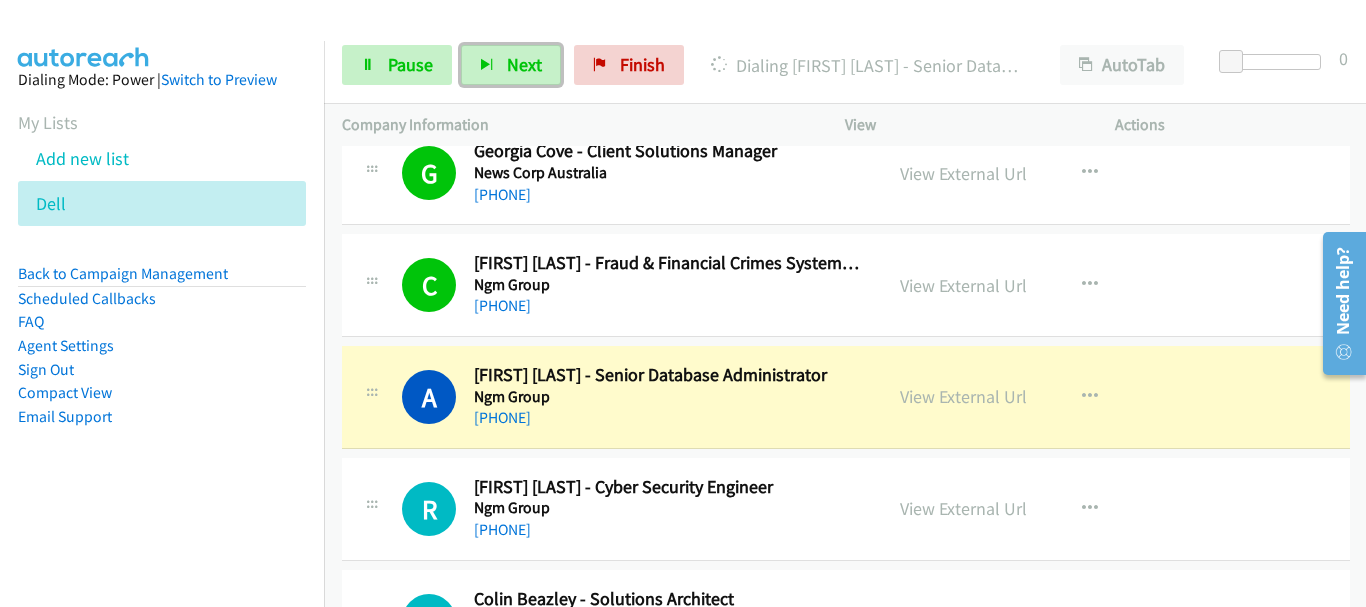click on "+61 417 413 344" at bounding box center (669, 418) 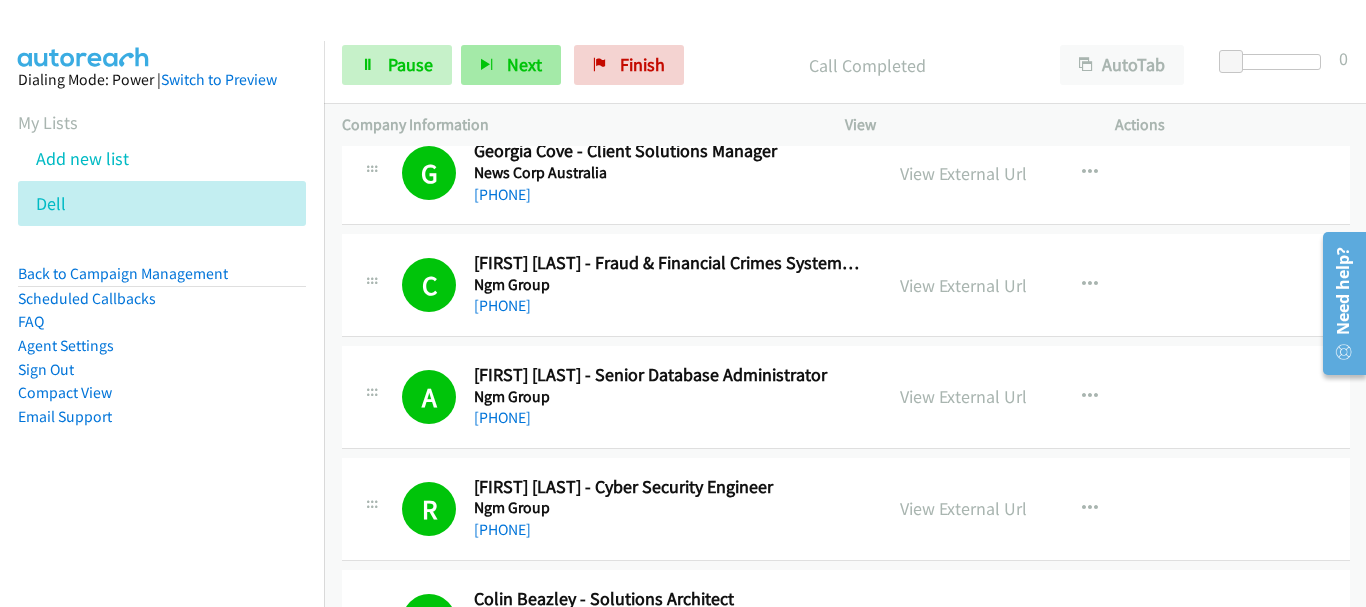 click on "Start Calls
Pause
Next
Finish
Call Completed
AutoTab
AutoTab
0" at bounding box center (845, 65) 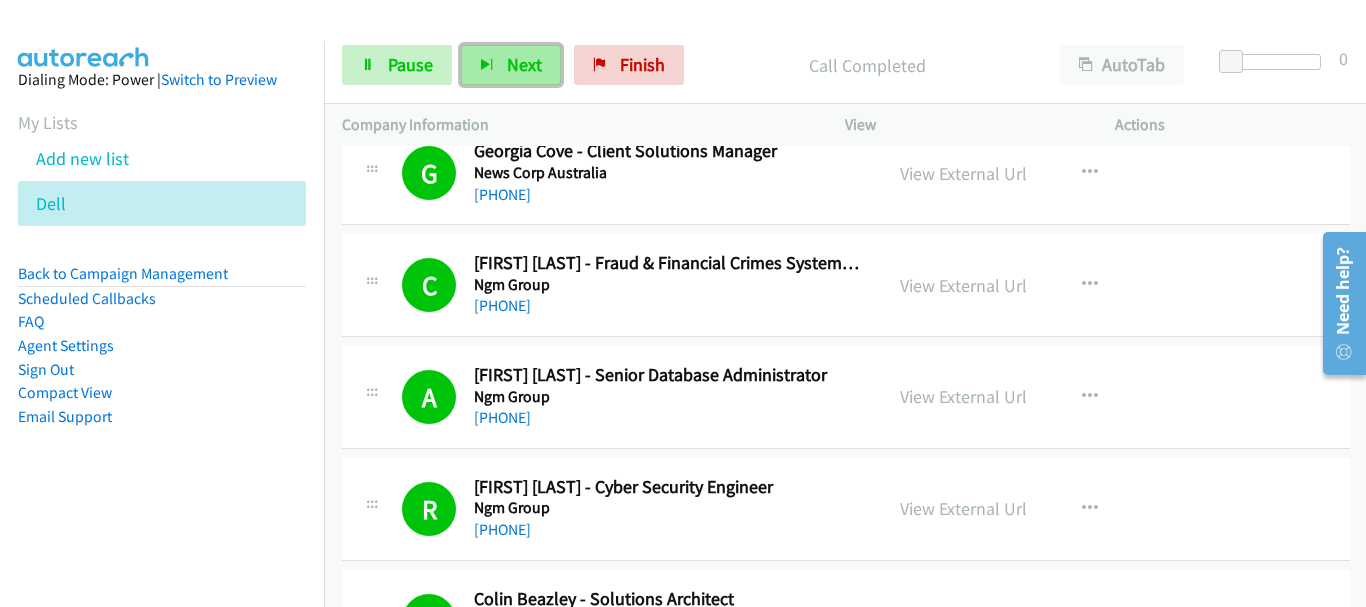 click at bounding box center (487, 66) 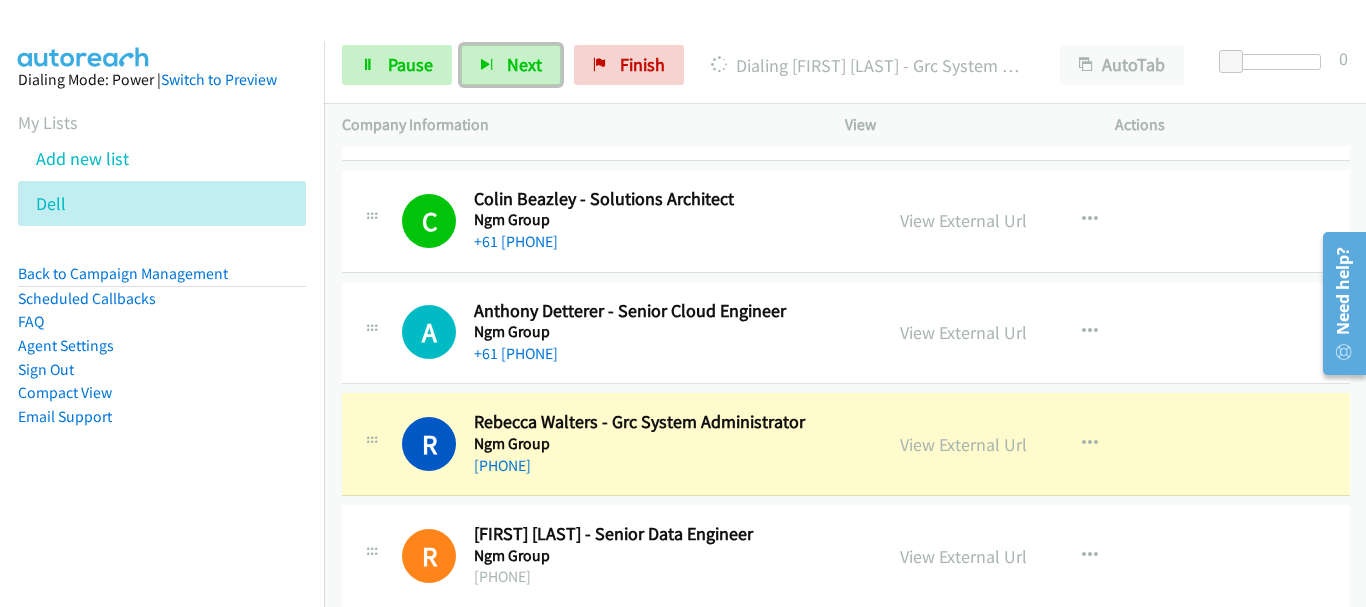 scroll, scrollTop: 5400, scrollLeft: 0, axis: vertical 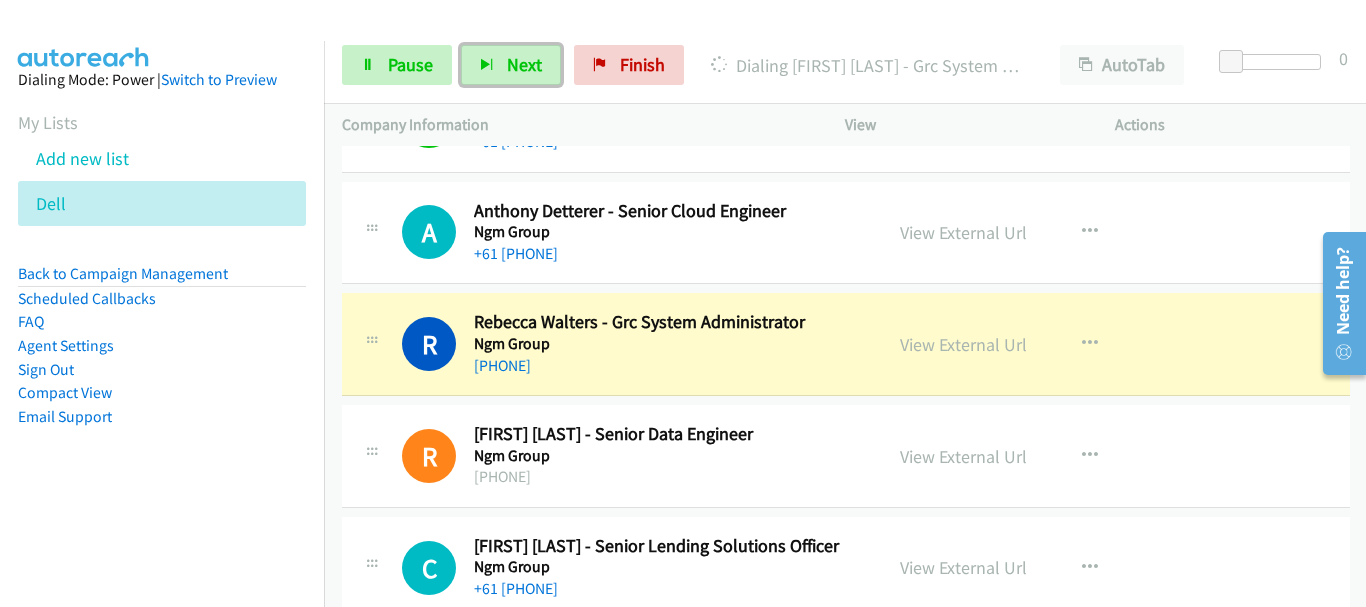 click on "R
Callback Scheduled
Ravi Lathar - Senior Data Engineer
Ngm Group
Australia/Perth
+61 8901 01 66 64
View External Url
View External Url
Schedule/Manage Callback
Start Calls Here
Remove from list
Add to do not call list
Reset Call Status" at bounding box center [846, 456] 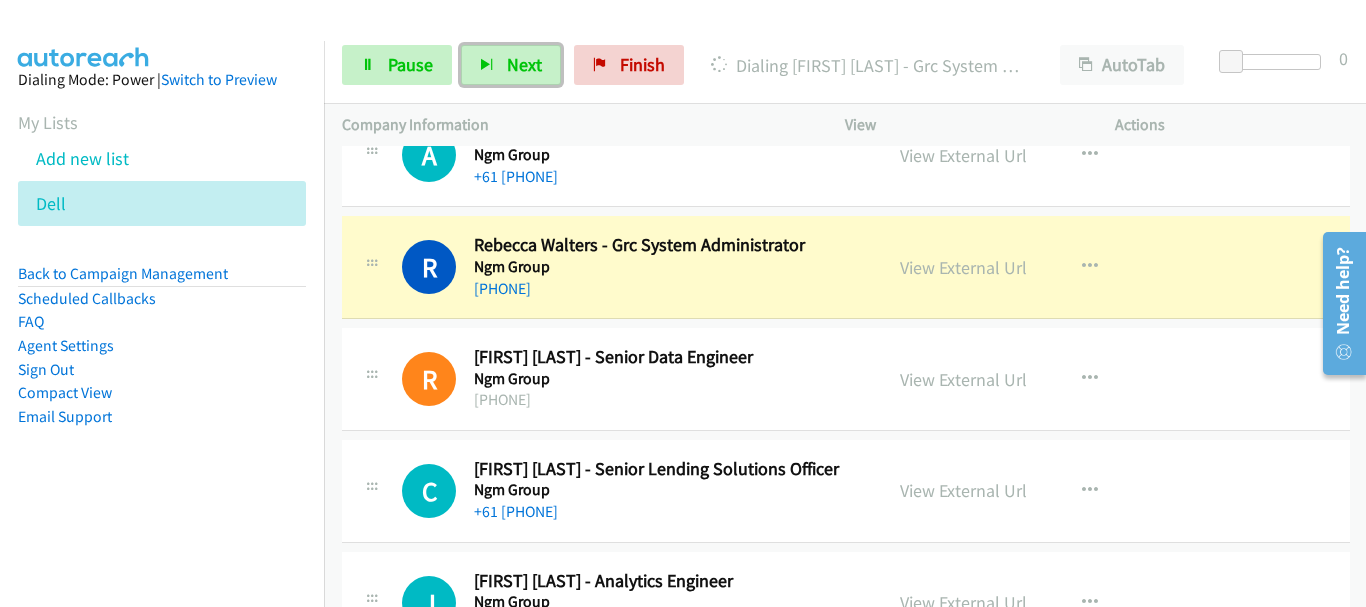 scroll, scrollTop: 5500, scrollLeft: 0, axis: vertical 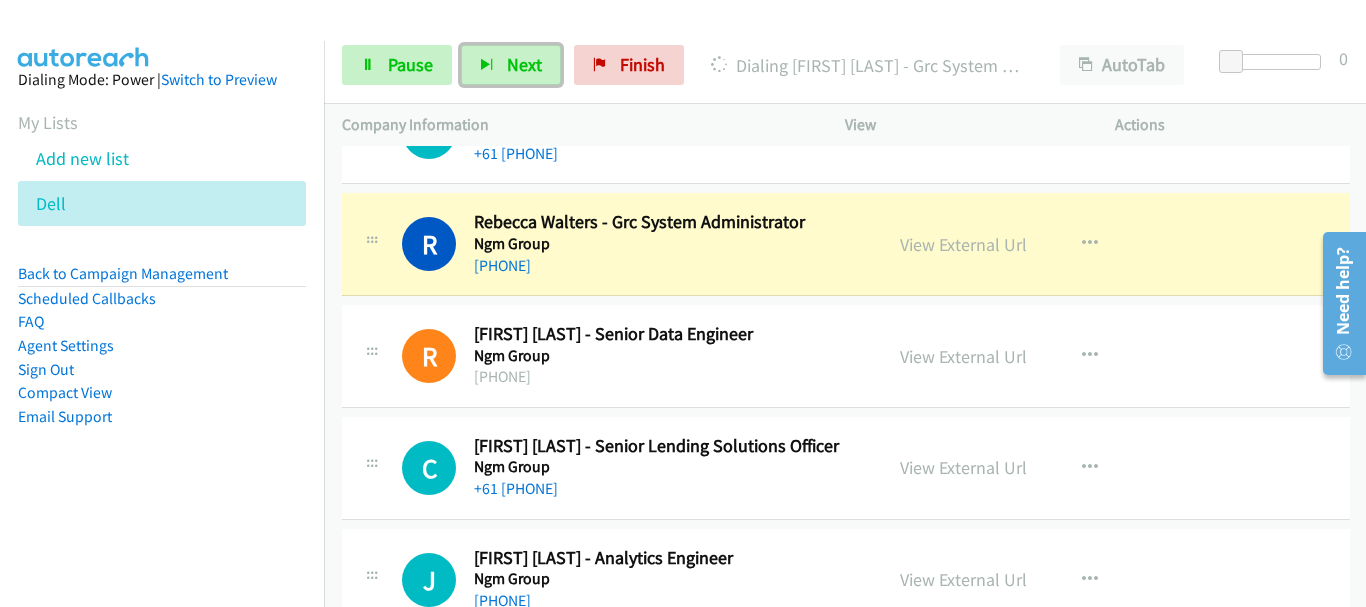drag, startPoint x: 806, startPoint y: 422, endPoint x: 792, endPoint y: 385, distance: 39.56008 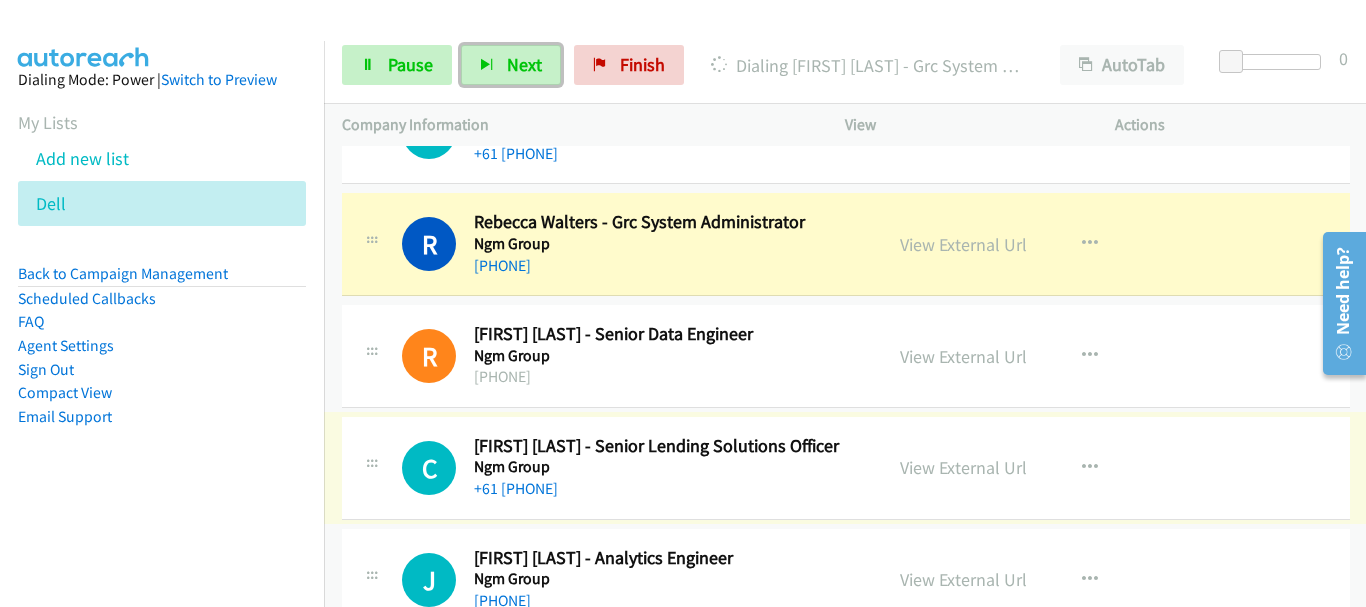 click on "Cassie Aitchison Ware - Senior Lending Solutions Officer" at bounding box center (669, 446) 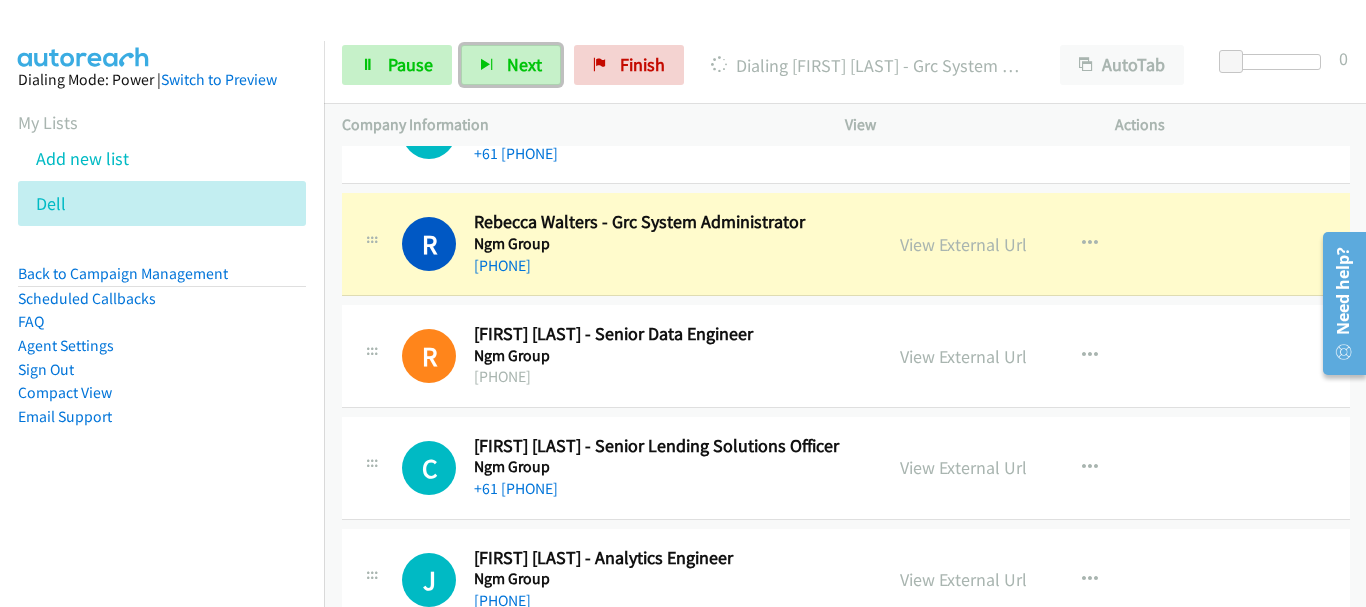 click on "C
Callback Scheduled
Cassie Aitchison Ware - Senior Lending Solutions Officer
Ngm Group
Australia/Sydney
+61 435 088 475
View External Url
View External Url
Schedule/Manage Callback
Start Calls Here
Remove from list
Add to do not call list
Reset Call Status" at bounding box center [846, 468] 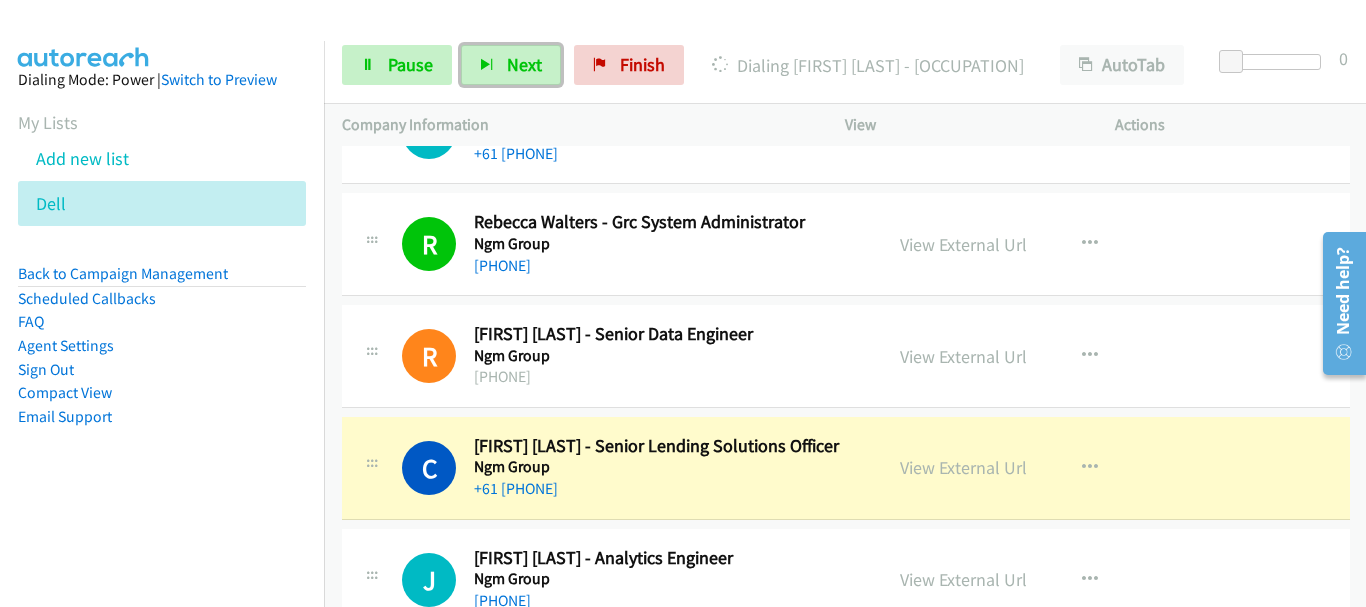 click on "C
Callback Scheduled
Cassie Aitchison Ware - Senior Lending Solutions Officer
Ngm Group
Australia/Sydney
+61 435 088 475
View External Url
View External Url
Schedule/Manage Callback
Start Calls Here
Remove from list
Add to do not call list
Reset Call Status" at bounding box center [846, 468] 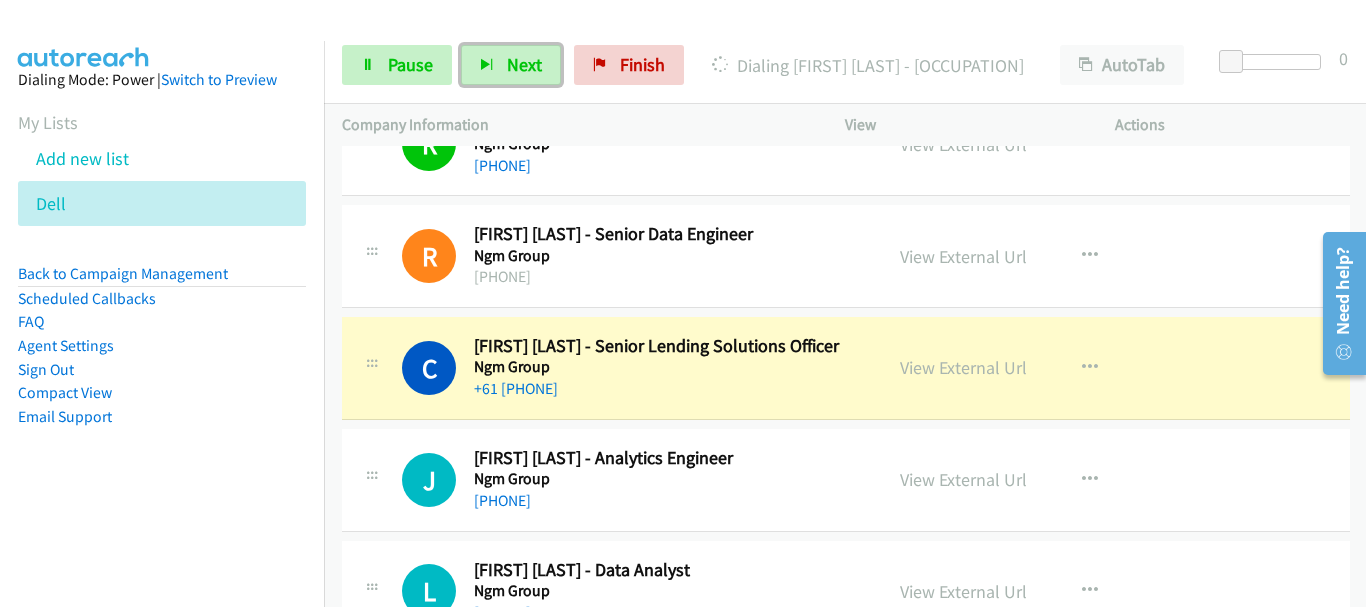 scroll, scrollTop: 5700, scrollLeft: 0, axis: vertical 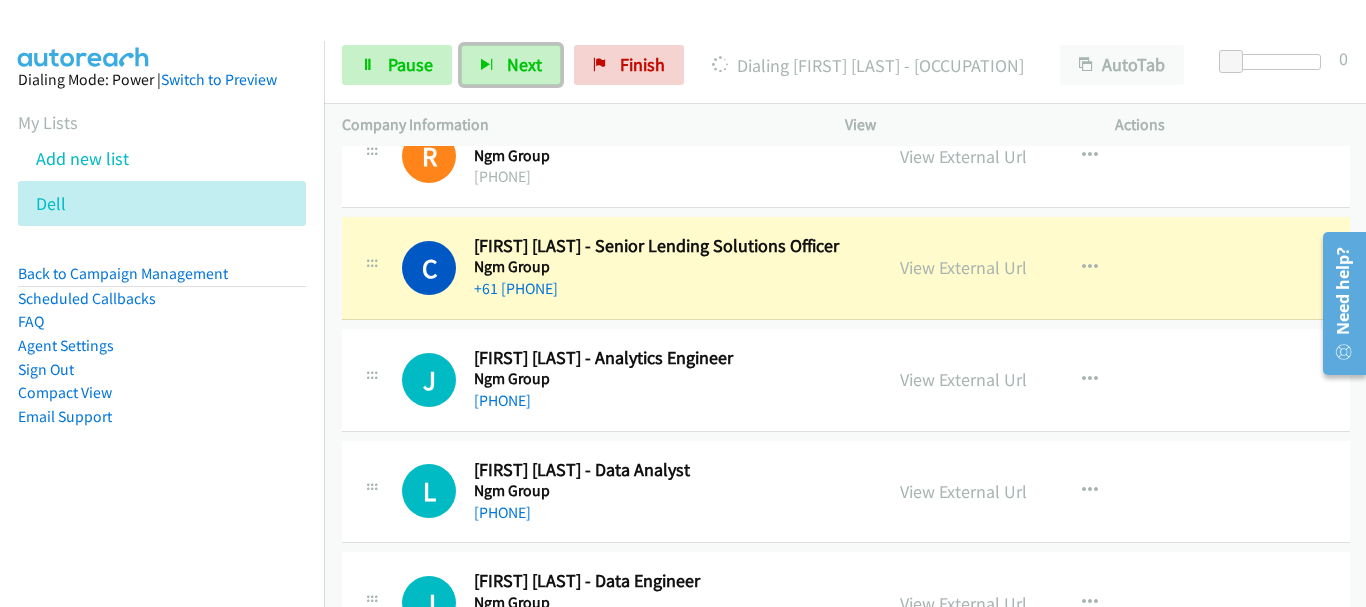 click on "+61 478 224 272" at bounding box center (669, 401) 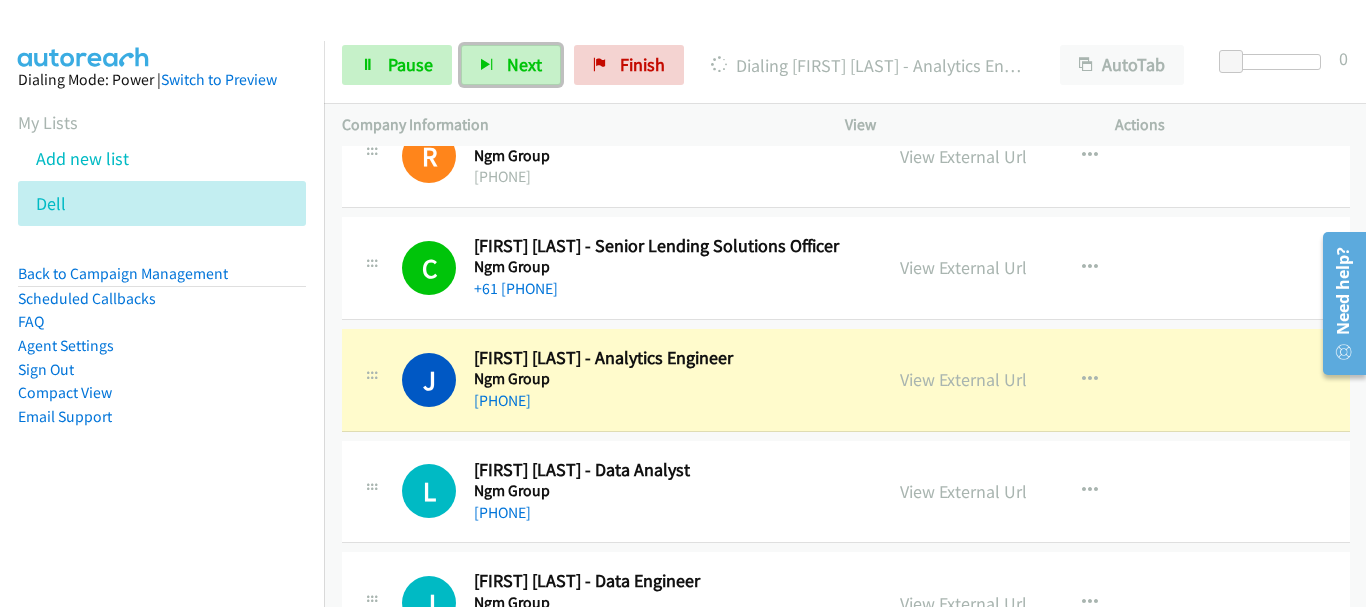 click on "Luciano Cutro - Data Analyst" at bounding box center [669, 470] 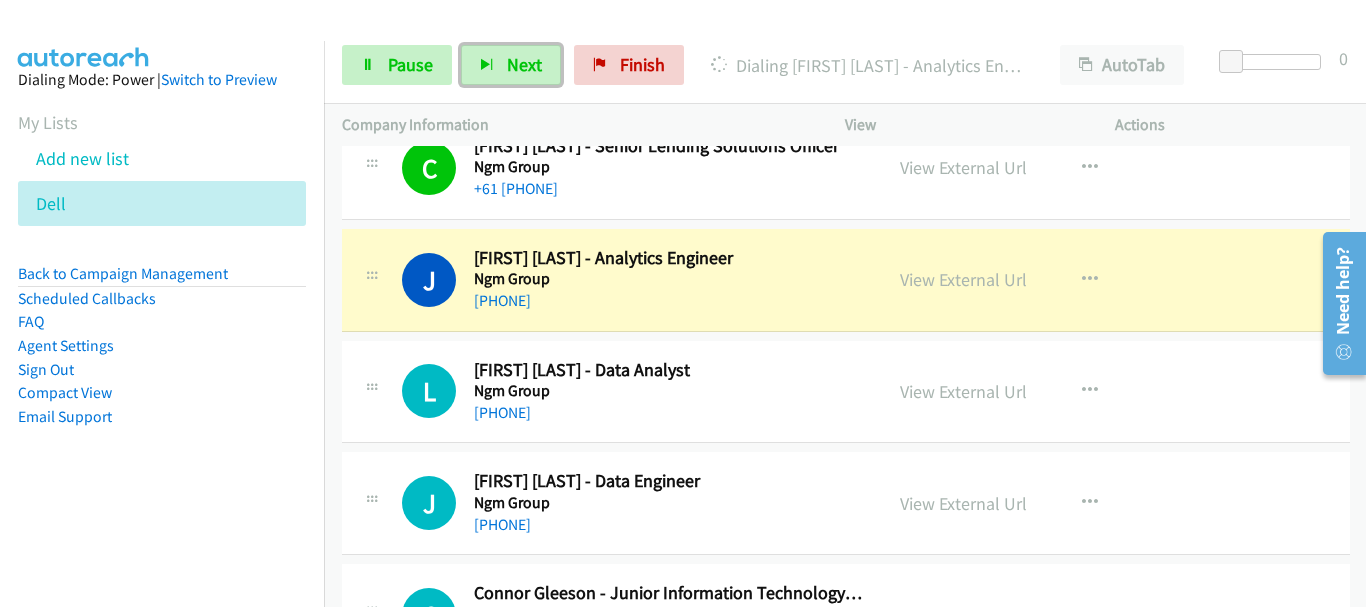 scroll, scrollTop: 5700, scrollLeft: 0, axis: vertical 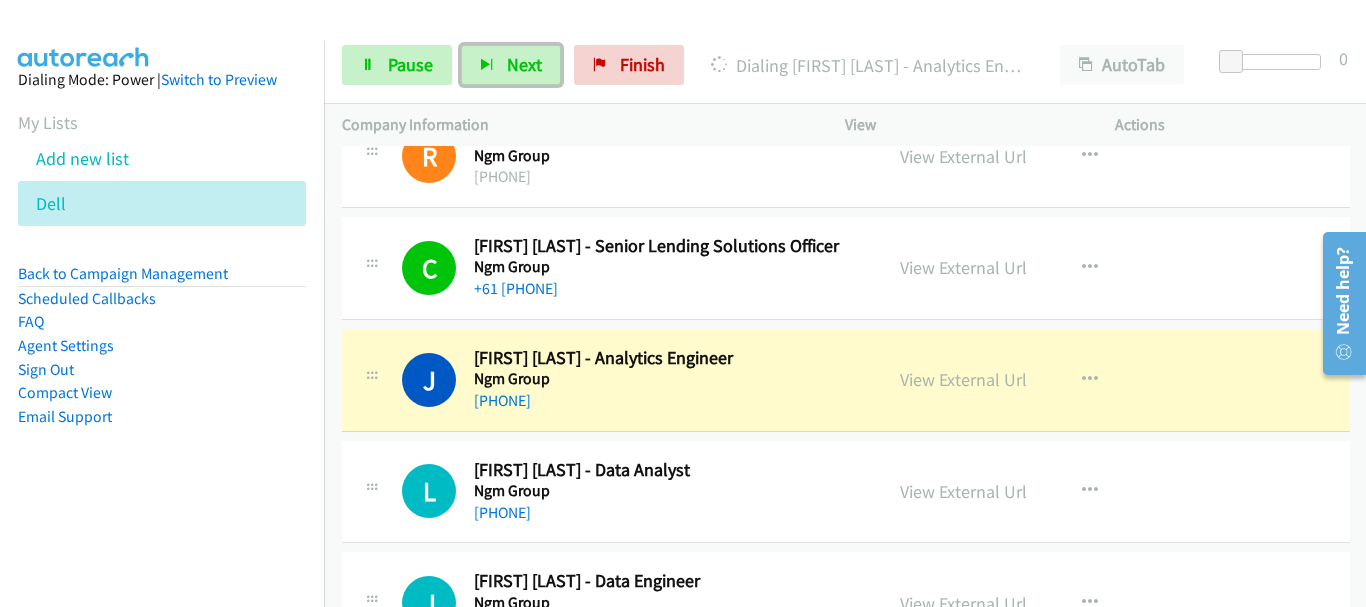 click on "Luciano Cutro - Data Analyst" at bounding box center (669, 470) 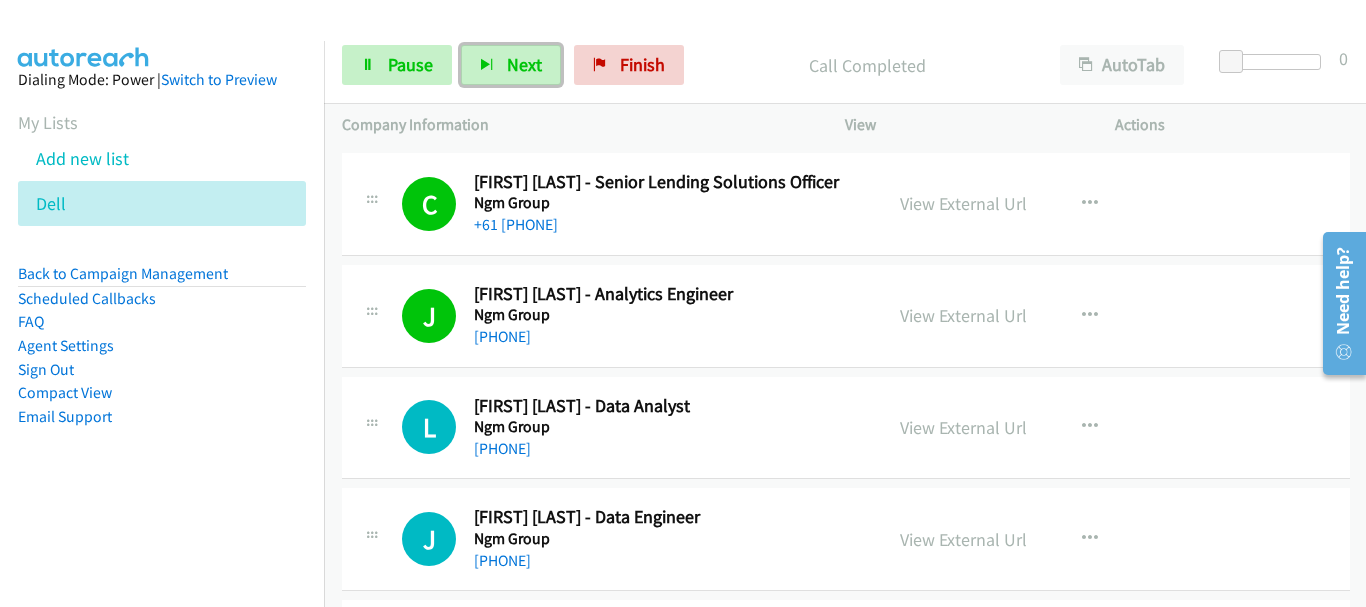 scroll, scrollTop: 5800, scrollLeft: 0, axis: vertical 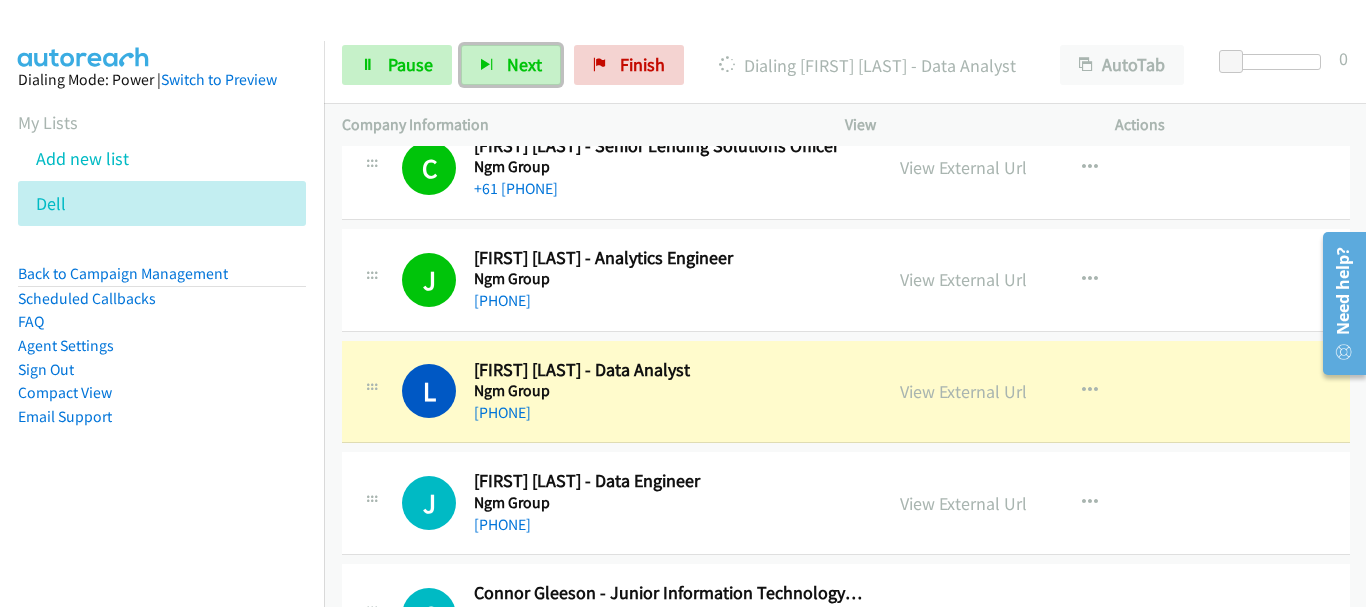 click on "Ngm Group" at bounding box center (669, 503) 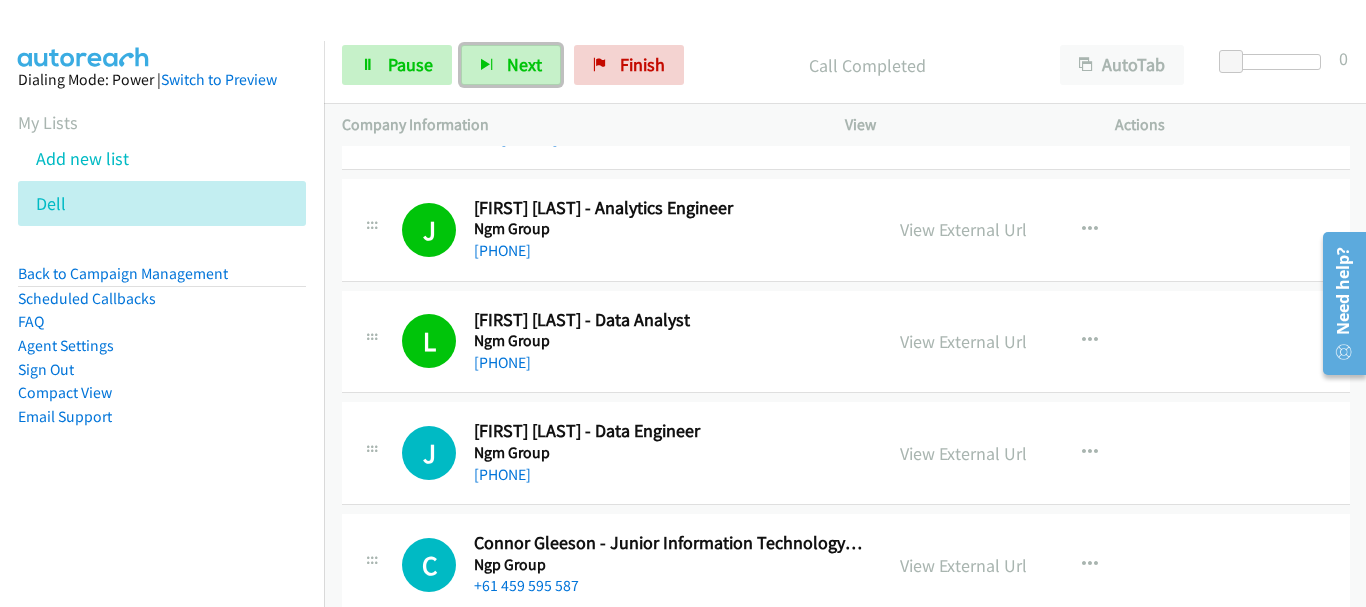 scroll, scrollTop: 5900, scrollLeft: 0, axis: vertical 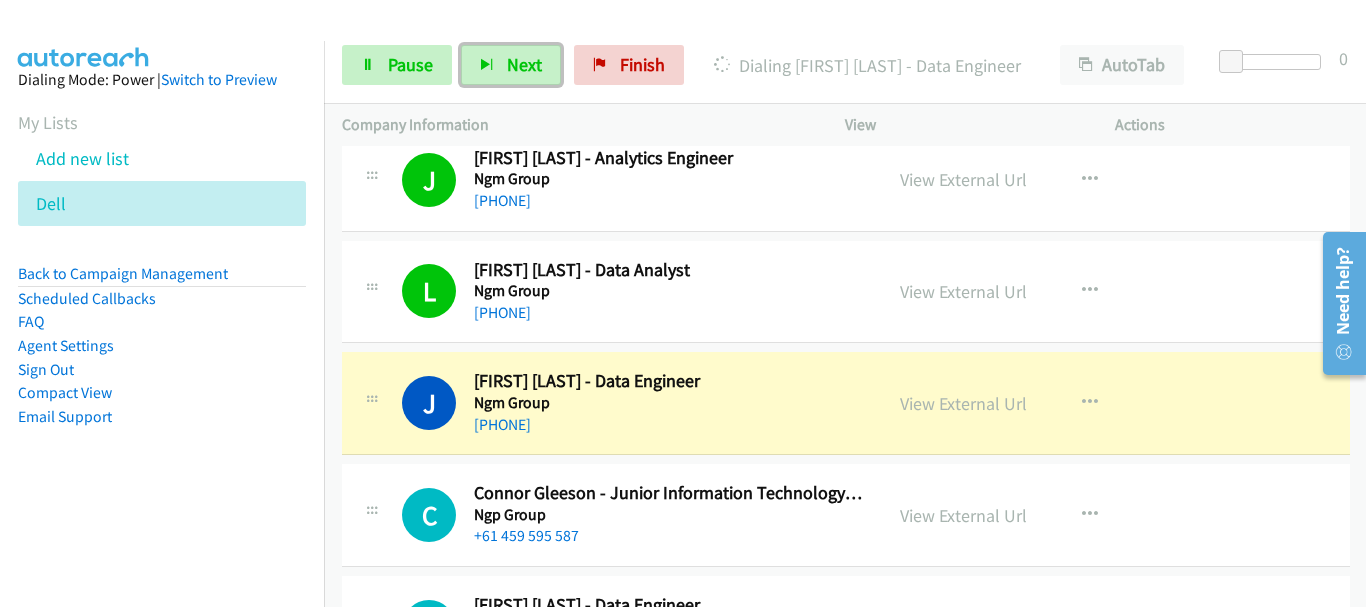 click on "+61 466 287 308" at bounding box center (669, 425) 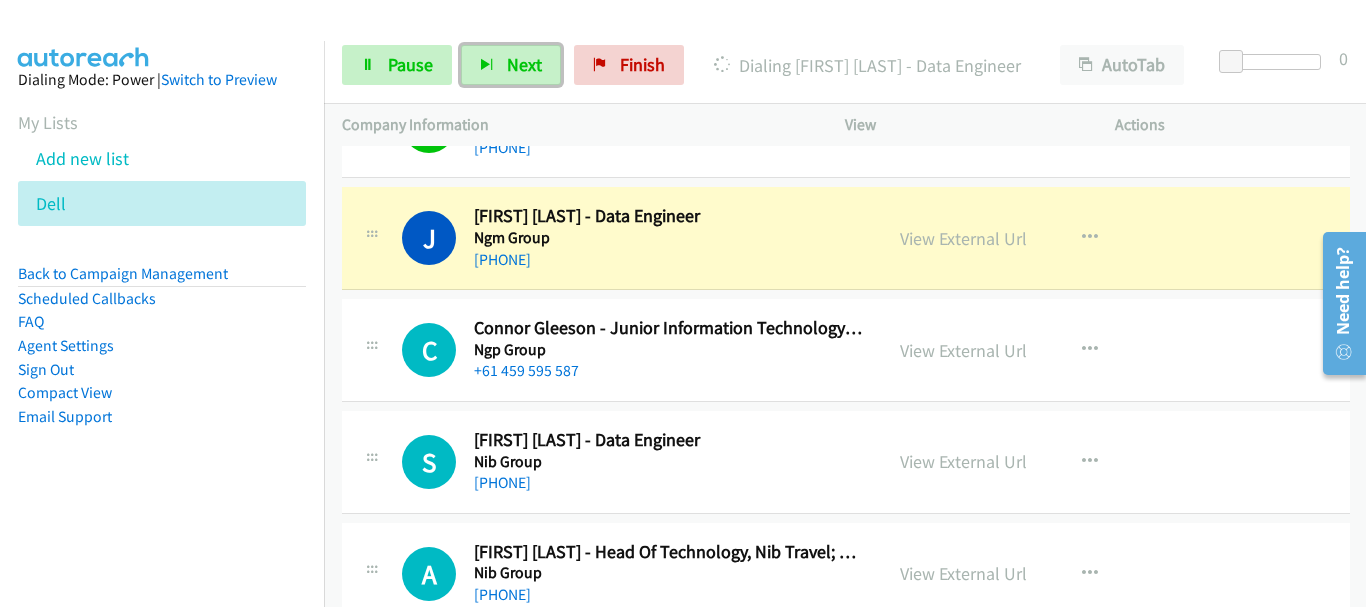 scroll, scrollTop: 6100, scrollLeft: 0, axis: vertical 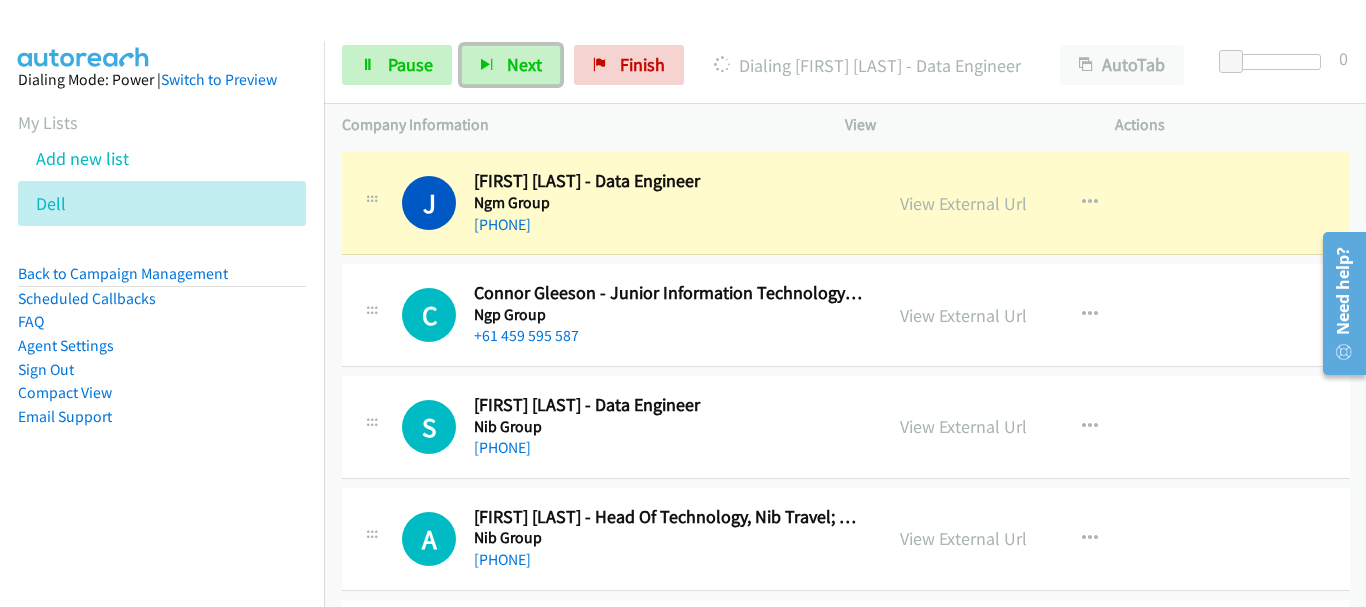 click on "C
Callback Scheduled
Connor Gleeson - Junior Information Technology Consultant
Ngp Group
Australia/Sydney
+61 459 595 587
View External Url
View External Url
Schedule/Manage Callback
Start Calls Here
Remove from list
Add to do not call list
Reset Call Status" at bounding box center [846, 315] 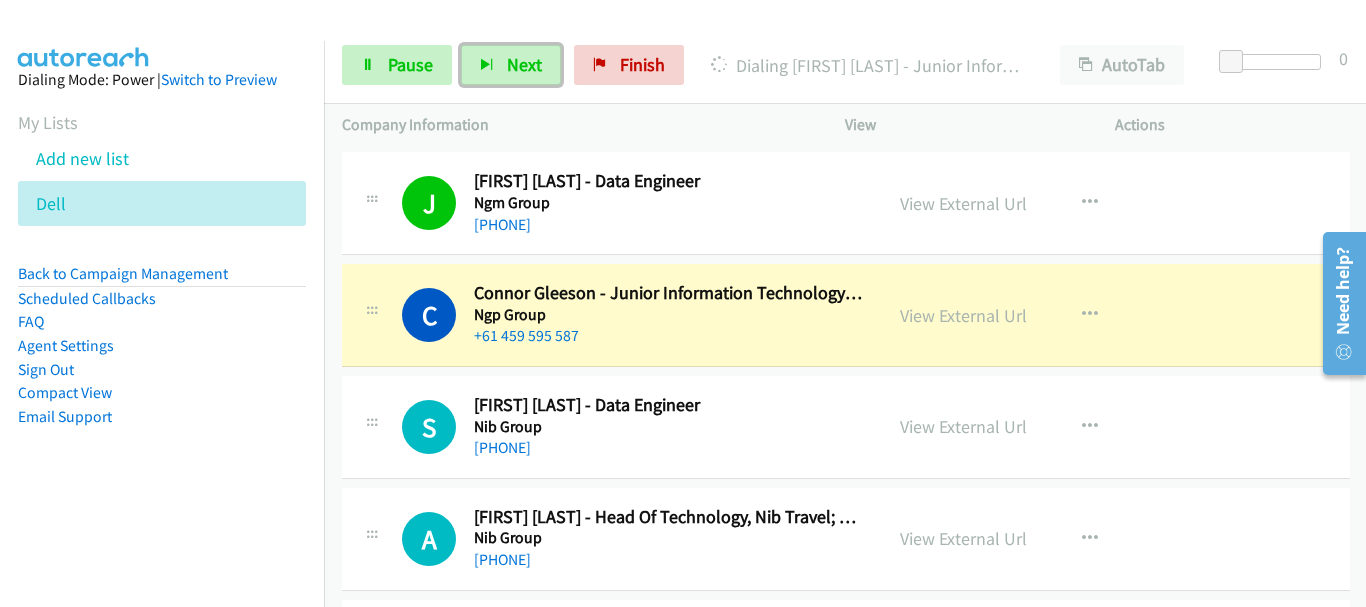 click on "C
Callback Scheduled
Connor Gleeson - Junior Information Technology Consultant
Ngp Group
Australia/Sydney
+61 459 595 587
View External Url
View External Url
Schedule/Manage Callback
Start Calls Here
Remove from list
Add to do not call list
Reset Call Status" at bounding box center (846, 315) 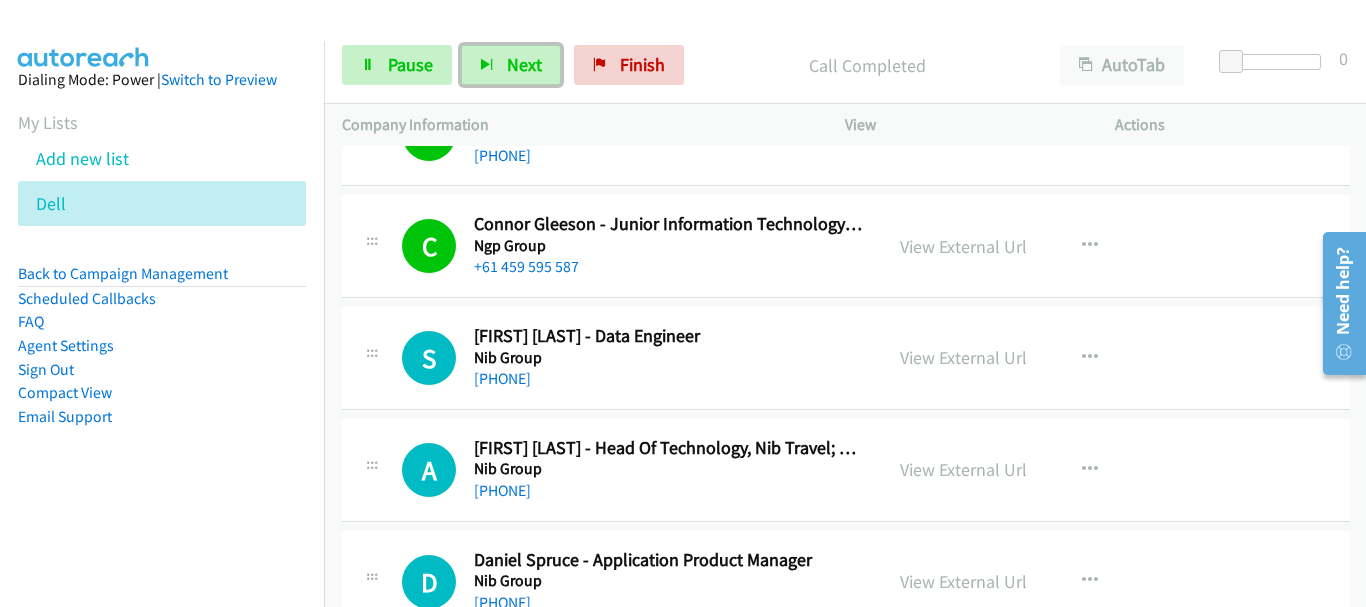 scroll, scrollTop: 6200, scrollLeft: 0, axis: vertical 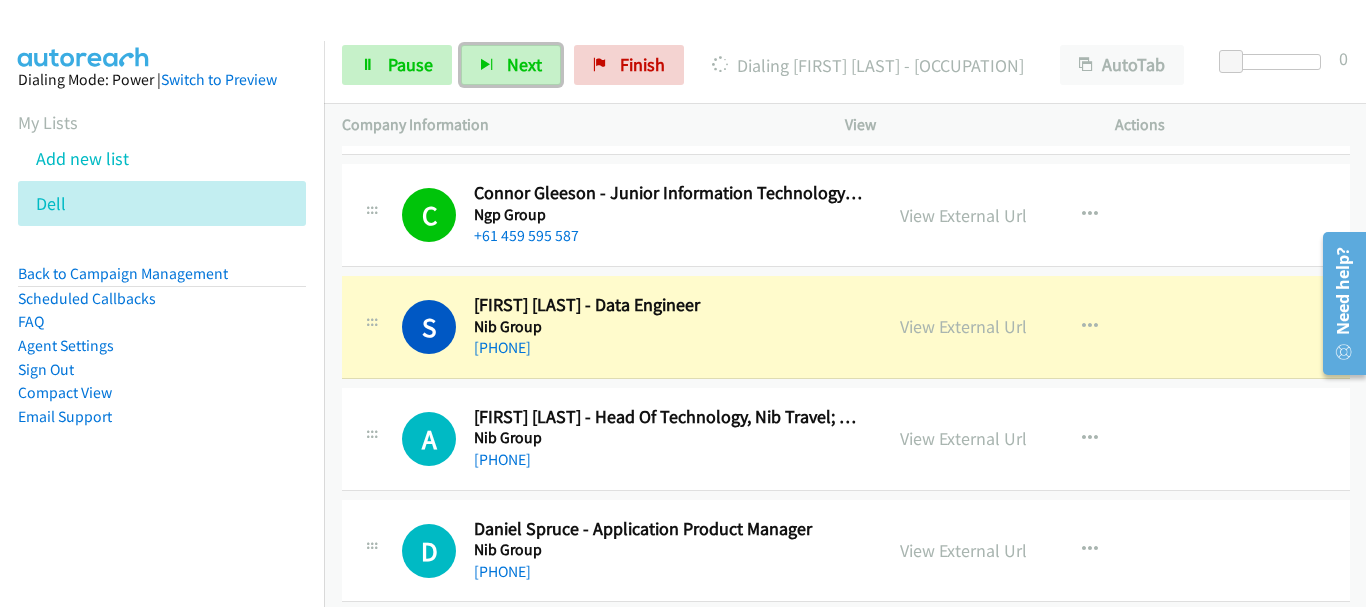 click on "+61 413 956 198" at bounding box center (669, 460) 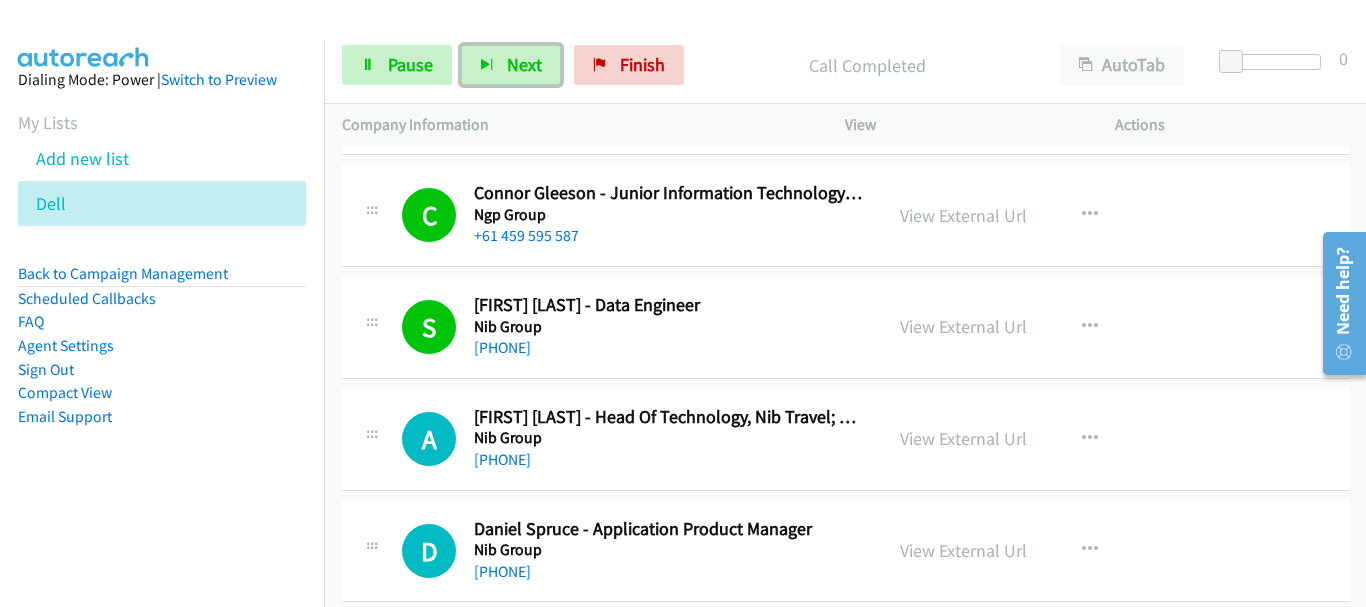scroll, scrollTop: 6300, scrollLeft: 0, axis: vertical 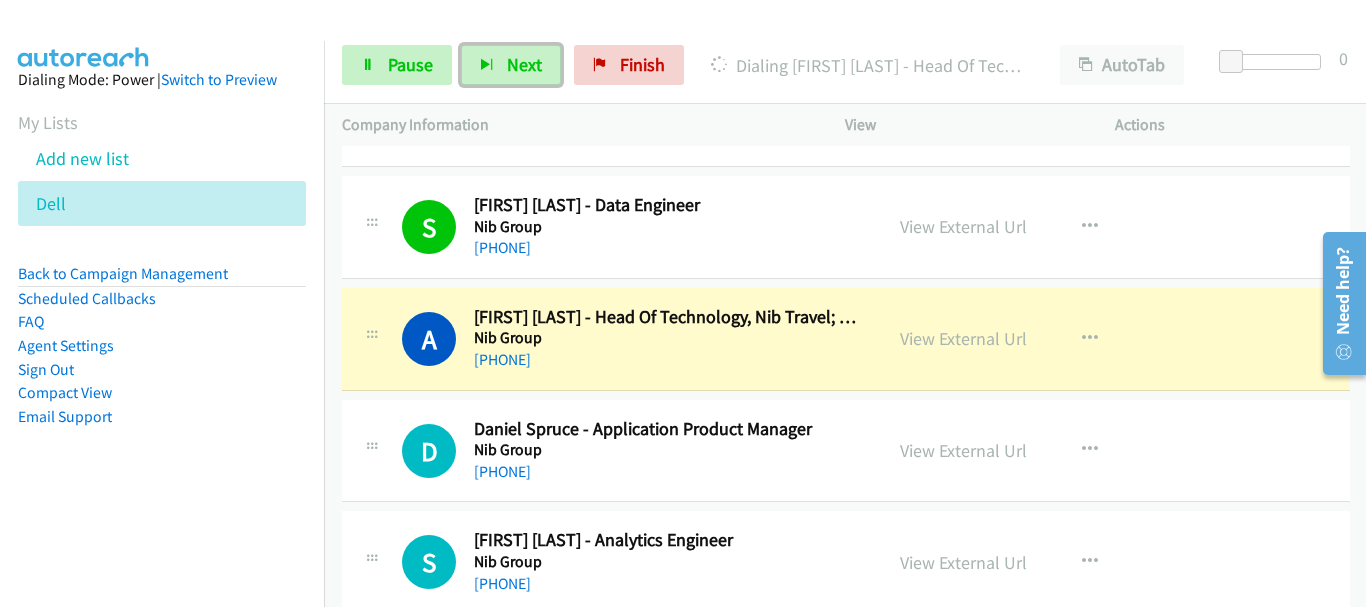 drag, startPoint x: 790, startPoint y: 469, endPoint x: 788, endPoint y: 479, distance: 10.198039 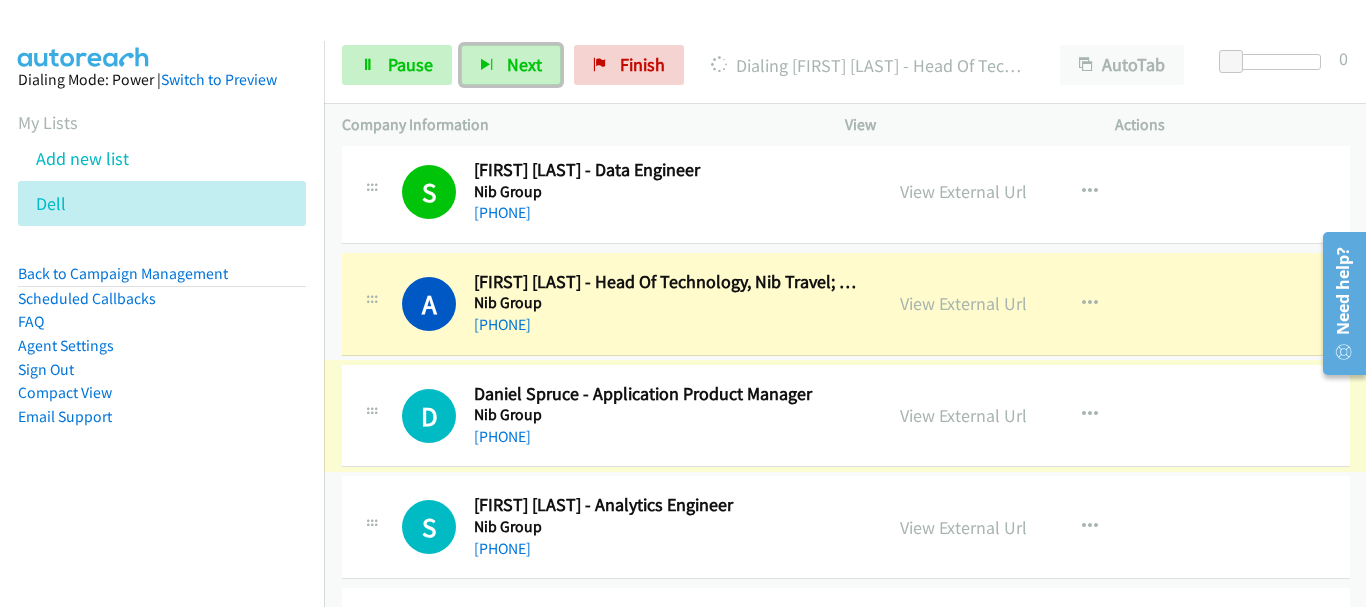 scroll, scrollTop: 6300, scrollLeft: 0, axis: vertical 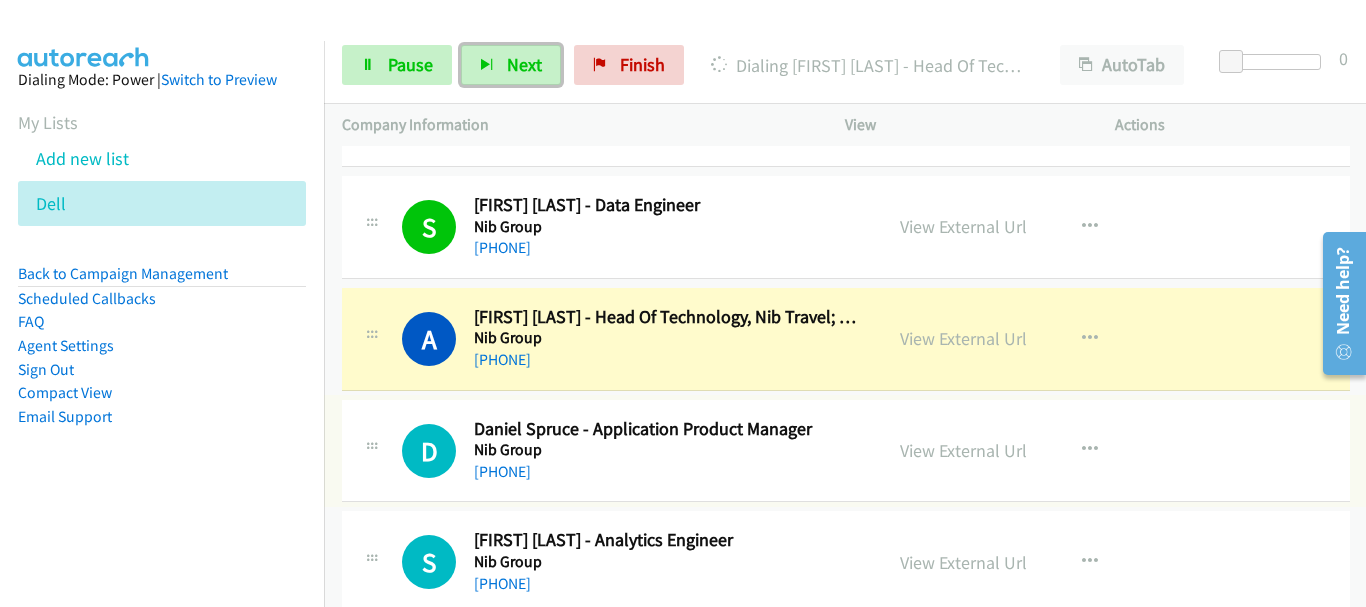 click on "Nib Group" at bounding box center [669, 450] 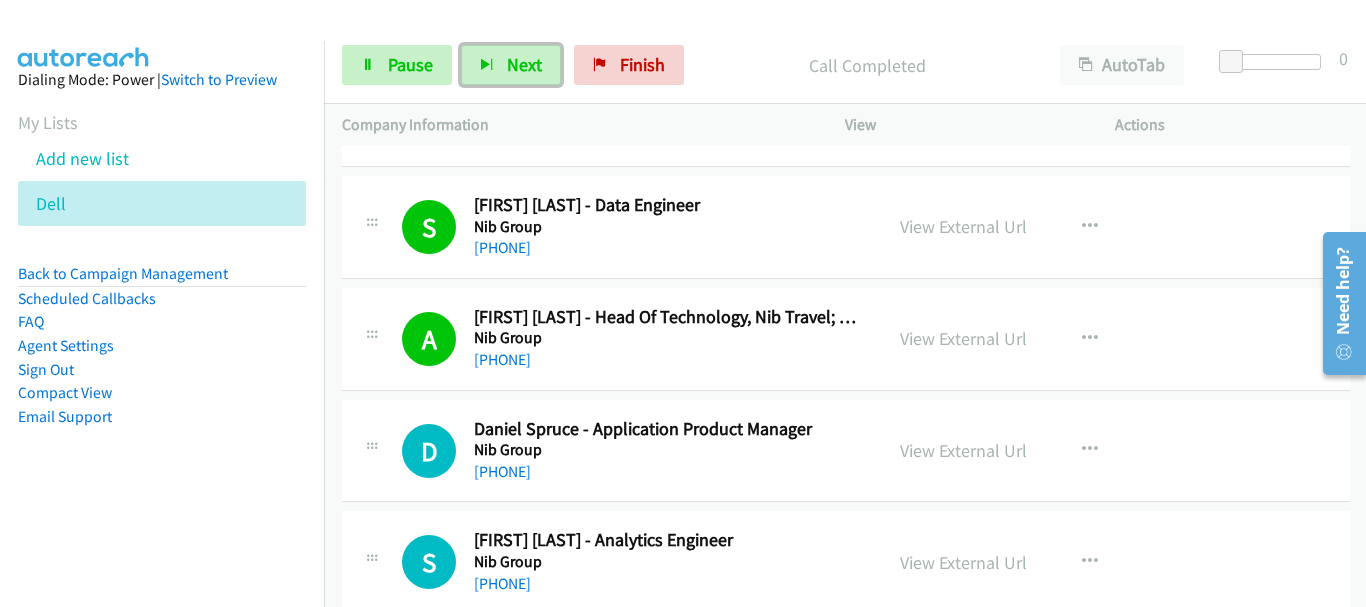 click on "+61 2 4944 9875" at bounding box center (669, 472) 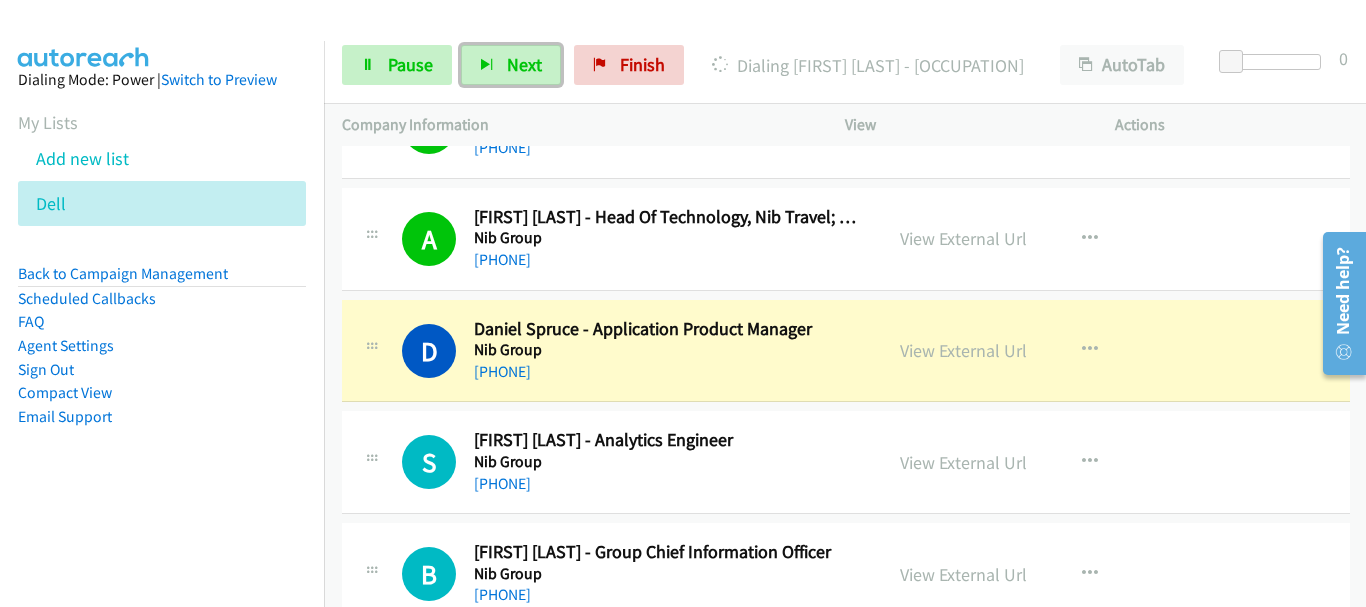 click on "D
Callback Scheduled
Daniel Spruce - Application Product Manager
Nib Group
Australia/Sydney
+61 2 4944 9875
View External Url
View External Url
Schedule/Manage Callback
Start Calls Here
Remove from list
Add to do not call list
Reset Call Status" at bounding box center (846, 351) 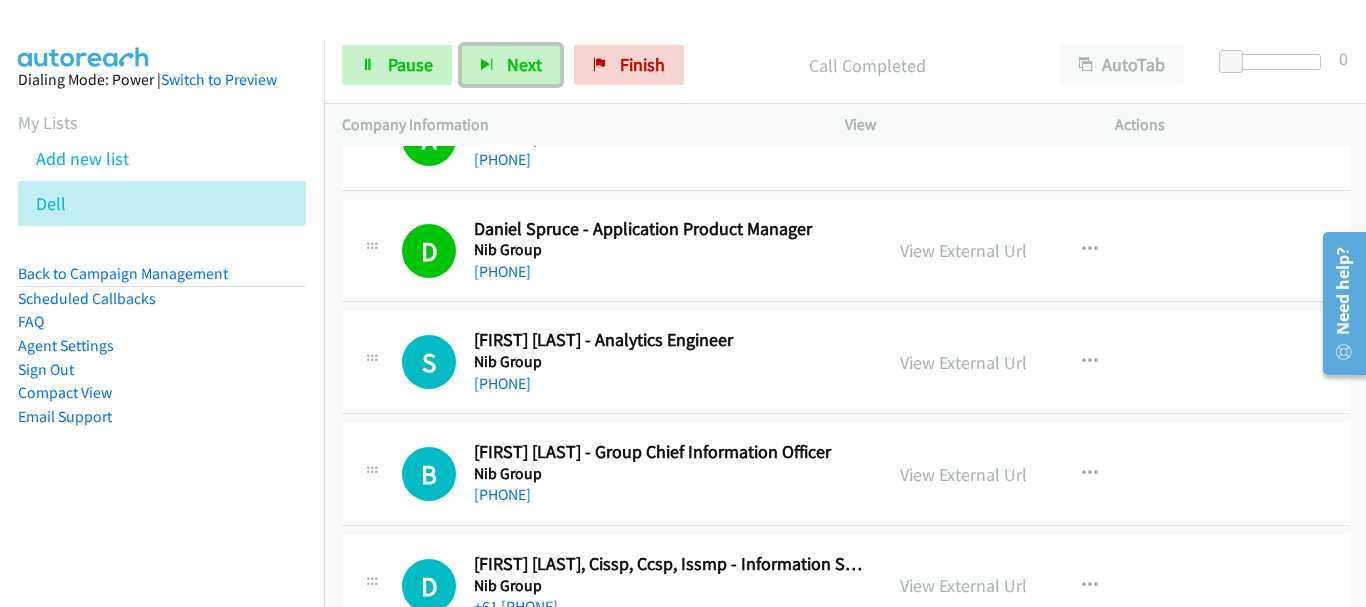 scroll, scrollTop: 6600, scrollLeft: 0, axis: vertical 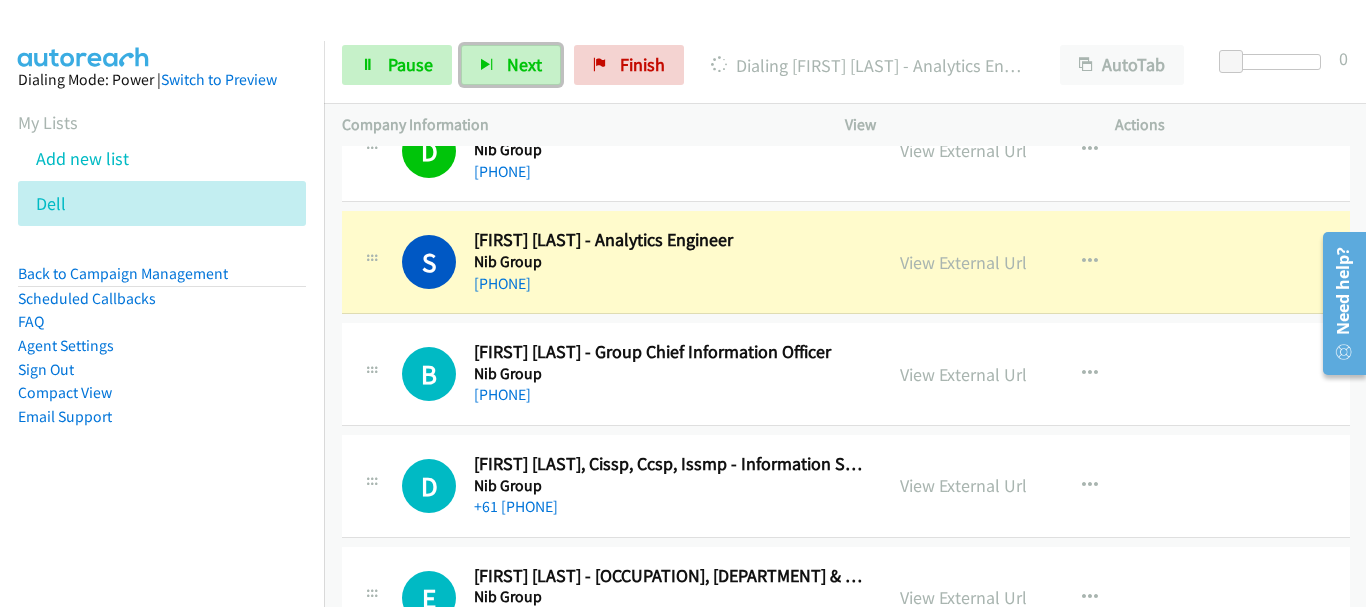 click on "D
Callback Scheduled
Debi Moffat, Cissp, Ccsp, Issmp - Information Security Management System (Isms) Lead
Nib Group
Australia/Sydney
+61 433 676 874
View External Url
View External Url
Schedule/Manage Callback
Start Calls Here
Remove from list
Add to do not call list
Reset Call Status" at bounding box center [846, 486] 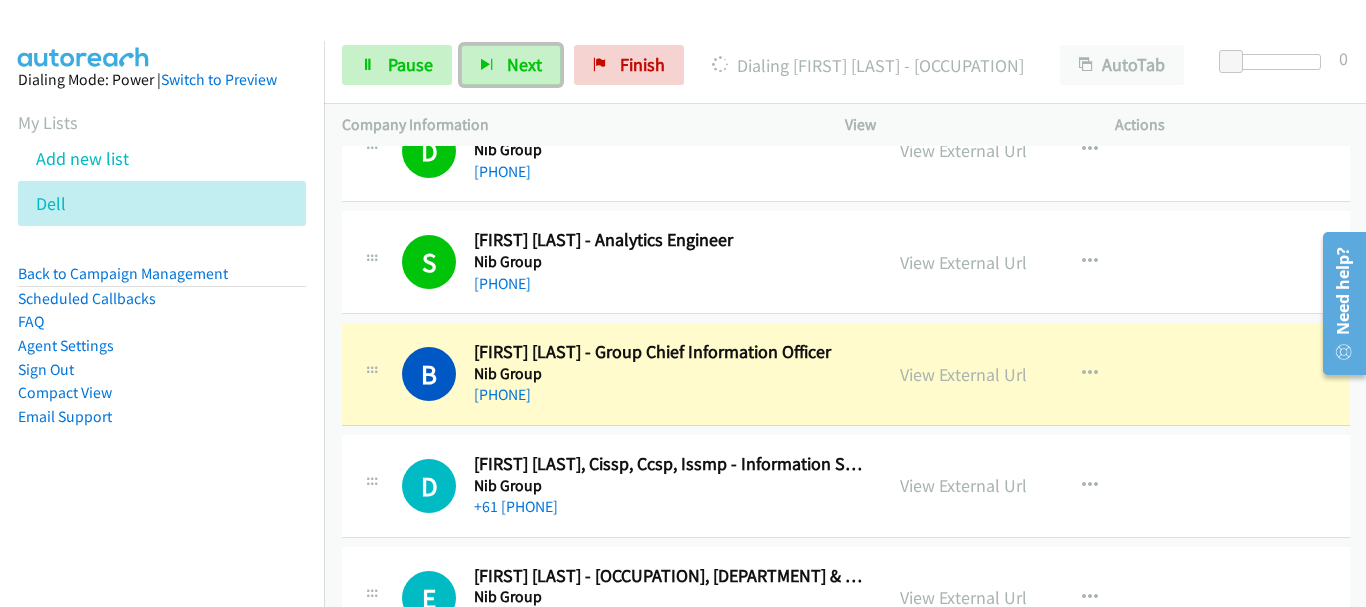 click on "+61 433 676 874" at bounding box center [669, 507] 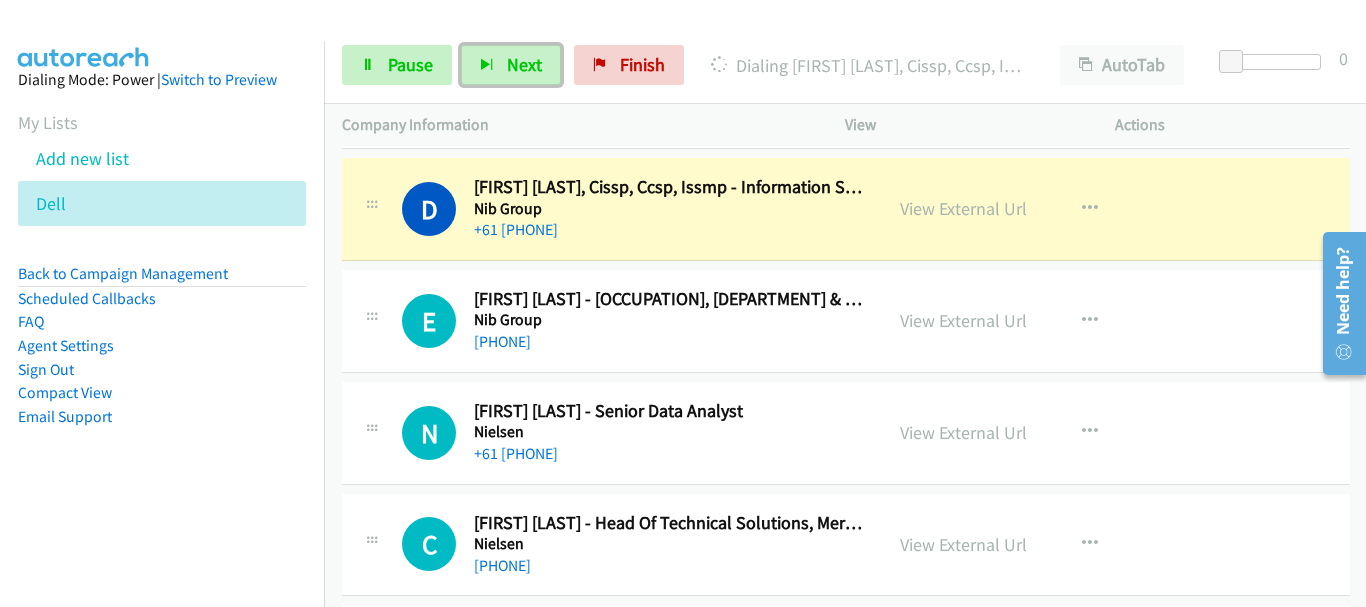 scroll, scrollTop: 6900, scrollLeft: 0, axis: vertical 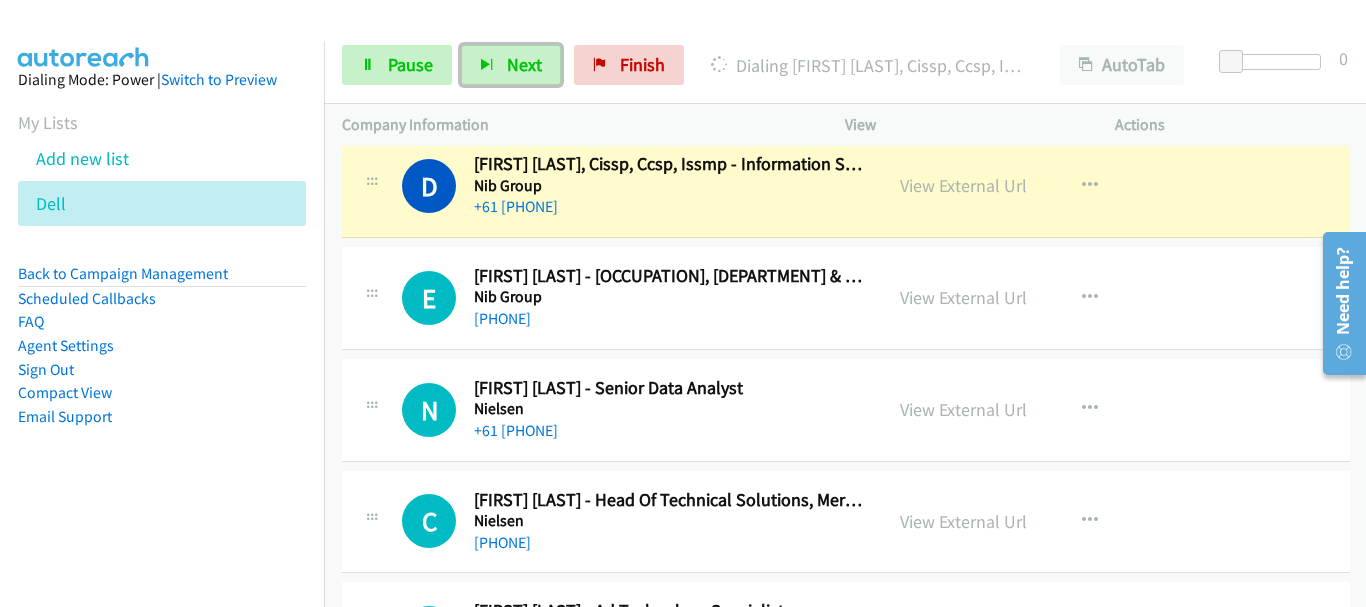 click on "E
Callback Scheduled
Erin Fairbairn - Performance, Reward And Analytics Lead
Nib Group
Australia/Sydney
+61 458 982 132
View External Url
View External Url
Schedule/Manage Callback
Start Calls Here
Remove from list
Add to do not call list
Reset Call Status" at bounding box center (846, 298) 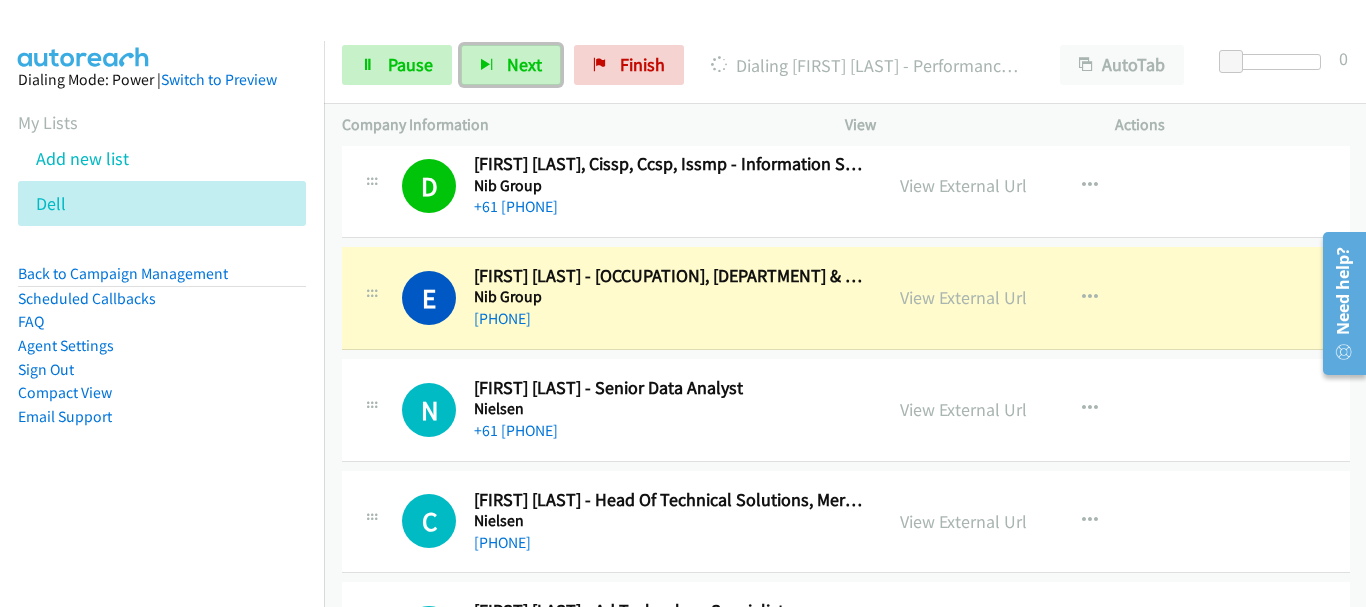 click on "+61 402 004 806" at bounding box center [669, 431] 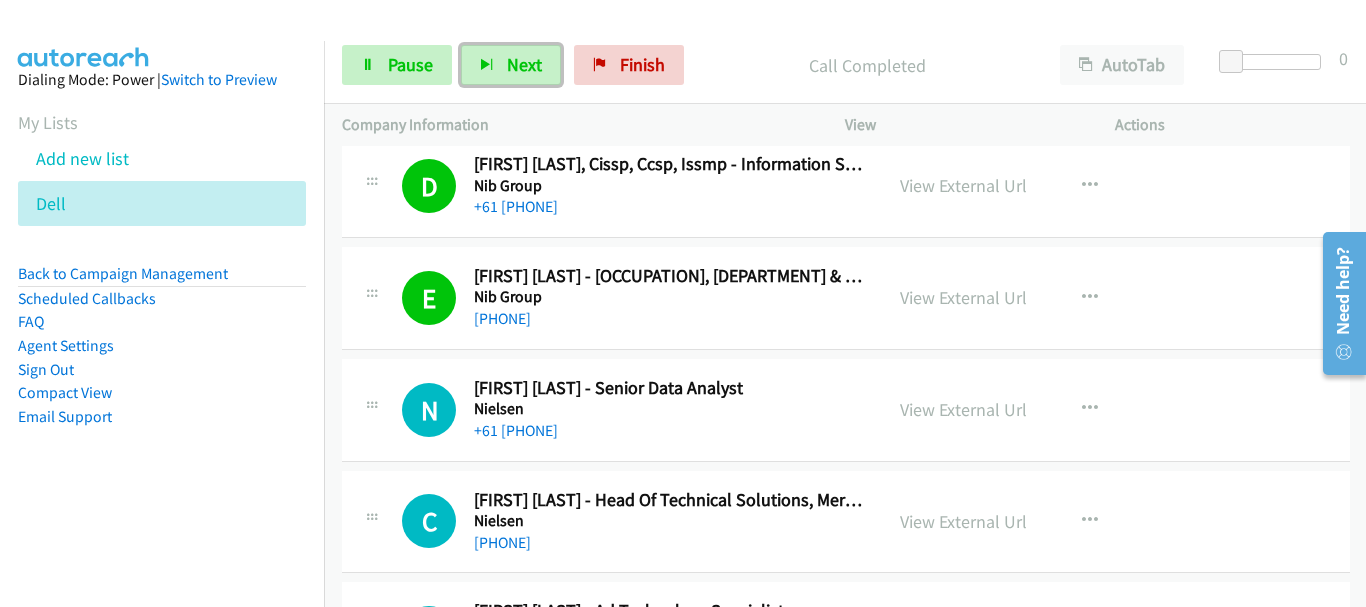 click on "+61 458 982 132" at bounding box center [669, 319] 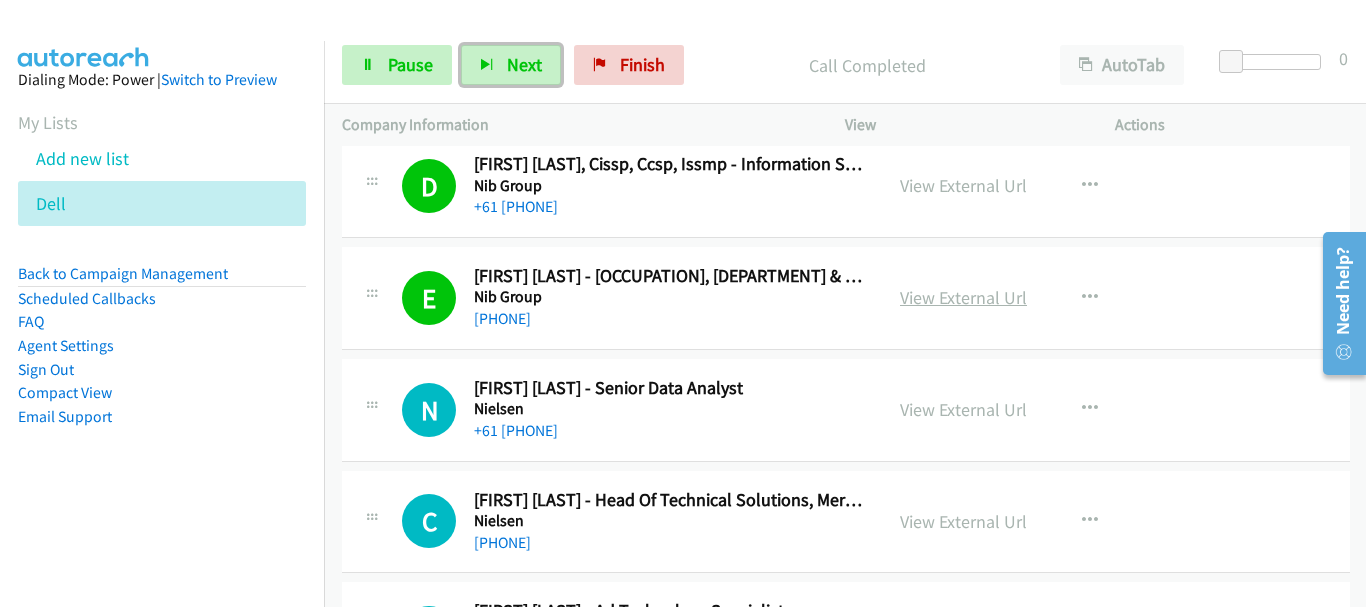 click on "View External Url" at bounding box center (963, 297) 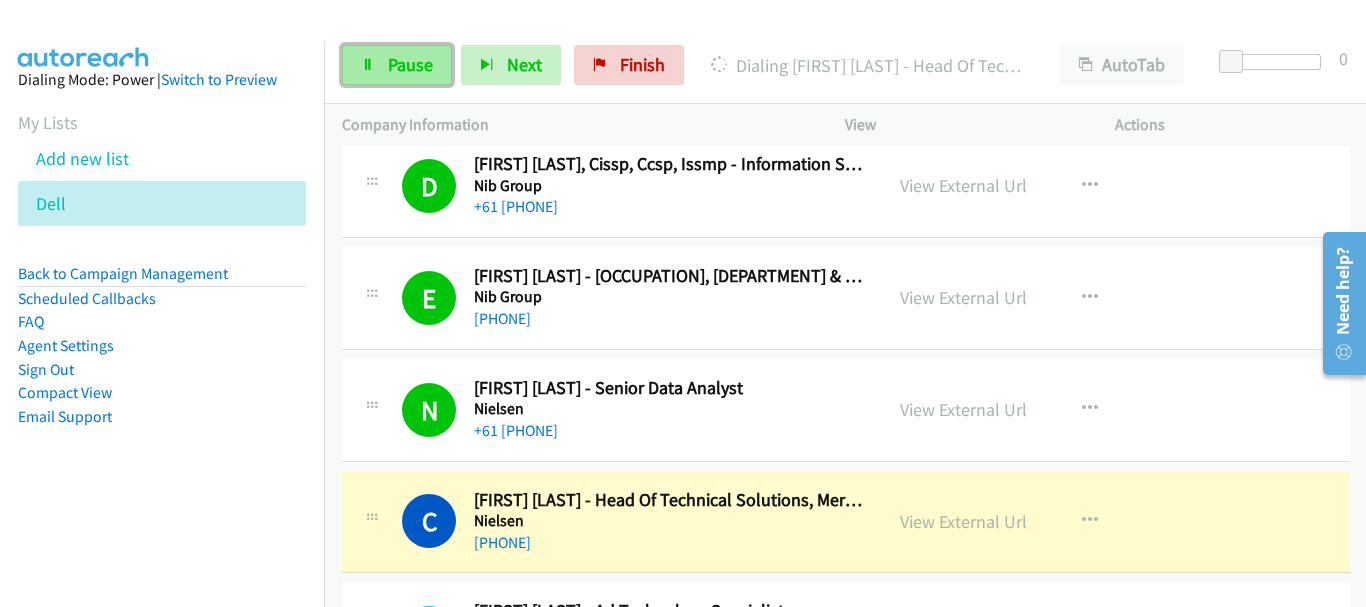 click on "Pause" at bounding box center [397, 65] 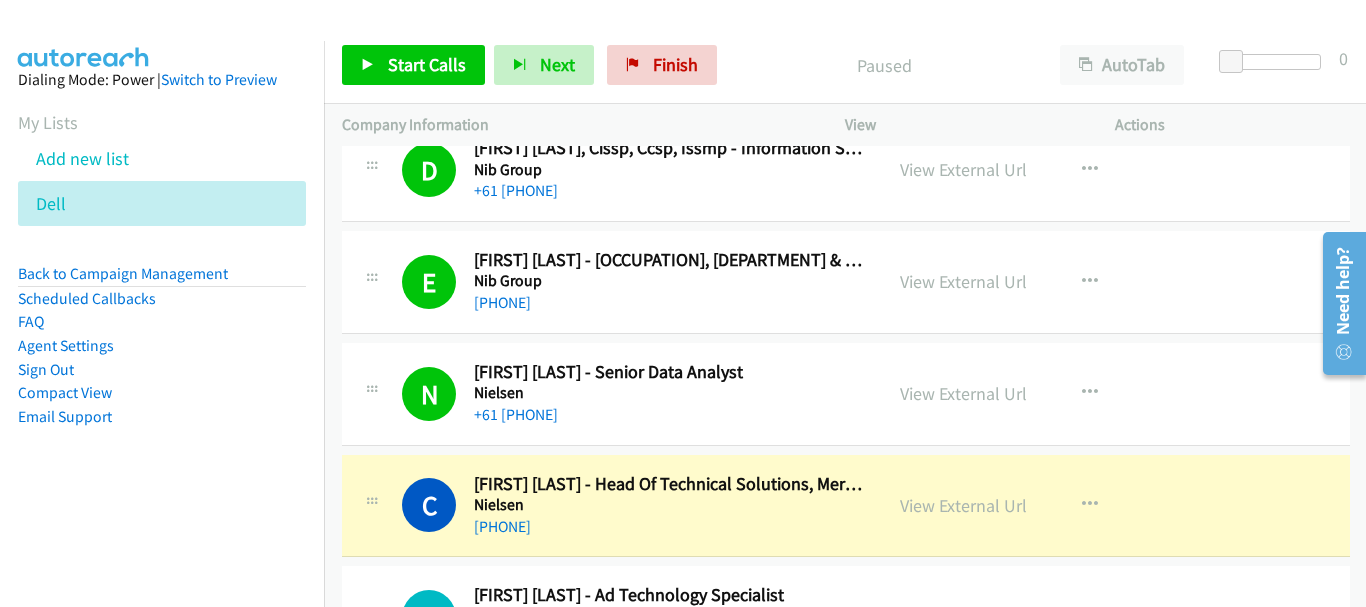 scroll, scrollTop: 6900, scrollLeft: 0, axis: vertical 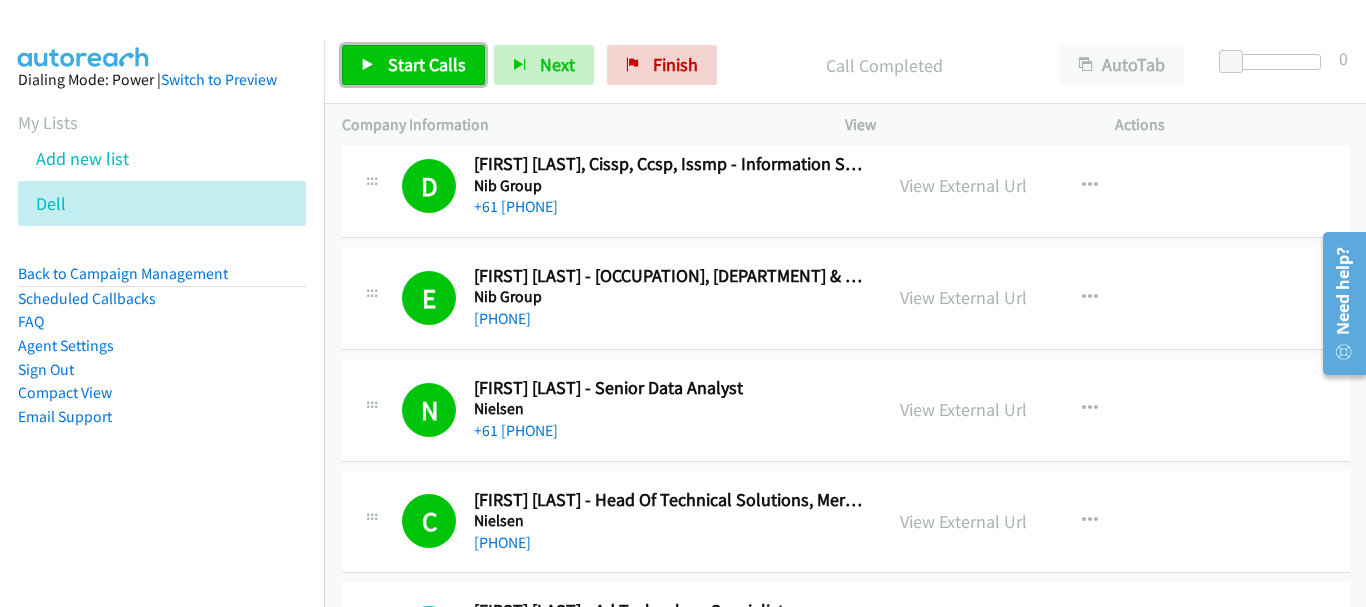 click on "Start Calls" at bounding box center [427, 64] 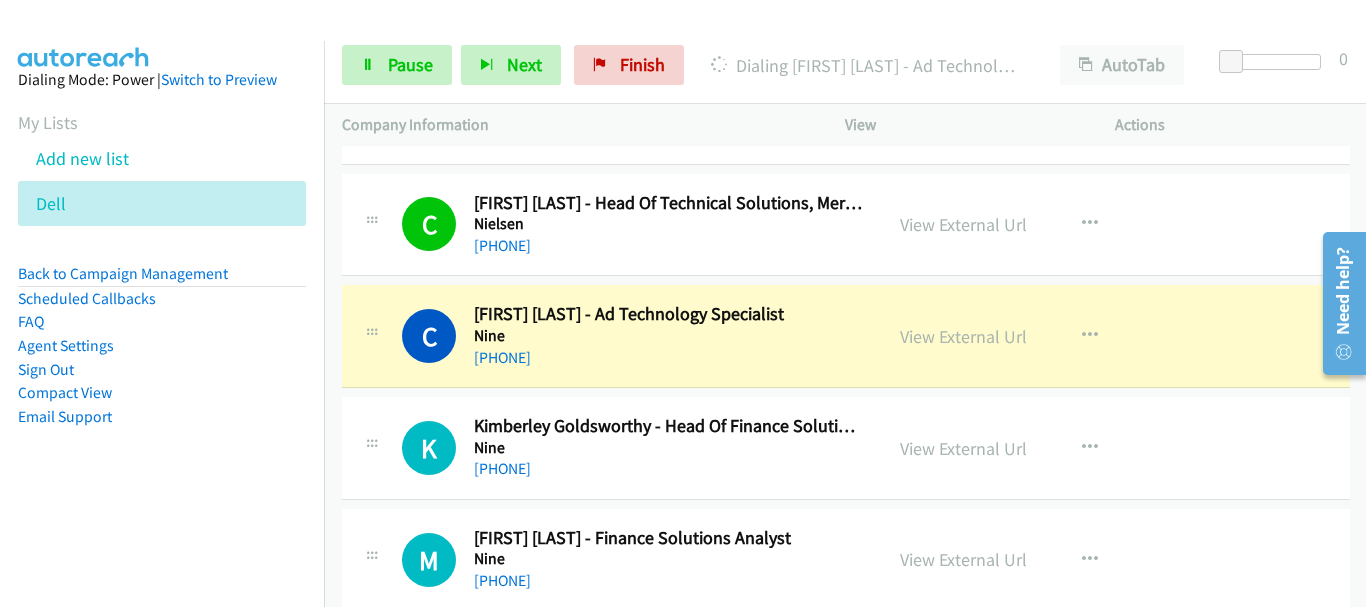 scroll, scrollTop: 7200, scrollLeft: 0, axis: vertical 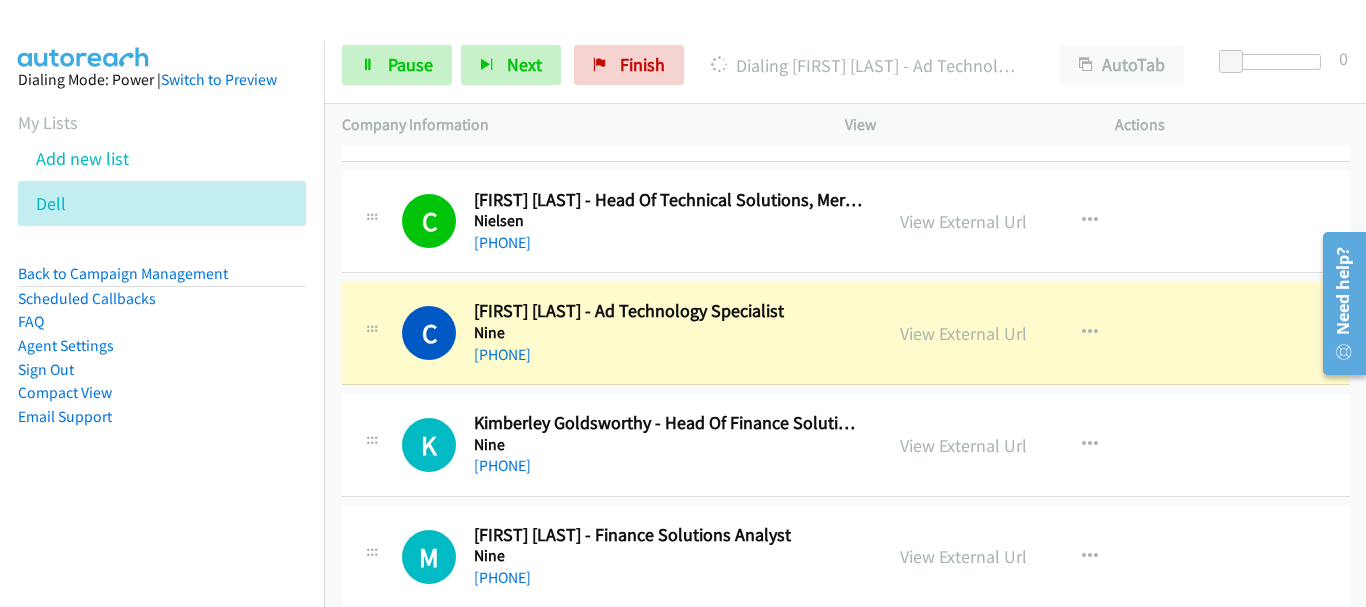 click on "+61 425 555 101" at bounding box center (669, 355) 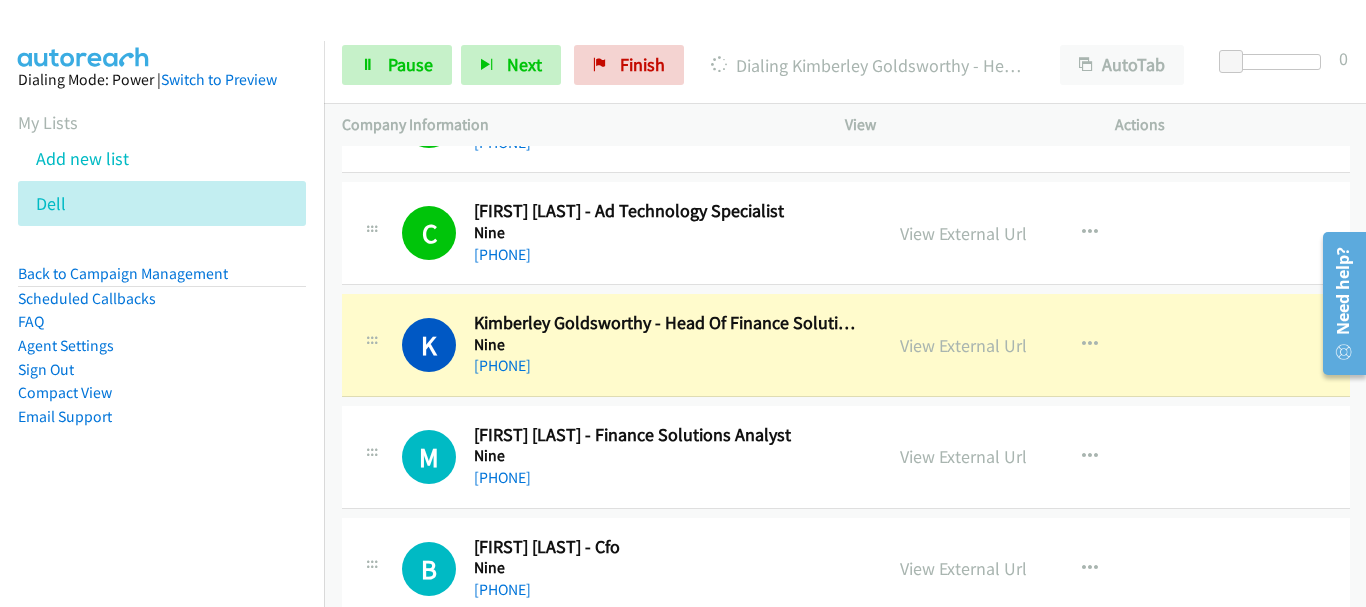 click on "+61 416 136 640" at bounding box center (669, 366) 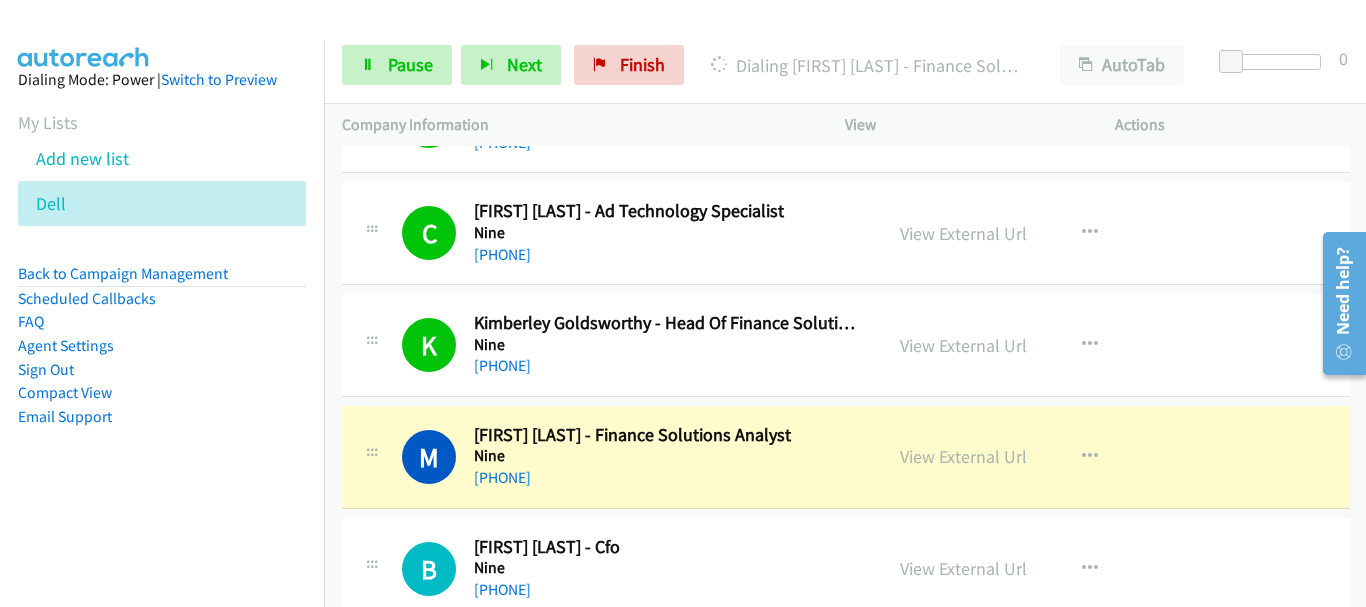 click on "+61 2 9737 5459" at bounding box center (669, 478) 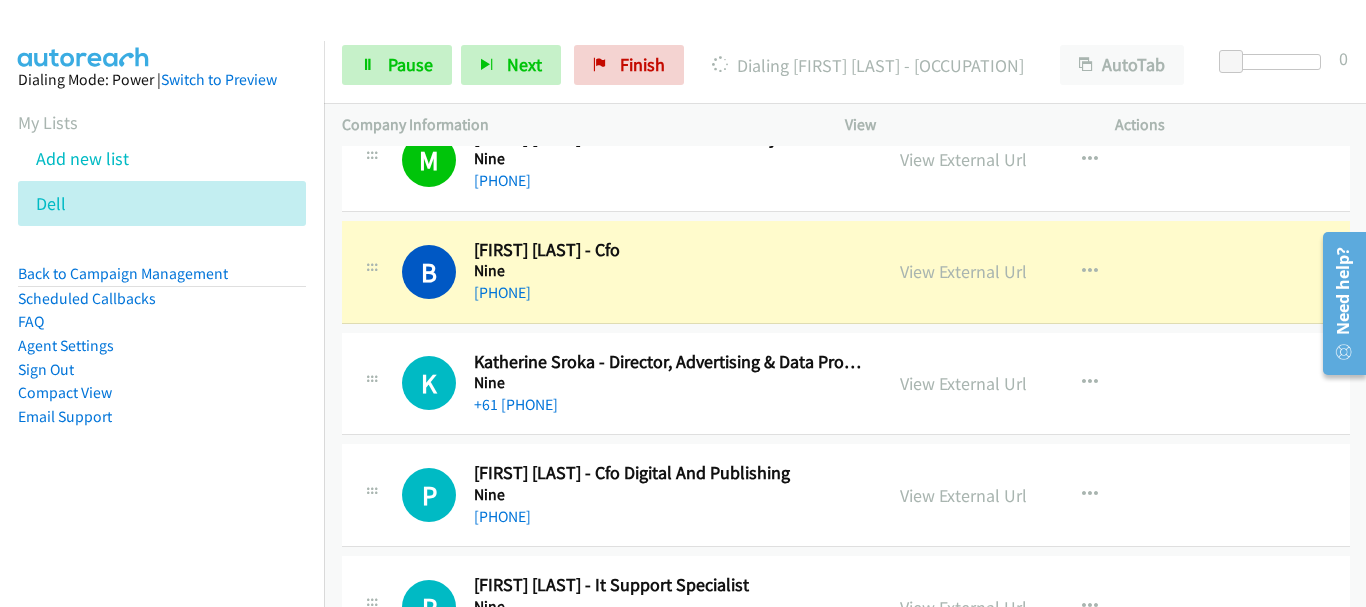 scroll, scrollTop: 7600, scrollLeft: 0, axis: vertical 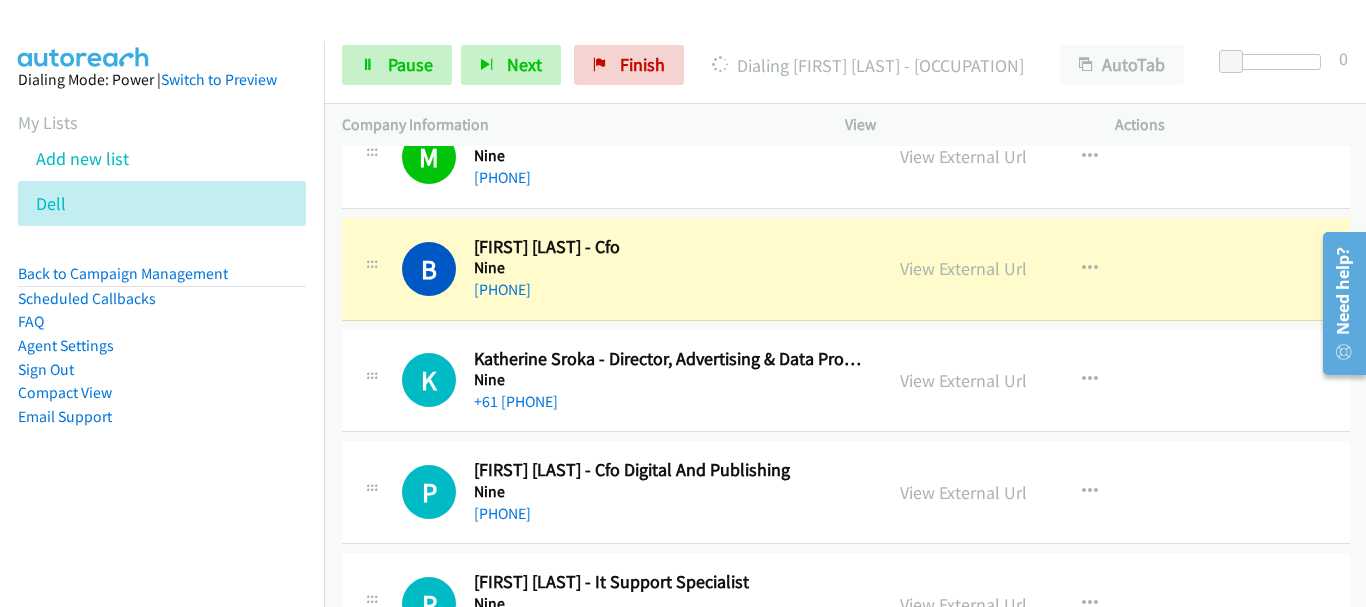 click on "P
Callback Scheduled
Peter Williams - Cfo   Digital And Publishing
Nine
Australia/Sydney
+61 2 8598 6525
View External Url
View External Url
Schedule/Manage Callback
Start Calls Here
Remove from list
Add to do not call list
Reset Call Status" at bounding box center (846, 493) 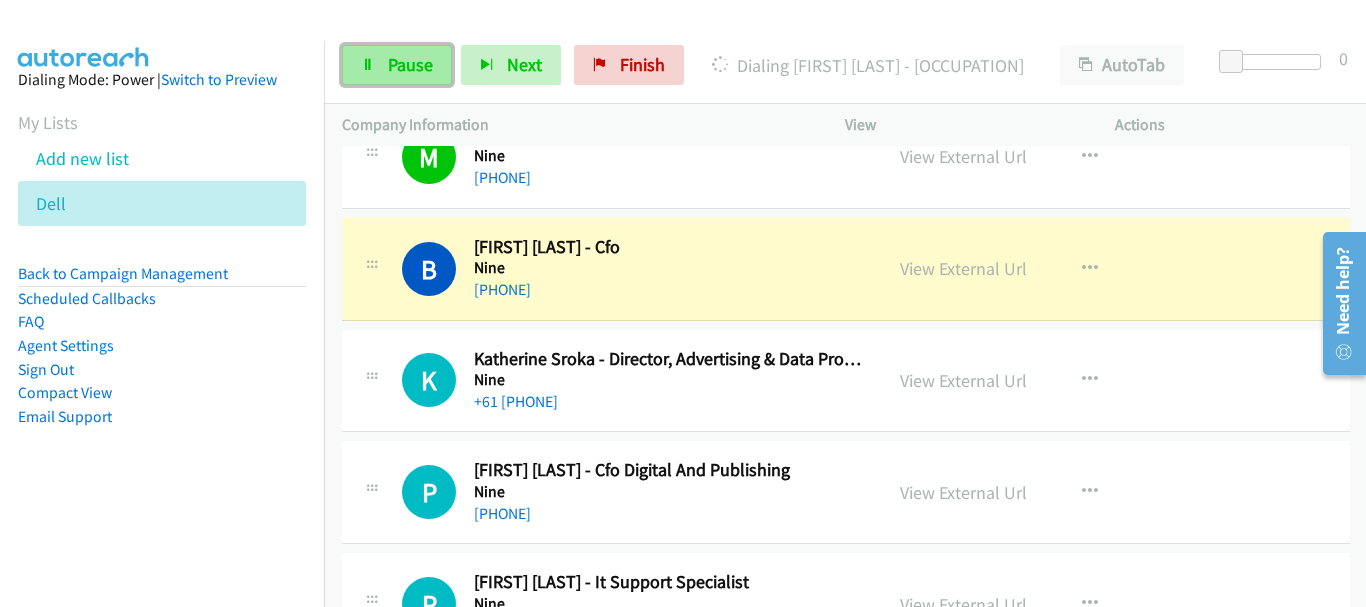 click on "Pause" at bounding box center [410, 64] 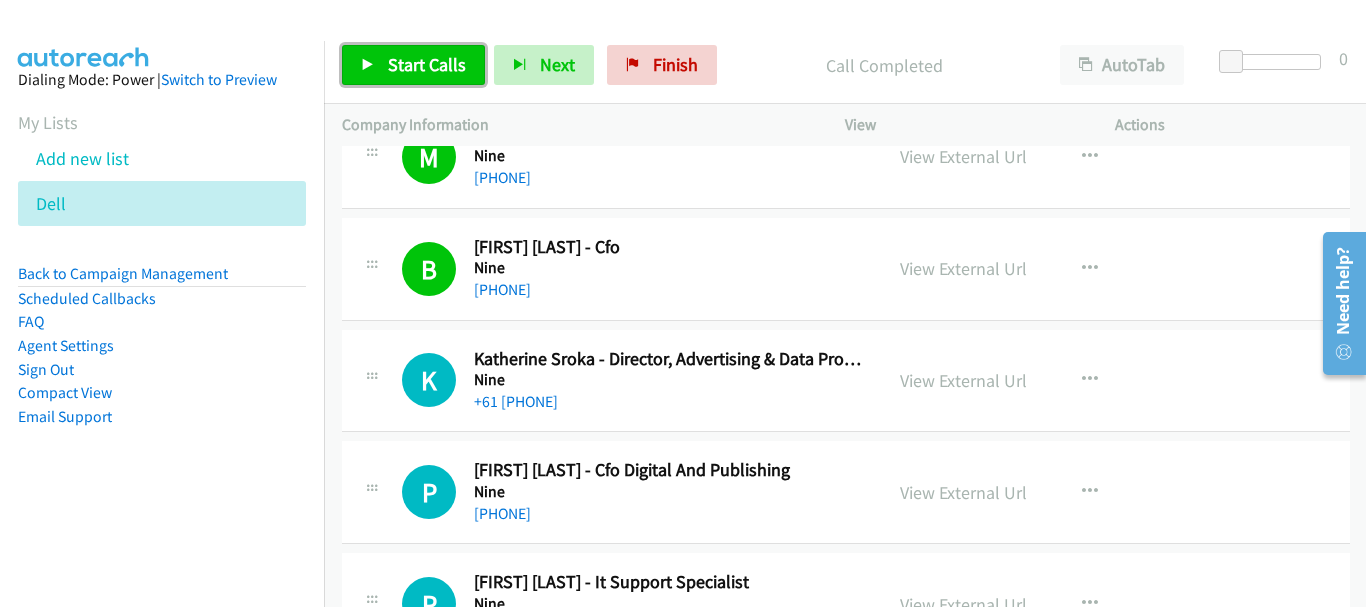 click on "Start Calls" at bounding box center (427, 64) 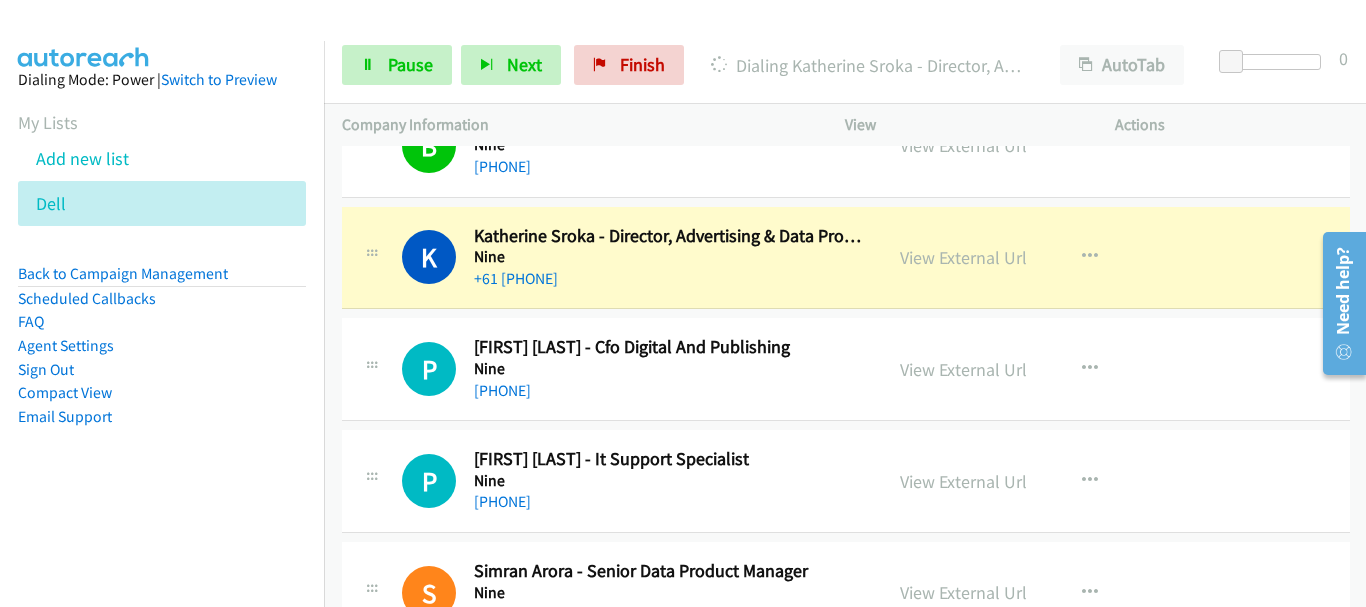 scroll, scrollTop: 7700, scrollLeft: 0, axis: vertical 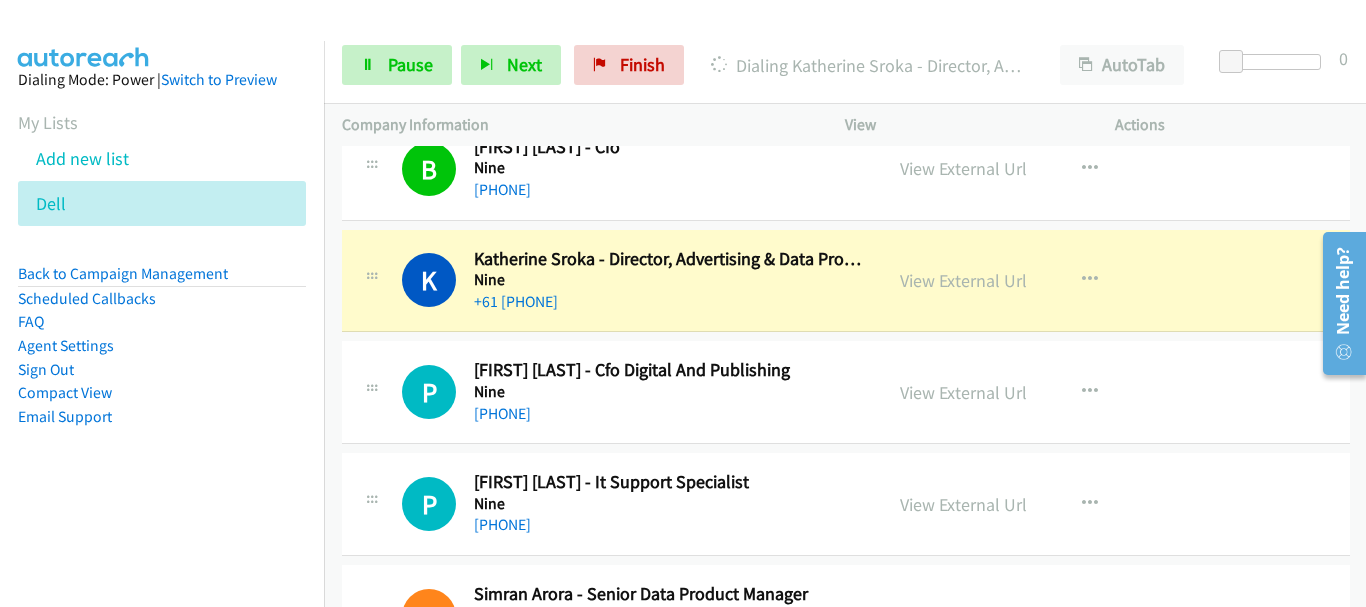 click on "Nine" at bounding box center (669, 392) 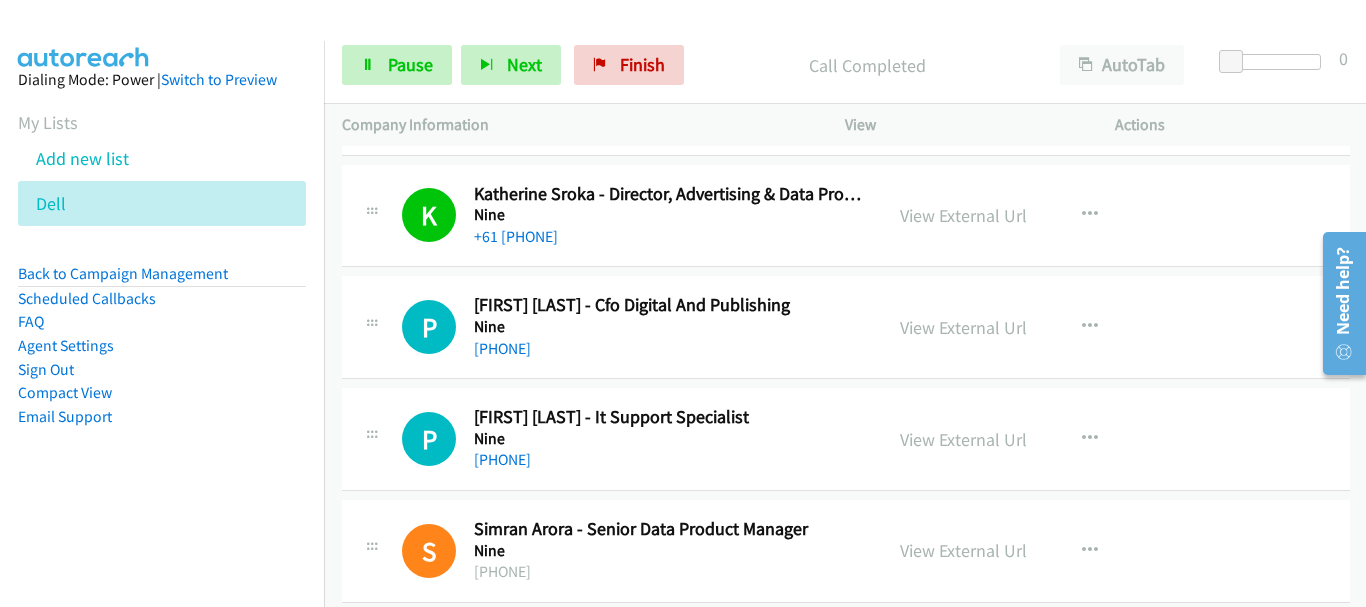 scroll, scrollTop: 7800, scrollLeft: 0, axis: vertical 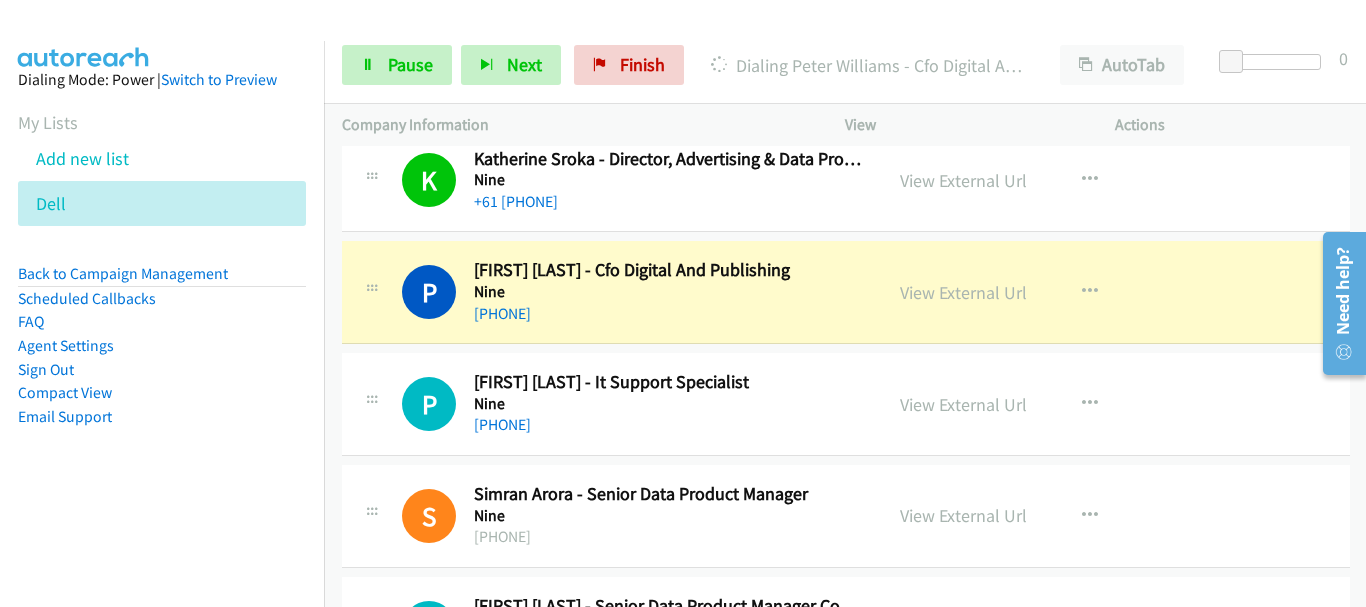 click on "+61 2 8596 4571" at bounding box center (669, 425) 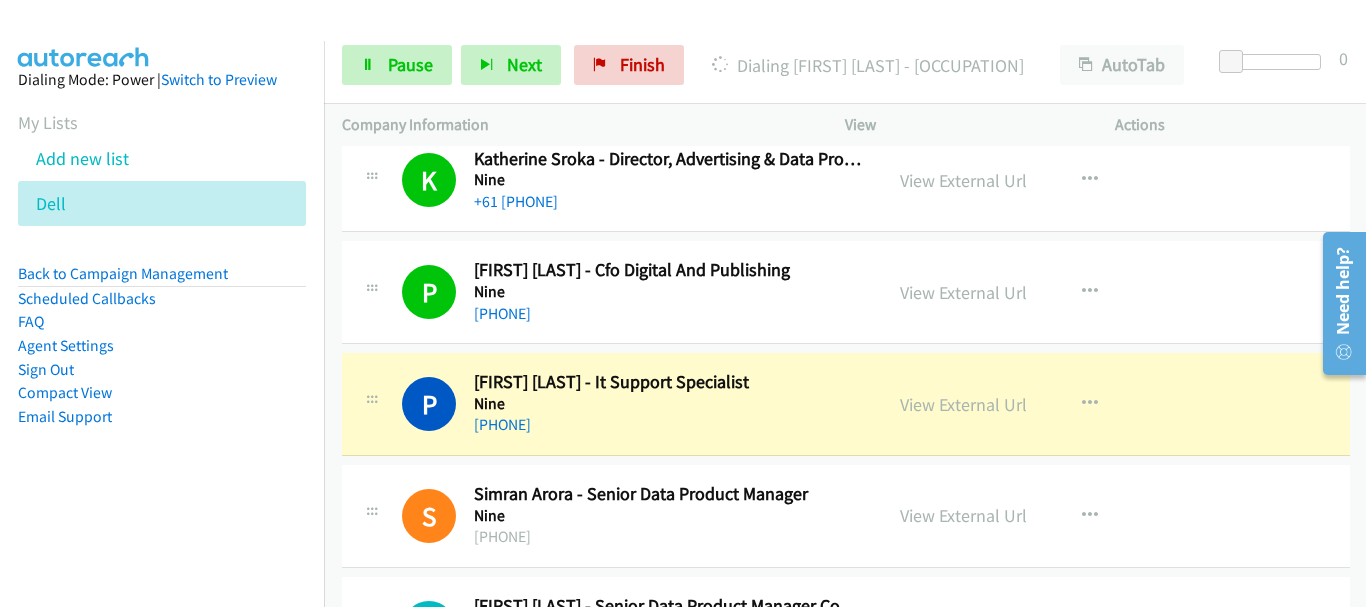 click on "Nine" at bounding box center [669, 404] 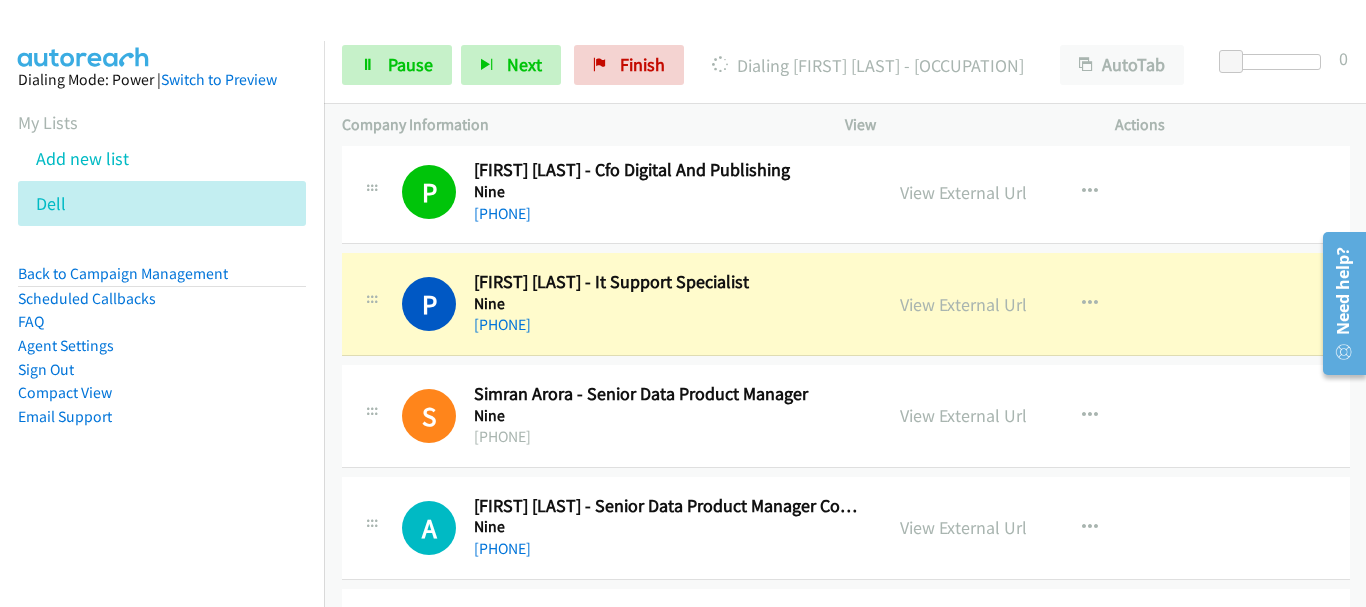click on "+61 8082 76 33 98" at bounding box center (669, 437) 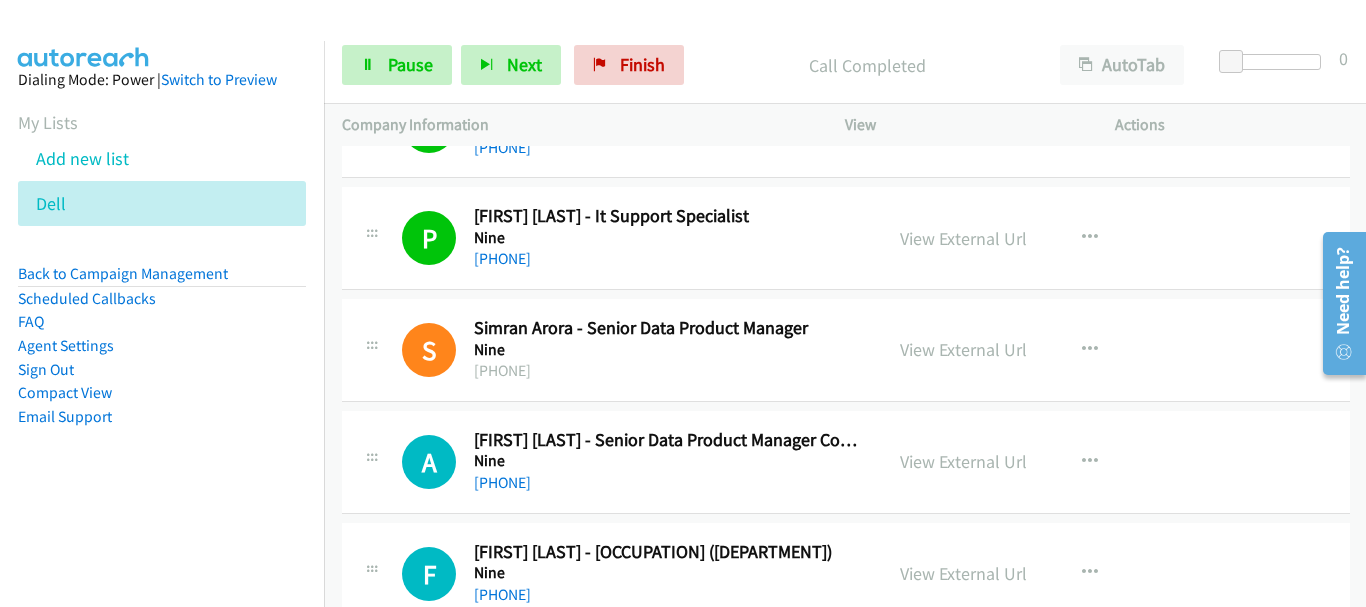 scroll, scrollTop: 8000, scrollLeft: 0, axis: vertical 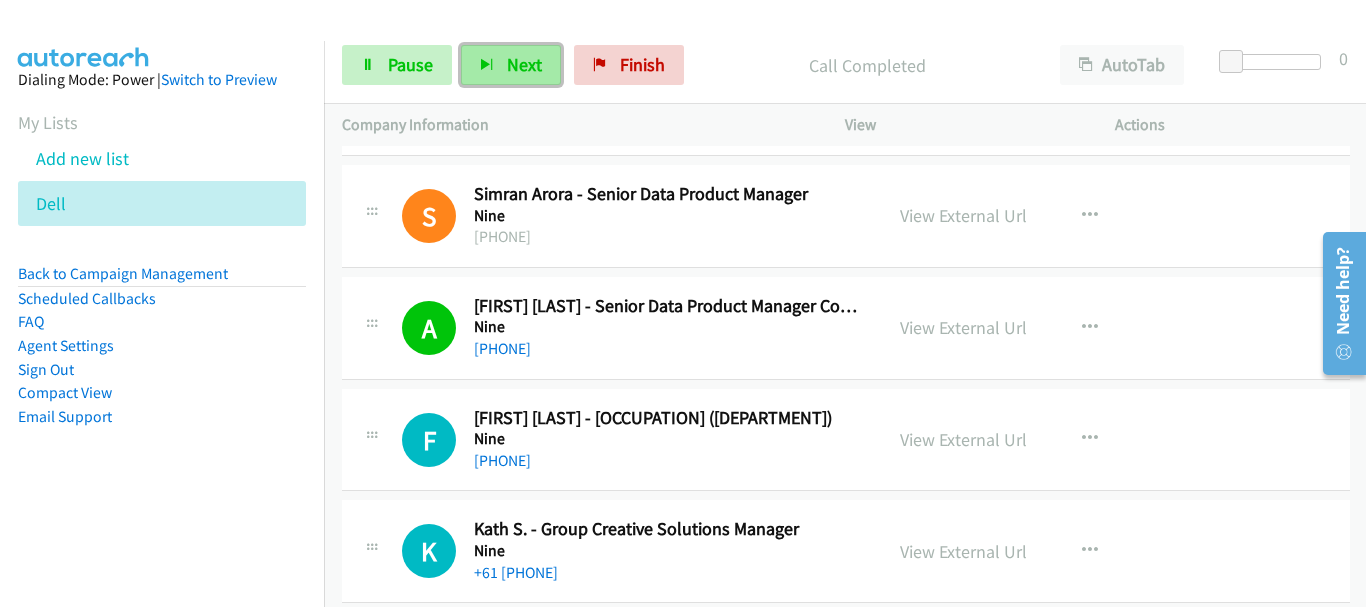 click on "Next" at bounding box center [524, 64] 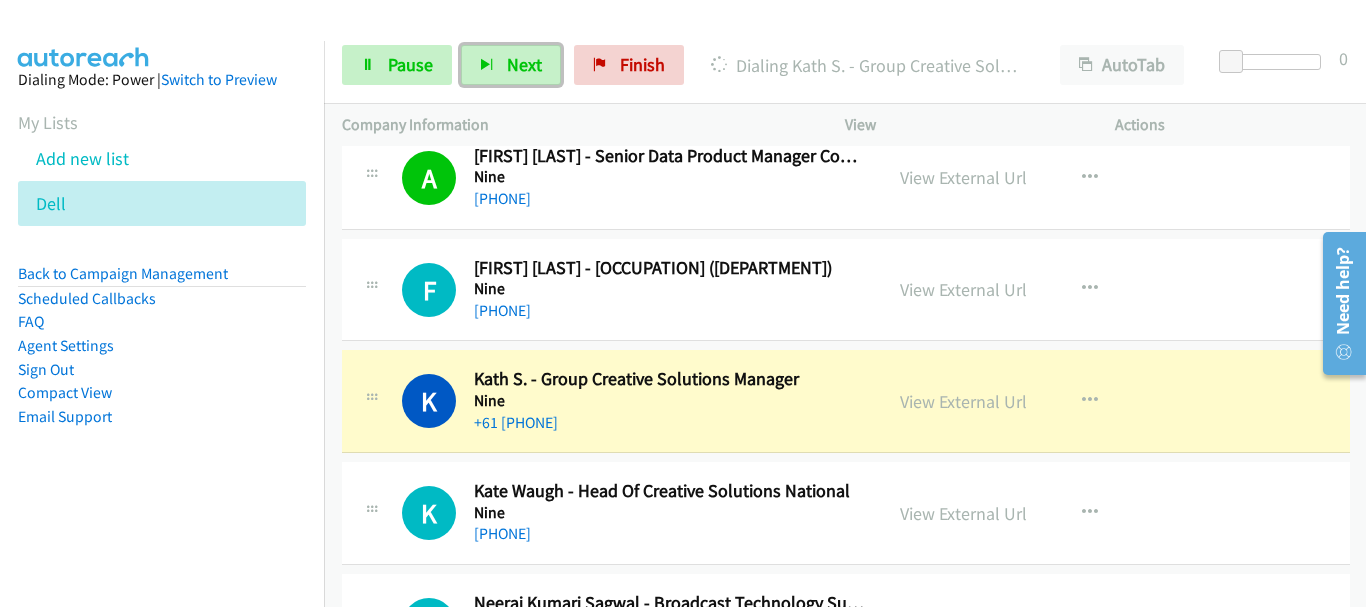 scroll, scrollTop: 8300, scrollLeft: 0, axis: vertical 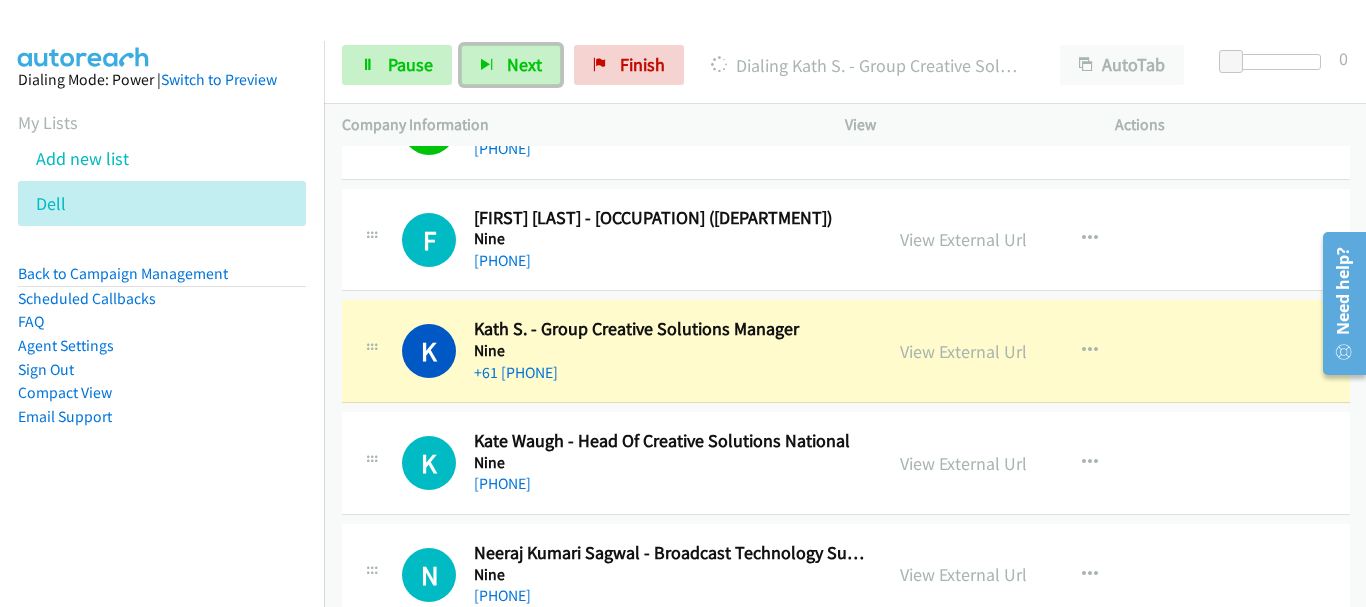 click on "+61 422 244 402" at bounding box center (669, 484) 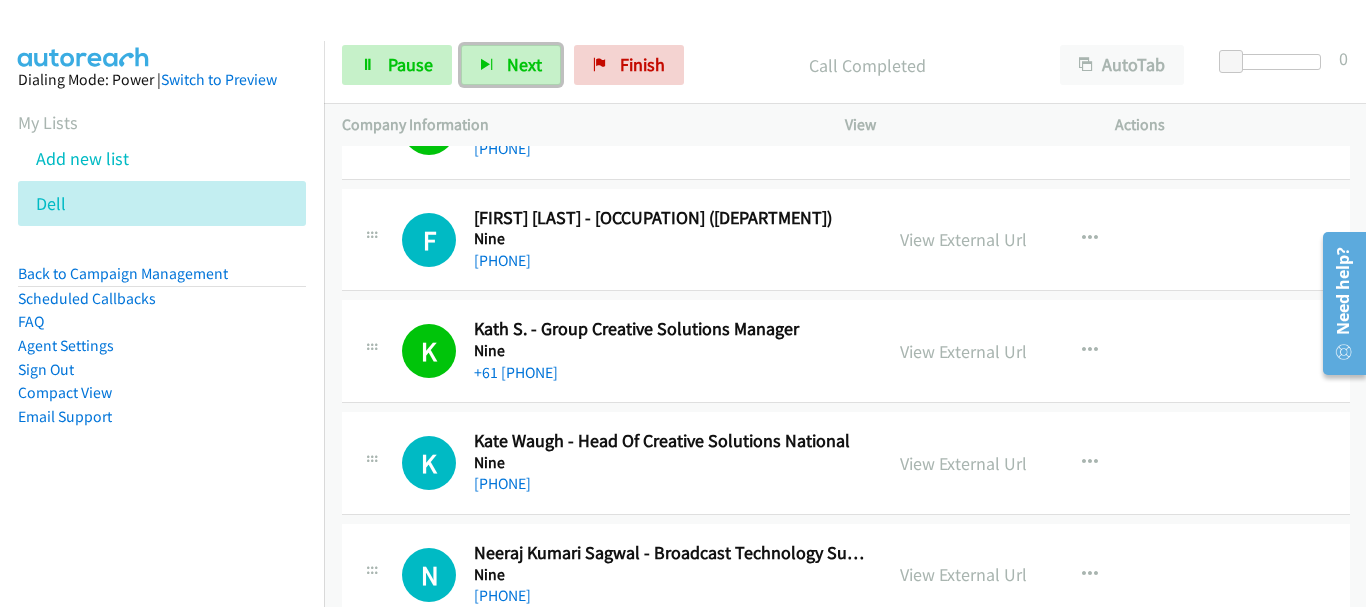 scroll, scrollTop: 8400, scrollLeft: 0, axis: vertical 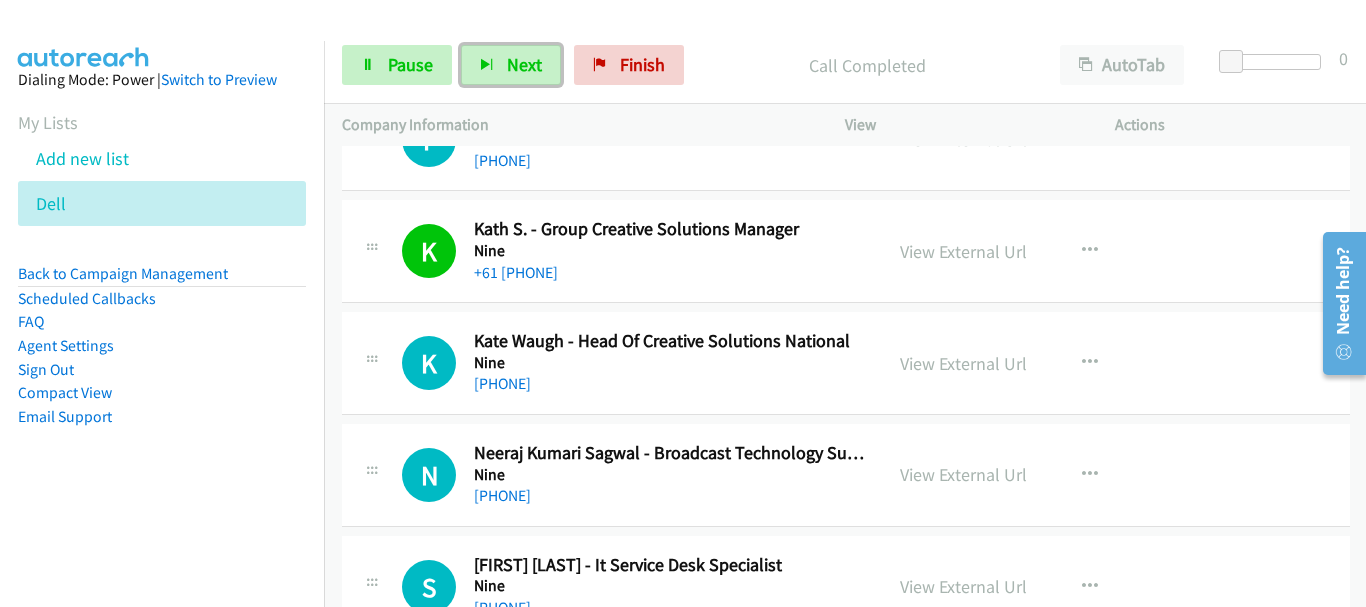 click on "K
Callback Scheduled
Kate Waugh - Head Of Creative Solutions   National
Nine
Australia/Sydney
+61 422 244 402
View External Url
View External Url
Schedule/Manage Callback
Start Calls Here
Remove from list
Add to do not call list
Reset Call Status" at bounding box center [846, 363] 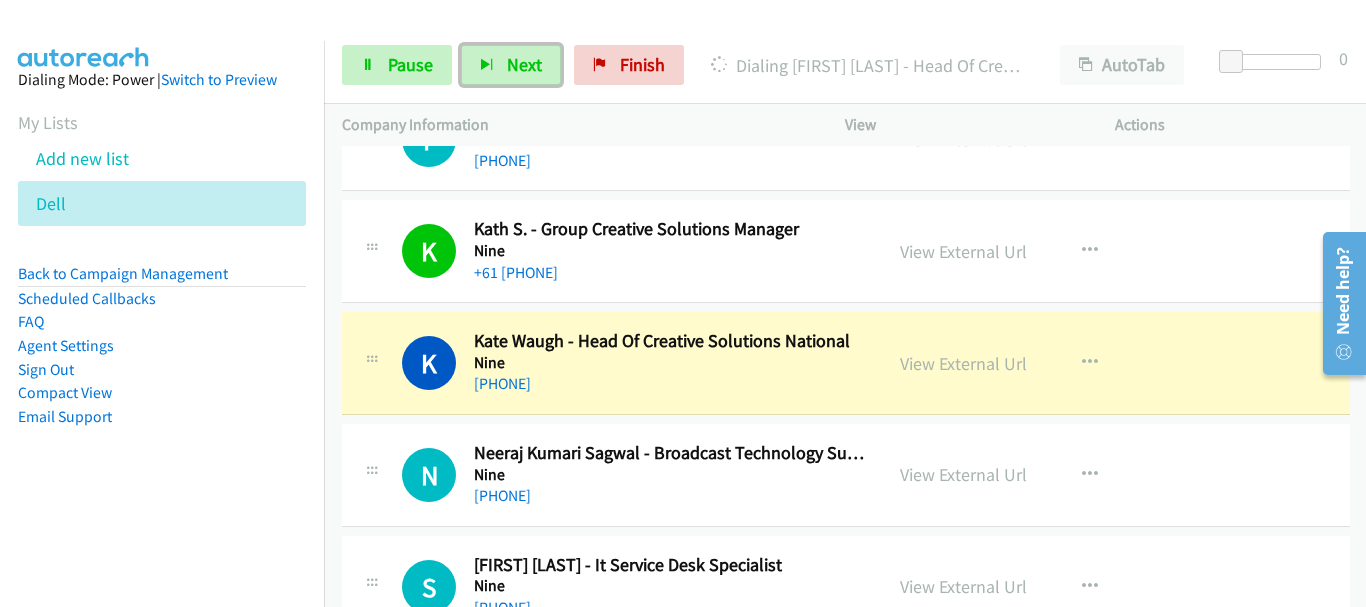 click on "+61 422 244 402" at bounding box center [669, 384] 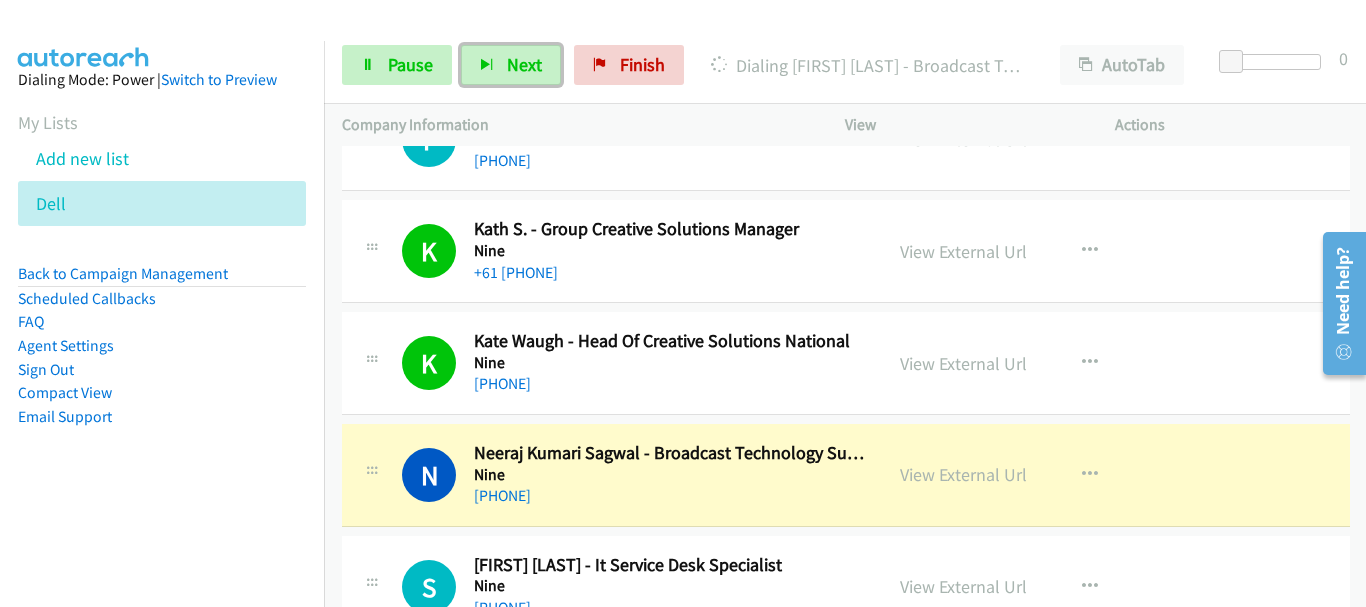 click on "+61 449 832 600" at bounding box center (669, 496) 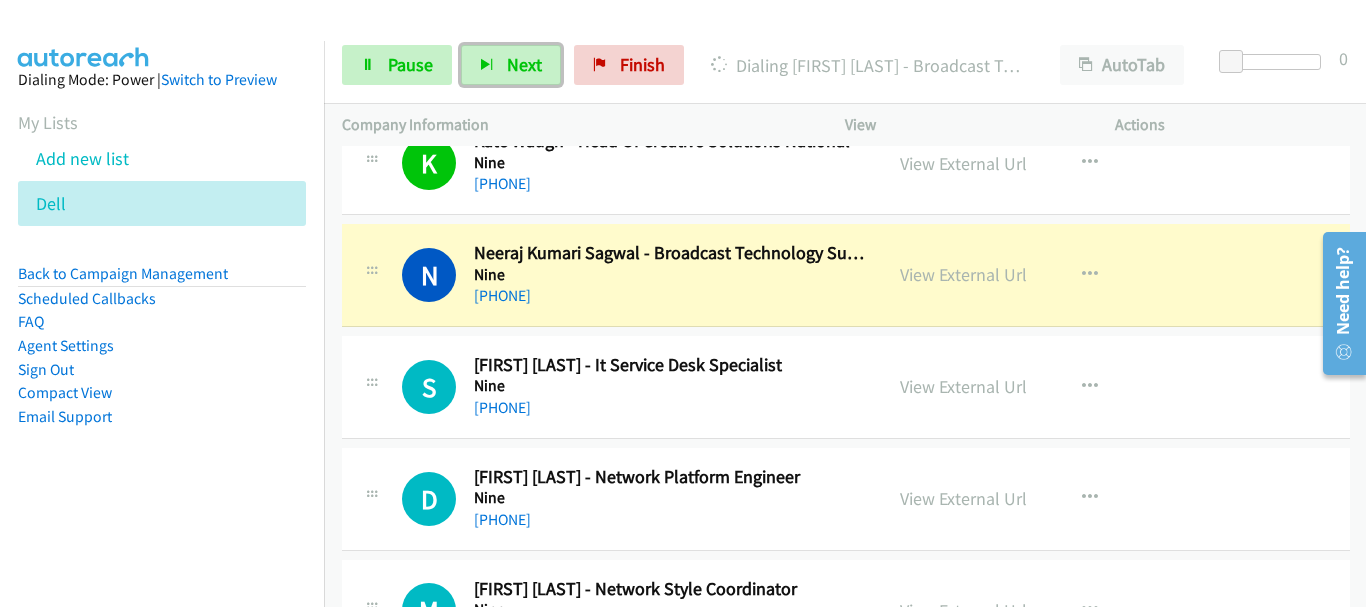 click on "+61 403 299 644" at bounding box center [669, 408] 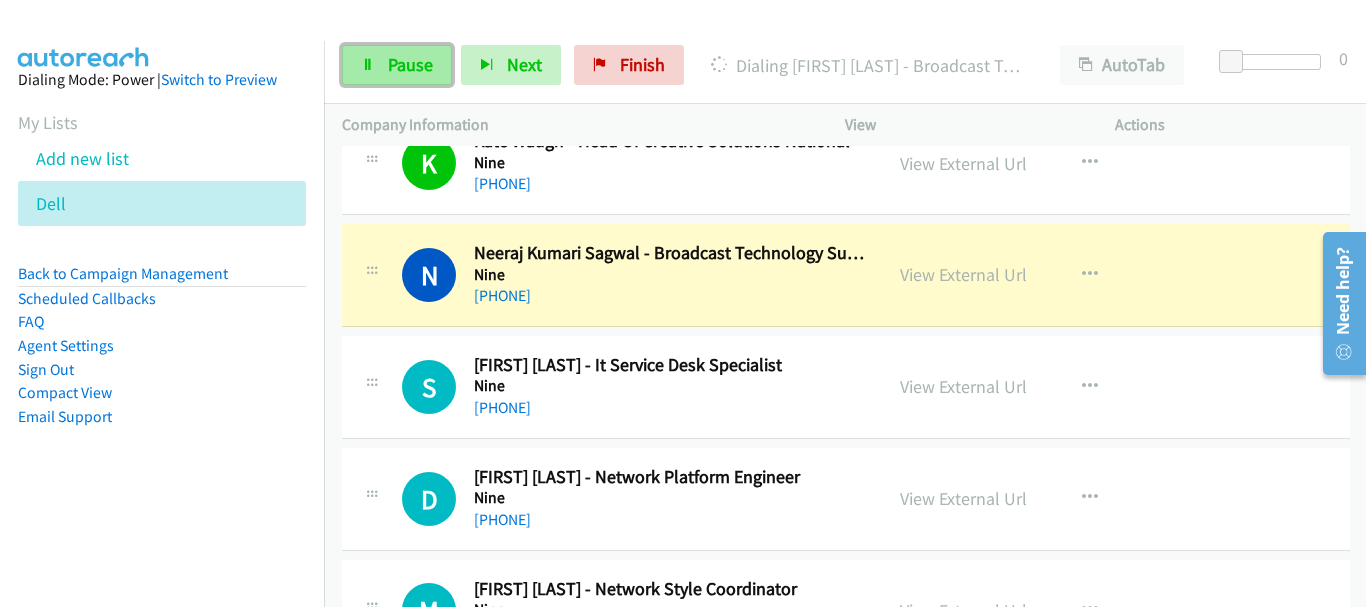 click on "Pause" at bounding box center [397, 65] 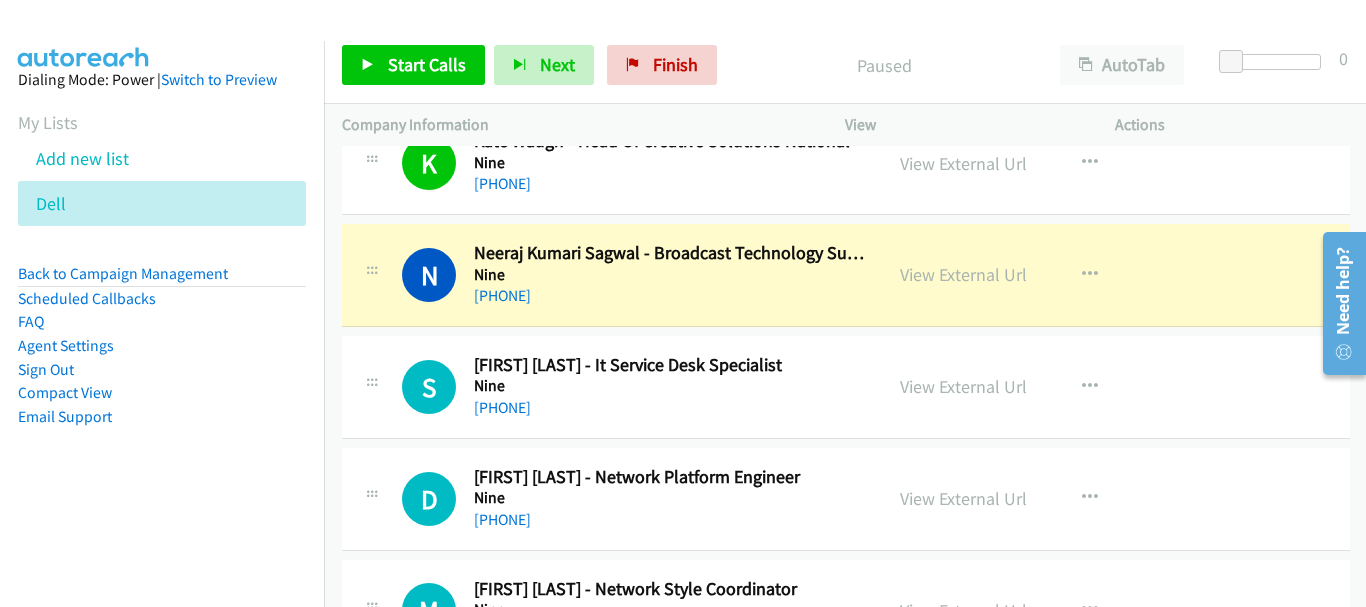 click on "S
Callback Scheduled
Sharon Cavey - It Service Desk Specialist
Nine
Australia/Sydney
+61 403 299 644
View External Url
View External Url
Schedule/Manage Callback
Start Calls Here
Remove from list
Add to do not call list
Reset Call Status" at bounding box center [846, 387] 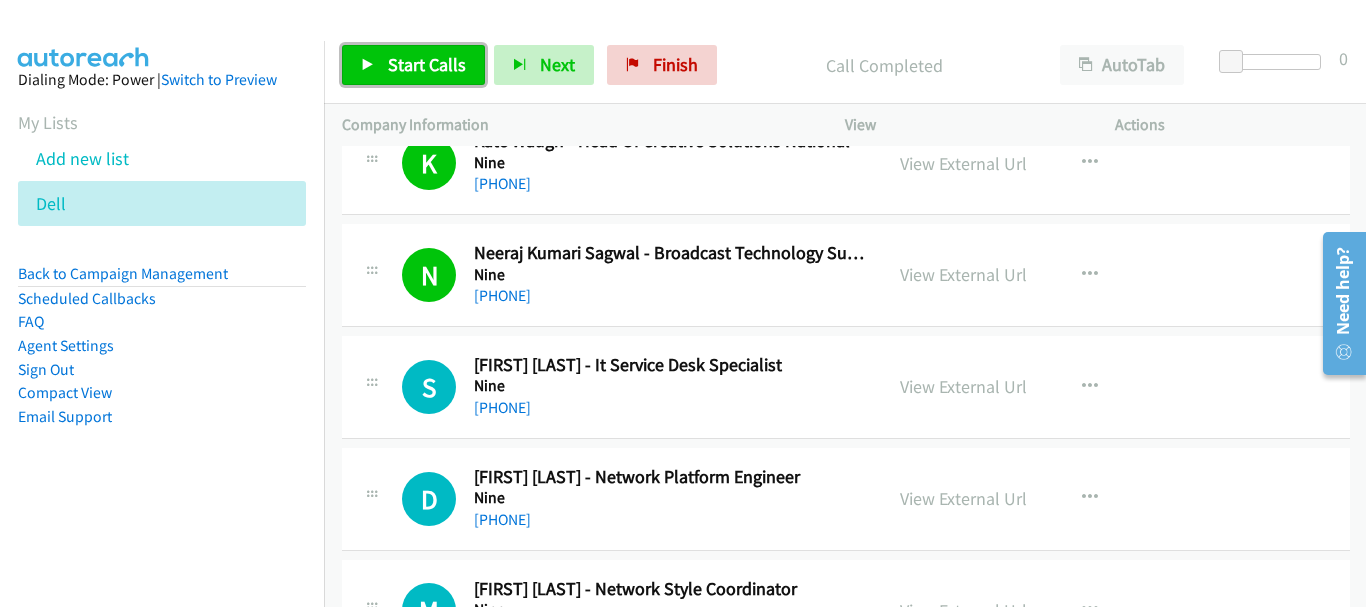 click on "Start Calls" at bounding box center [413, 65] 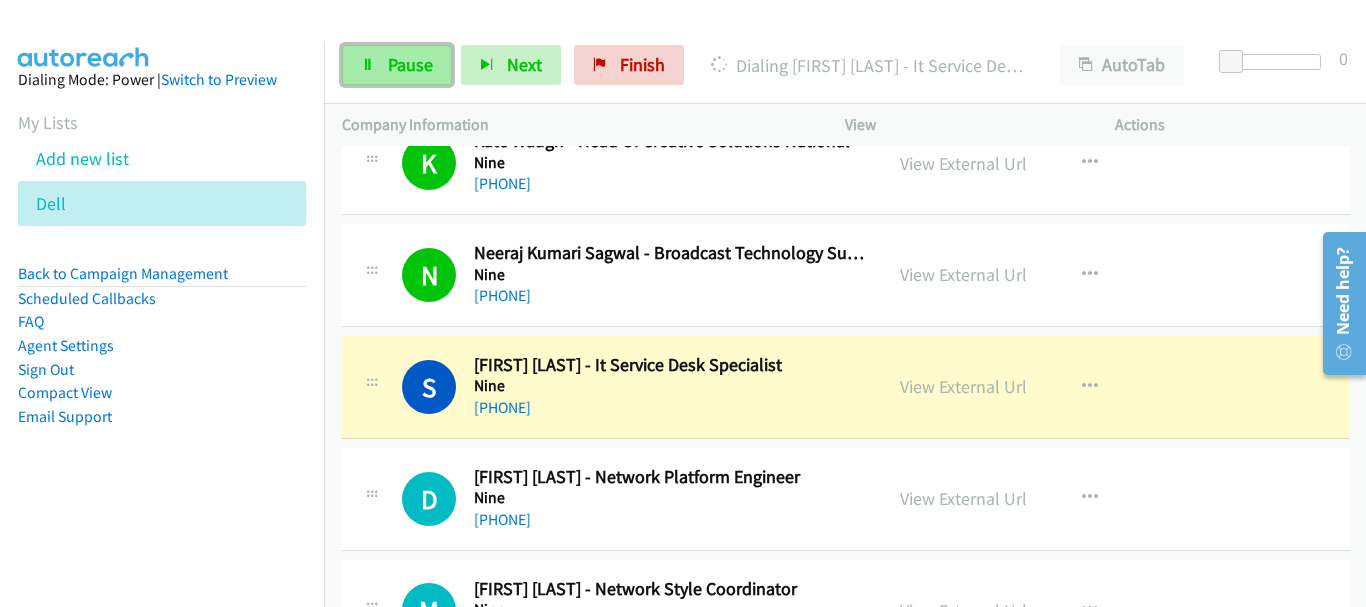 click on "Pause" at bounding box center (397, 65) 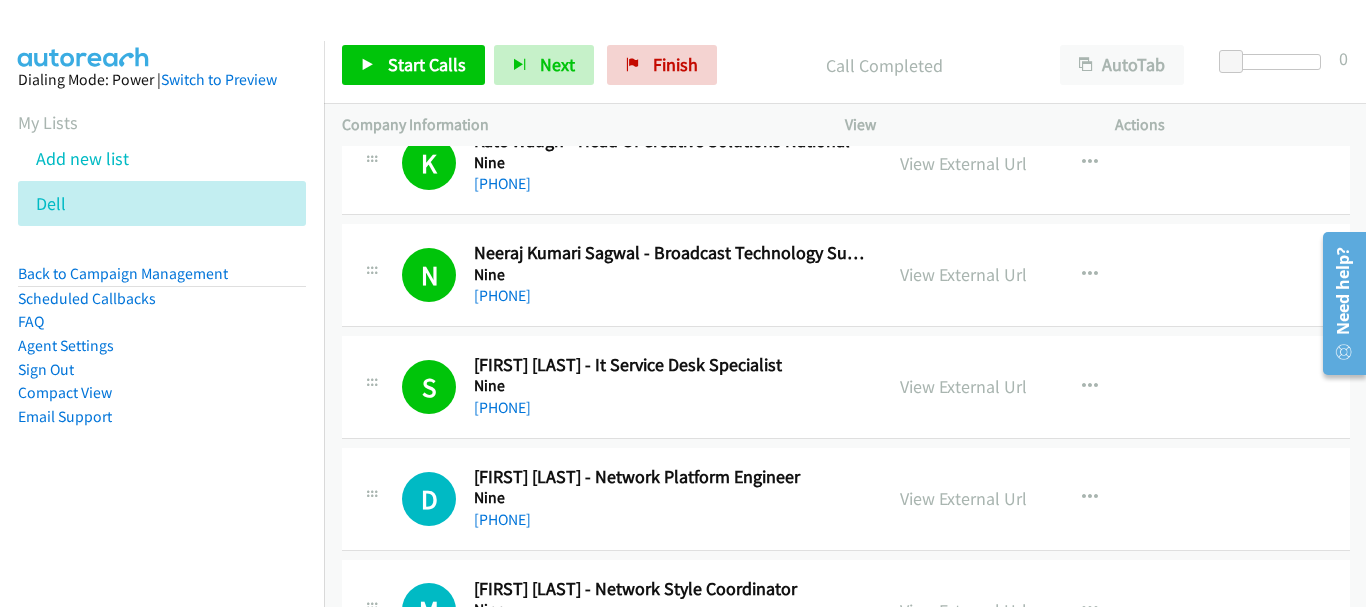 click on "+61 449 832 600" at bounding box center [669, 296] 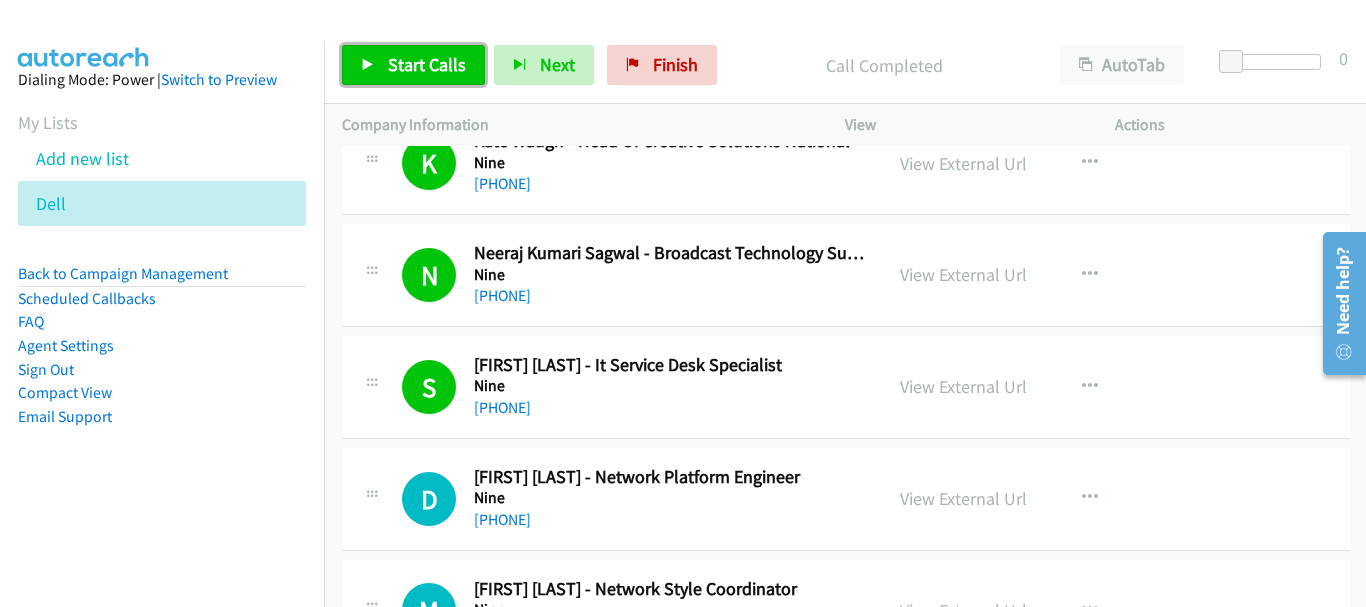 click on "Start Calls" at bounding box center (413, 65) 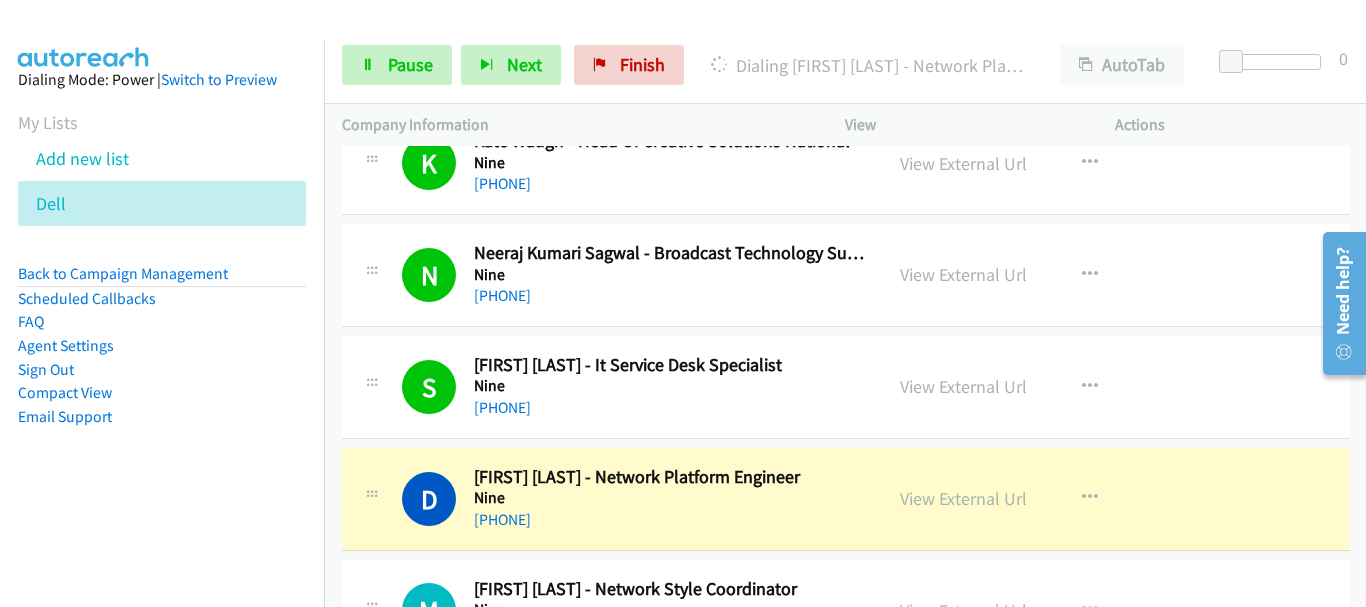 click on "+61 423 959 406" at bounding box center (669, 520) 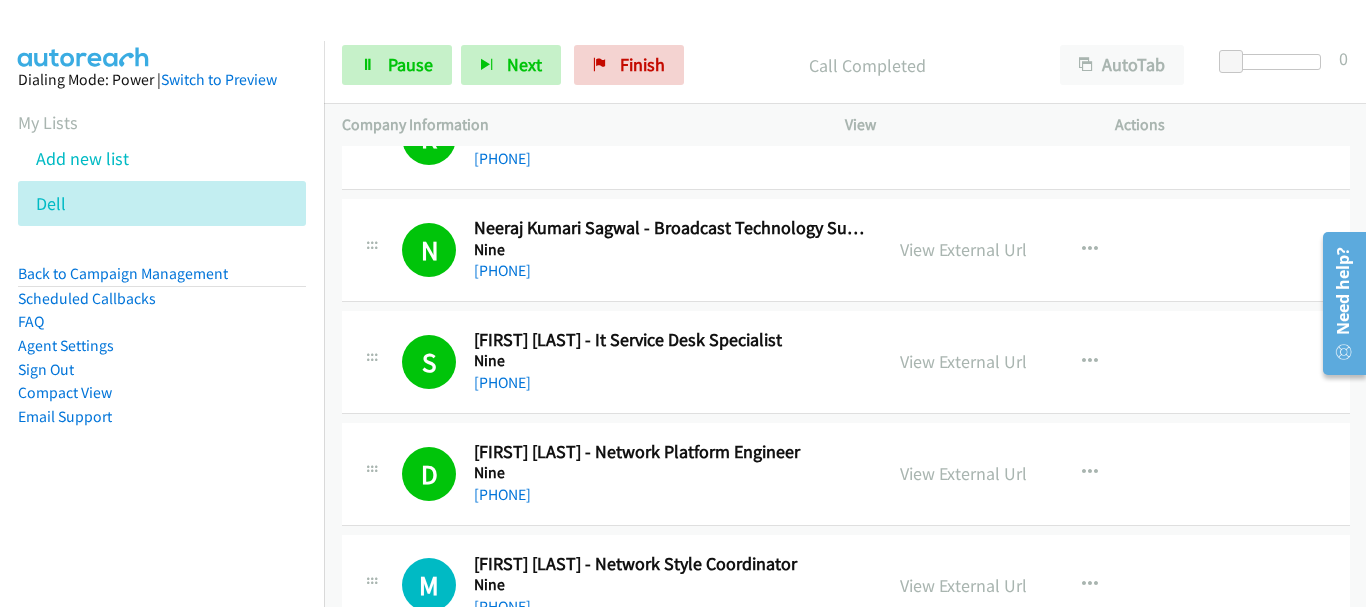 scroll, scrollTop: 8700, scrollLeft: 0, axis: vertical 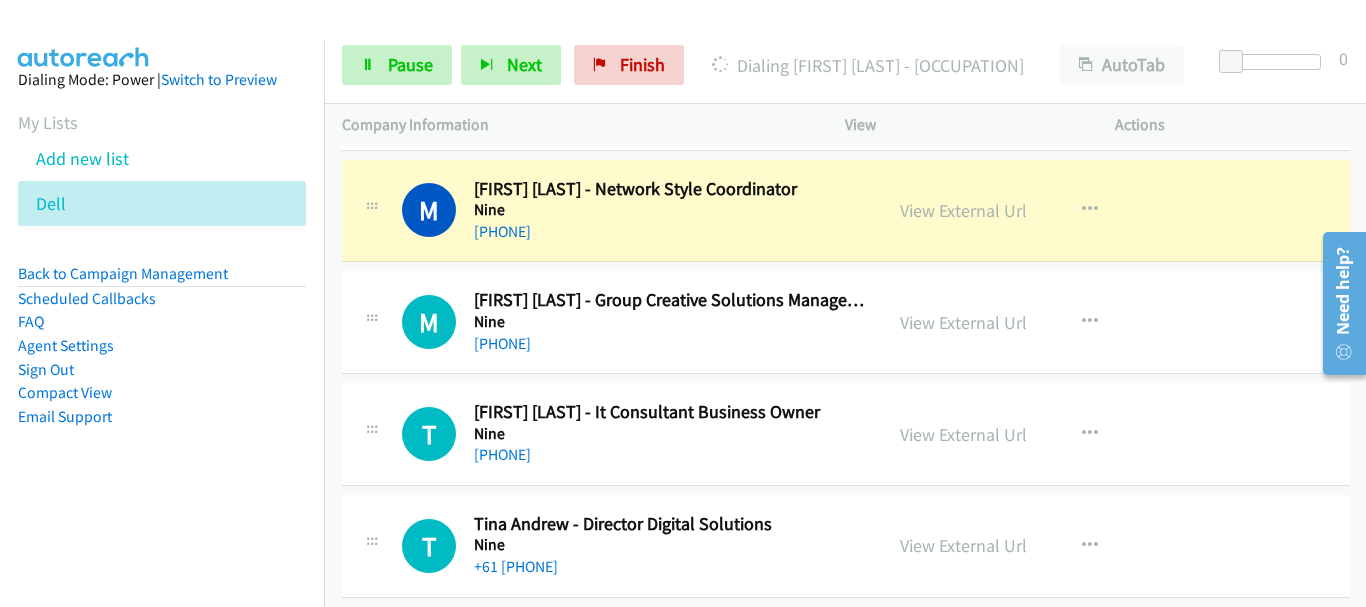click on "+61 452 202 468" at bounding box center (669, 344) 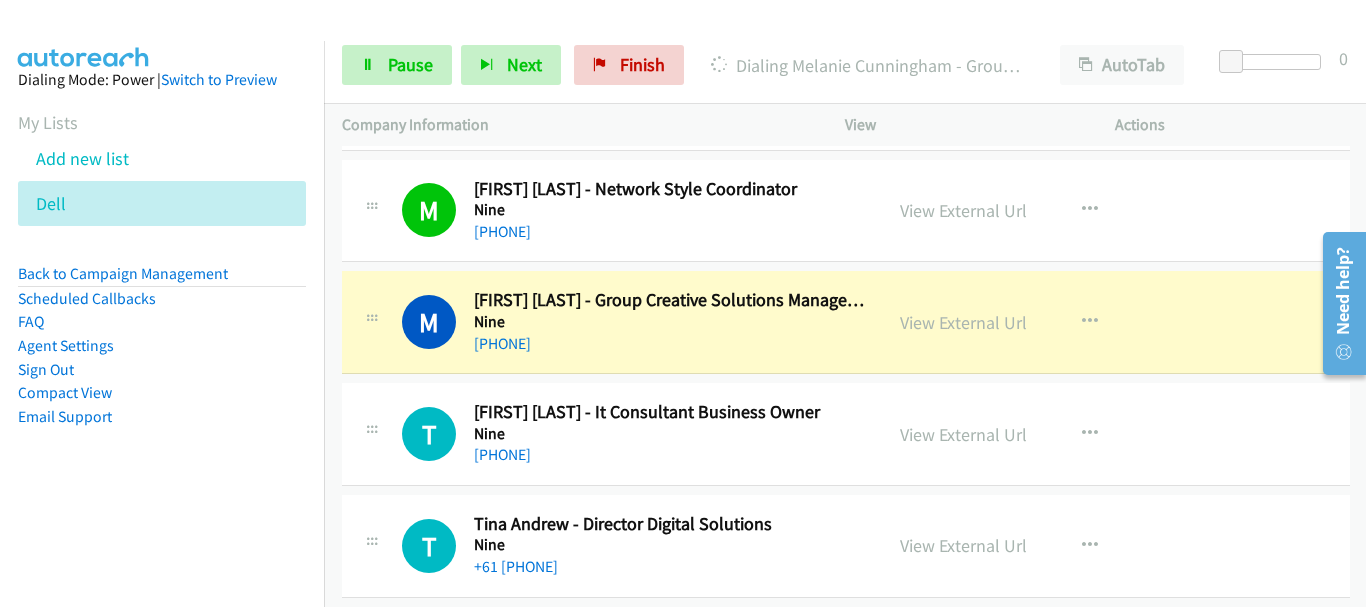 click on "+61 2 9680 1058" at bounding box center (669, 455) 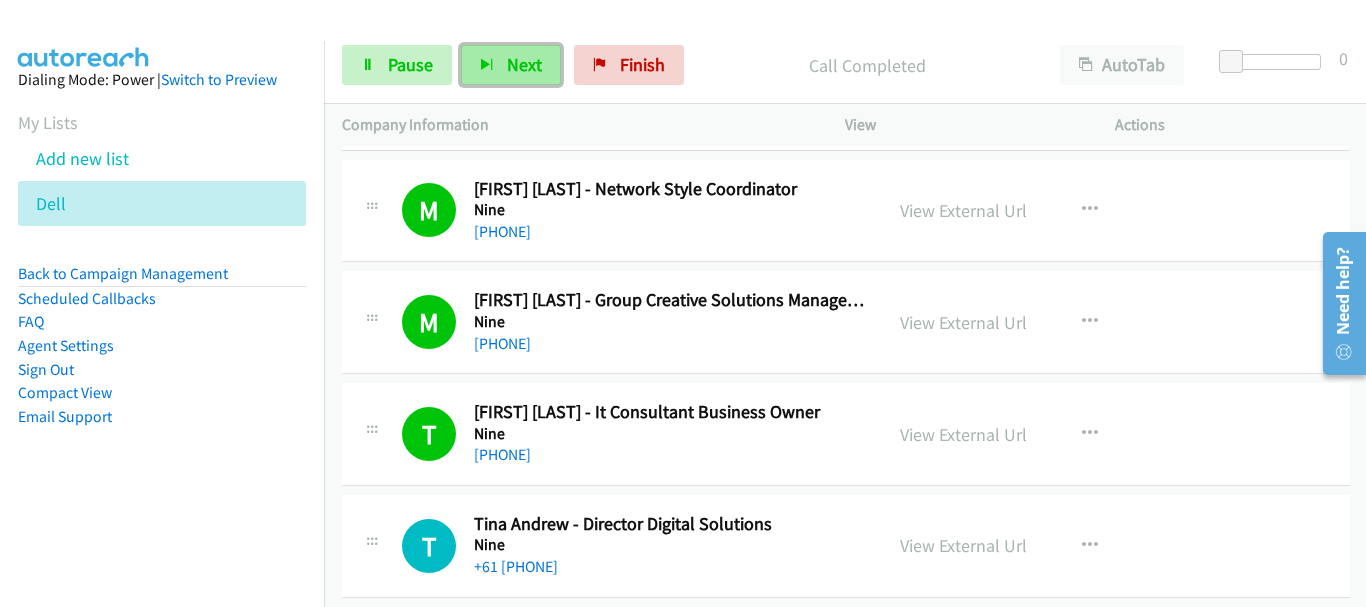 click on "Next" at bounding box center [511, 65] 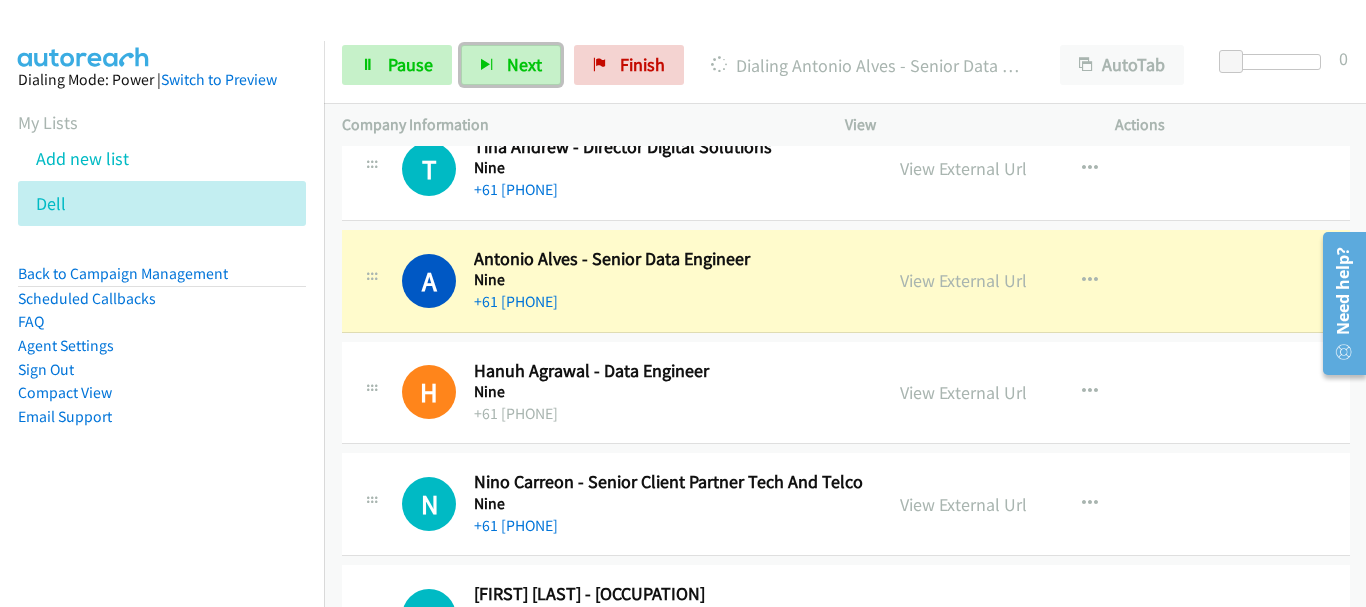 scroll, scrollTop: 9400, scrollLeft: 0, axis: vertical 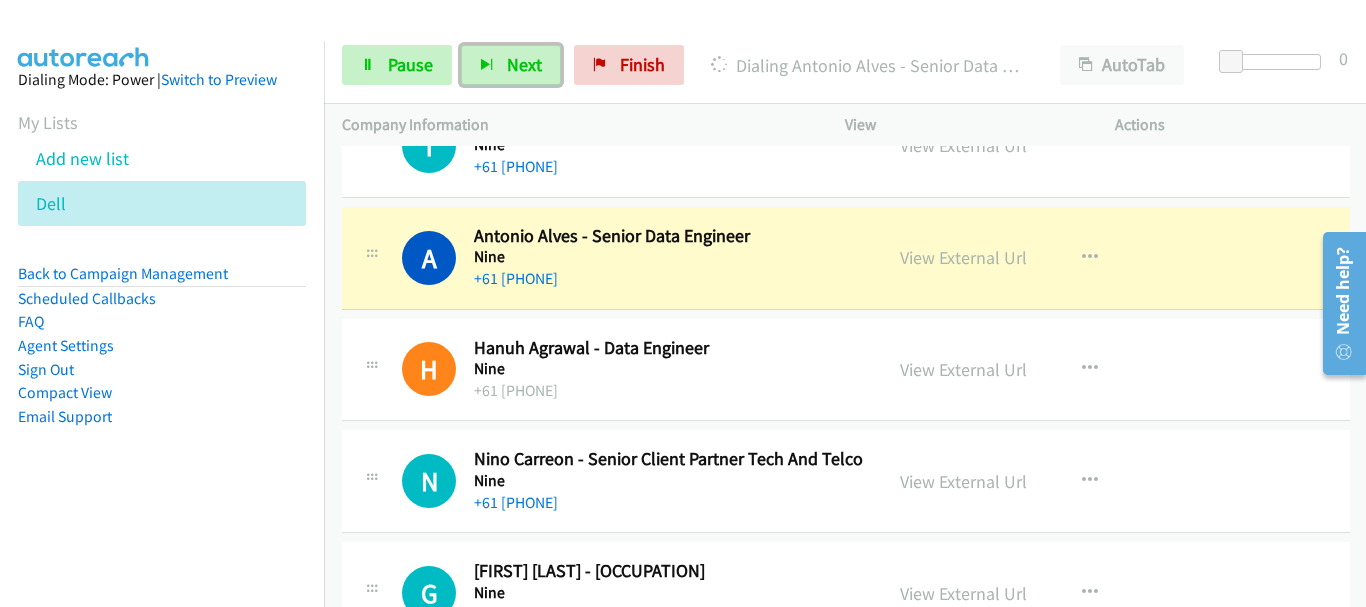 click on "Nine" at bounding box center [669, 369] 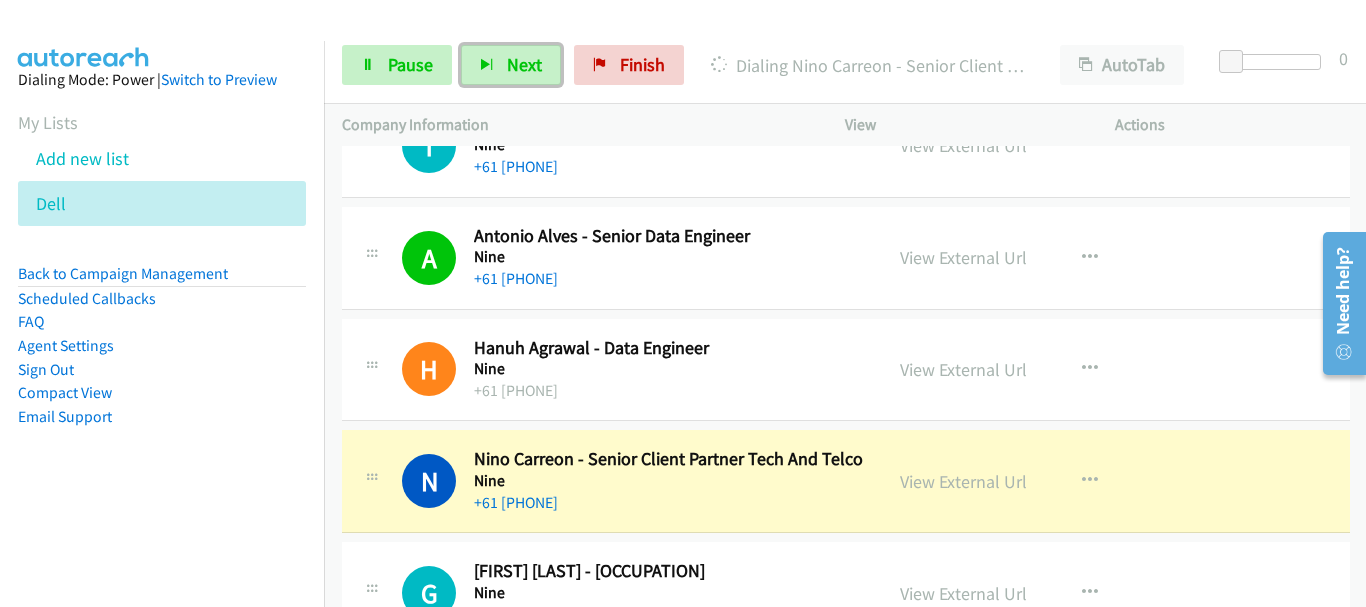 click on "+61 466 211 989" at bounding box center (669, 503) 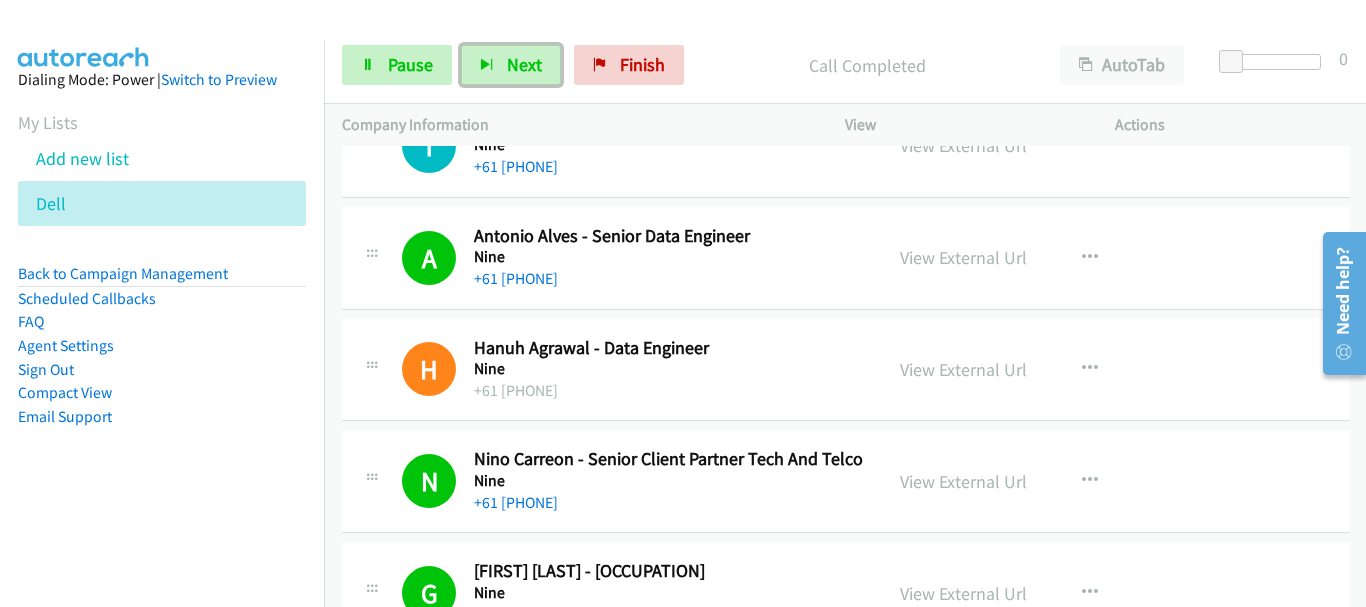click on "+61 91935 578 4555" at bounding box center [669, 391] 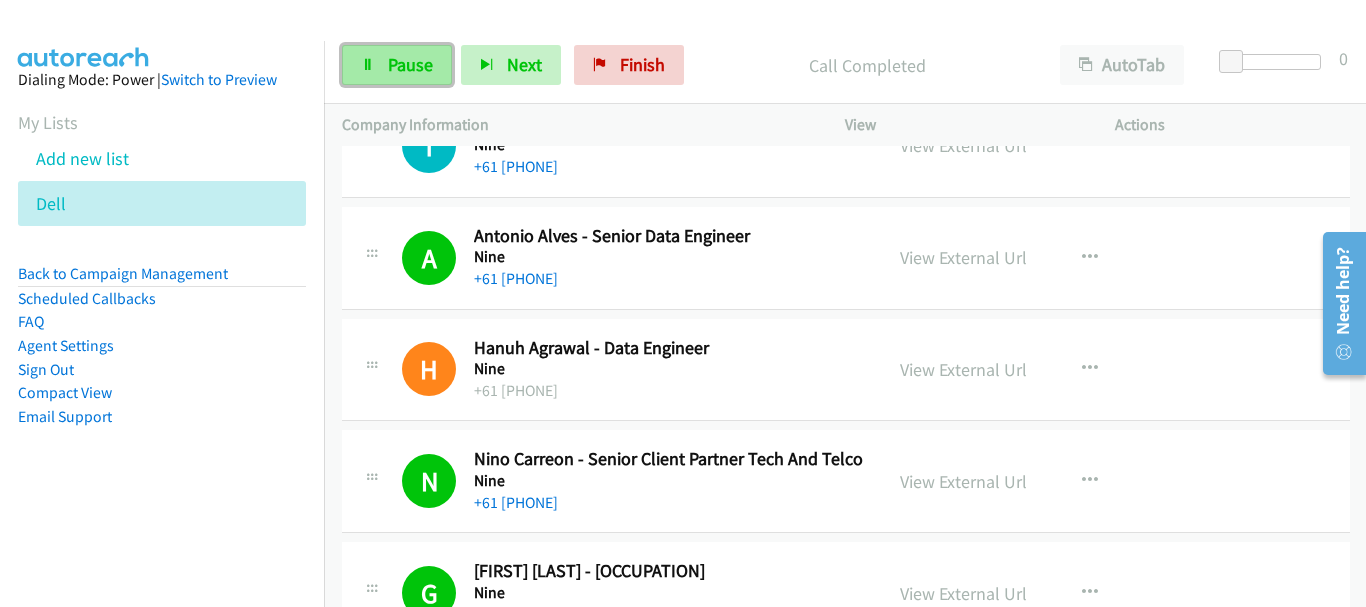 click on "Pause" at bounding box center [410, 64] 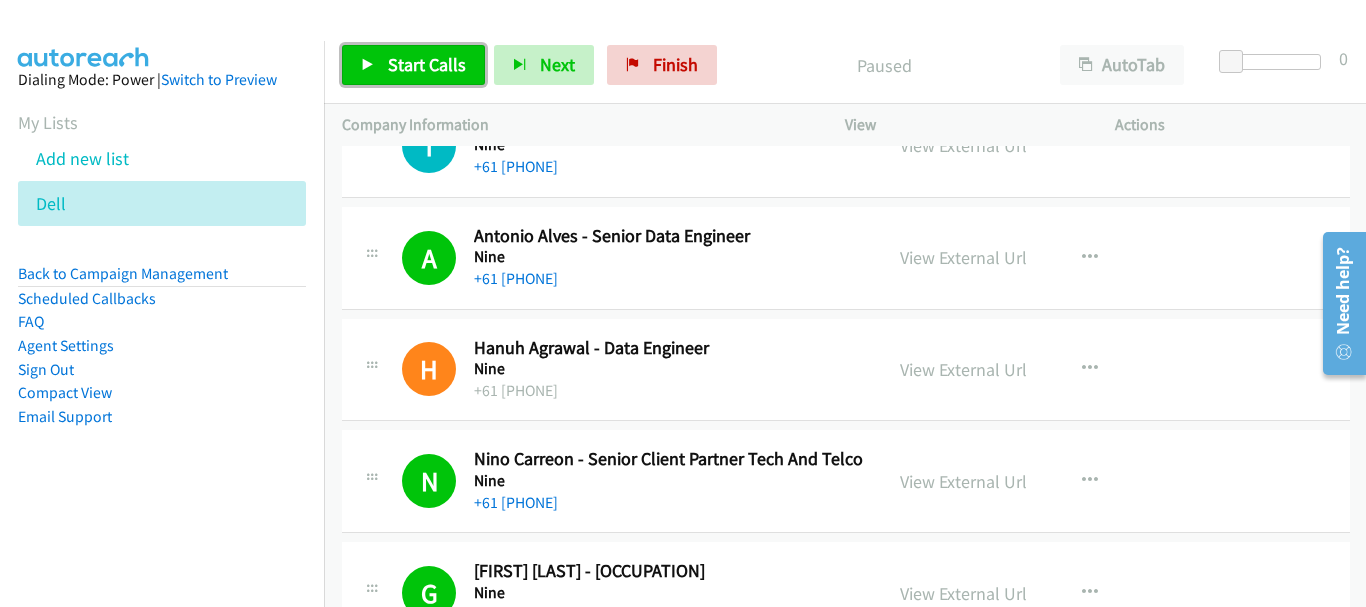 click on "Start Calls" at bounding box center (427, 64) 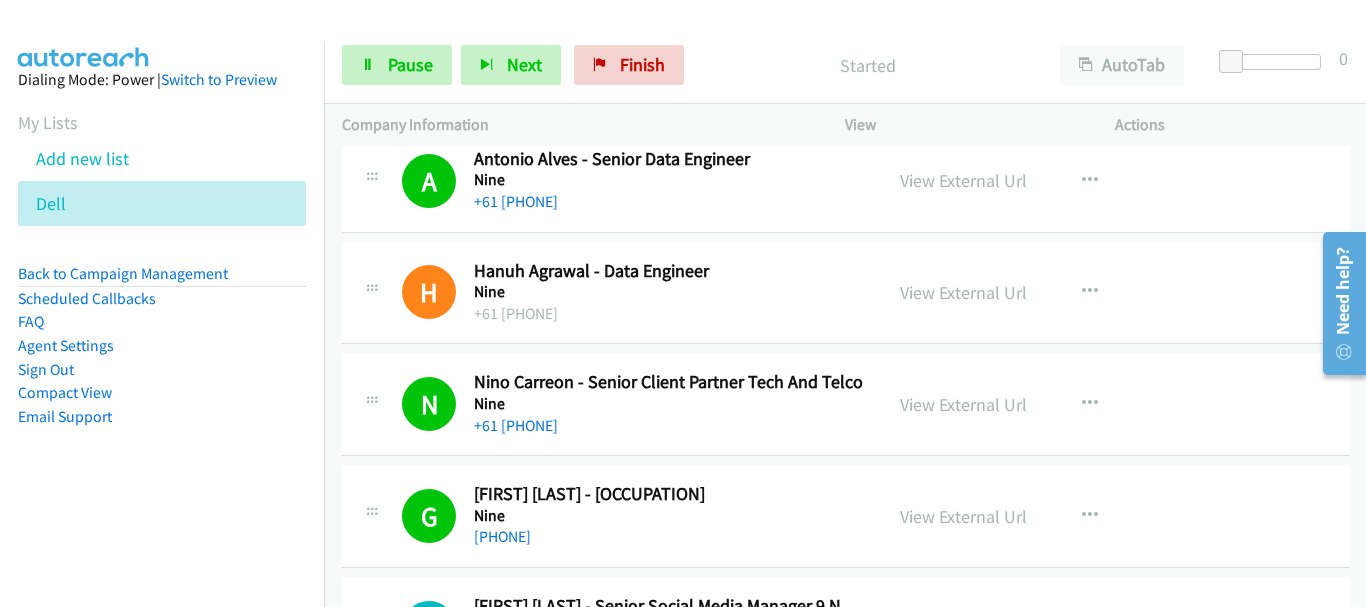 scroll, scrollTop: 9500, scrollLeft: 0, axis: vertical 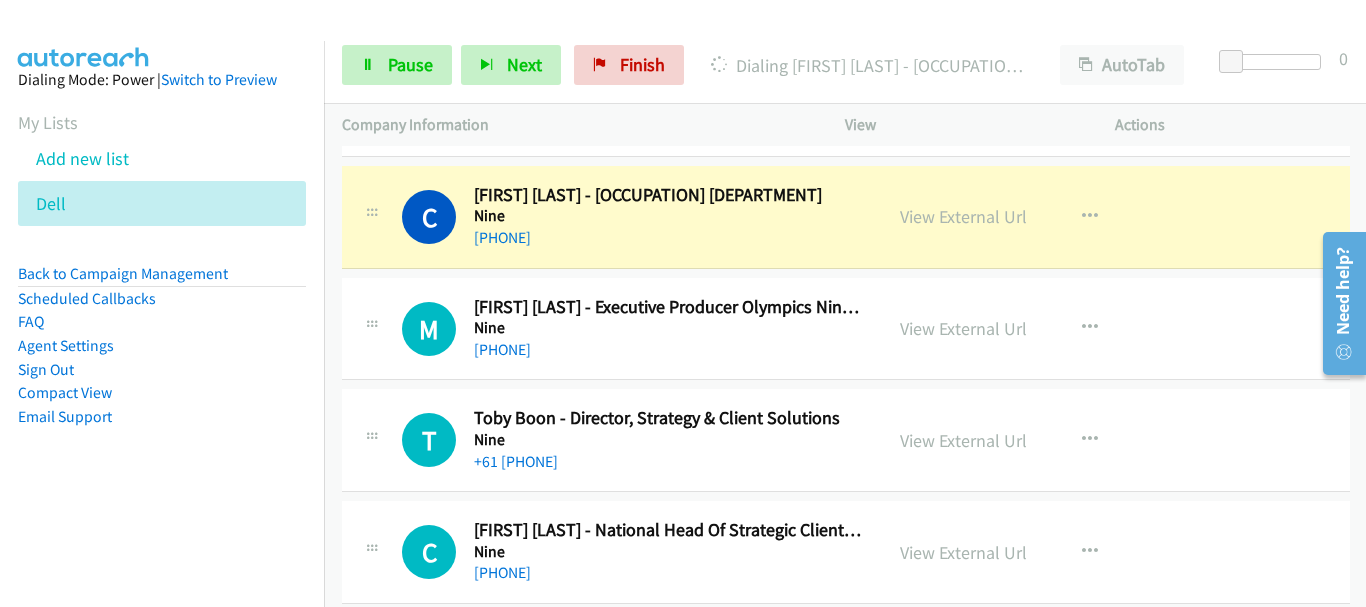 click on "+61 418 288 737" at bounding box center (669, 350) 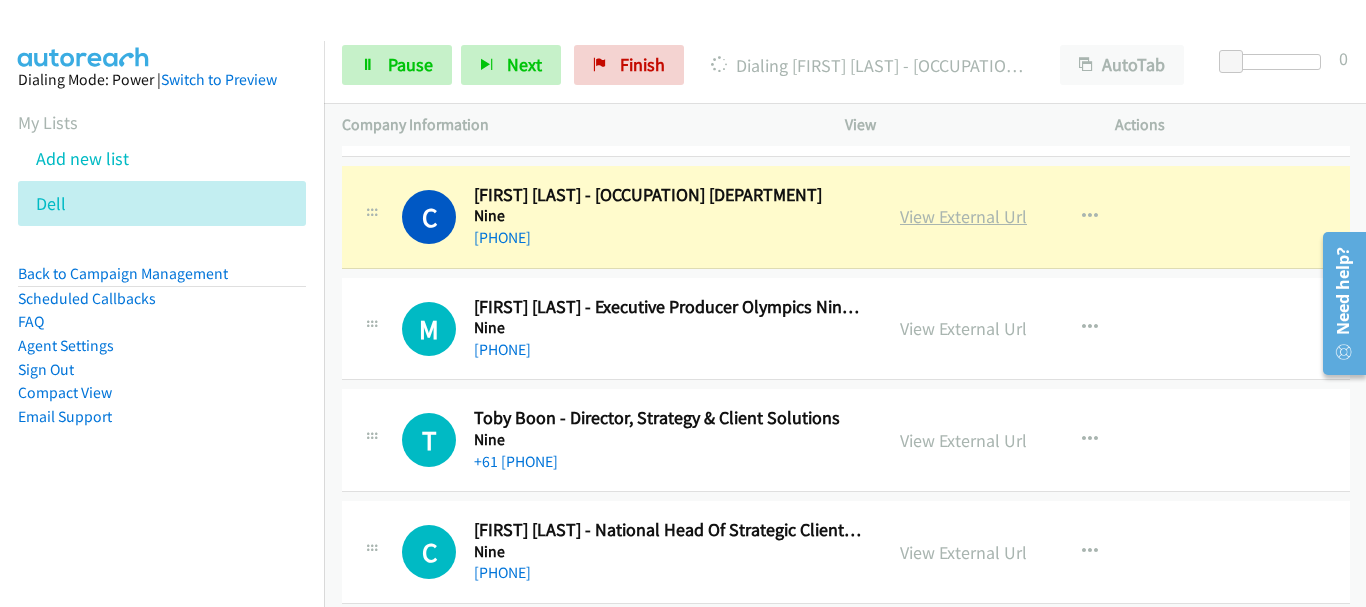 click on "View External Url" at bounding box center (963, 216) 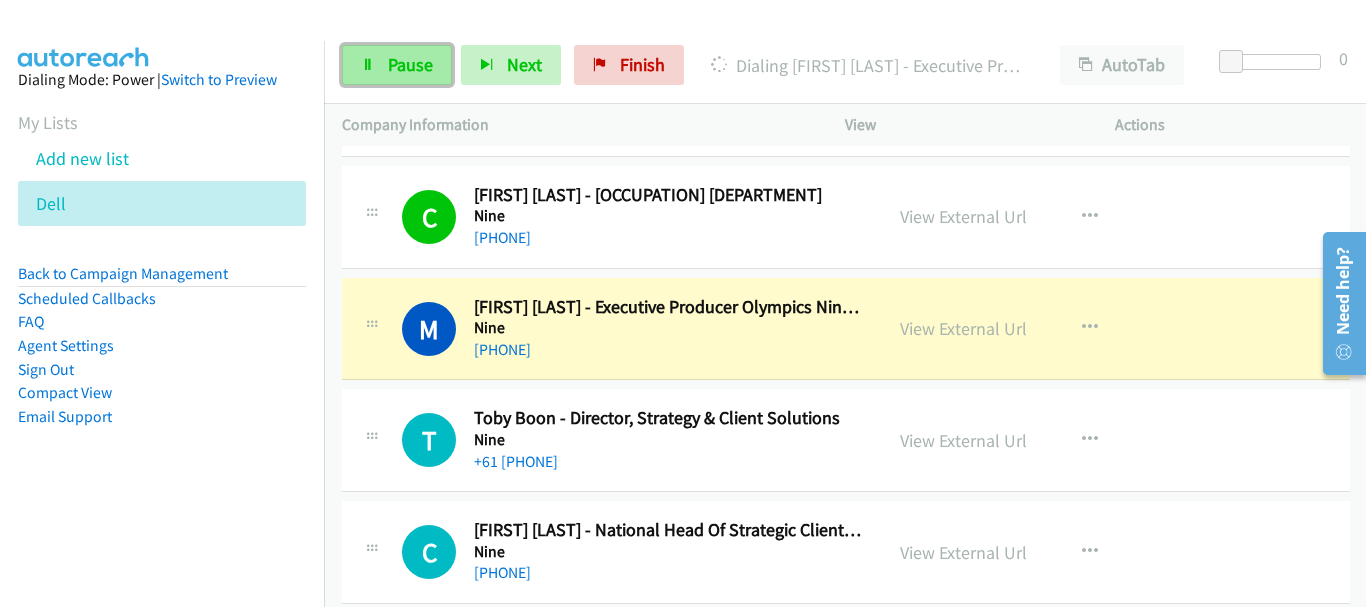click on "Pause" at bounding box center [410, 64] 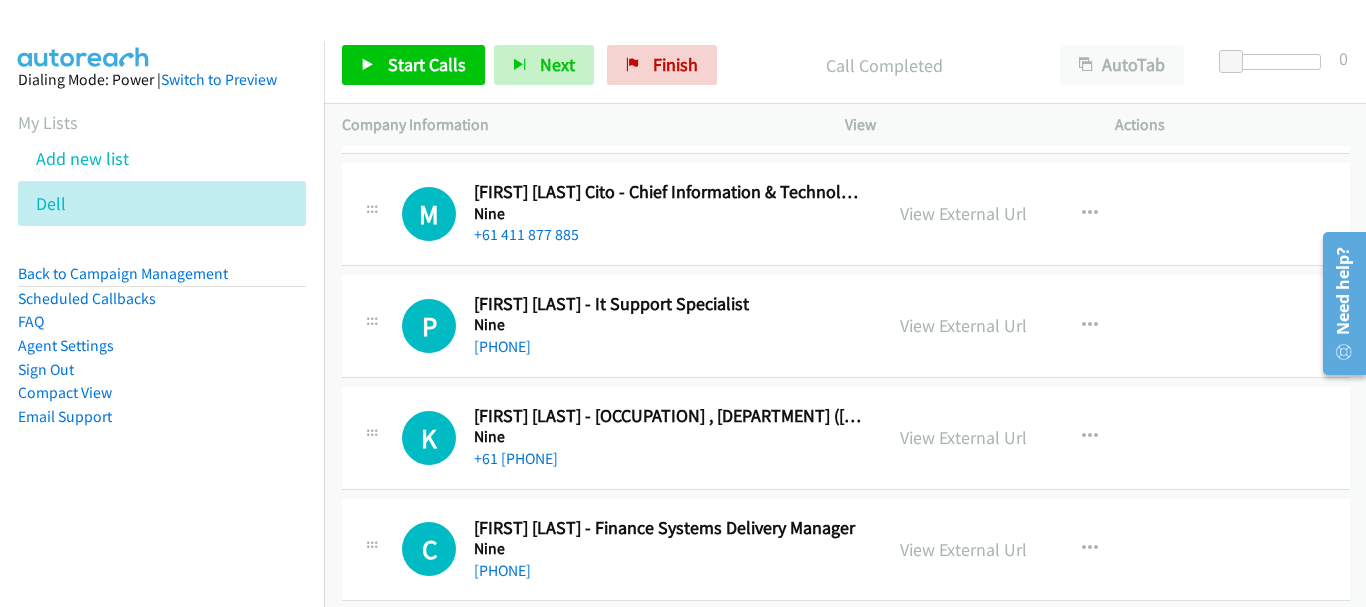 scroll, scrollTop: 10500, scrollLeft: 0, axis: vertical 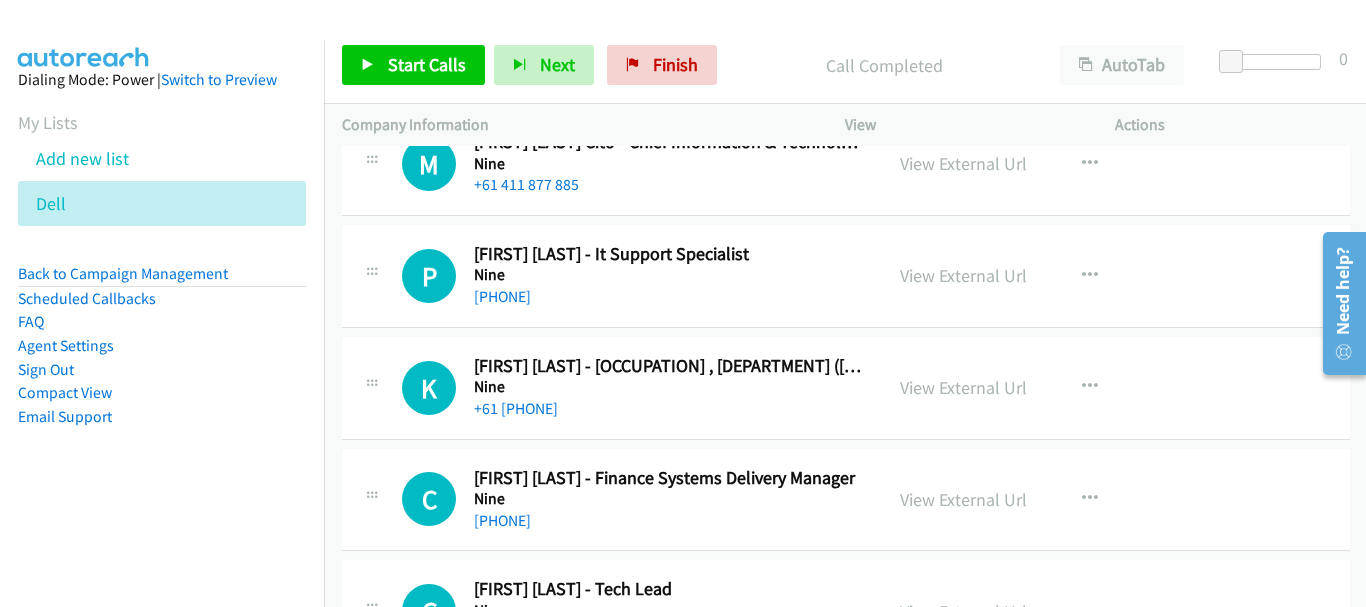 click at bounding box center [1337, 302] 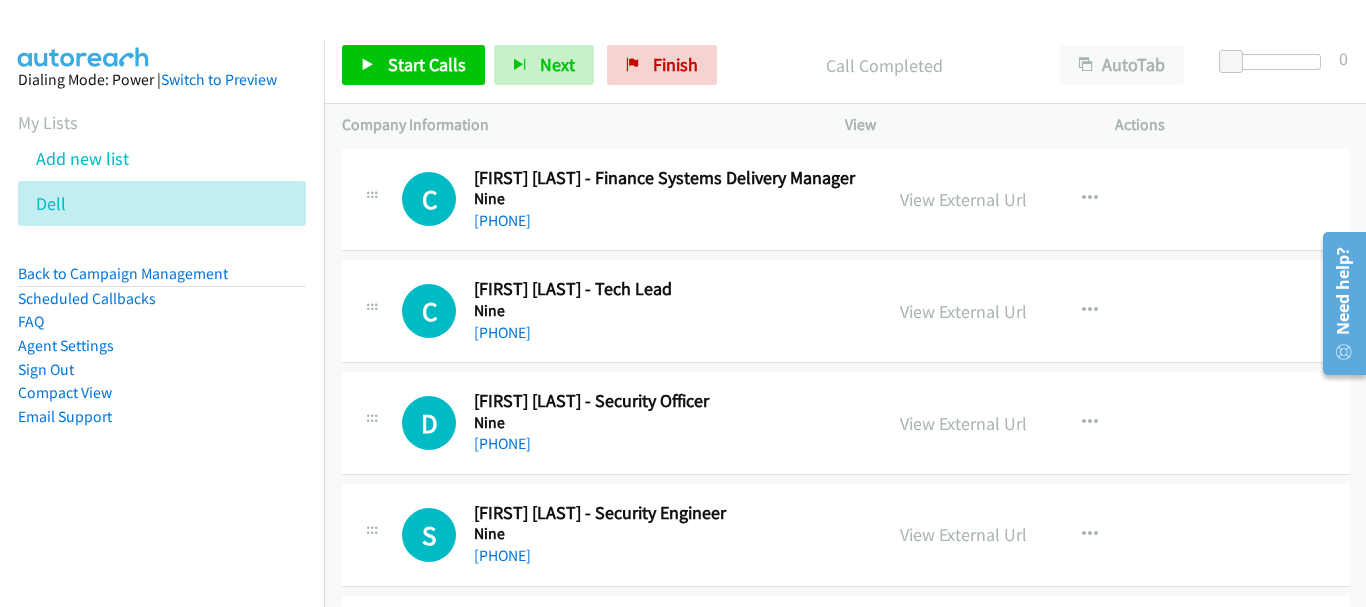 scroll, scrollTop: 10700, scrollLeft: 0, axis: vertical 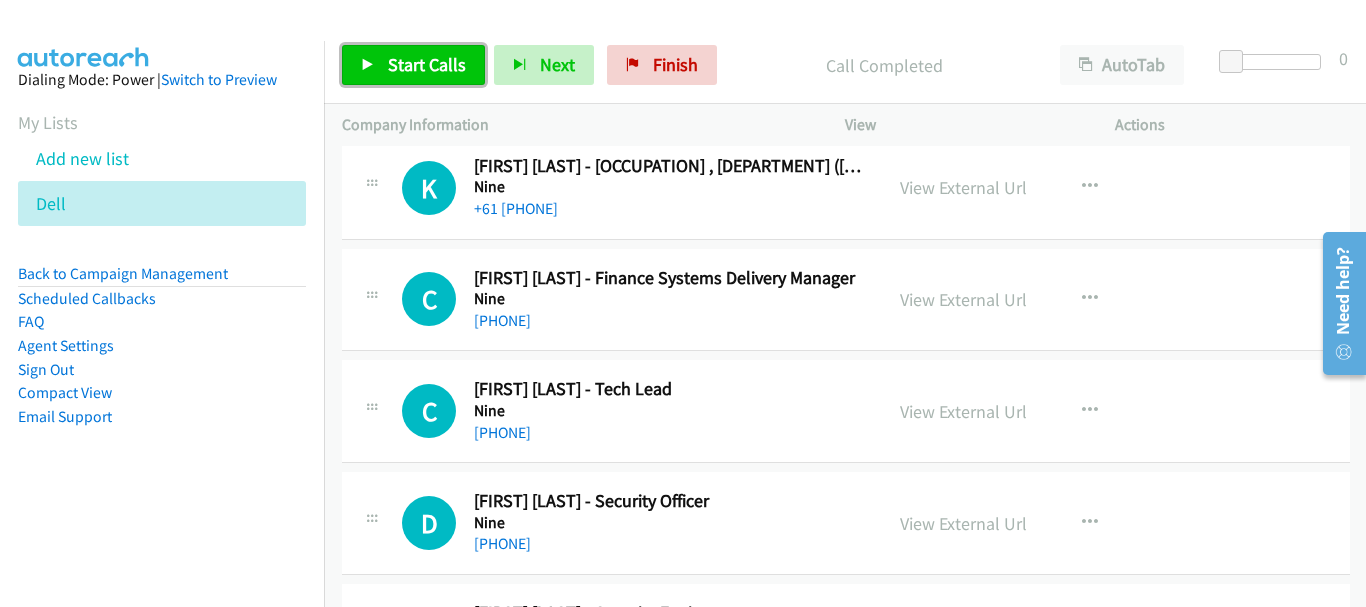 click on "Start Calls" at bounding box center [413, 65] 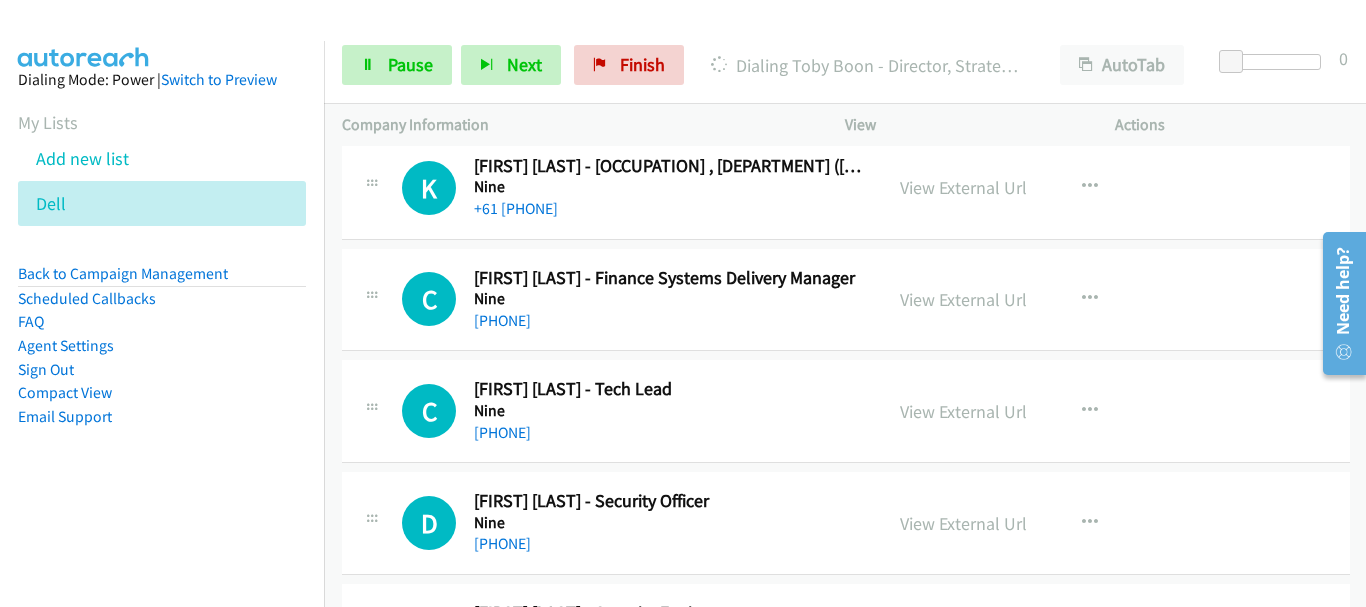 click on "D
Callback Scheduled
David Mc Master - Security Officer
Nine
Australia/Sydney
+61 426 521 968
View External Url
View External Url
Schedule/Manage Callback
Start Calls Here
Remove from list
Add to do not call list
Reset Call Status" at bounding box center [846, 523] 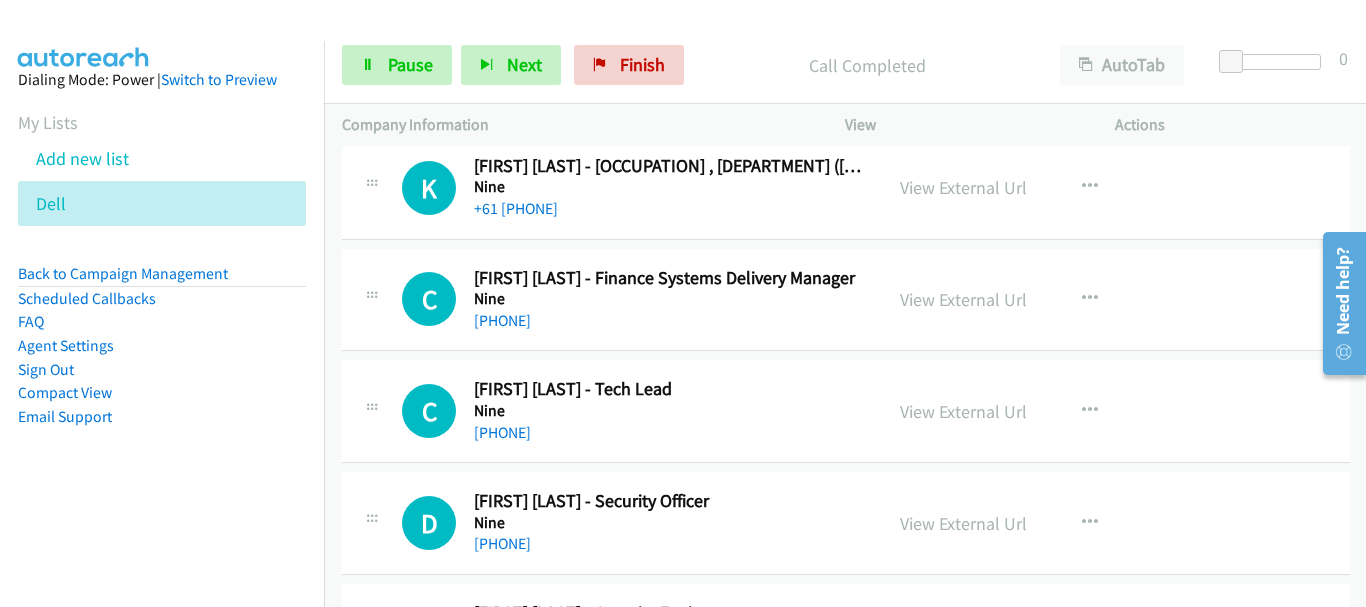 click on "Start Calls
Pause
Next
Finish
Call Completed
AutoTab
AutoTab
0" at bounding box center [845, 65] 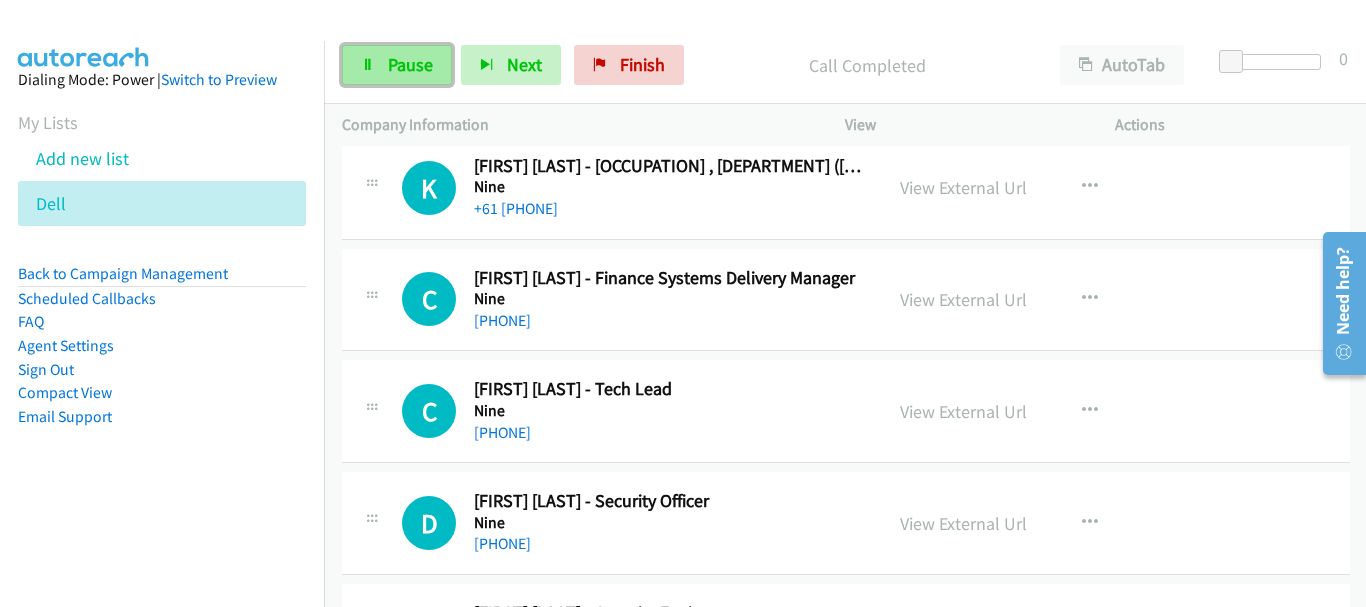 click on "Pause" at bounding box center (397, 65) 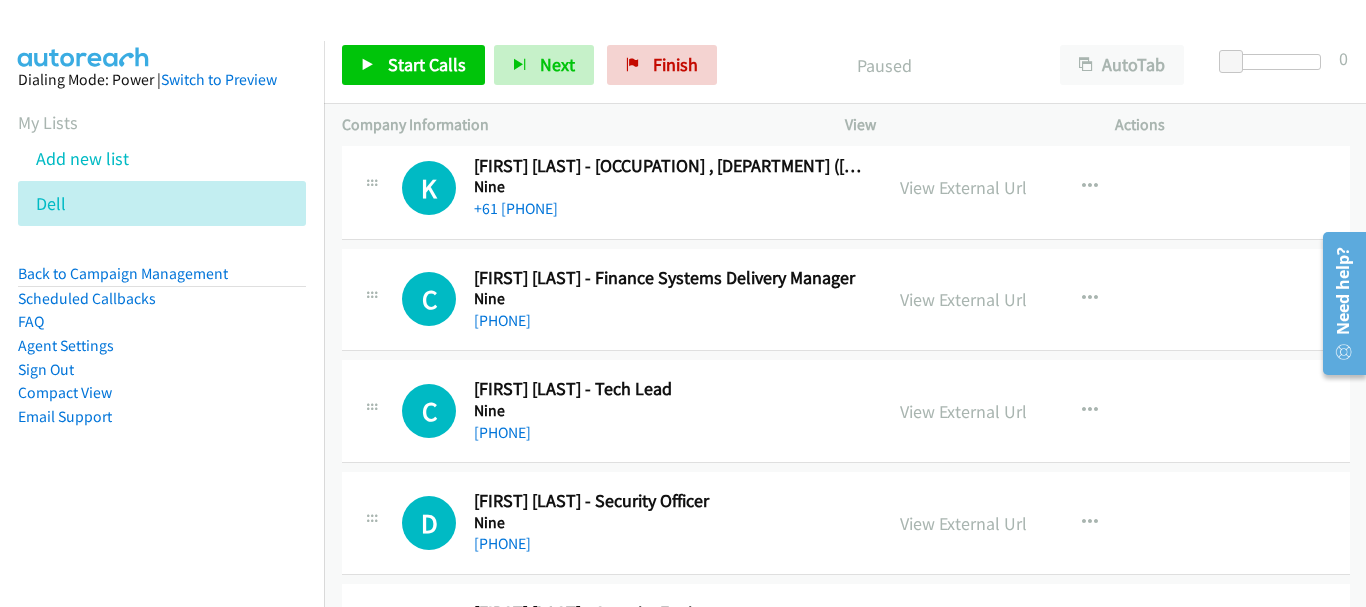 click on "+61 429 077 052" at bounding box center [669, 209] 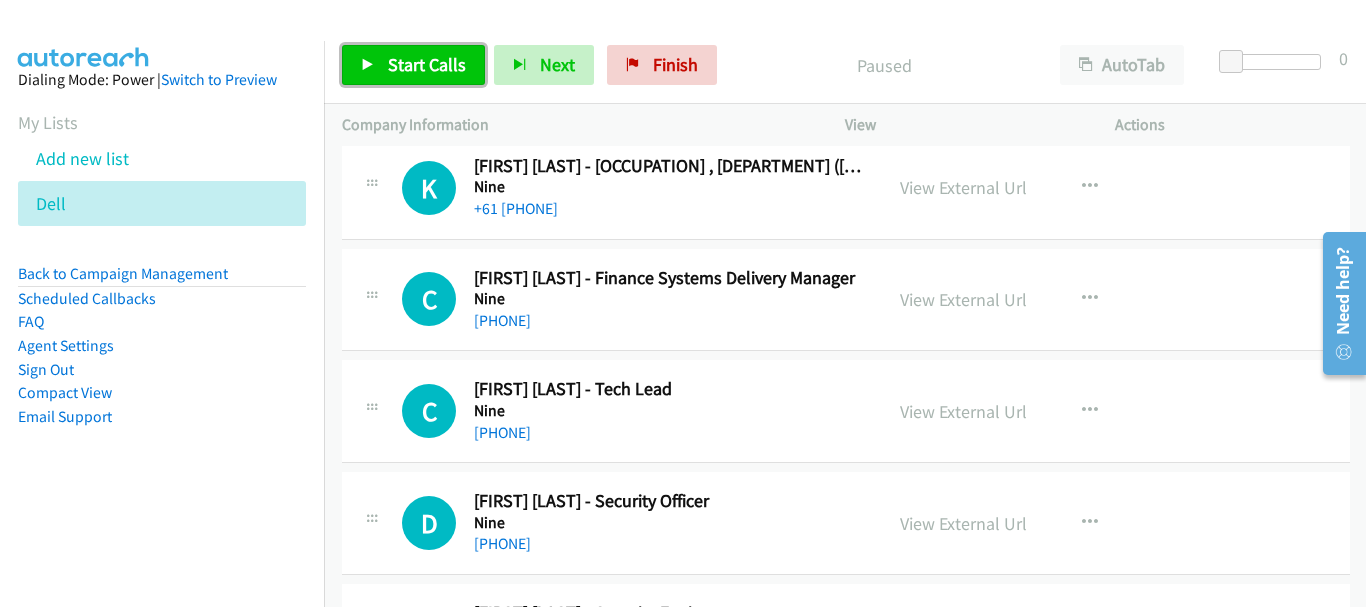 click on "Start Calls" at bounding box center [427, 64] 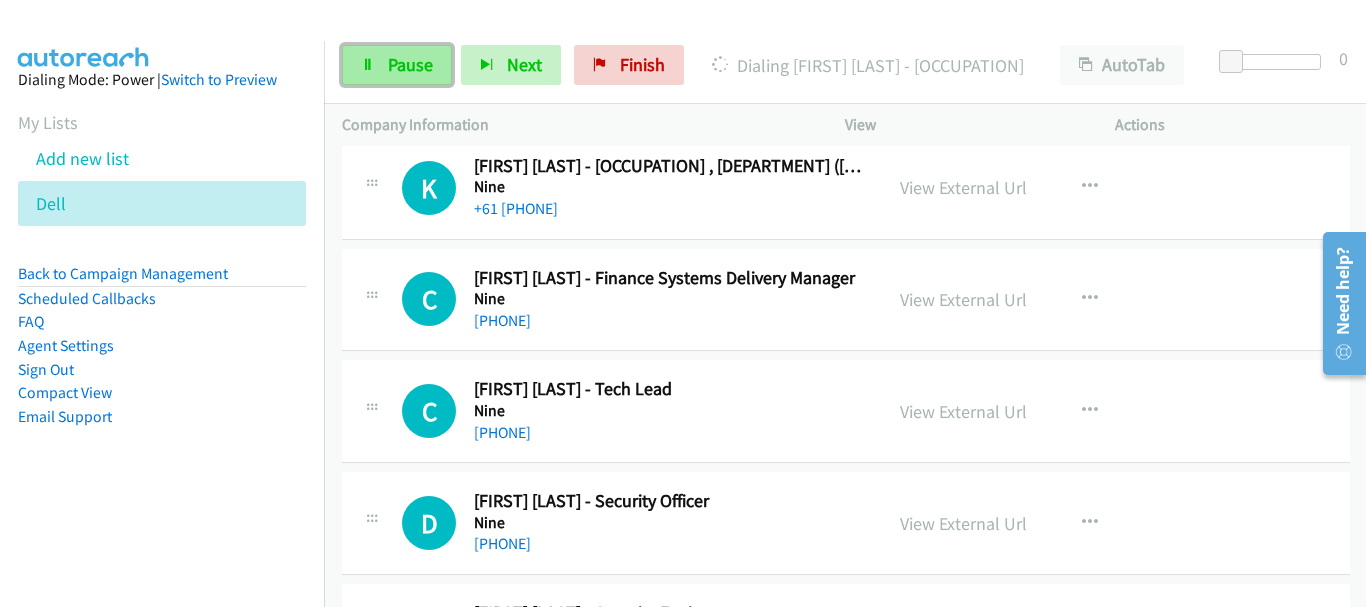 click on "Pause" at bounding box center [410, 64] 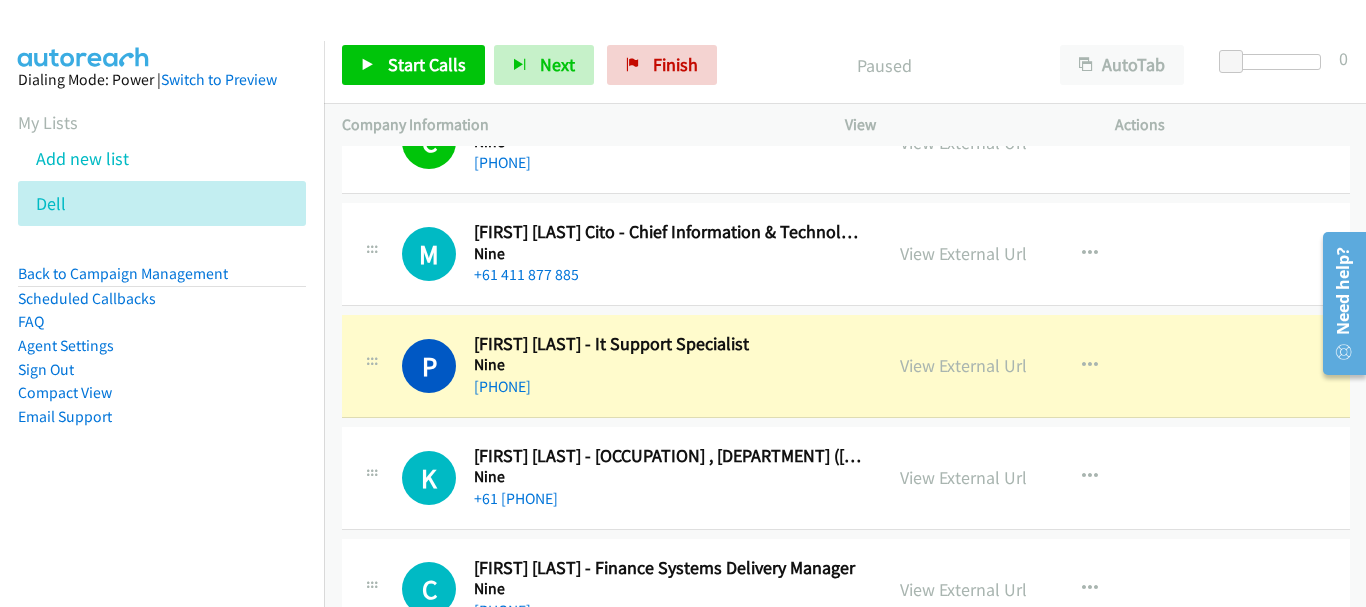 scroll, scrollTop: 10400, scrollLeft: 0, axis: vertical 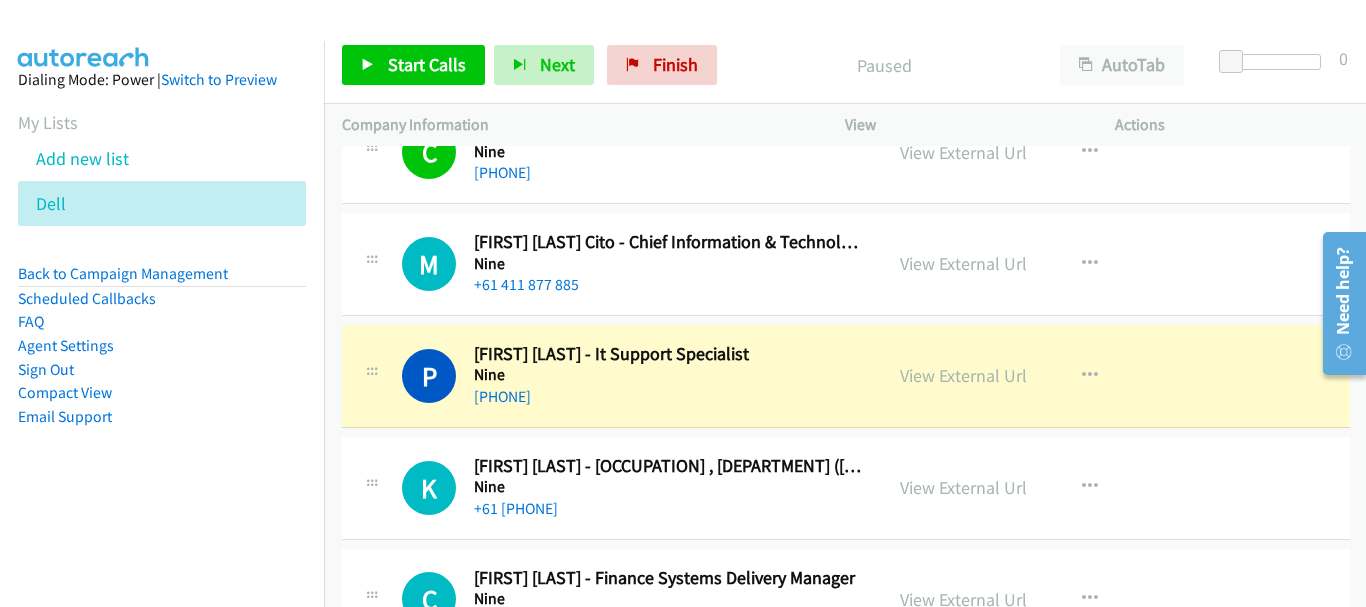 click on "+61 404 325 898" at bounding box center (669, 397) 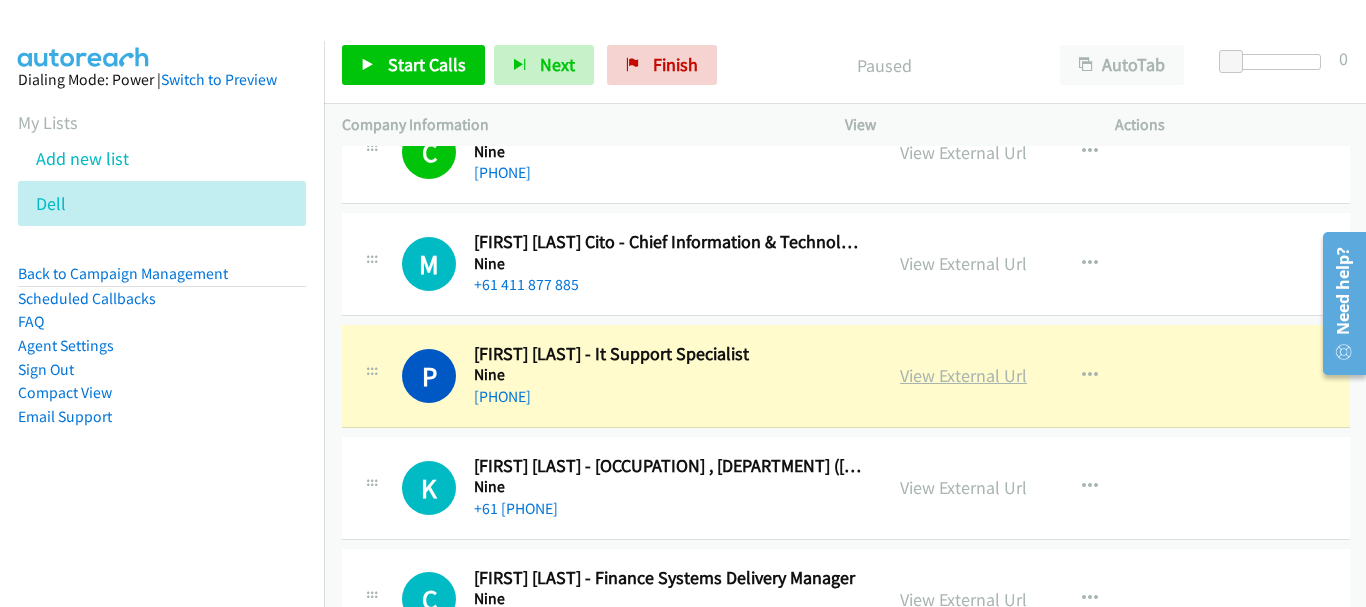 click on "View External Url" at bounding box center [963, 375] 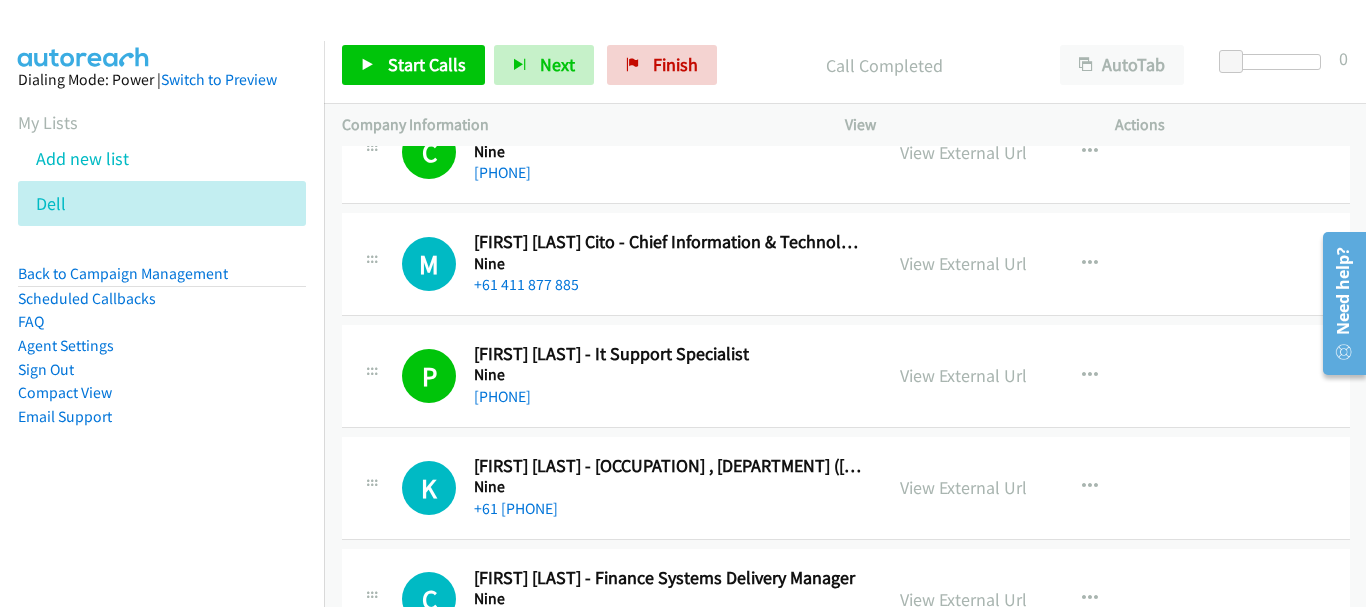 click on "+61 404 325 898" at bounding box center [669, 397] 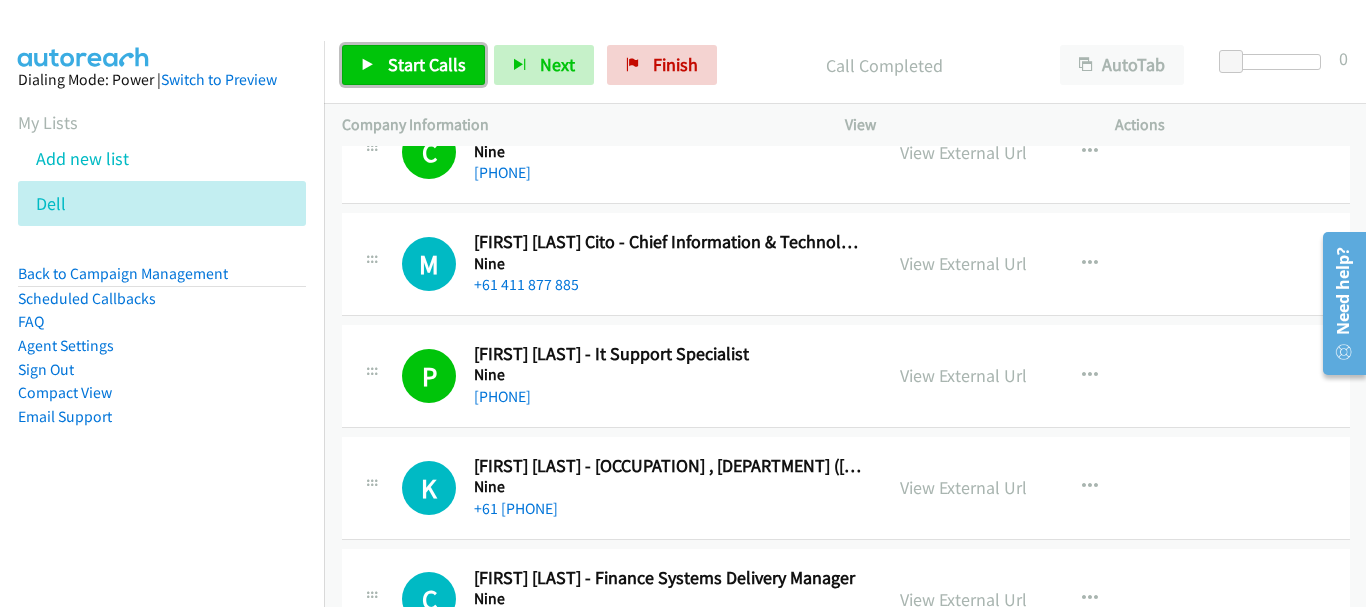 click on "Start Calls" at bounding box center (427, 64) 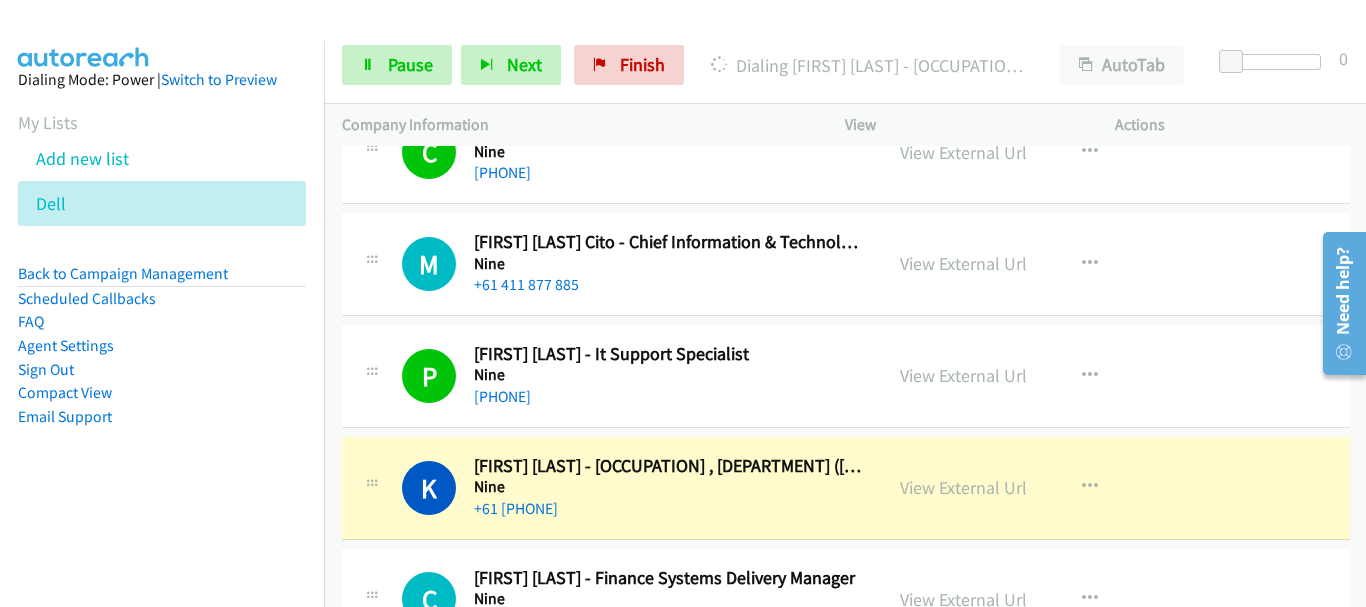 click on "+61 429 077 052" at bounding box center [669, 509] 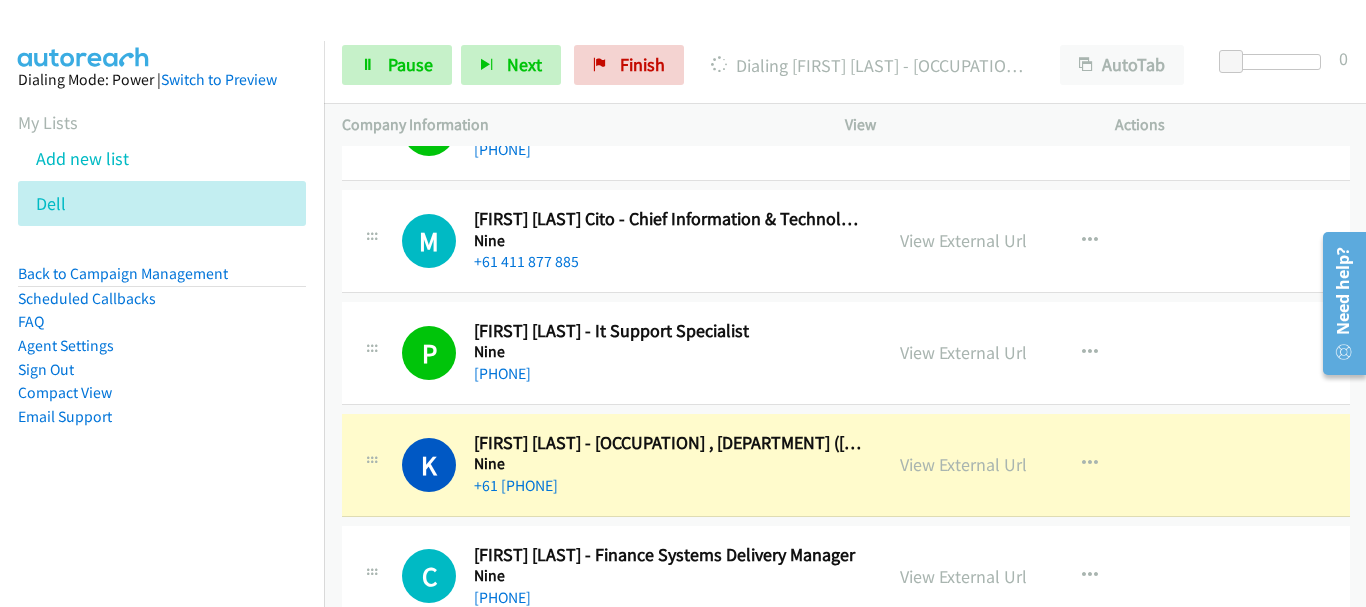 scroll, scrollTop: 10400, scrollLeft: 0, axis: vertical 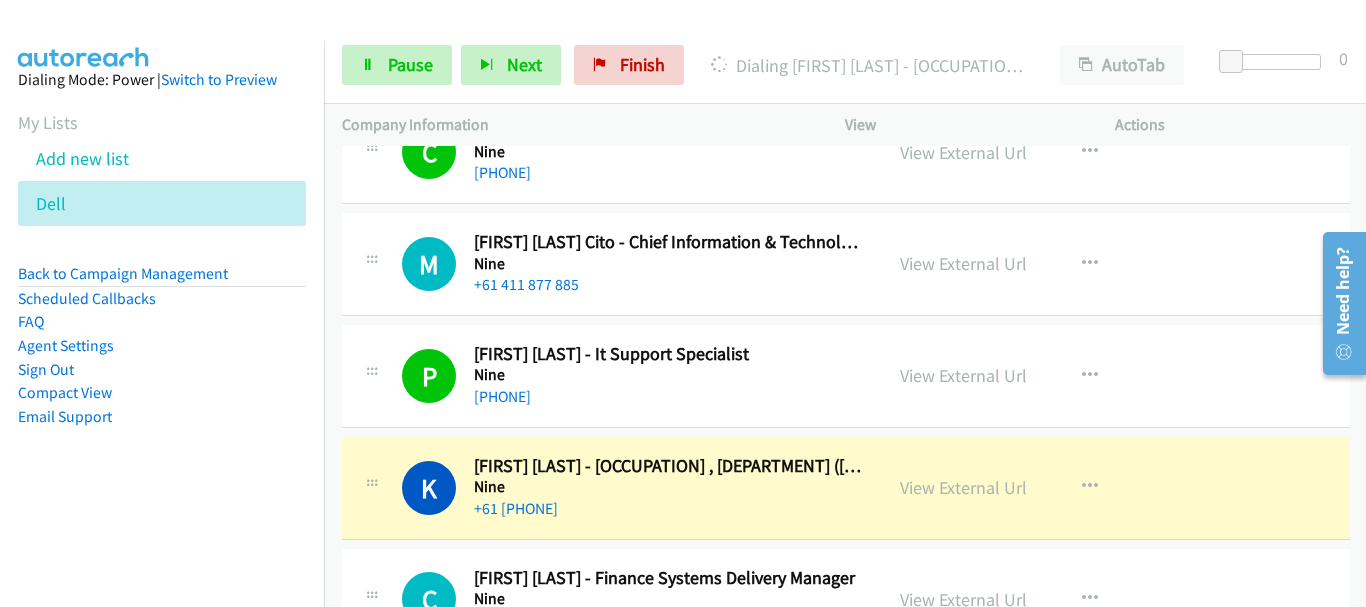 click on "Nine" at bounding box center (669, 487) 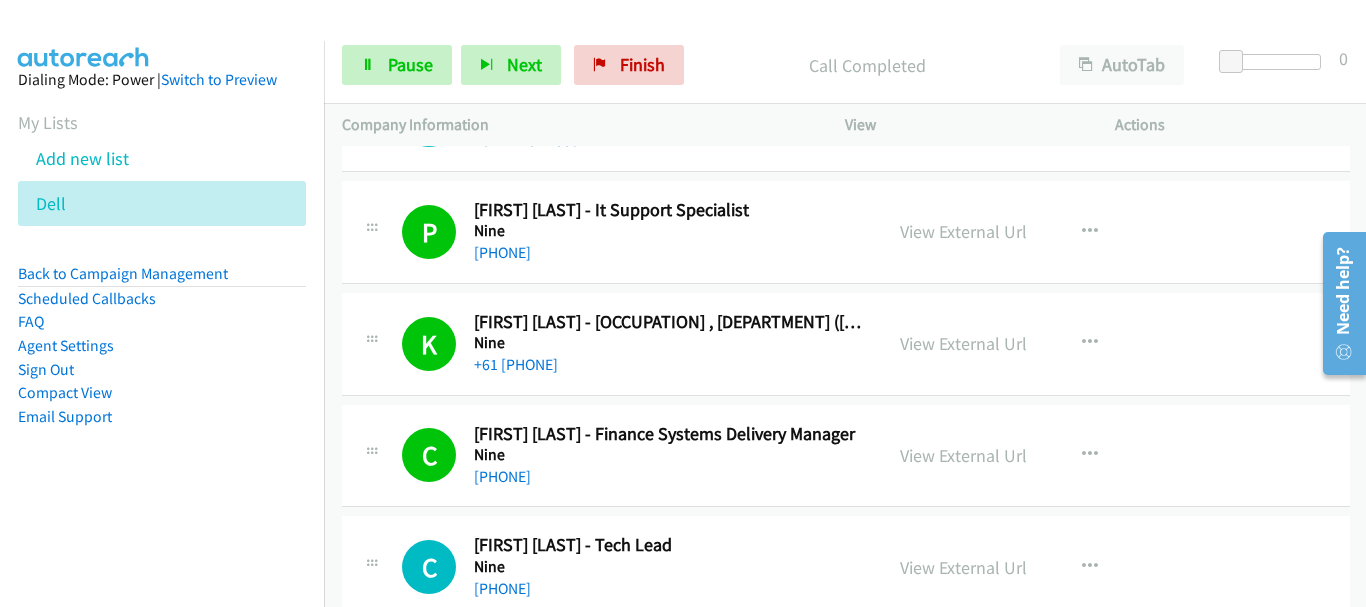 scroll, scrollTop: 10500, scrollLeft: 0, axis: vertical 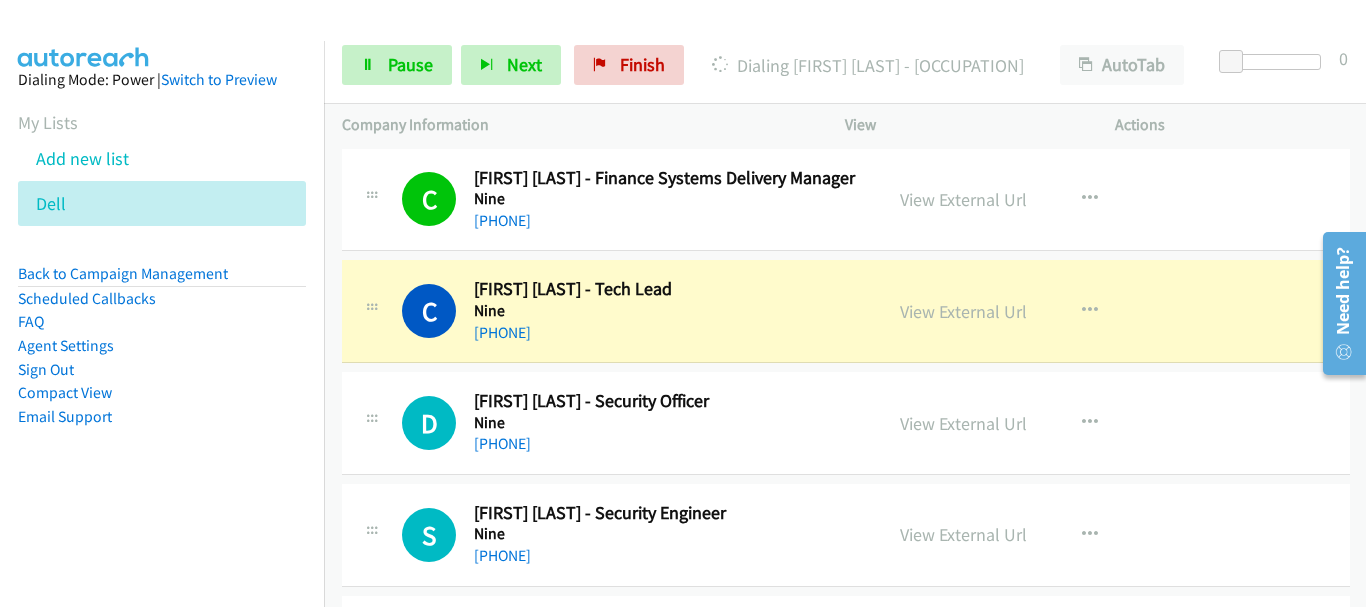 drag, startPoint x: 718, startPoint y: 309, endPoint x: 734, endPoint y: 375, distance: 67.911705 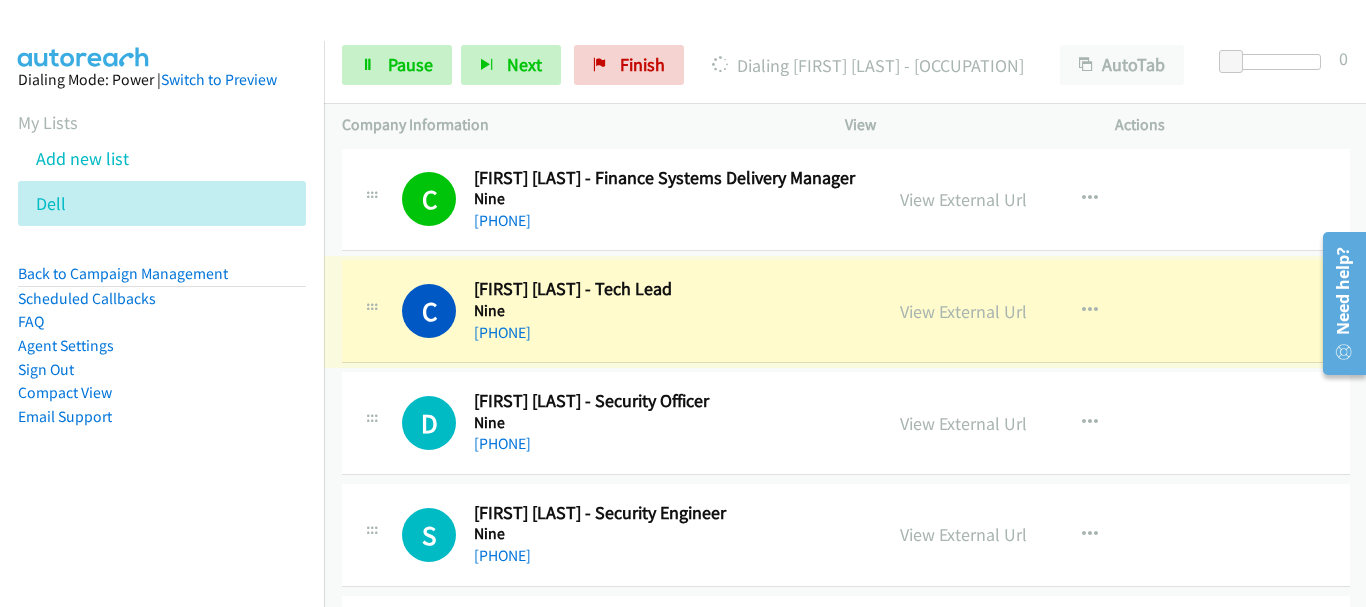 click on "David Mc Master - Security Officer" at bounding box center [669, 401] 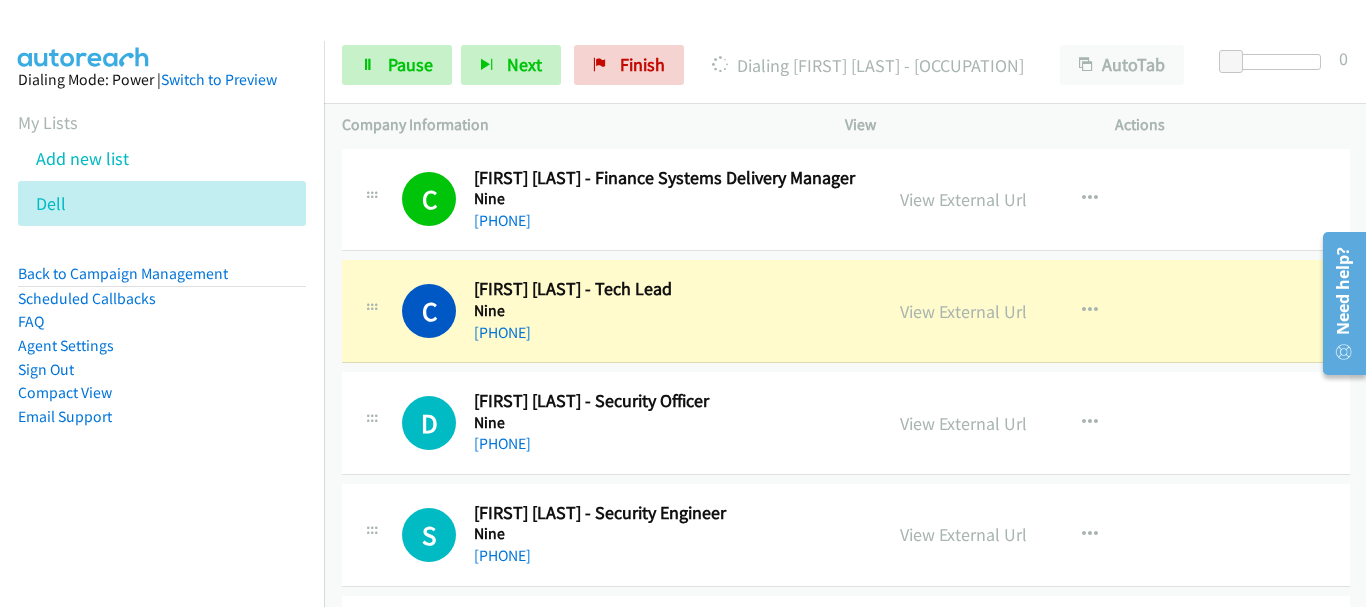 click on "D
Callback Scheduled
David Mc Master - Security Officer
Nine
Australia/Sydney
+61 426 521 968
View External Url
View External Url
Schedule/Manage Callback
Start Calls Here
Remove from list
Add to do not call list
Reset Call Status" at bounding box center (846, 423) 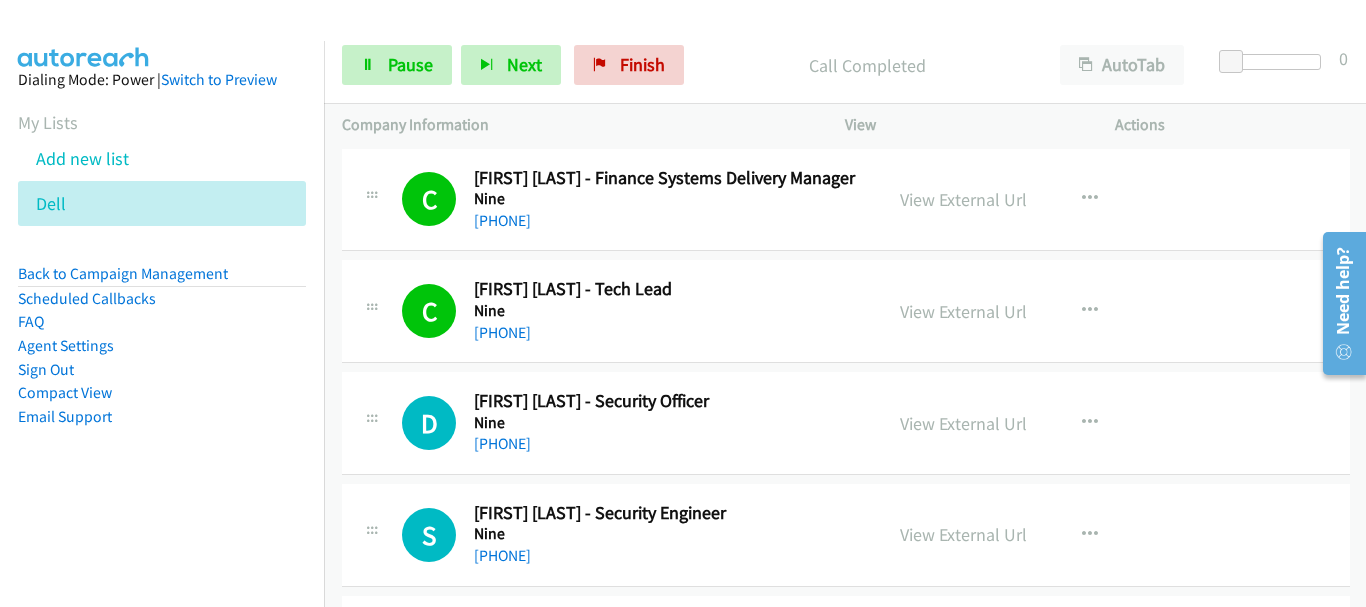 scroll, scrollTop: 10900, scrollLeft: 0, axis: vertical 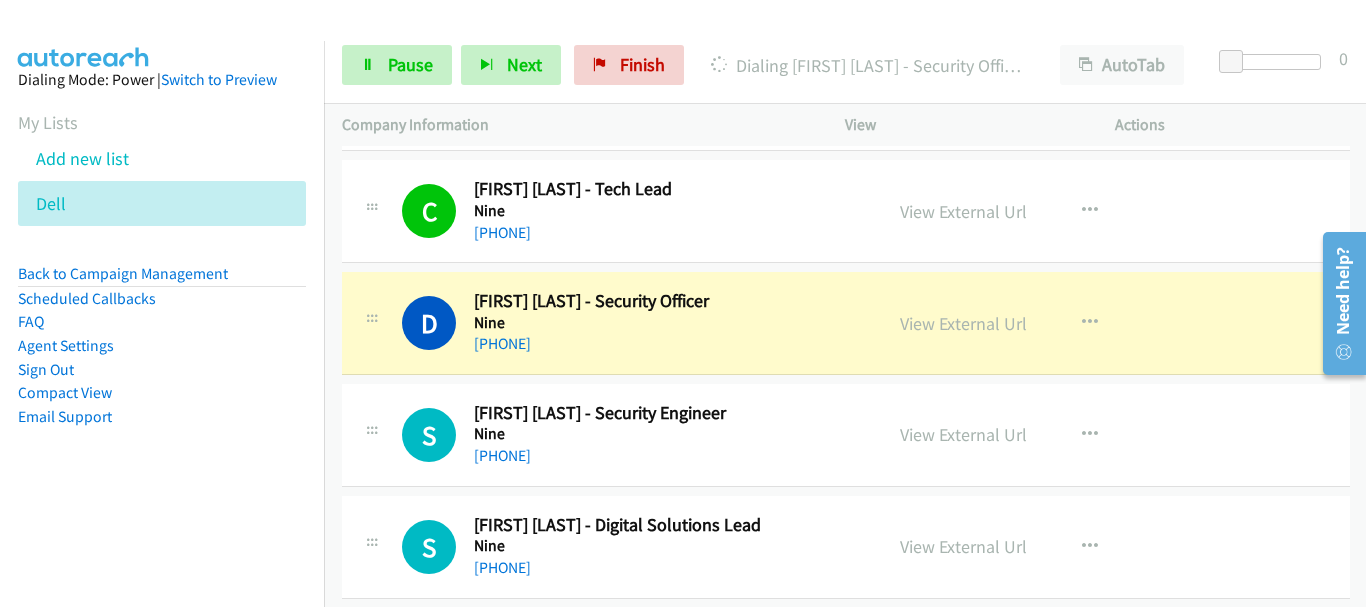 click on "Shikha C. - Security Engineer" at bounding box center (669, 413) 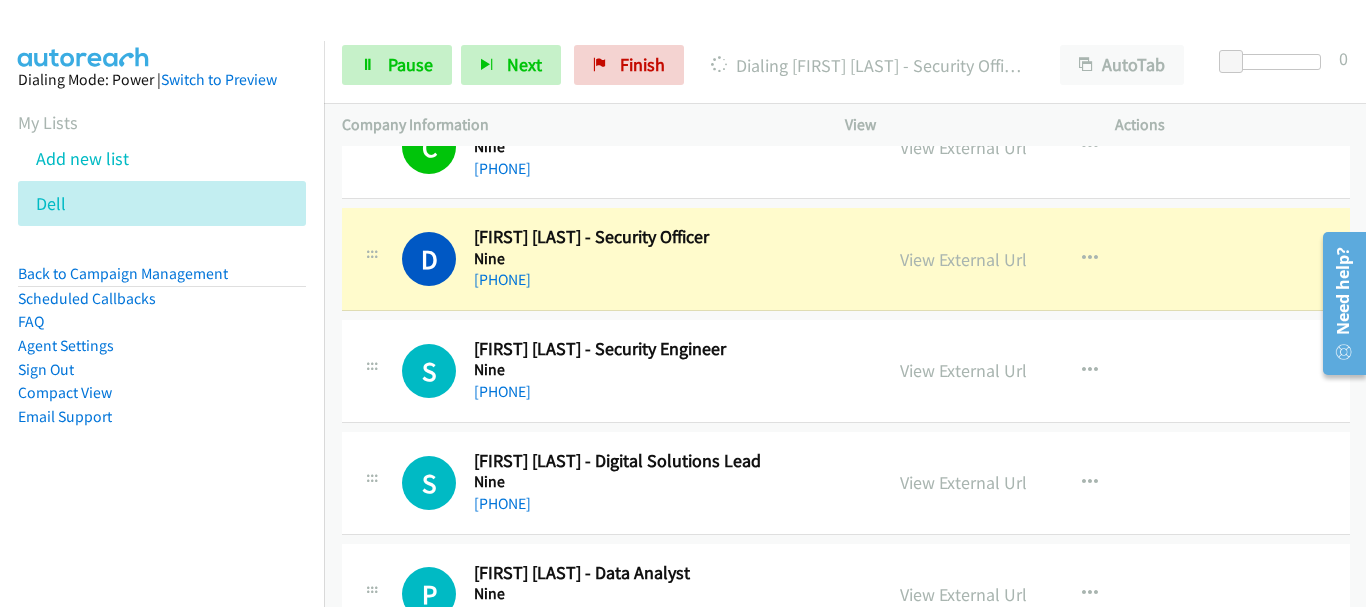 scroll, scrollTop: 11000, scrollLeft: 0, axis: vertical 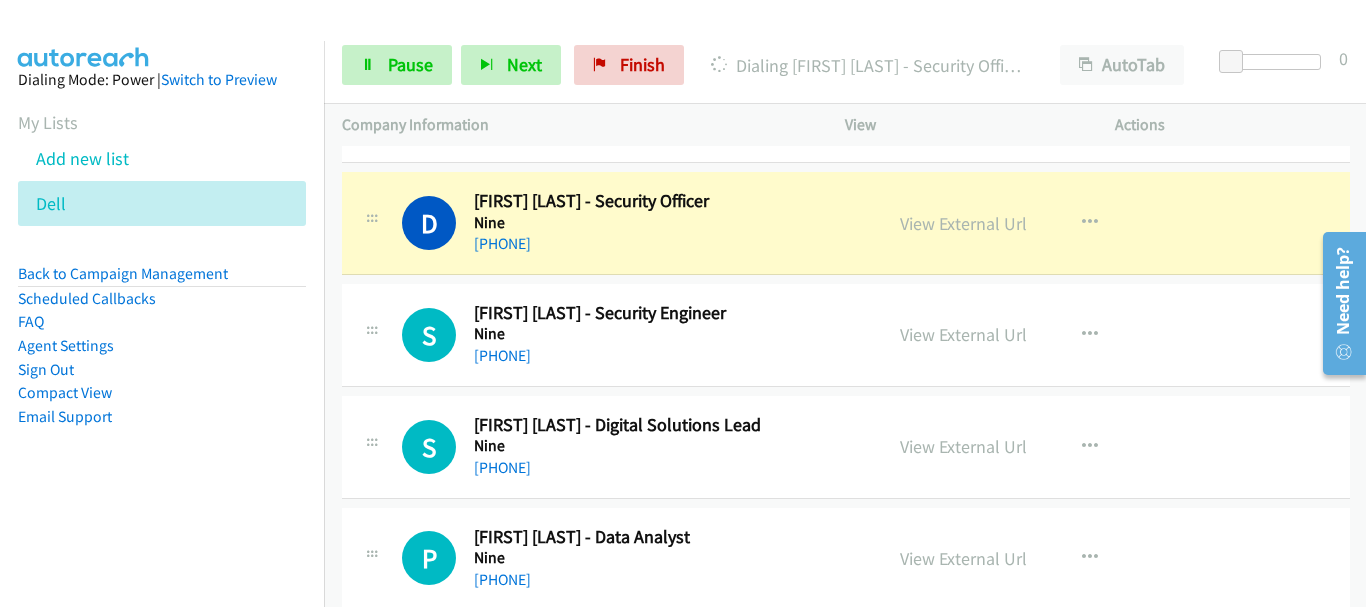 click on "Nine" at bounding box center [669, 446] 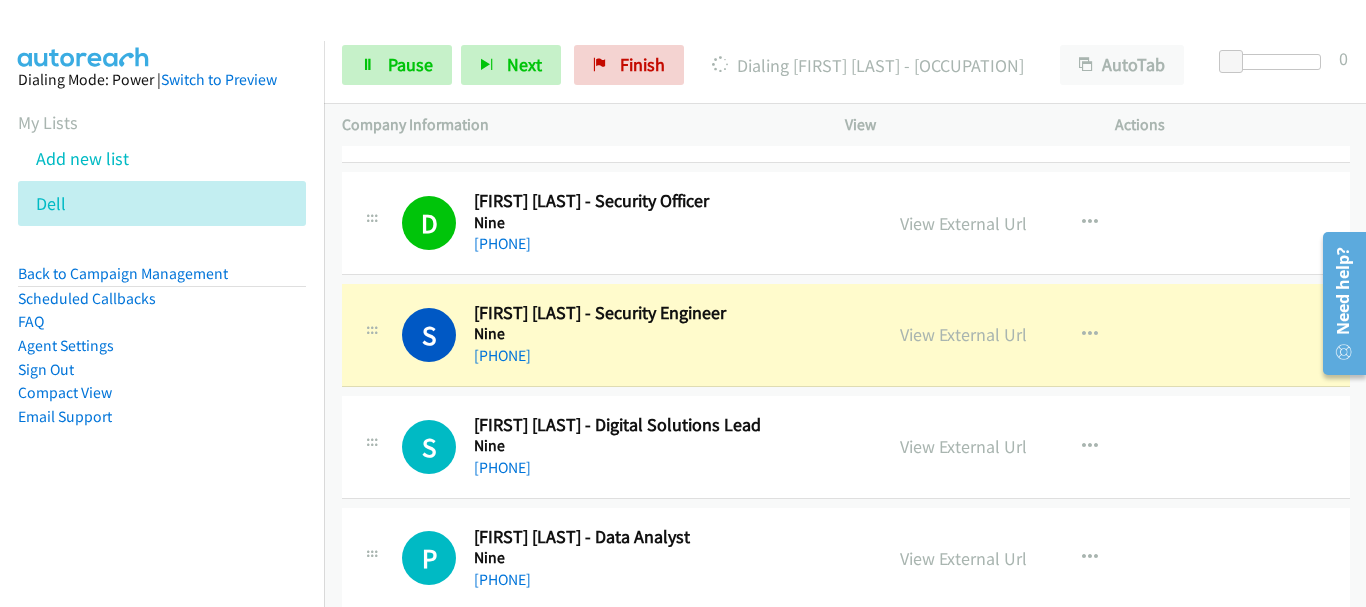 click on "+61 413 948 847" at bounding box center [669, 468] 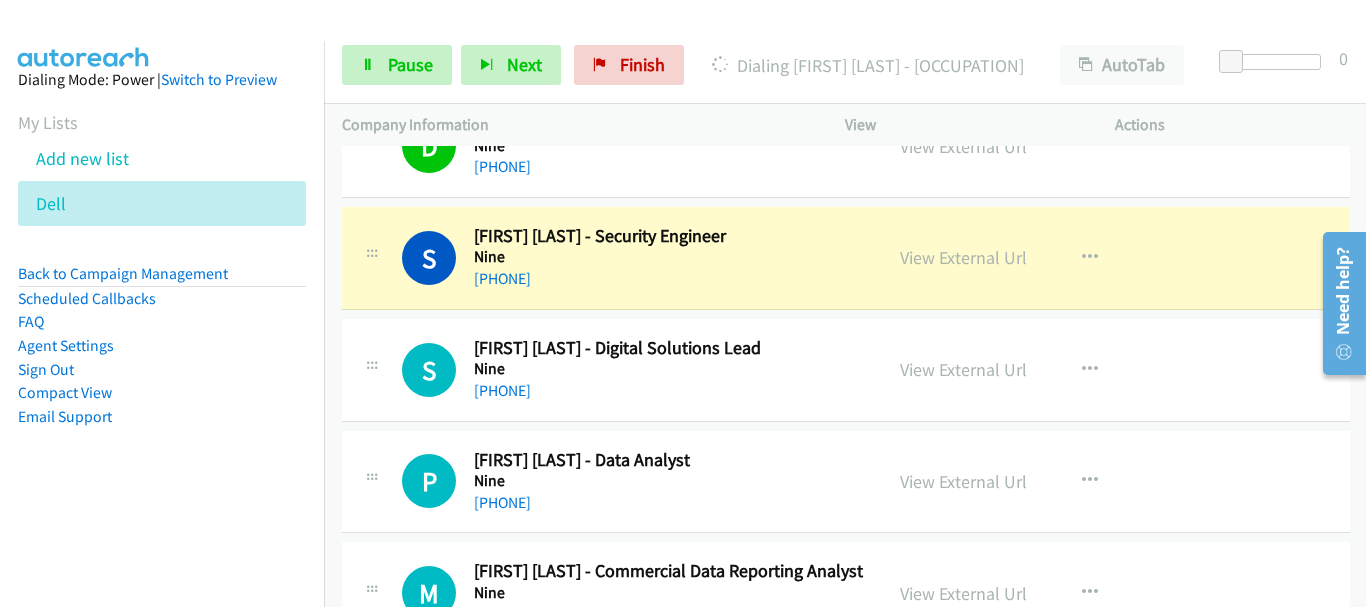 scroll, scrollTop: 11100, scrollLeft: 0, axis: vertical 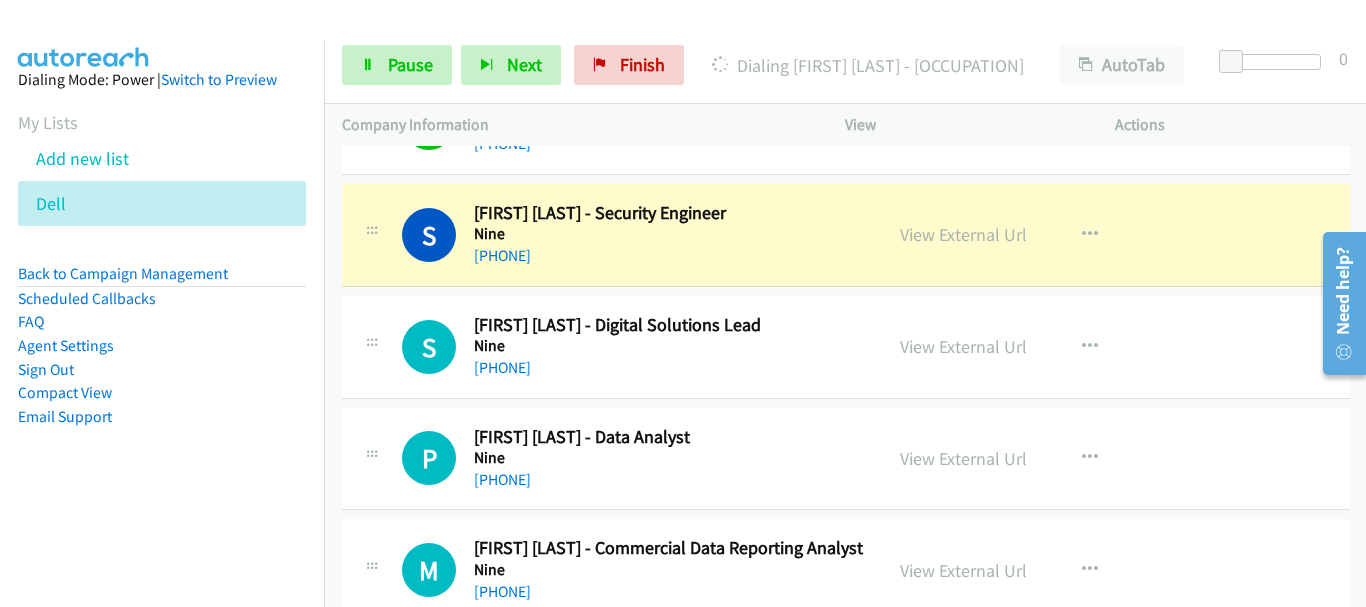 click on "P
Callback Scheduled
Prakash Chandran - Data Analyst
Nine
Australia/Sydney
+61 404 790 436
View External Url
View External Url
Schedule/Manage Callback
Start Calls Here
Remove from list
Add to do not call list
Reset Call Status" at bounding box center [846, 459] 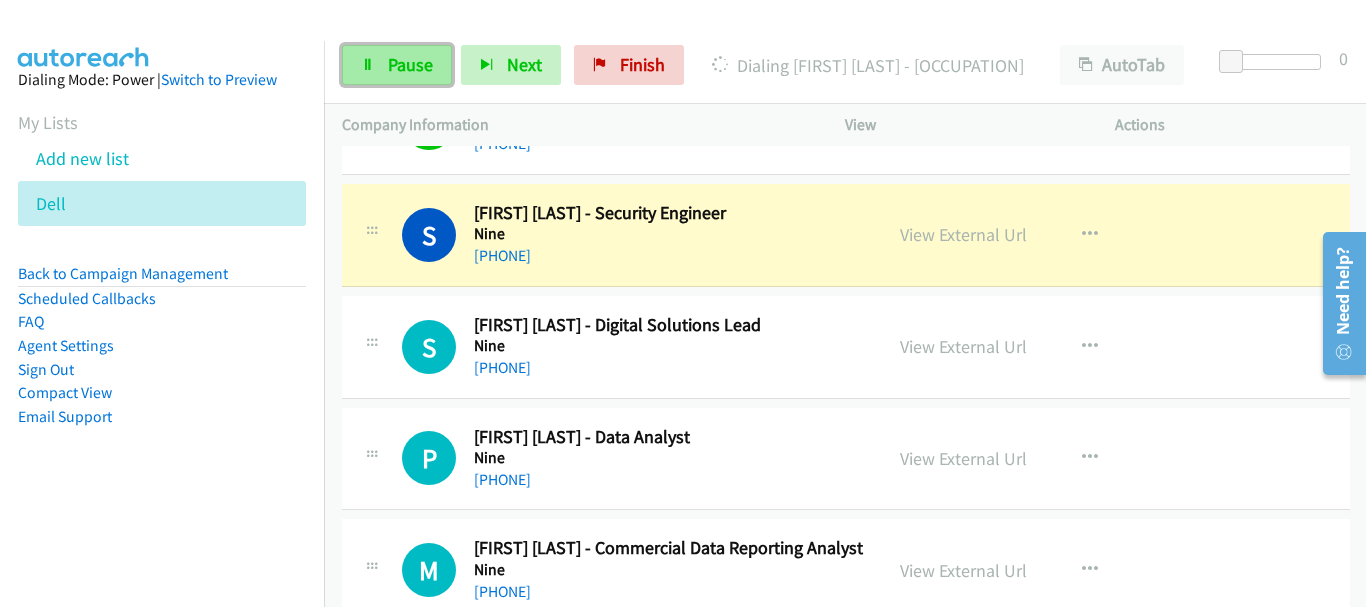 click on "Pause" at bounding box center (410, 64) 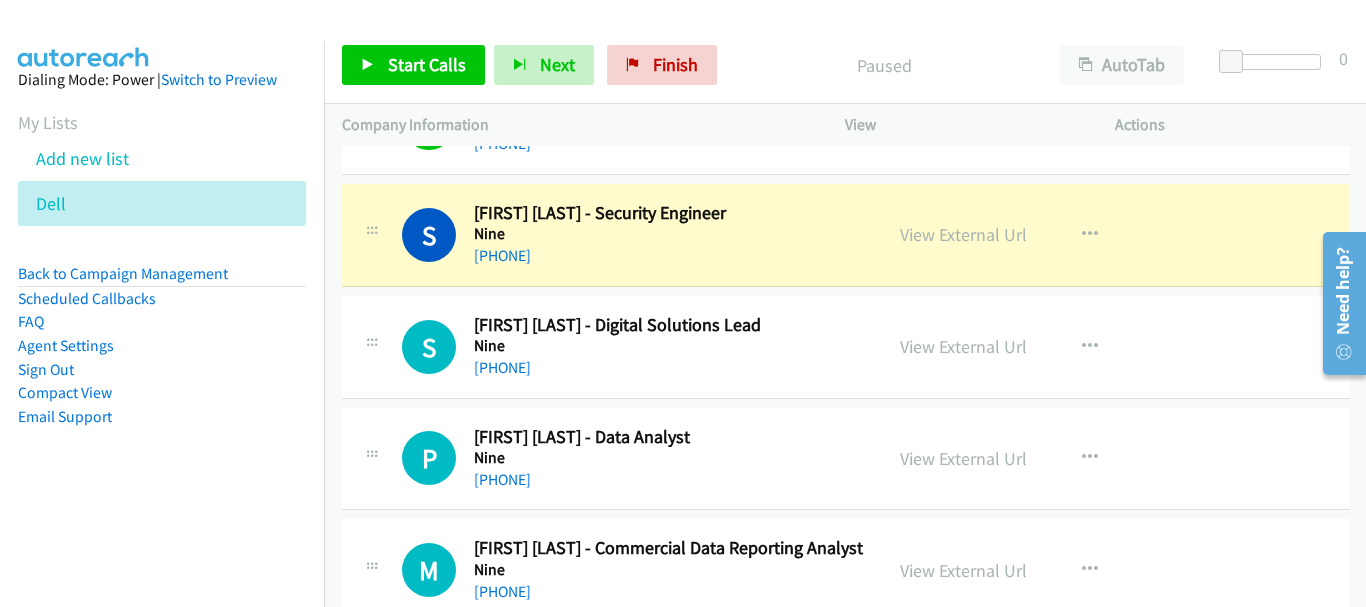 click on "S
Callback Scheduled
Shikha C. - Security Engineer
Nine
Australia/Sydney
+61 405 660 643
View External Url
View External Url
Schedule/Manage Callback
Start Calls Here
Remove from list
Add to do not call list
Reset Call Status" at bounding box center [846, 235] 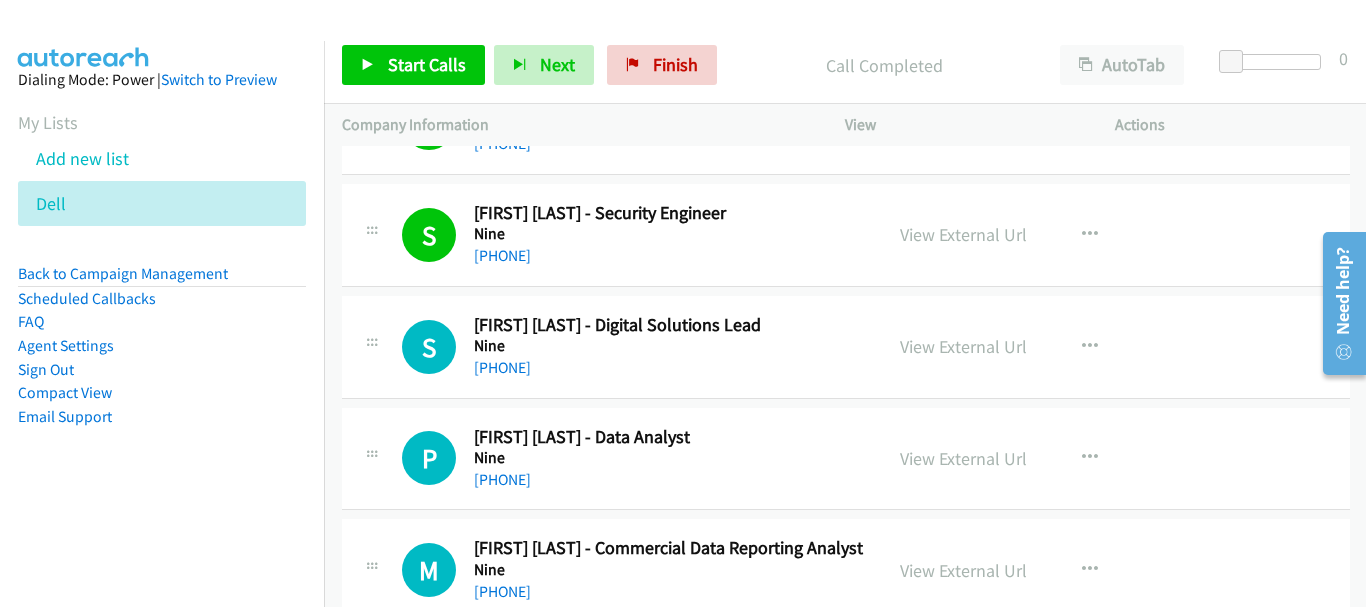 click on "+61 405 660 643" at bounding box center [669, 256] 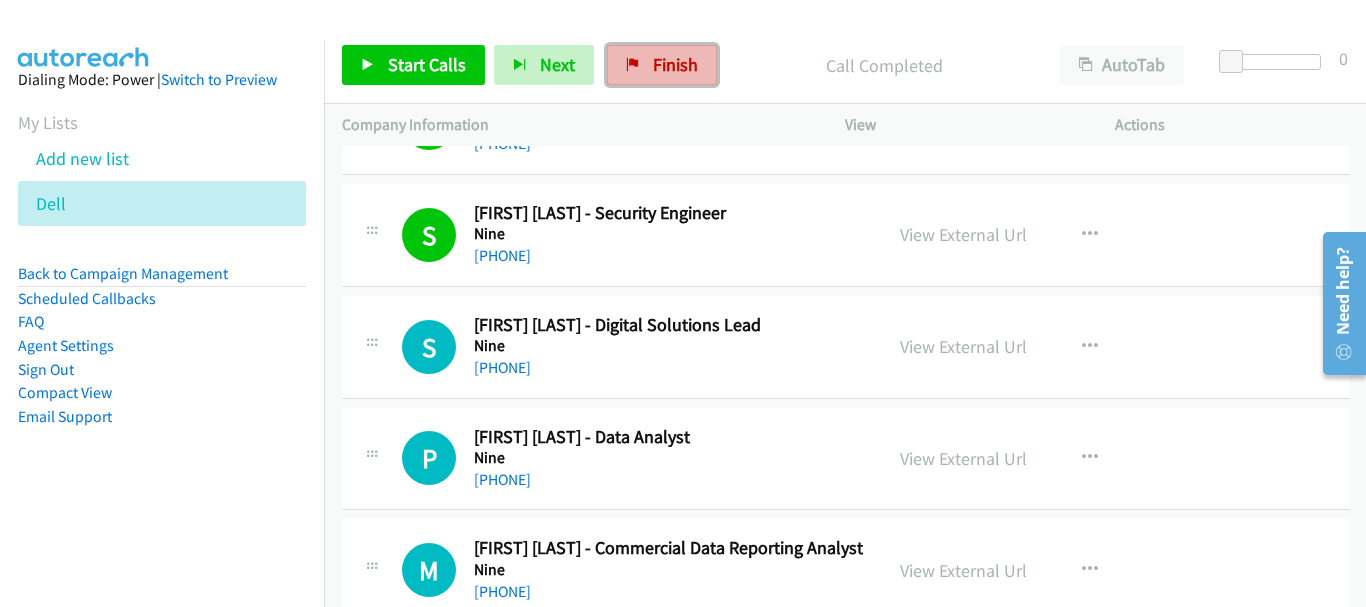 click on "Finish" at bounding box center (675, 64) 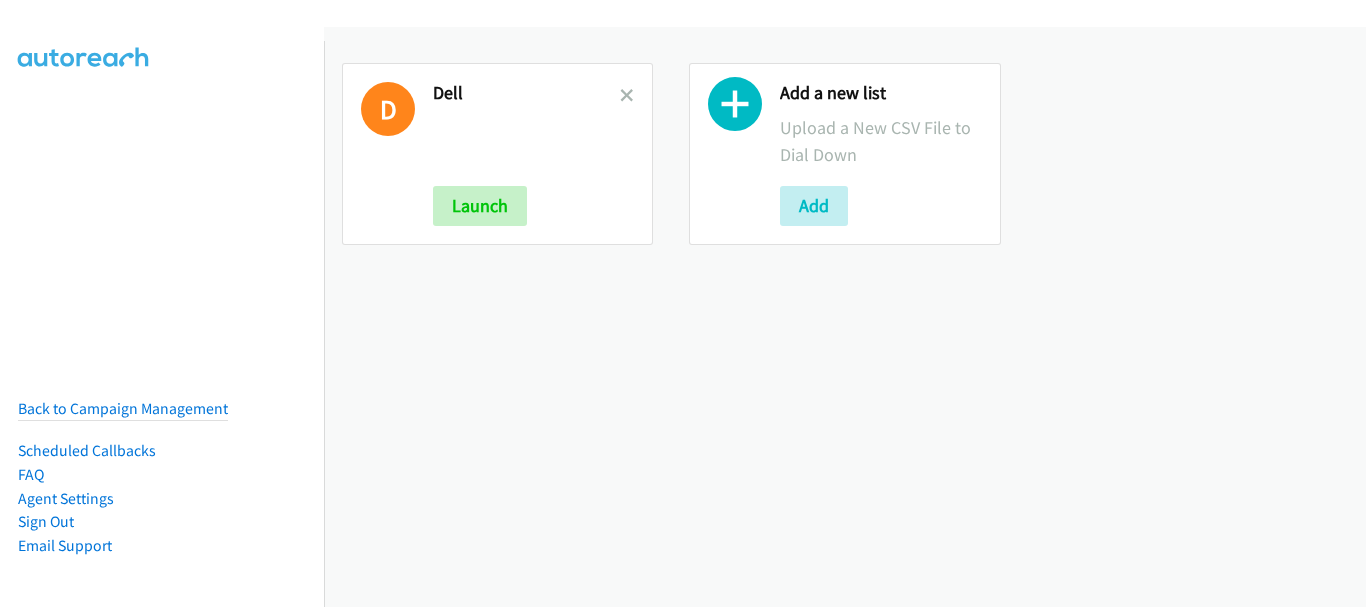 scroll, scrollTop: 0, scrollLeft: 0, axis: both 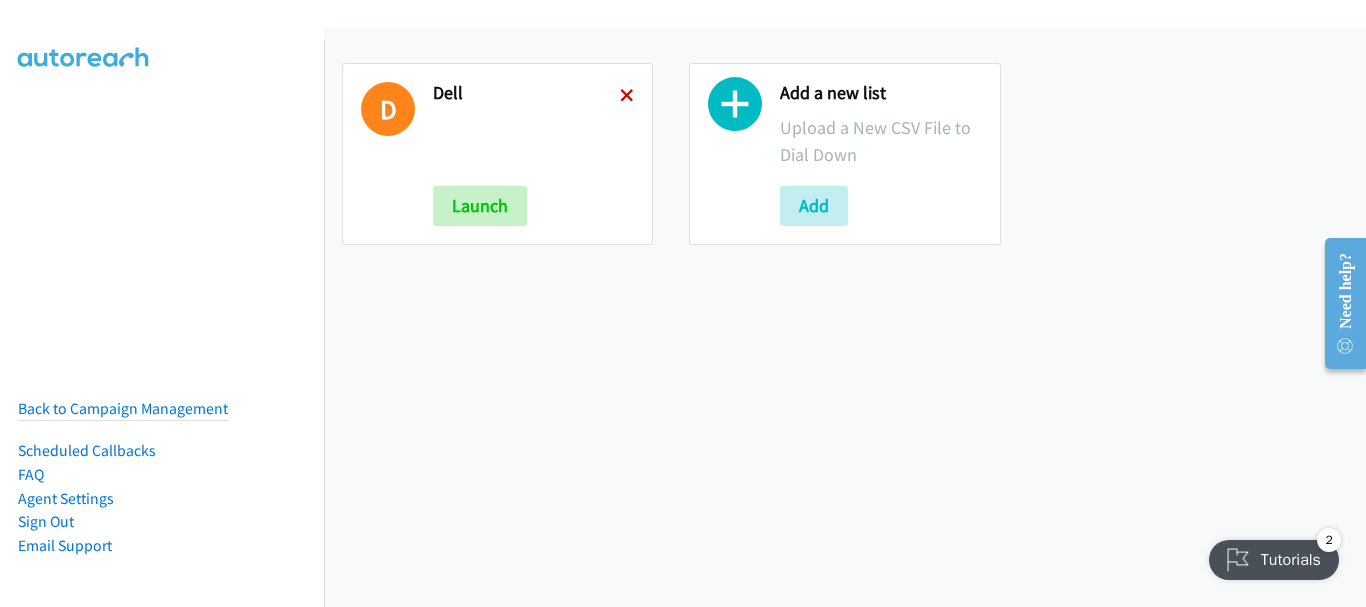 click at bounding box center (627, 97) 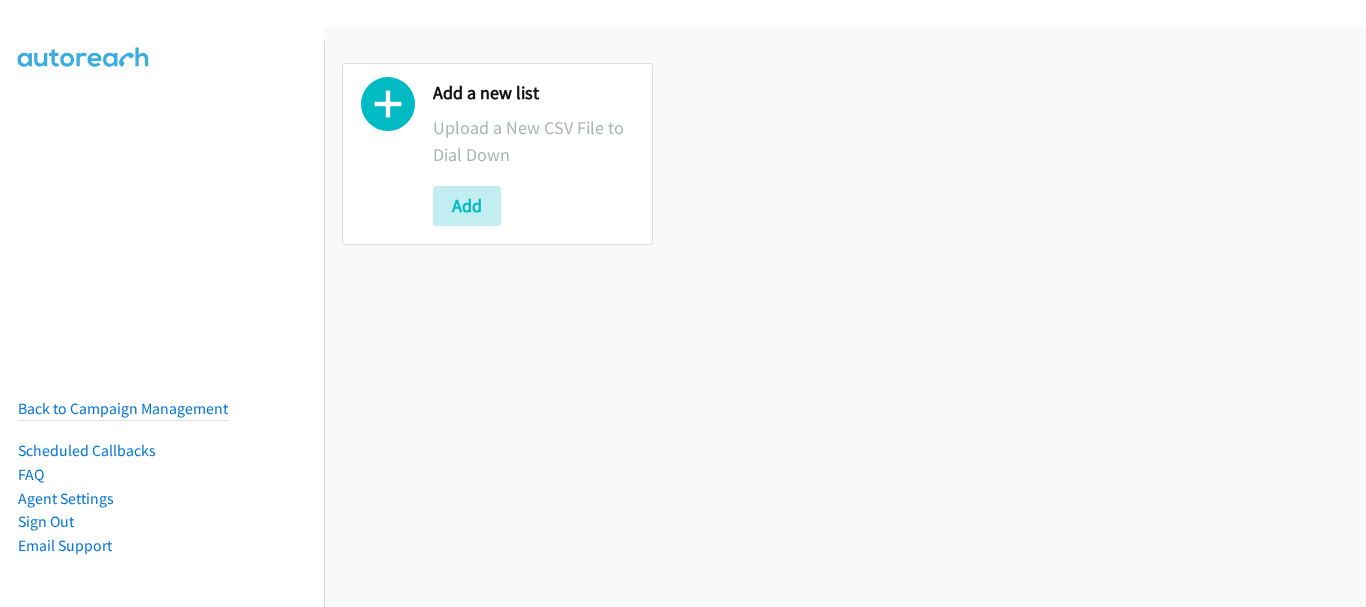 scroll, scrollTop: 0, scrollLeft: 0, axis: both 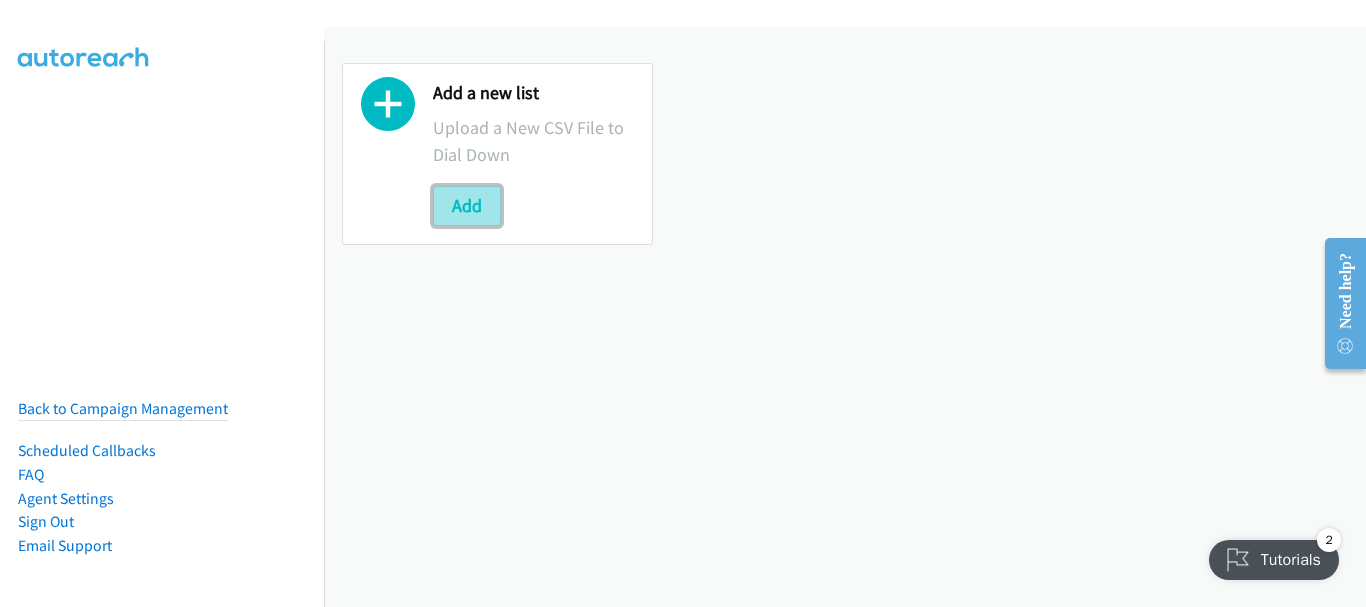 click on "Add" at bounding box center (467, 206) 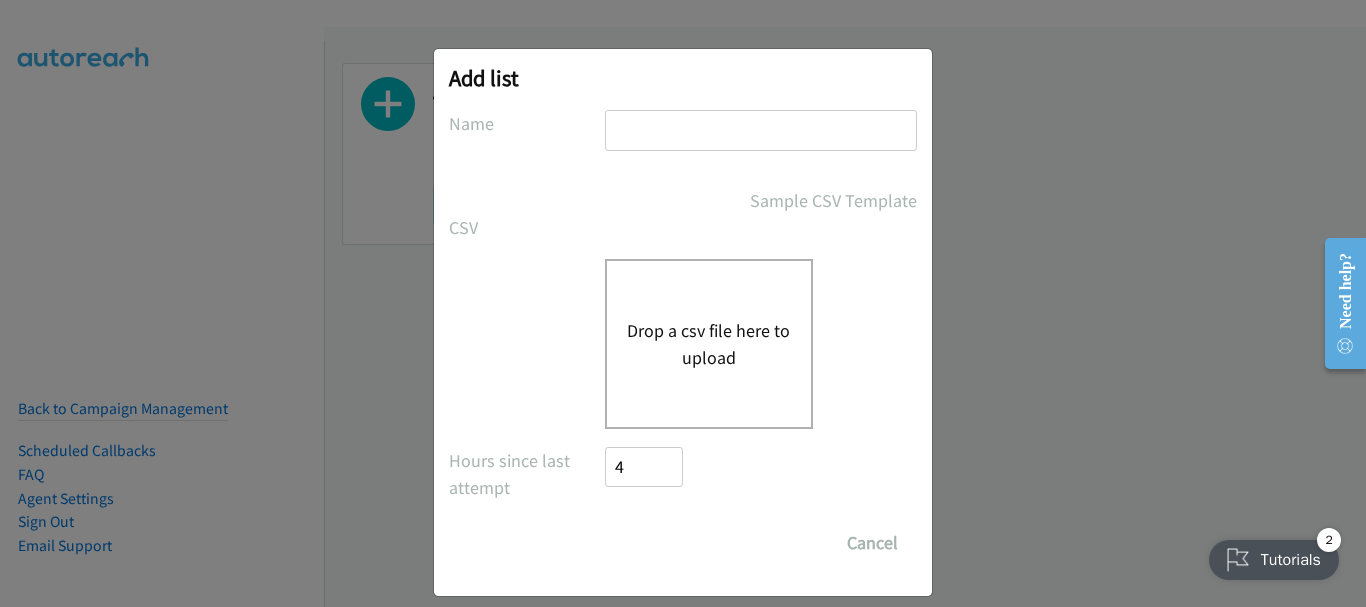 click at bounding box center (761, 130) 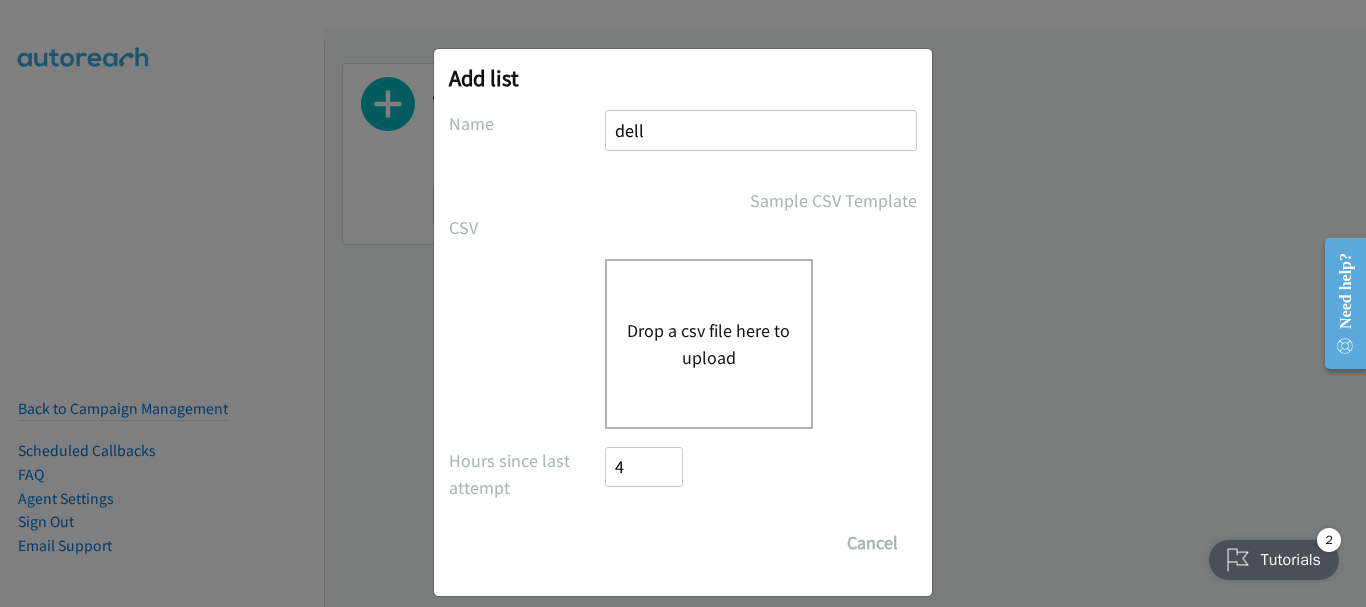 click on "Drop a csv file here to upload" at bounding box center (709, 344) 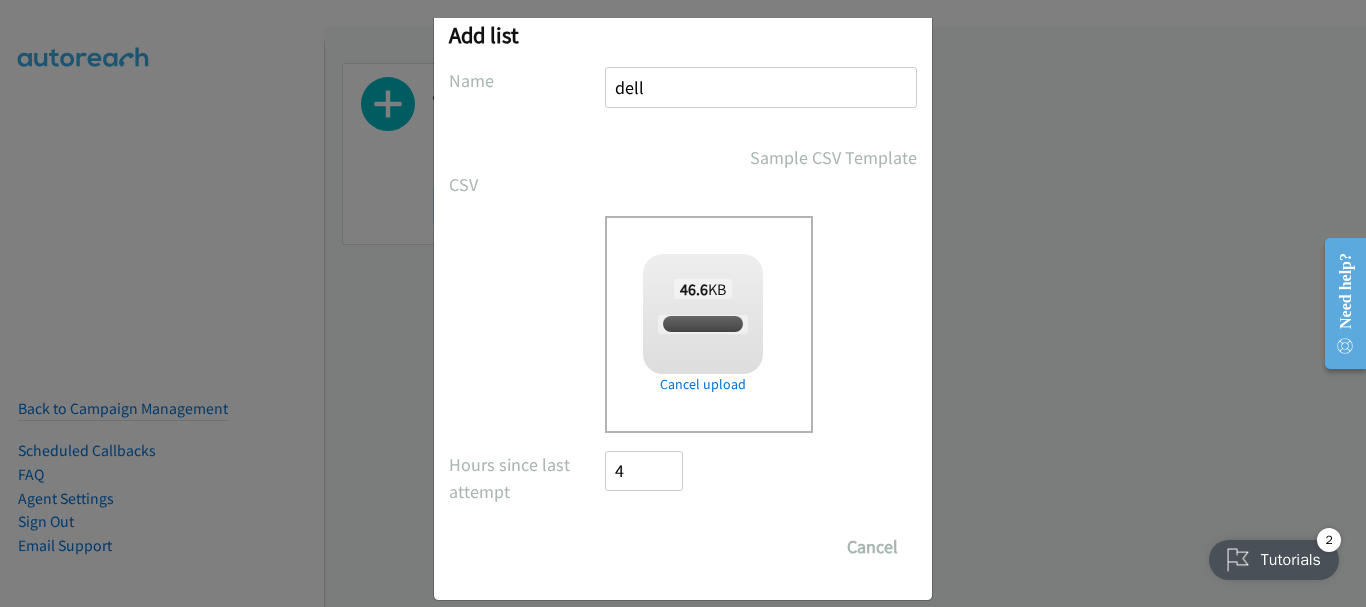 scroll, scrollTop: 67, scrollLeft: 0, axis: vertical 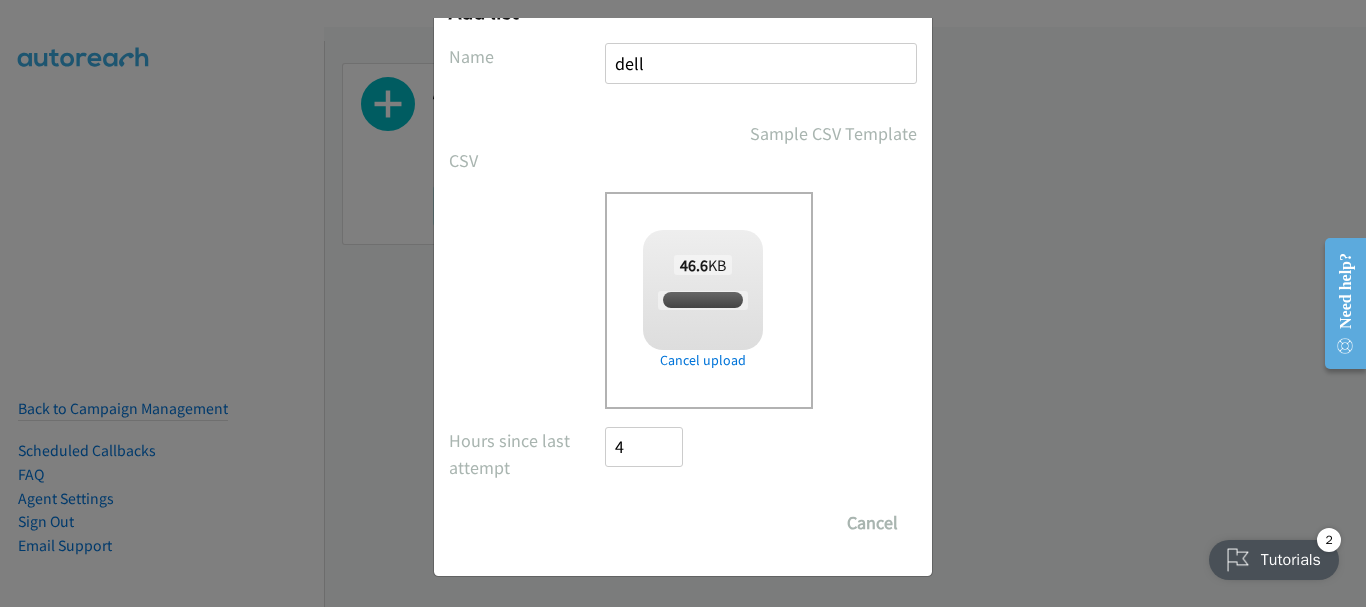 checkbox on "true" 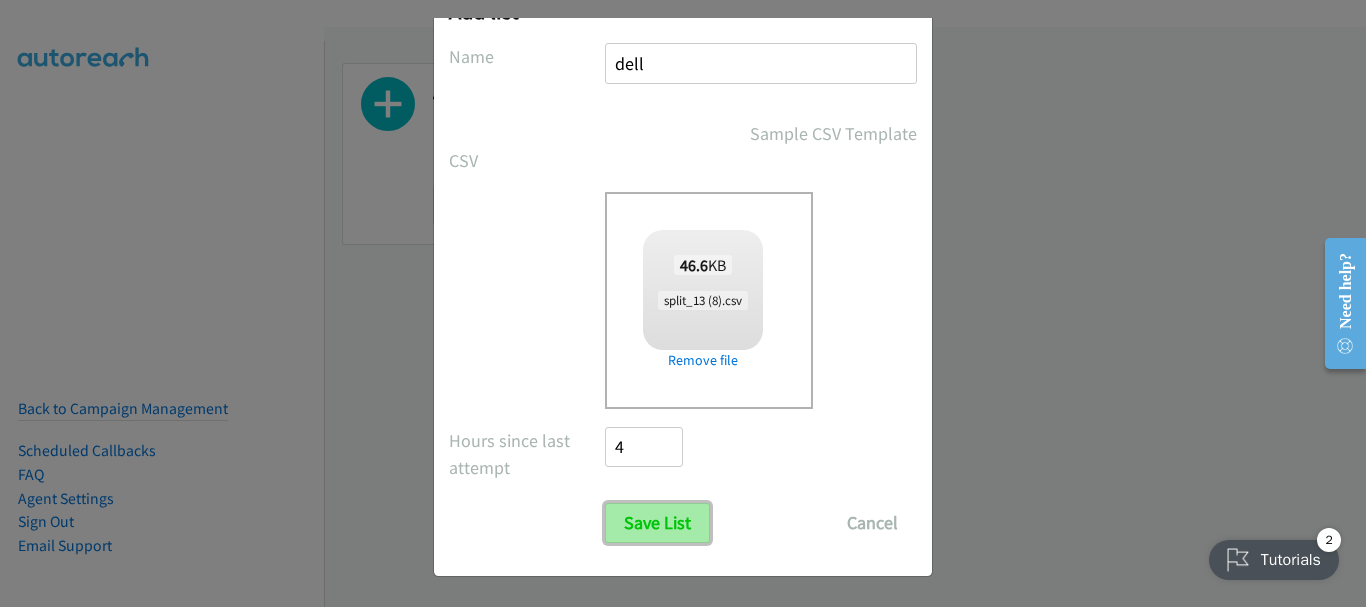 click on "Save List" at bounding box center (657, 523) 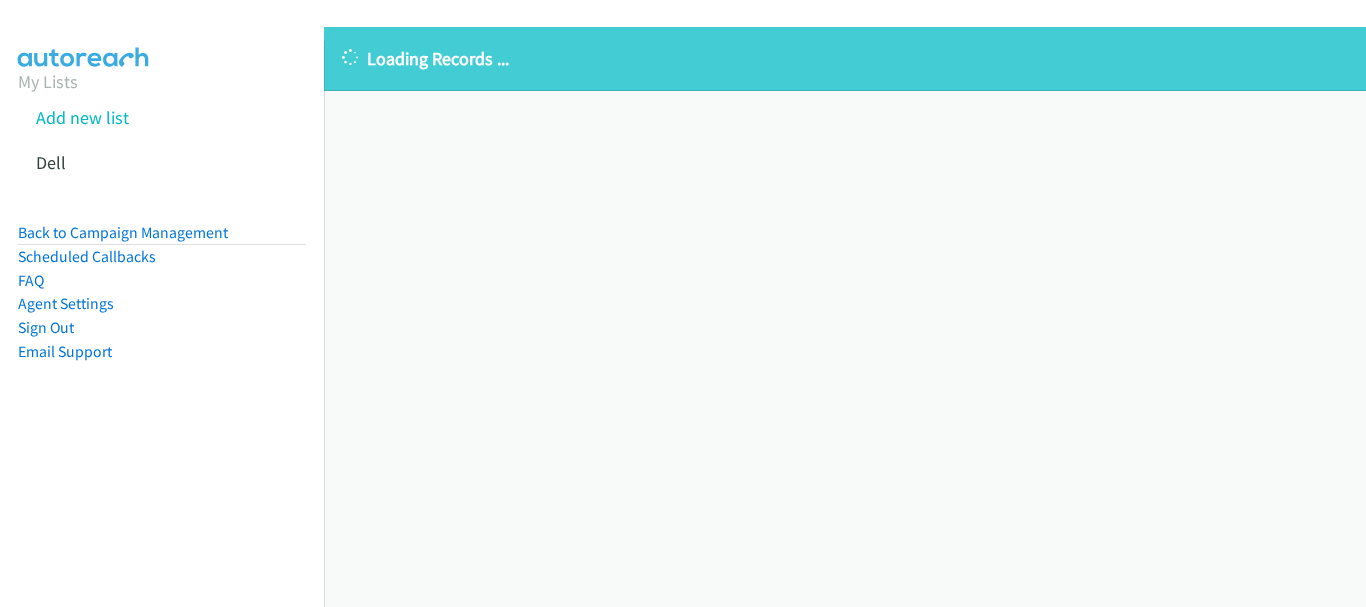 scroll, scrollTop: 0, scrollLeft: 0, axis: both 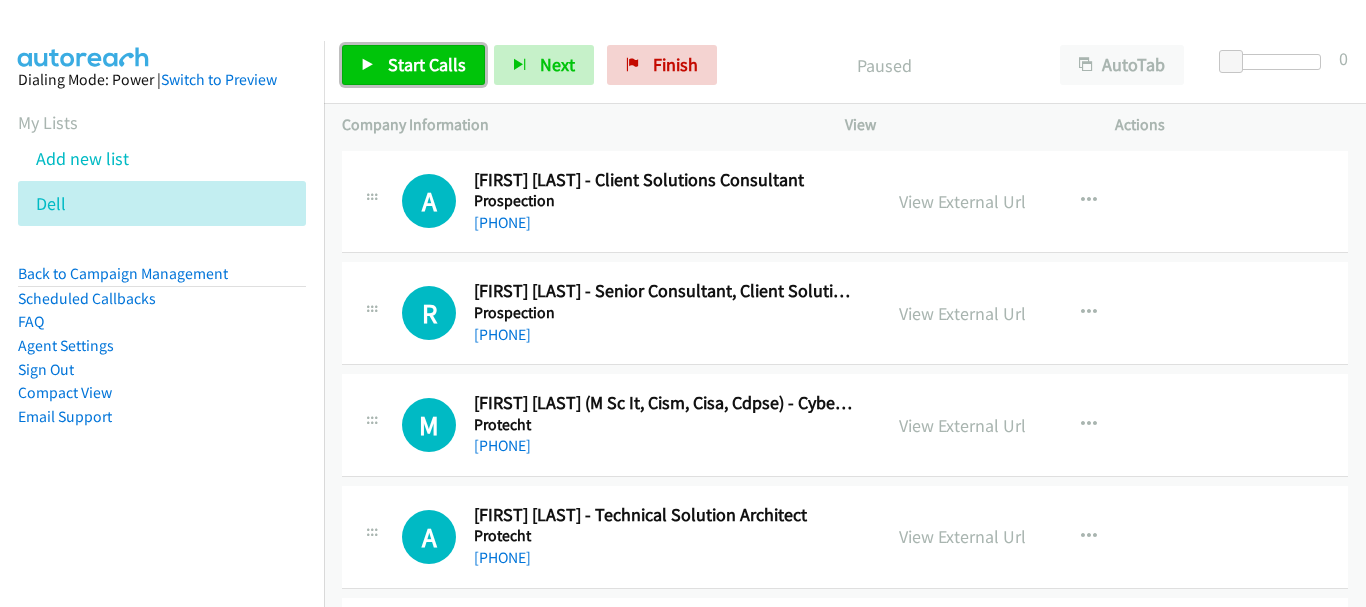 click on "Start Calls" at bounding box center [427, 64] 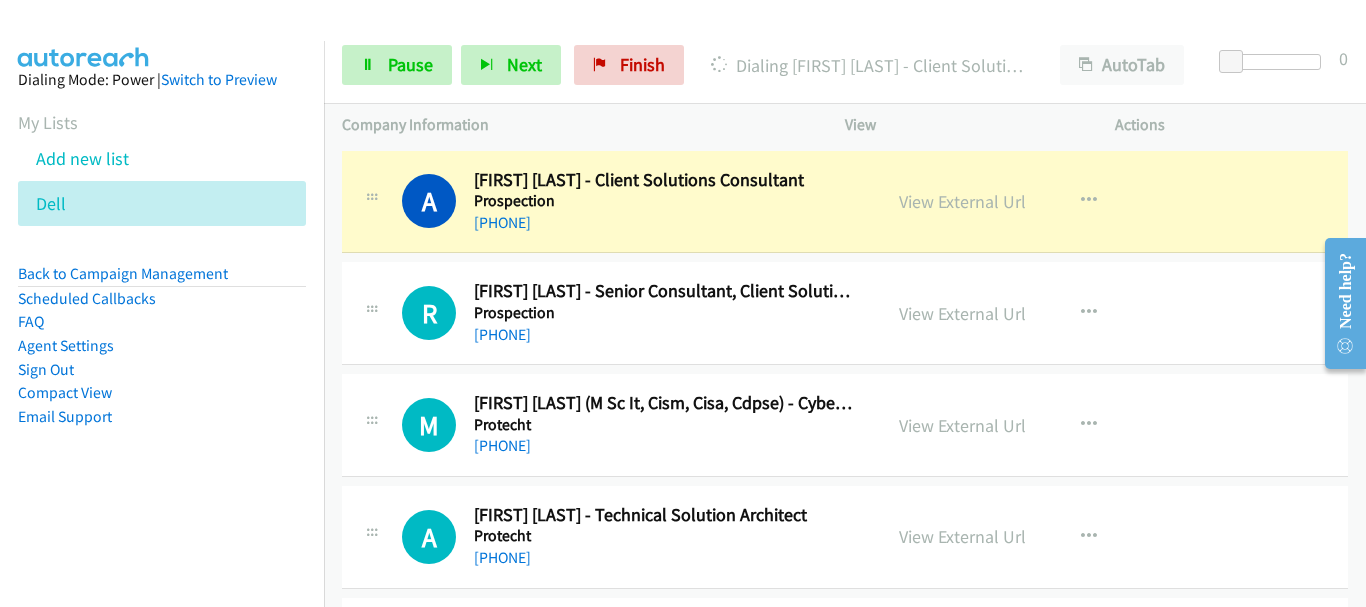click on "+61 409 465 629" at bounding box center [665, 223] 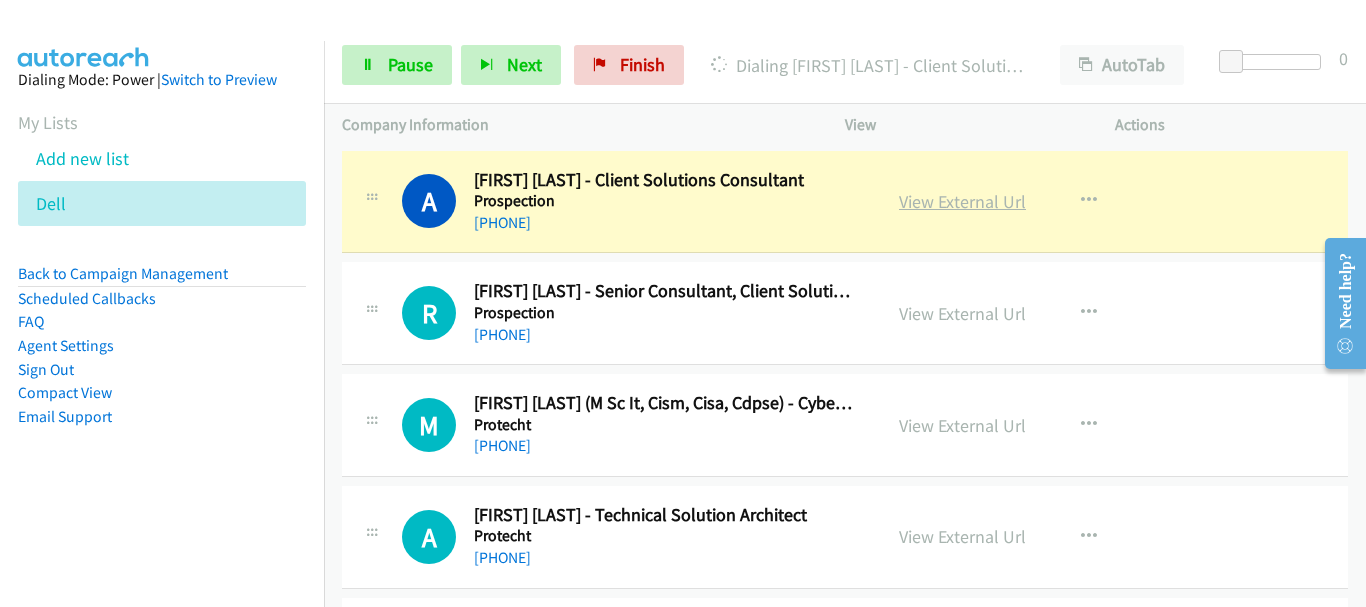 click on "View External Url" at bounding box center [962, 201] 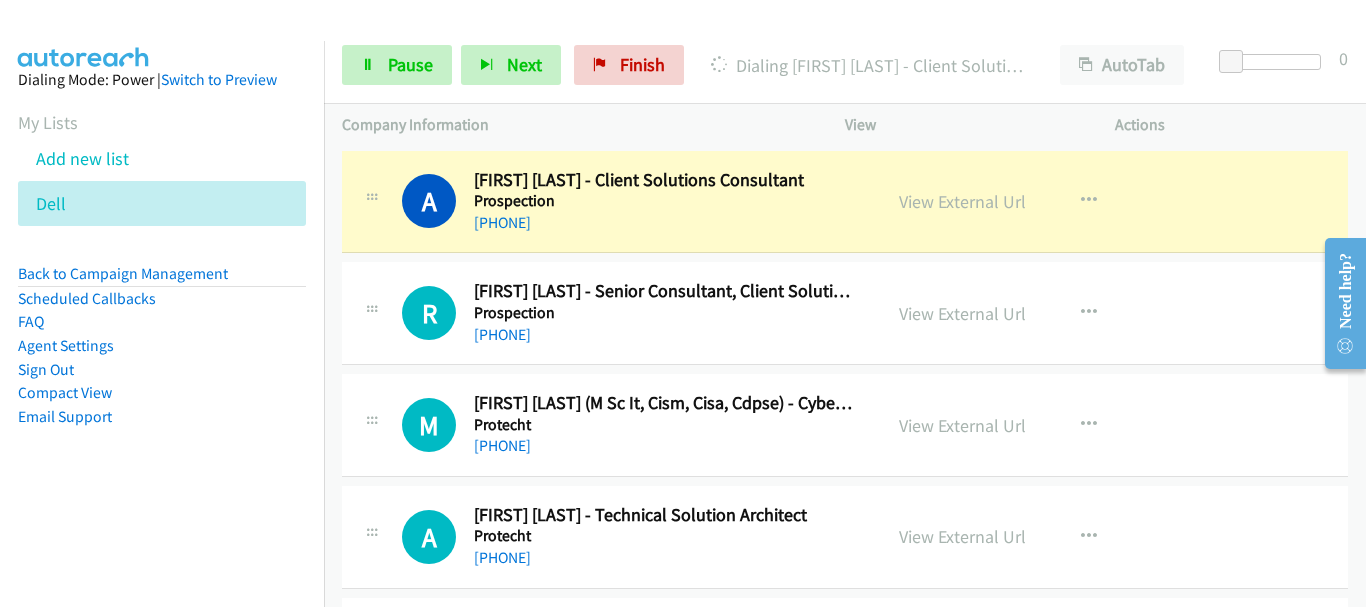 click on "Start Calls
Pause
Next
Finish
Dialing Alex Teal - Client Solutions Consultant
AutoTab
AutoTab
0" at bounding box center (845, 65) 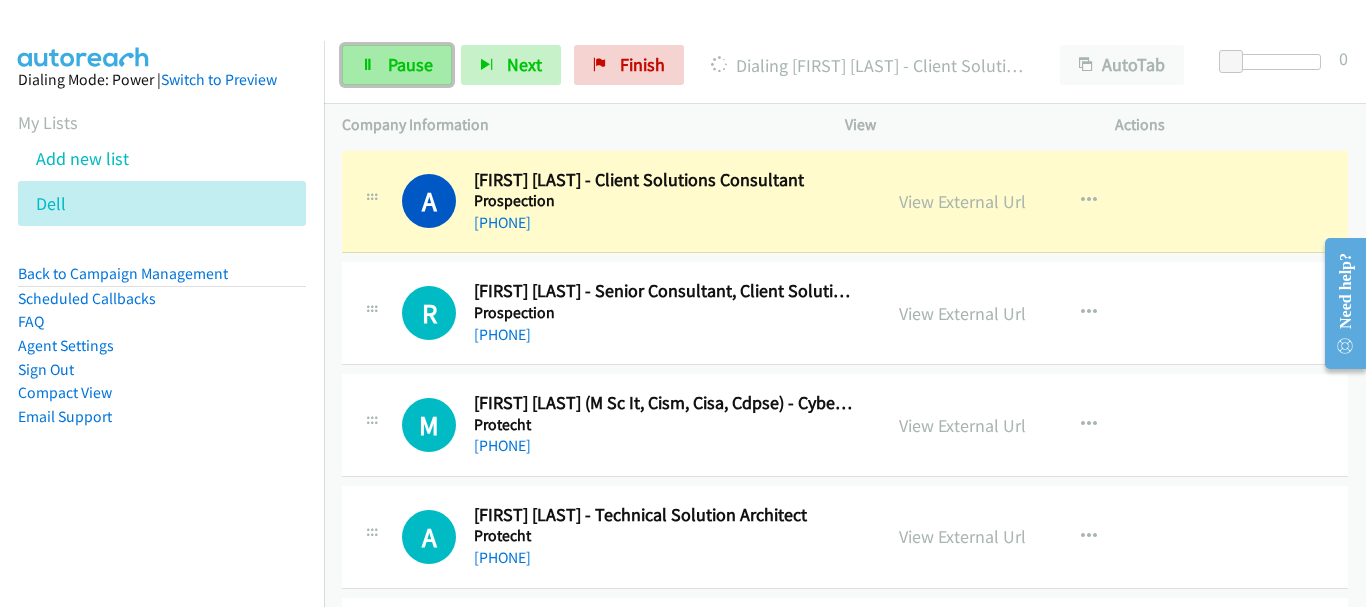 click on "Pause" at bounding box center (410, 64) 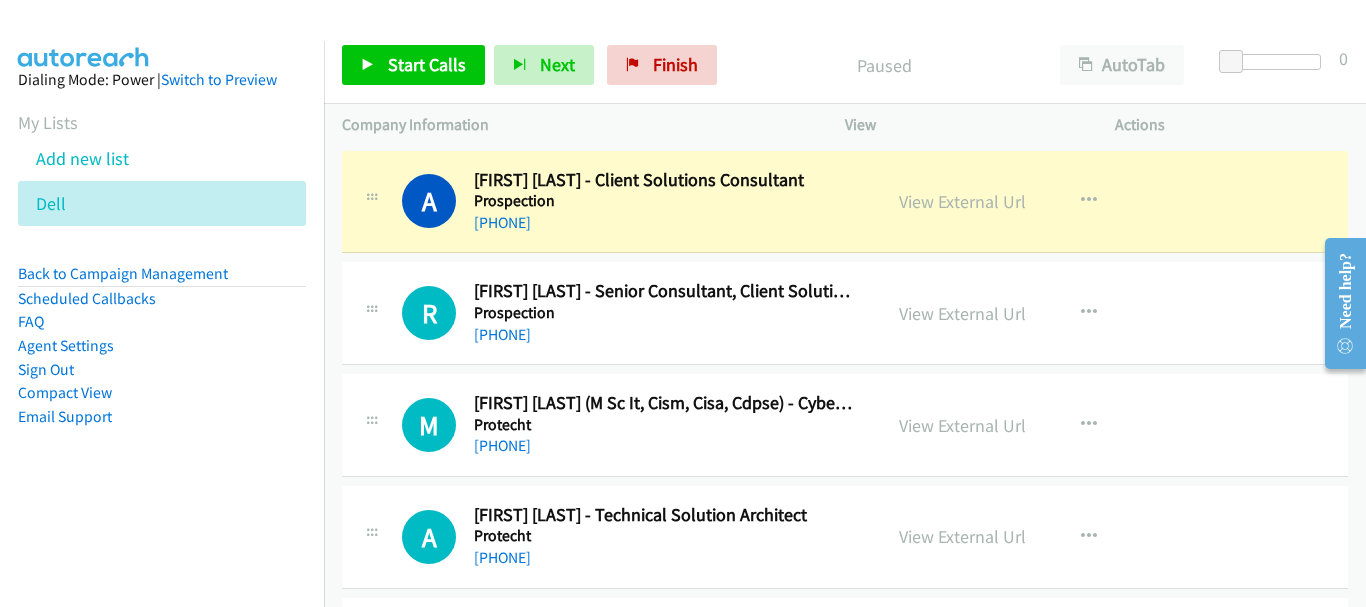 click on "[PHONE]" at bounding box center [665, 223] 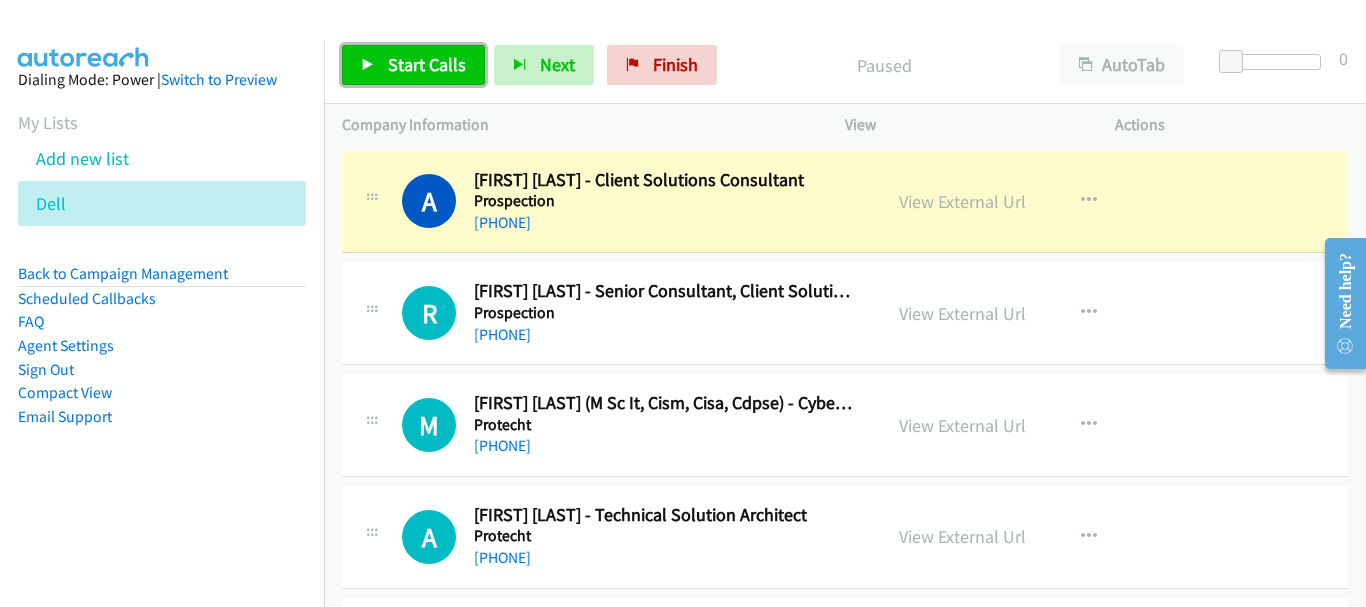 click on "Start Calls" at bounding box center [427, 64] 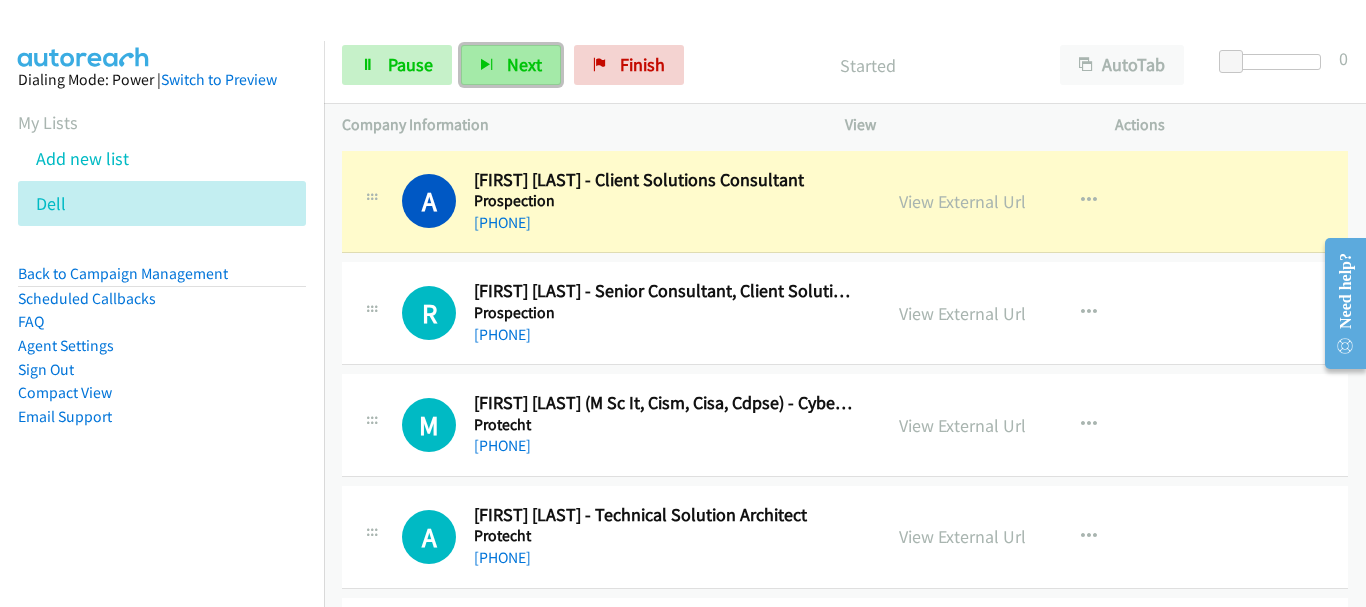 click on "Next" at bounding box center [511, 65] 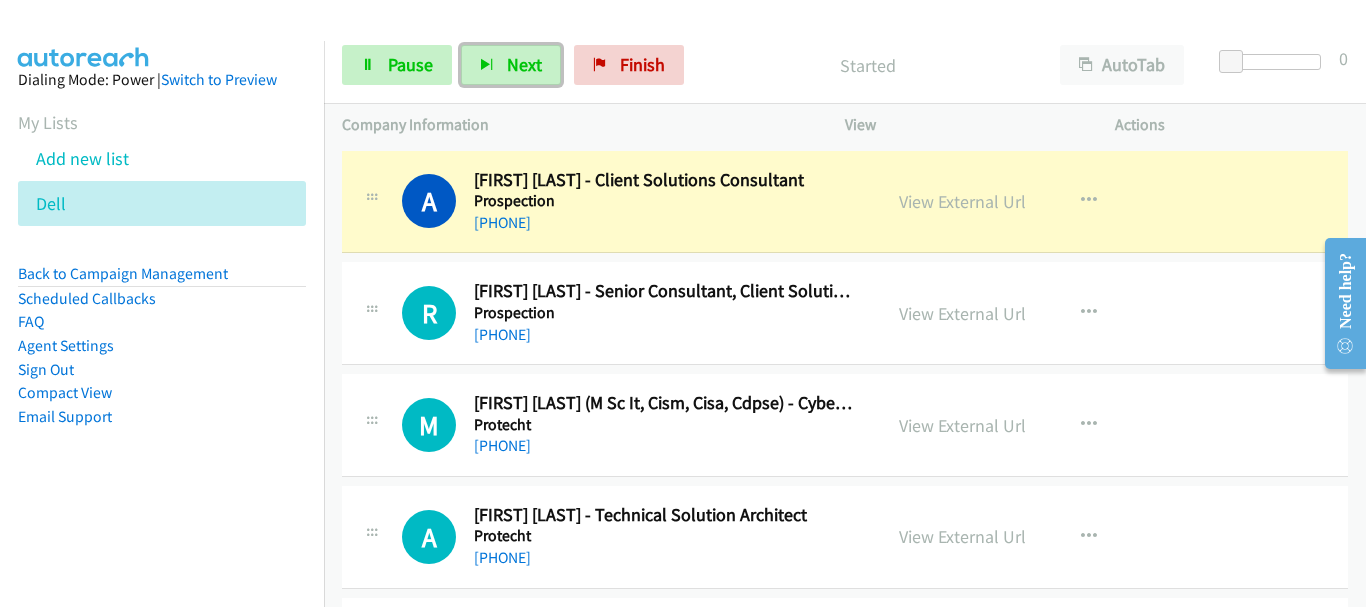 click on "R
Callback Scheduled
[FIRST] [LAST] - Senior Consultant, Client Solutions
Prospection
[COUNTRY]/[CITY]
+61 [PHONE]
View External Url
View External Url
Schedule/Manage Callback
Start Calls Here
Remove from list
Add to do not call list
Reset Call Status" at bounding box center [845, 313] 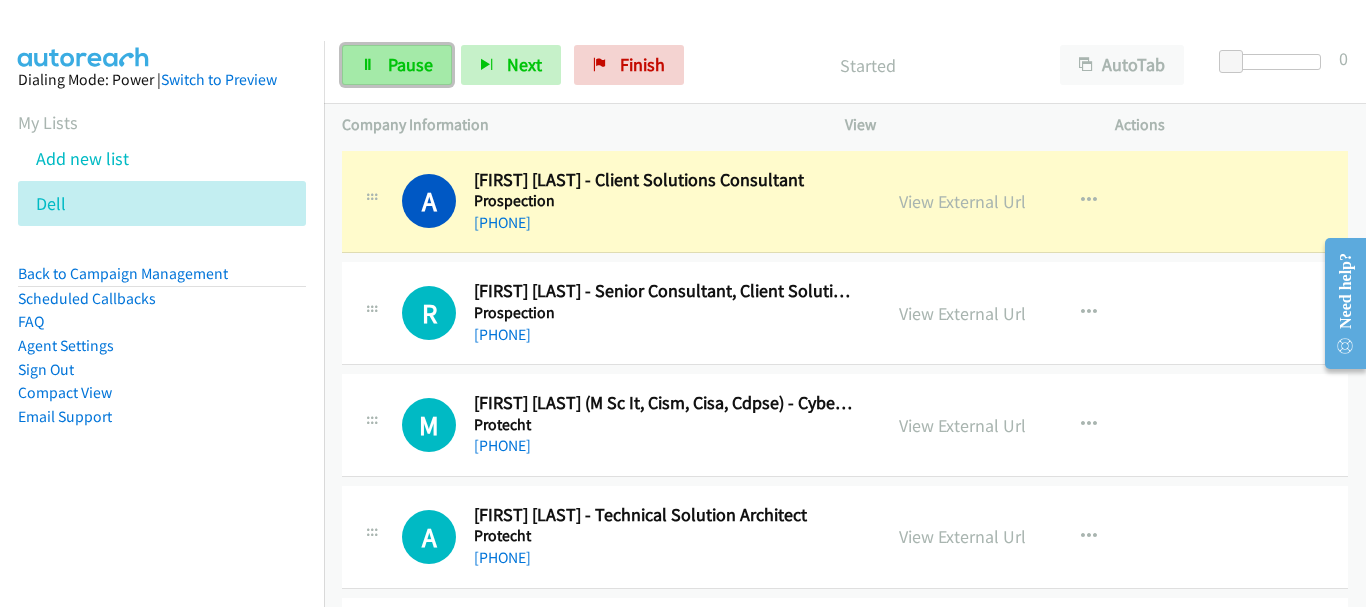 click on "Pause" at bounding box center [410, 64] 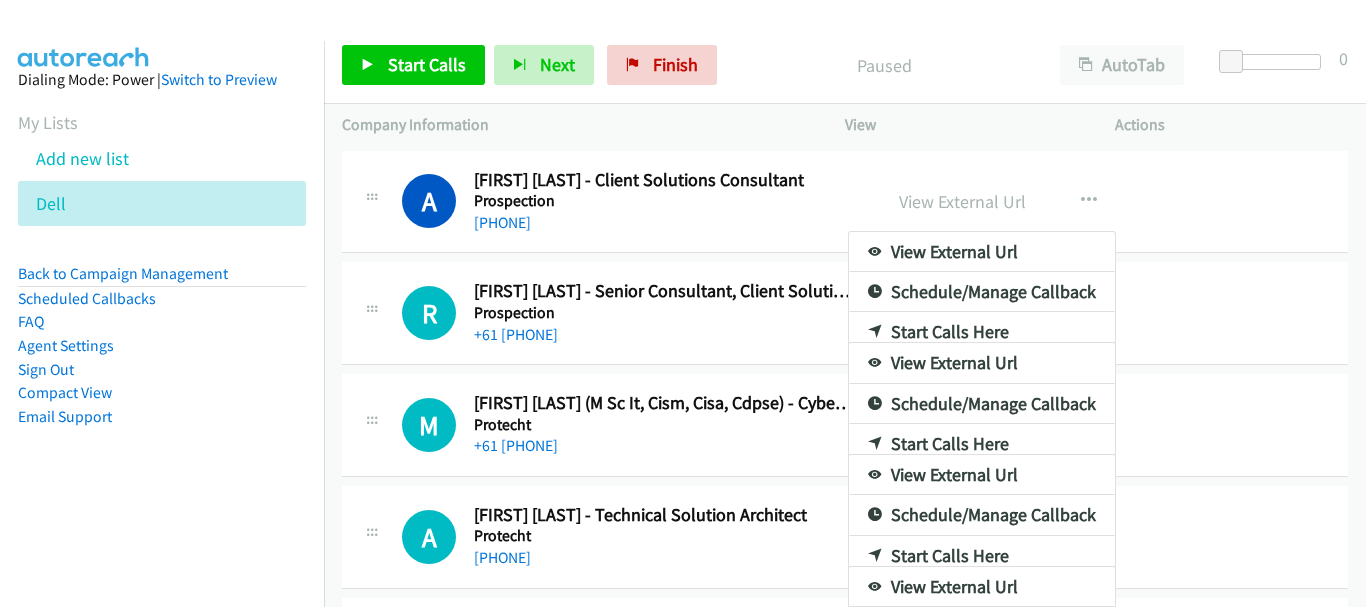 scroll, scrollTop: 0, scrollLeft: 0, axis: both 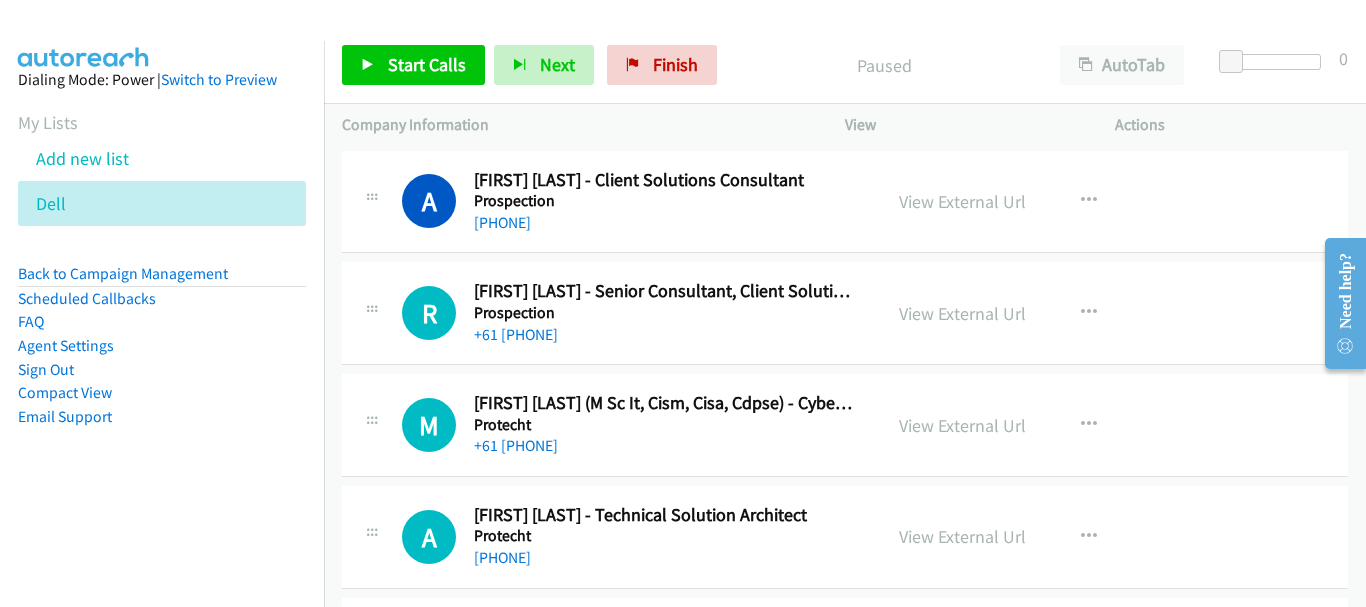 click on "R
Callback Scheduled
[FIRST] [LAST] - Senior Consultant, Client Solutions
Prospection
[COUNTRY]/[CITY]
+61 [PHONE]
View External Url
View External Url
Schedule/Manage Callback
Start Calls Here
Remove from list
Add to do not call list
Reset Call Status" at bounding box center [845, 313] 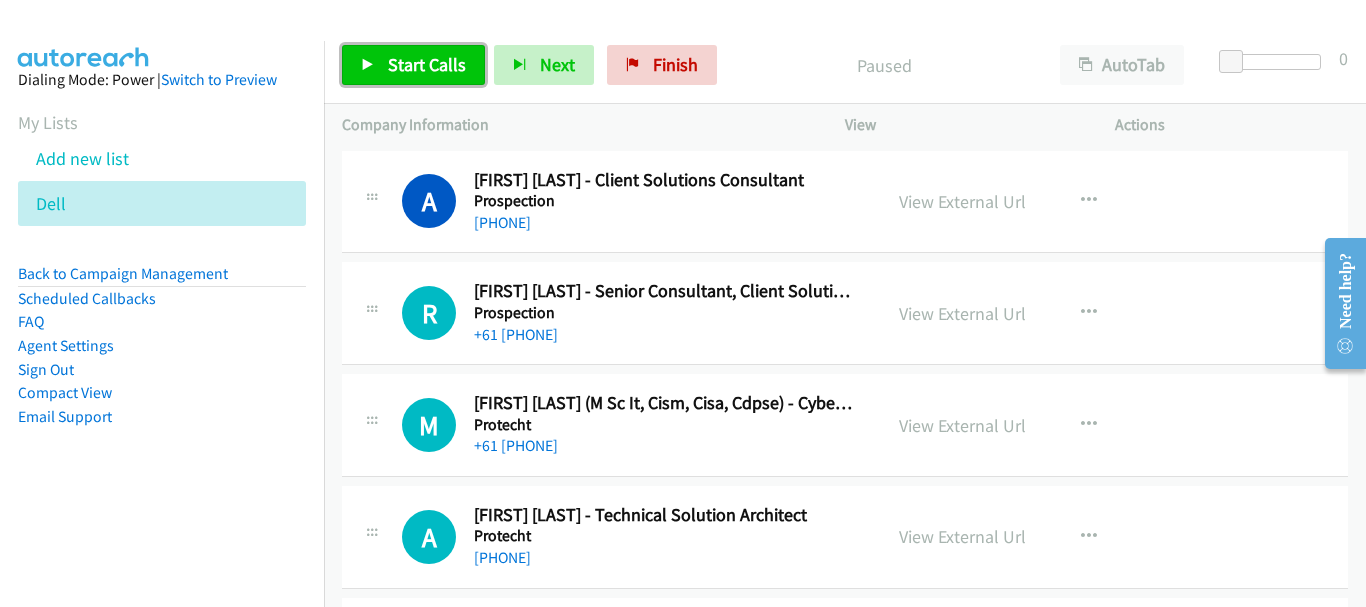 click on "Start Calls" at bounding box center [427, 64] 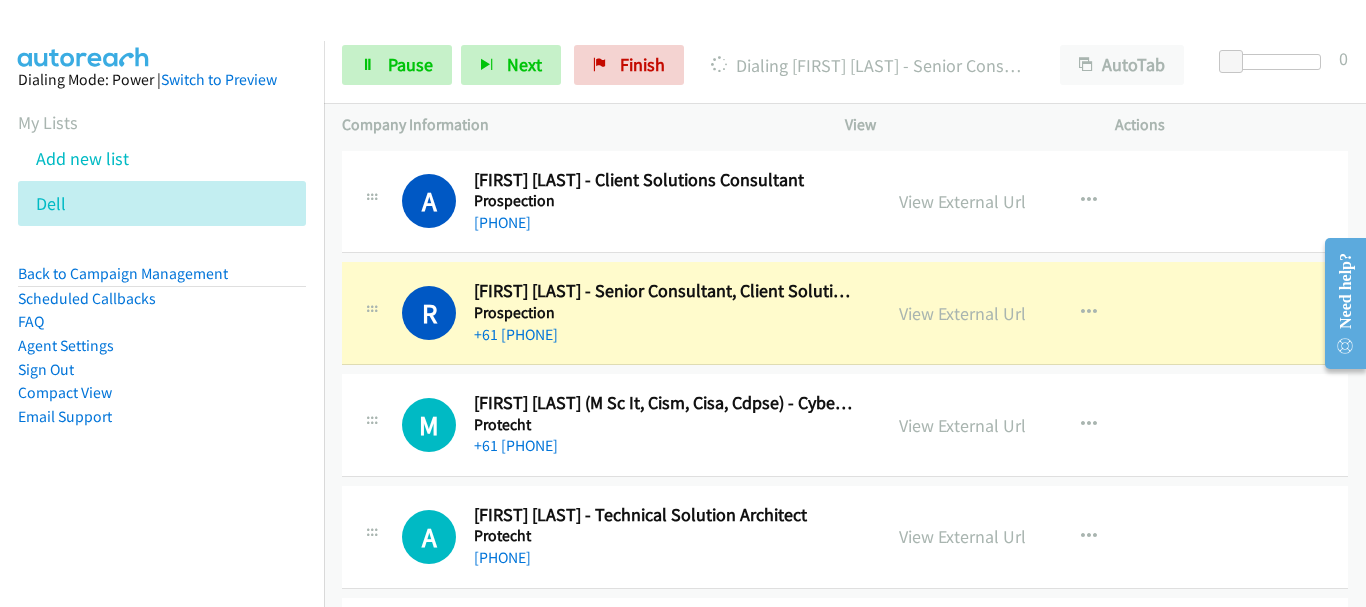 click on "+61 [PHONE]" at bounding box center (665, 446) 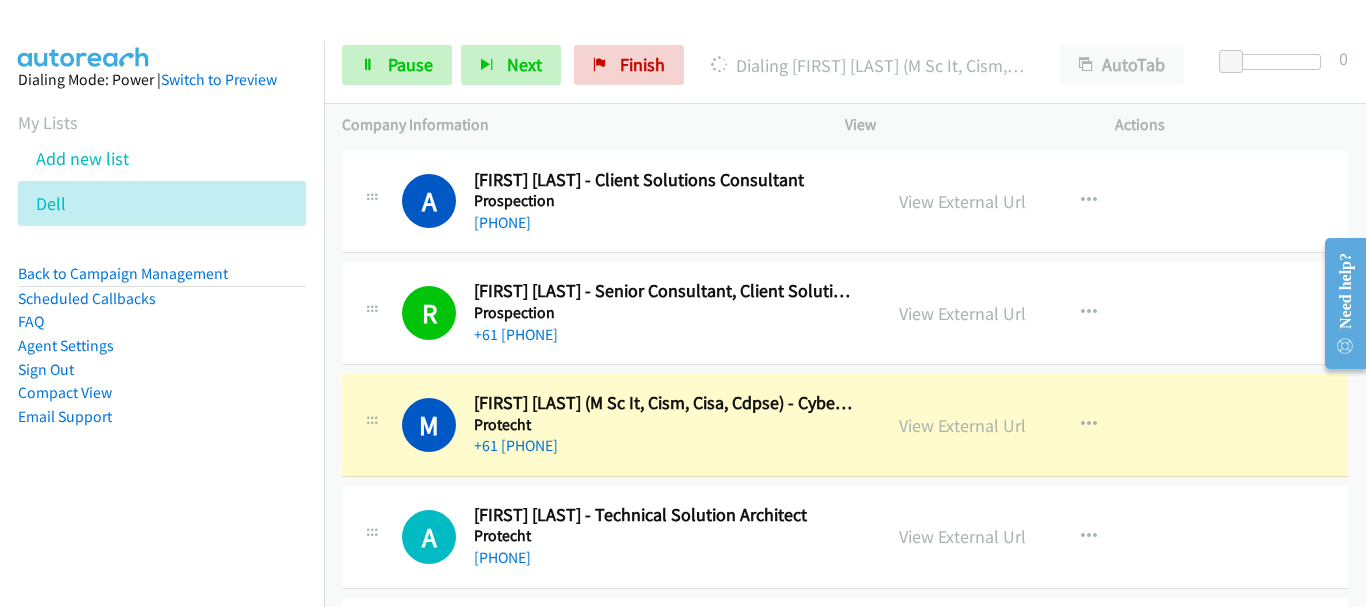 click on "Start Calls
Pause
Next
Finish
Dialing [FIRST] [LAST] (M Sc It, Cism, Cisa, Cdpse) - Cyber Security Lead (Global)
AutoTab
AutoTab
0" at bounding box center (845, 65) 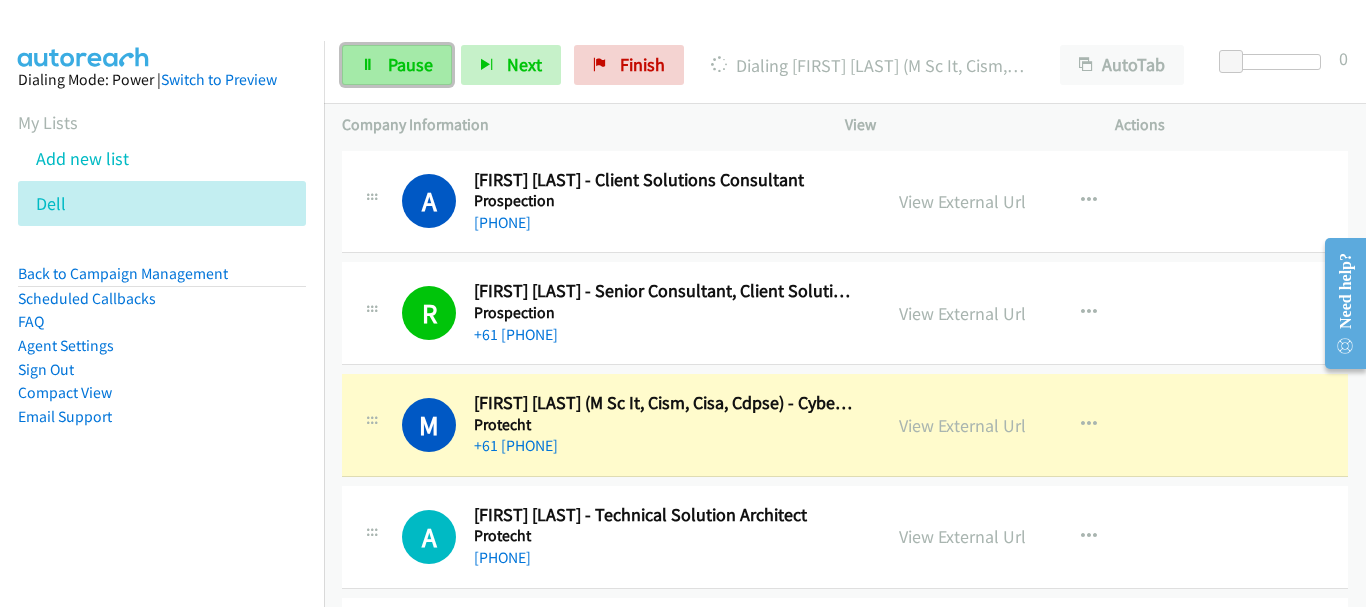 click on "Pause" at bounding box center [410, 64] 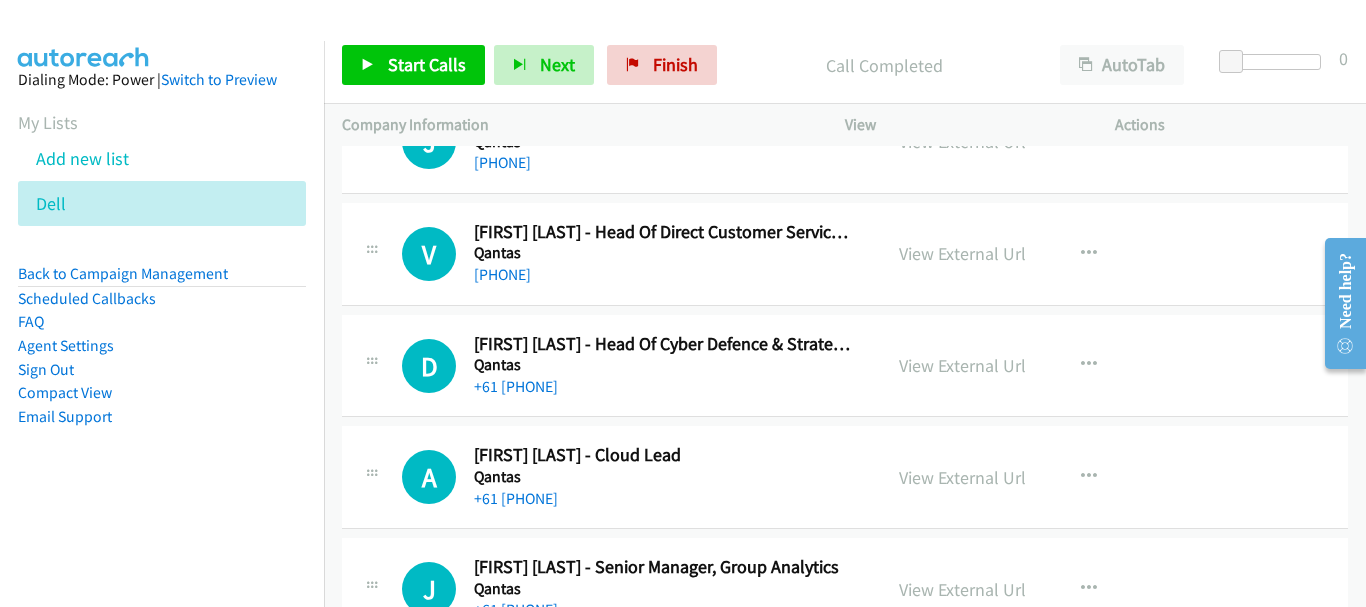 scroll, scrollTop: 8742, scrollLeft: 0, axis: vertical 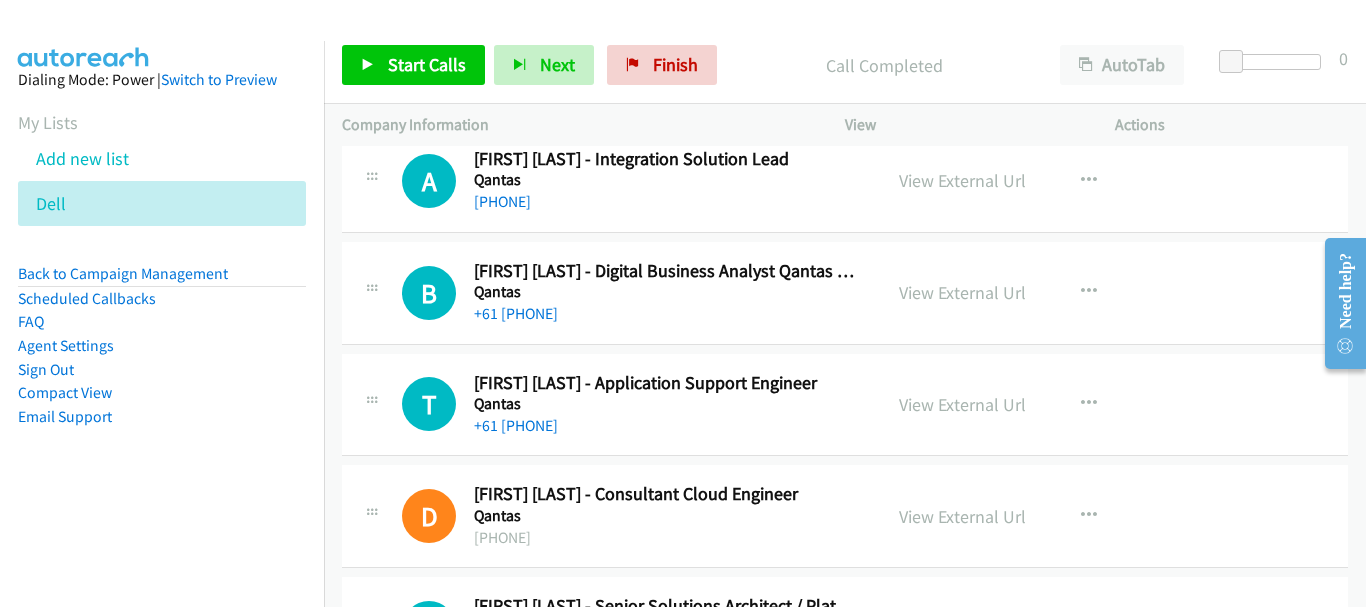drag, startPoint x: 1361, startPoint y: 173, endPoint x: 38, endPoint y: 116, distance: 1324.2273 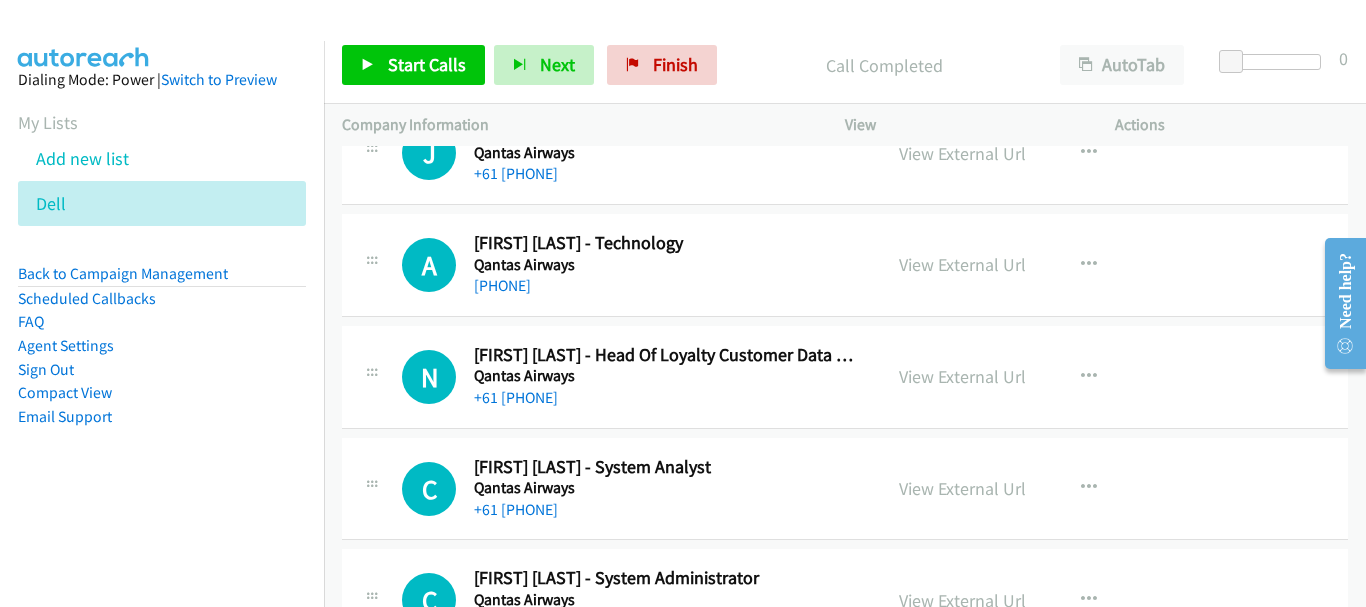 scroll, scrollTop: 11542, scrollLeft: 0, axis: vertical 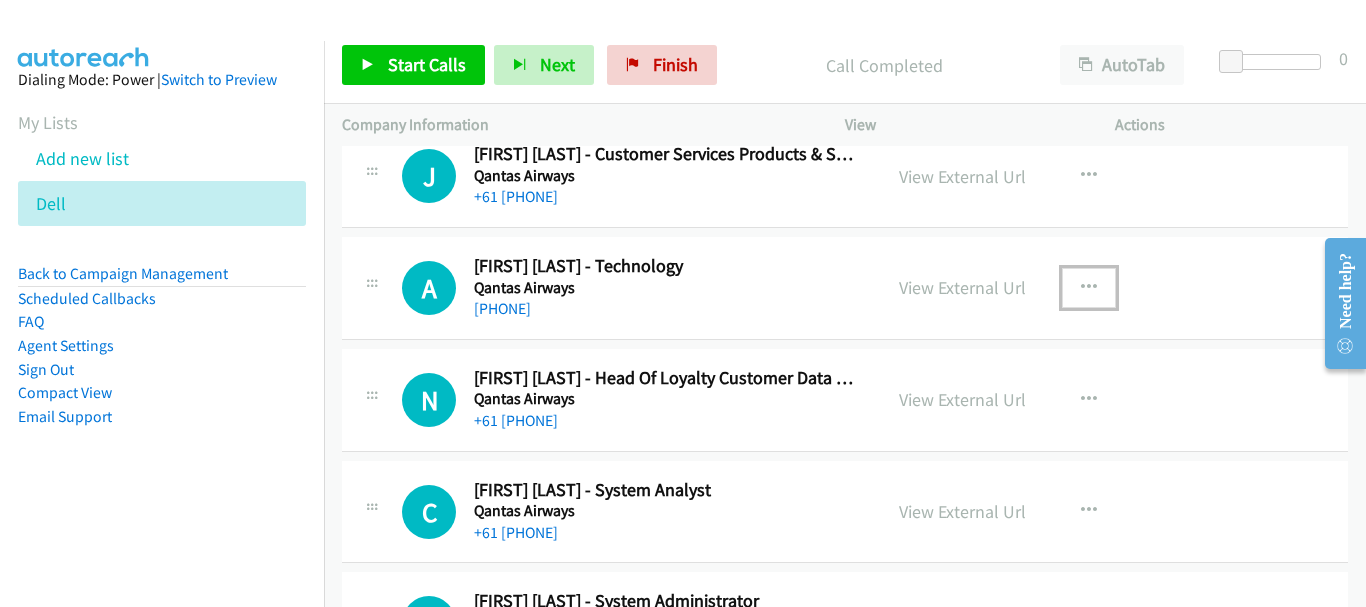click at bounding box center [1089, 288] 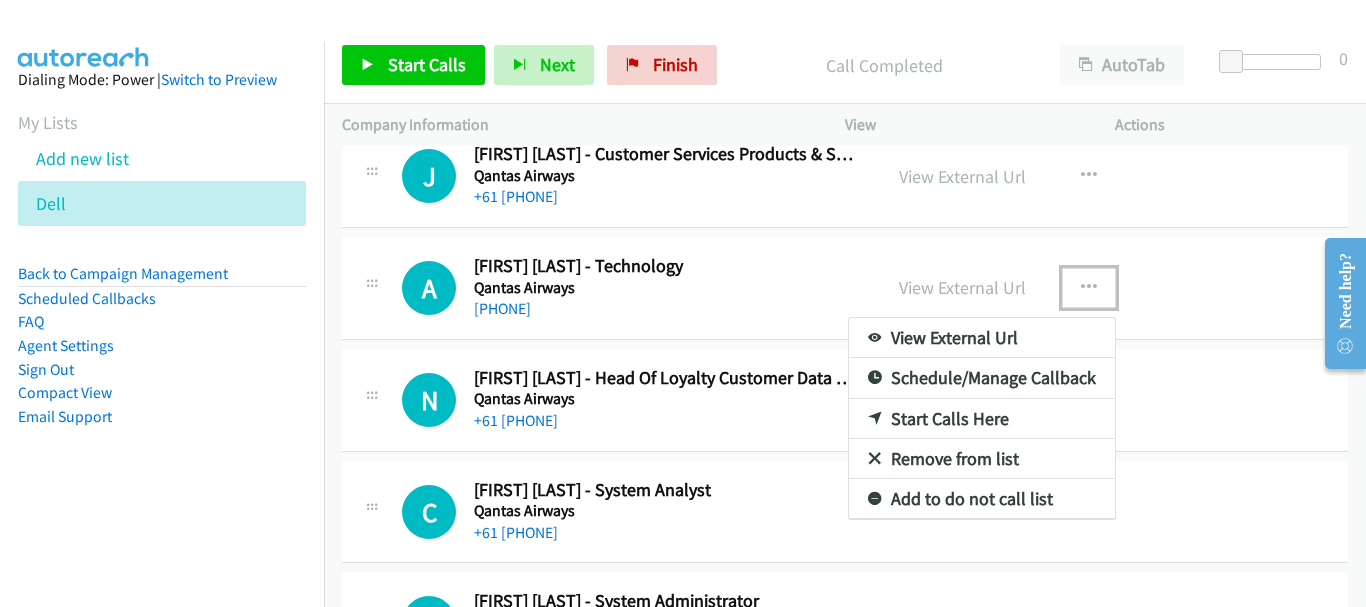 click on "Start Calls Here" at bounding box center [982, 419] 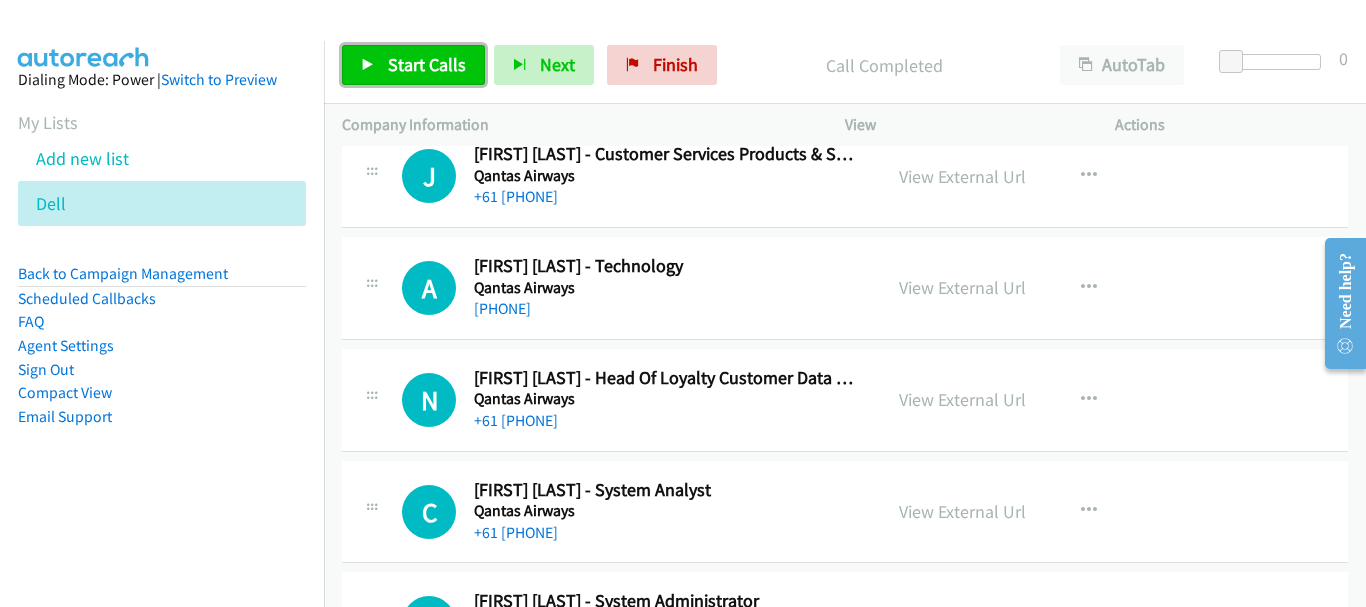 click on "Start Calls" at bounding box center (427, 64) 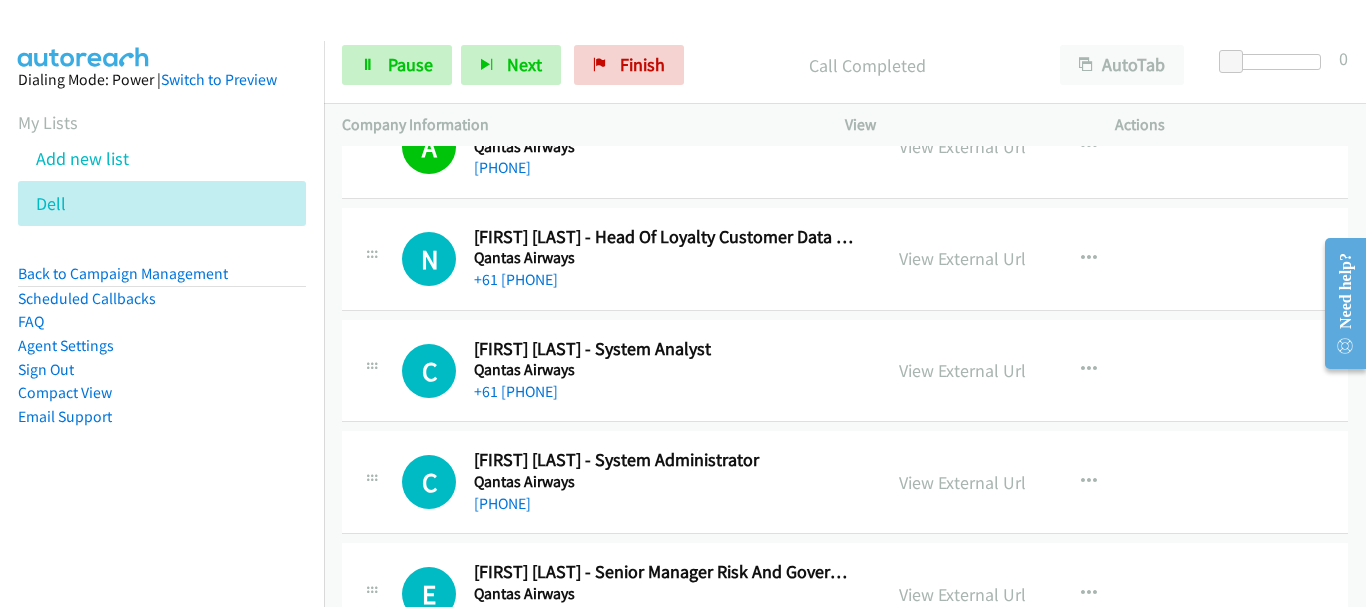 scroll, scrollTop: 11742, scrollLeft: 0, axis: vertical 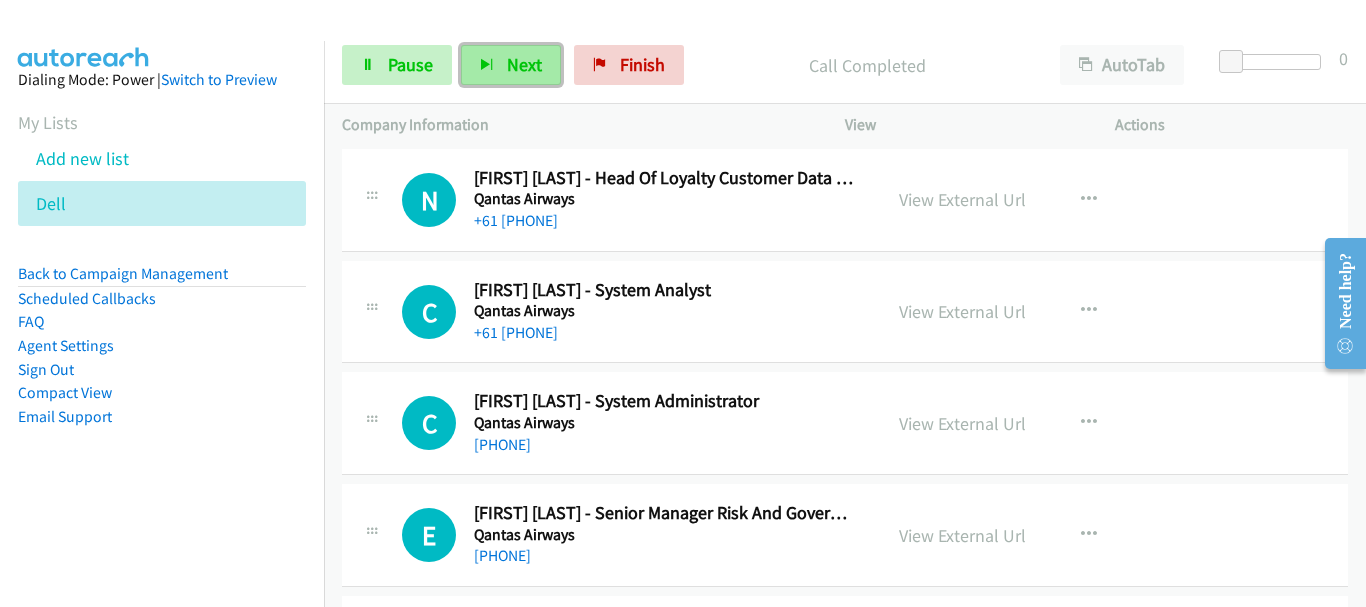 click on "Next" at bounding box center [524, 64] 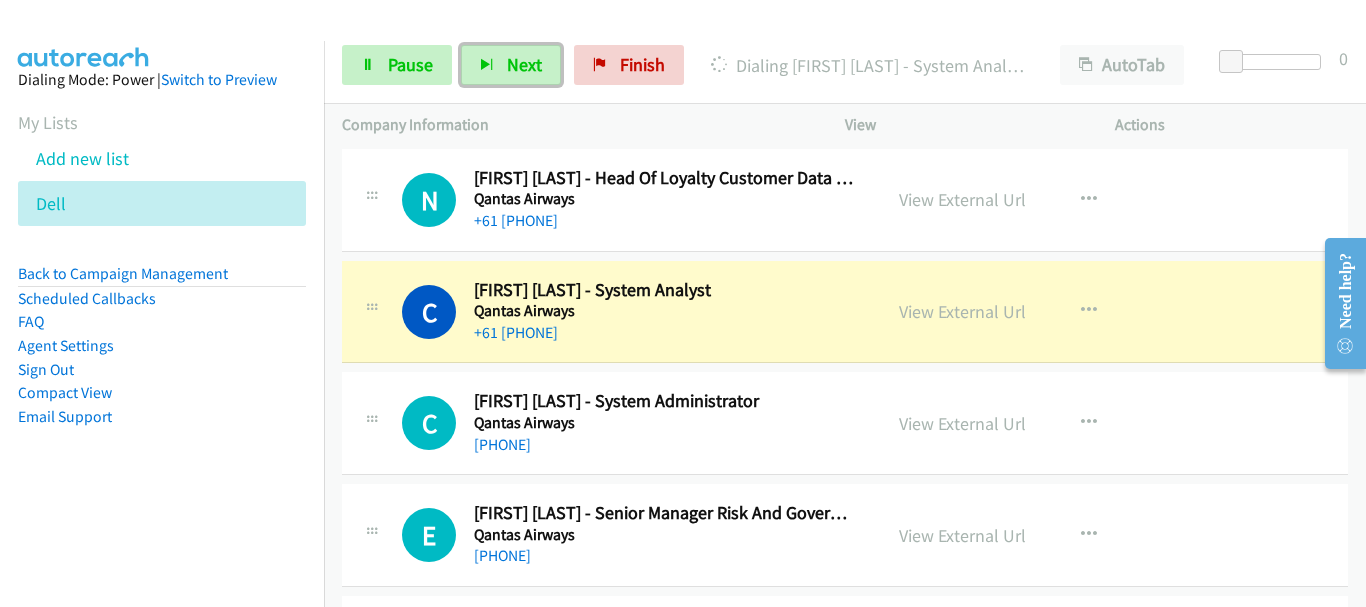 click on "[PHONE]" at bounding box center (665, 445) 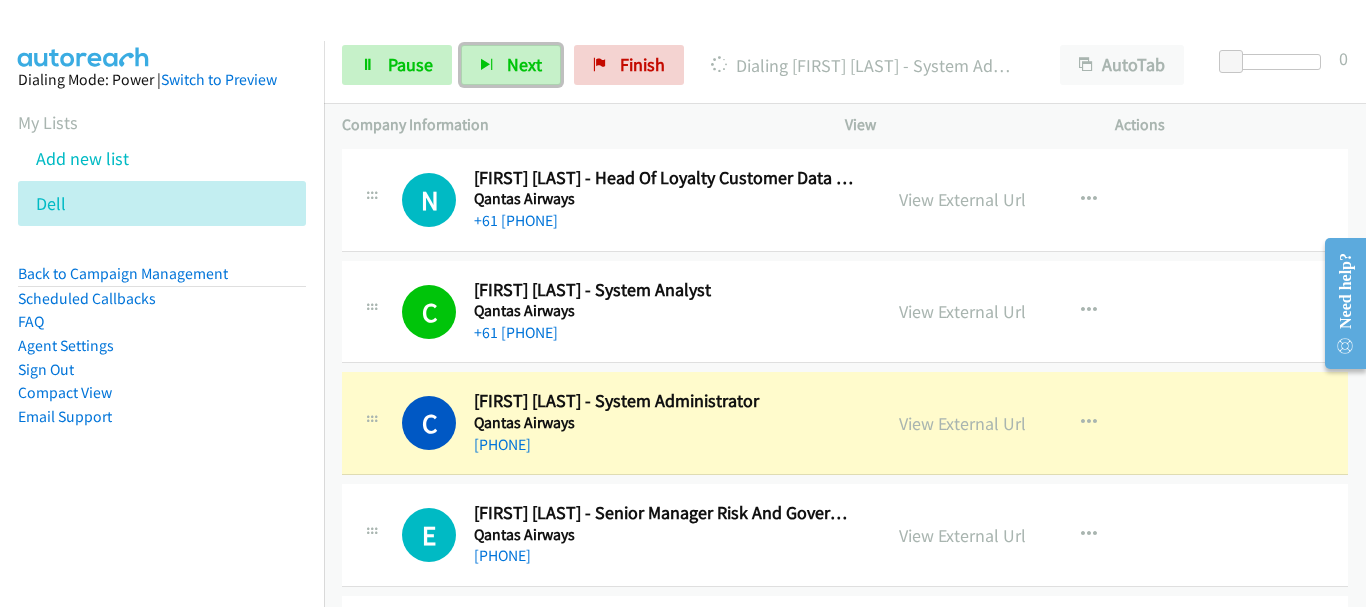 scroll, scrollTop: 11842, scrollLeft: 0, axis: vertical 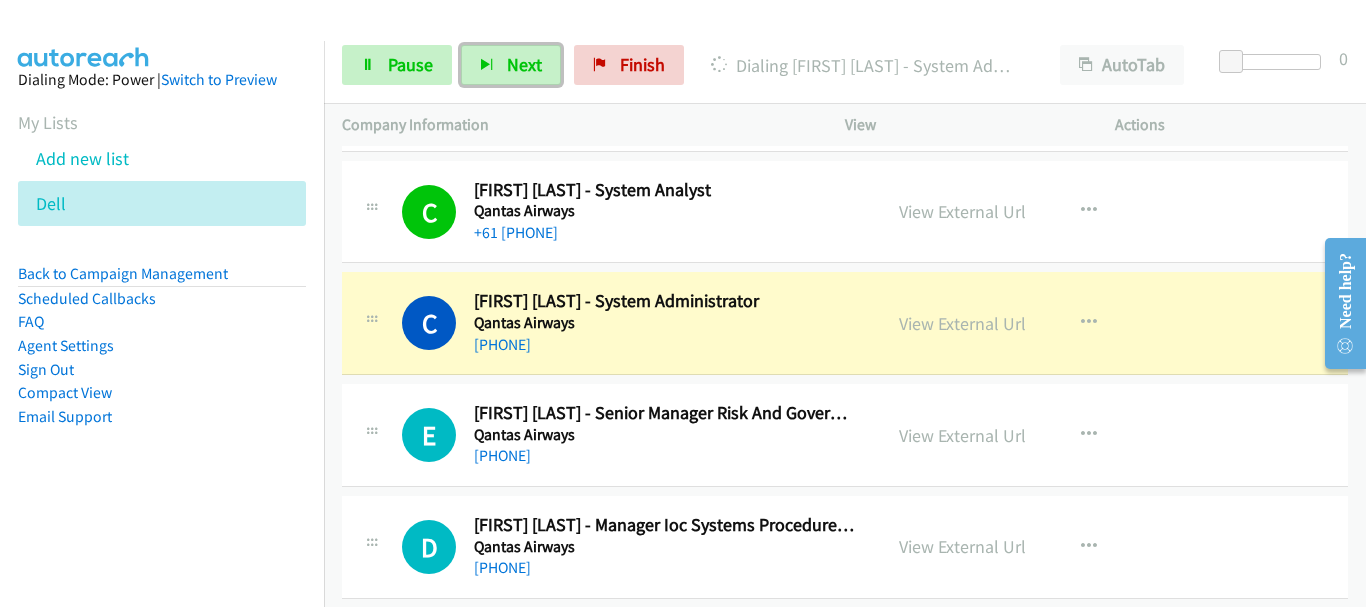 click on "Qantas Airways" at bounding box center [665, 435] 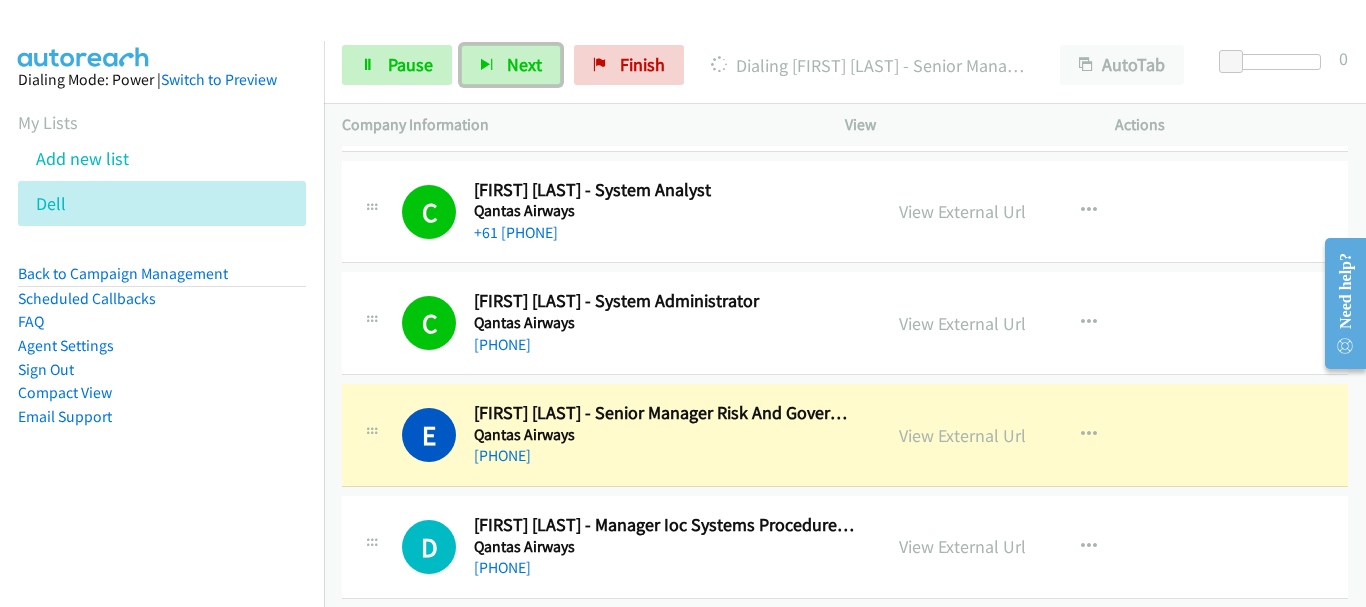 drag, startPoint x: 823, startPoint y: 454, endPoint x: 583, endPoint y: 338, distance: 266.56332 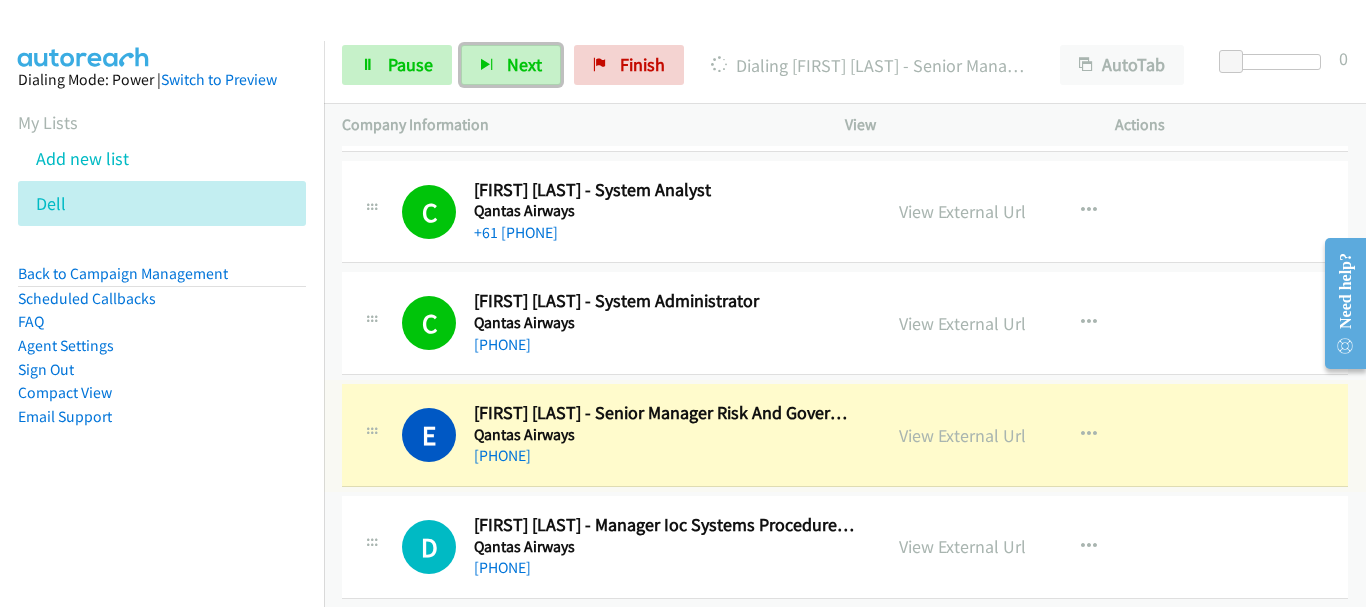 click on "[PHONE]" at bounding box center (665, 456) 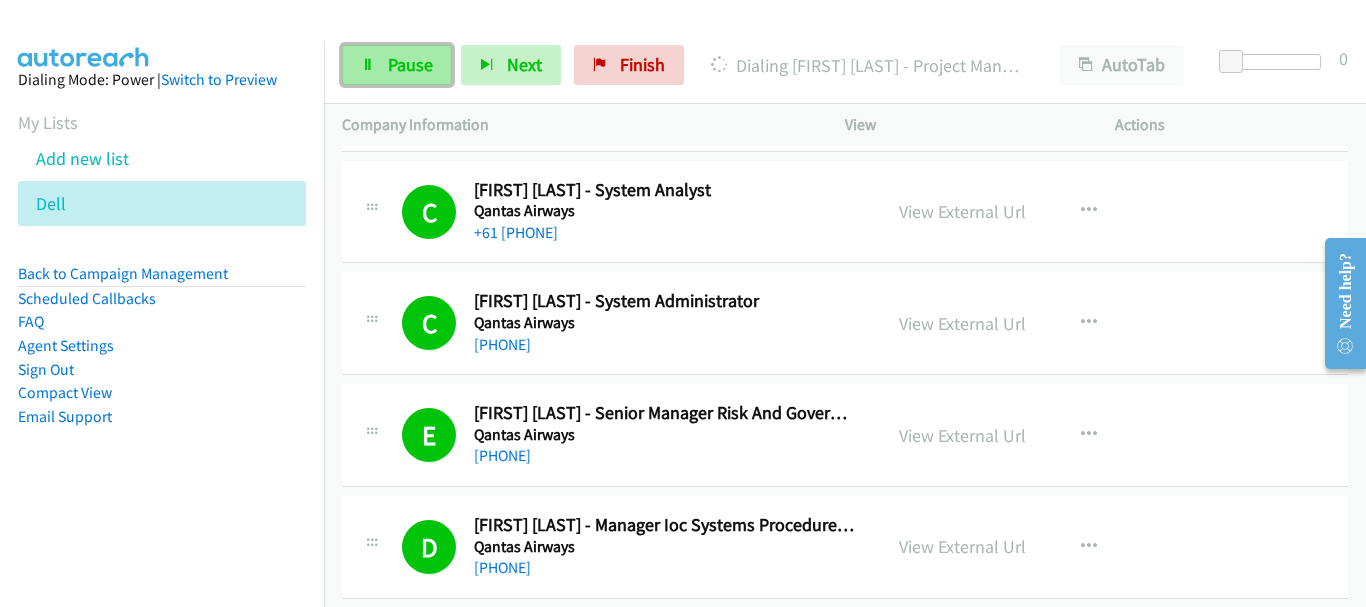 click on "Pause" at bounding box center [397, 65] 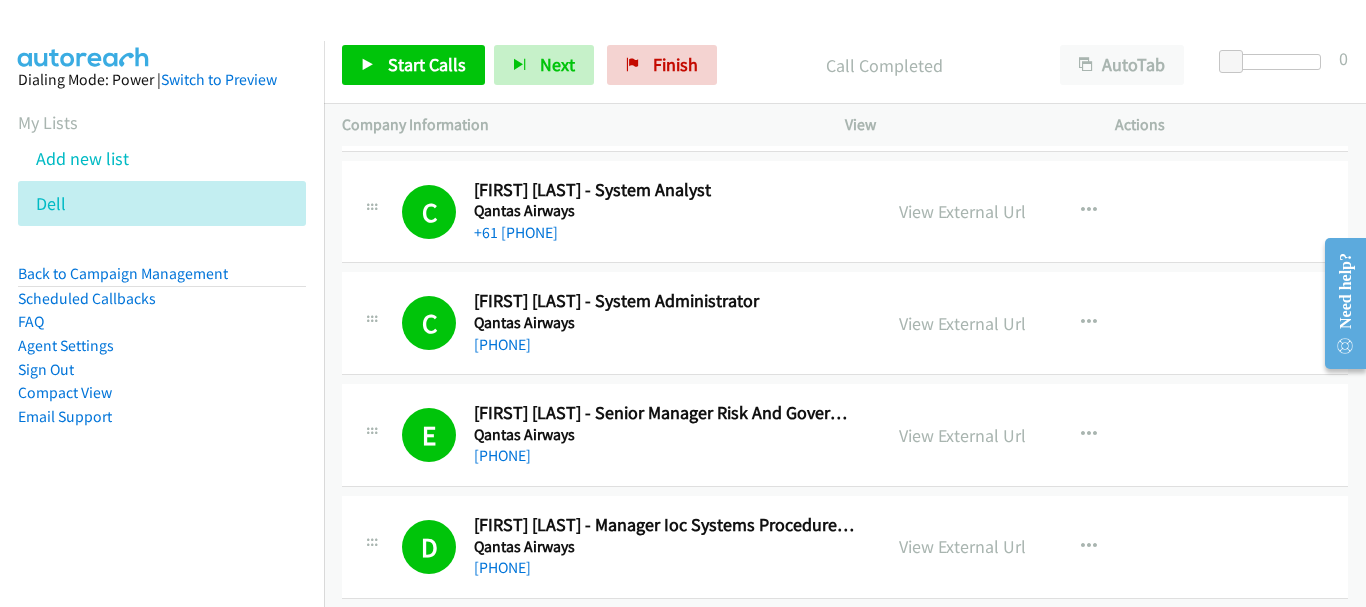 click on "+61 [PHONE]" at bounding box center [665, 233] 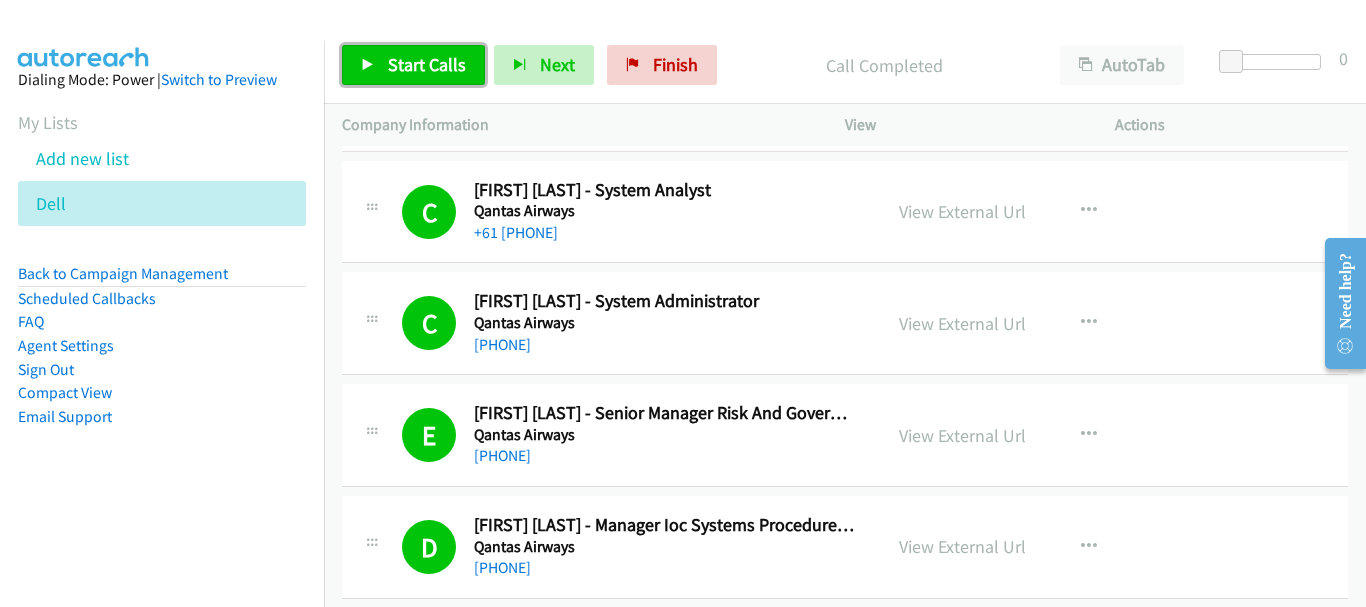 click on "Start Calls" at bounding box center [413, 65] 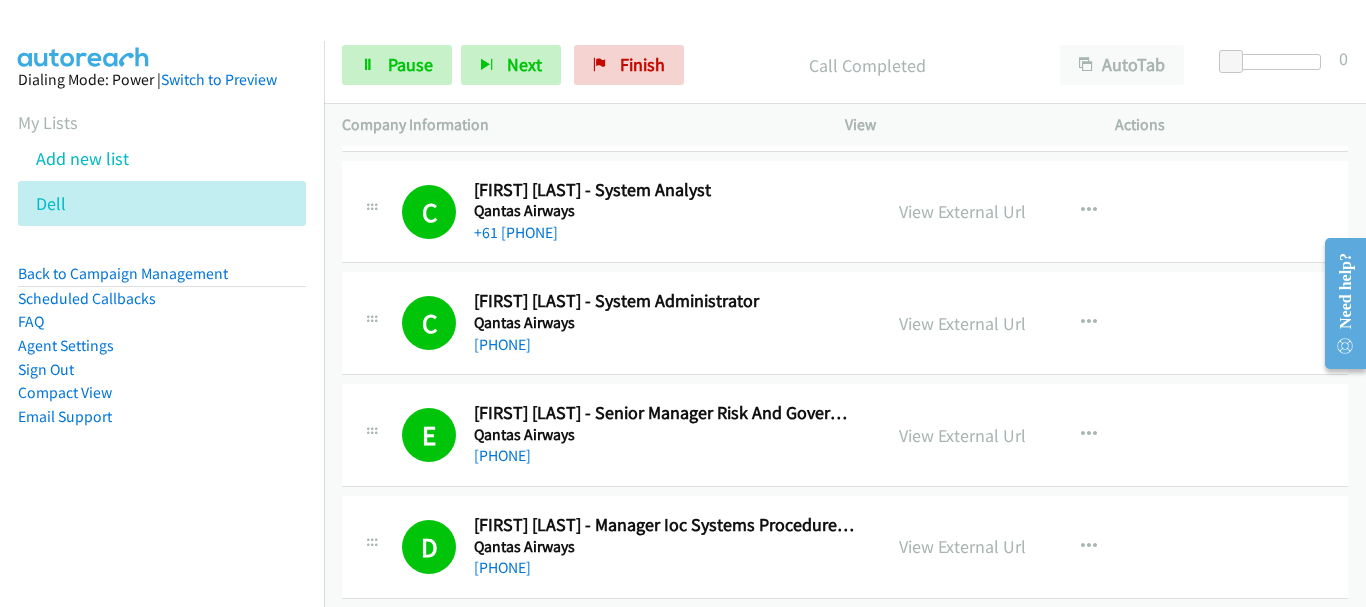 click on "[PHONE]" at bounding box center (665, 345) 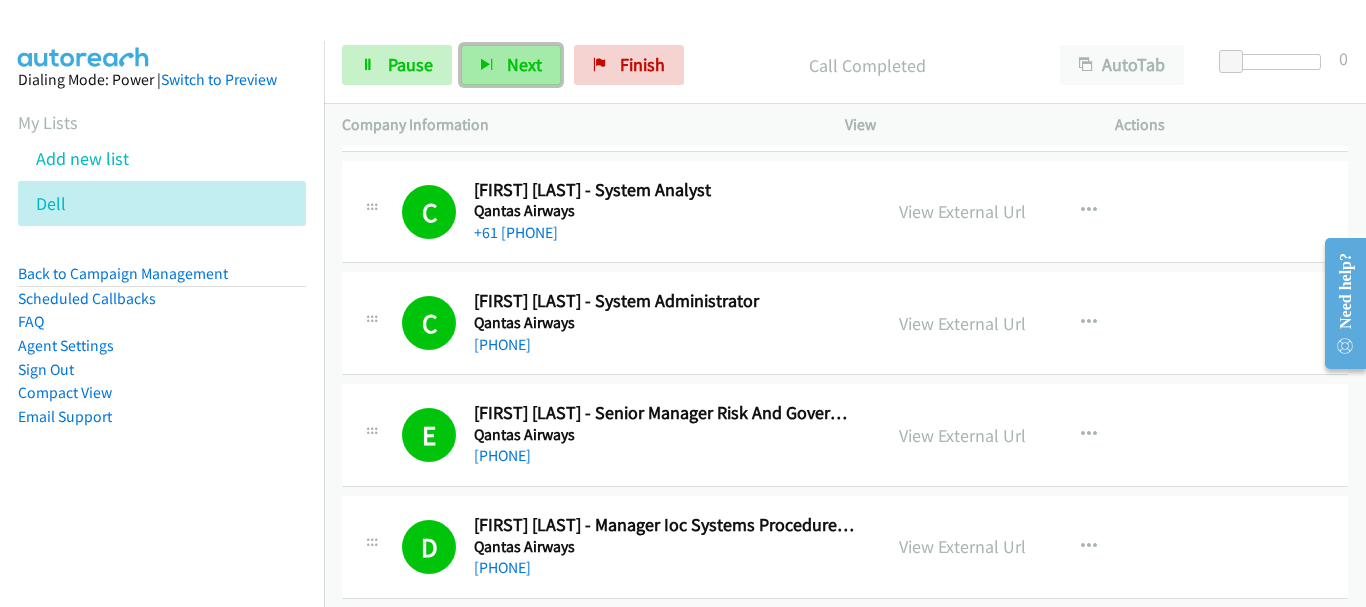click on "Next" at bounding box center (524, 64) 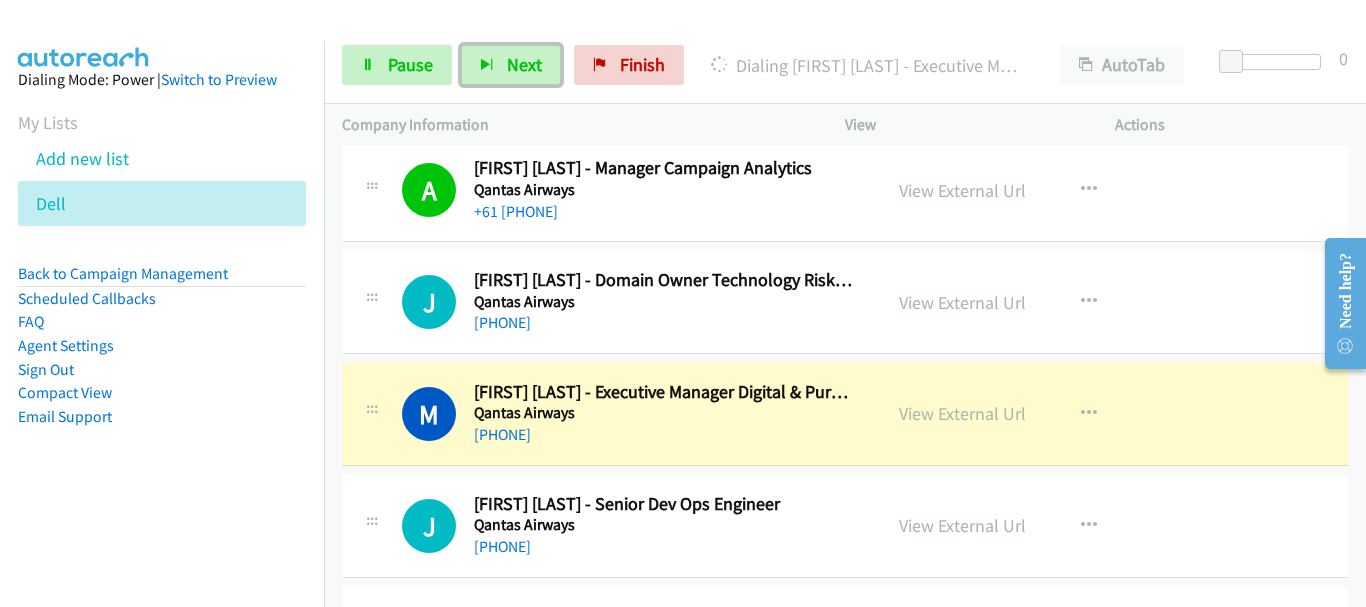scroll, scrollTop: 12742, scrollLeft: 0, axis: vertical 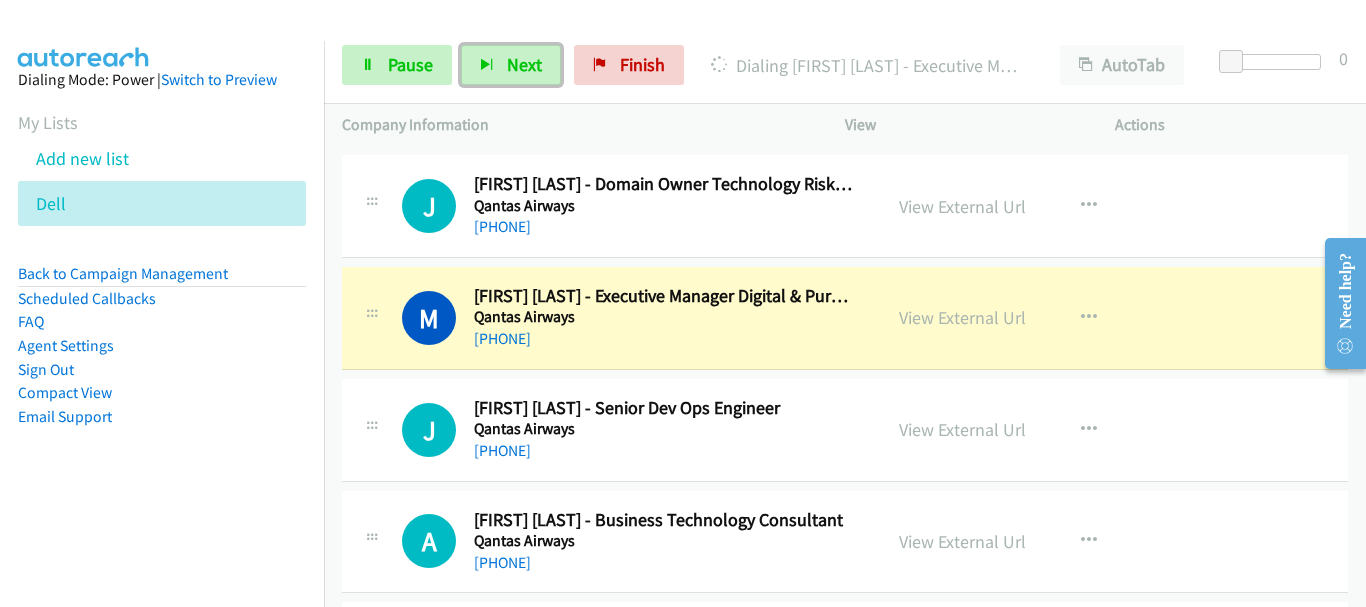 click on "[PHONE]" at bounding box center [665, 451] 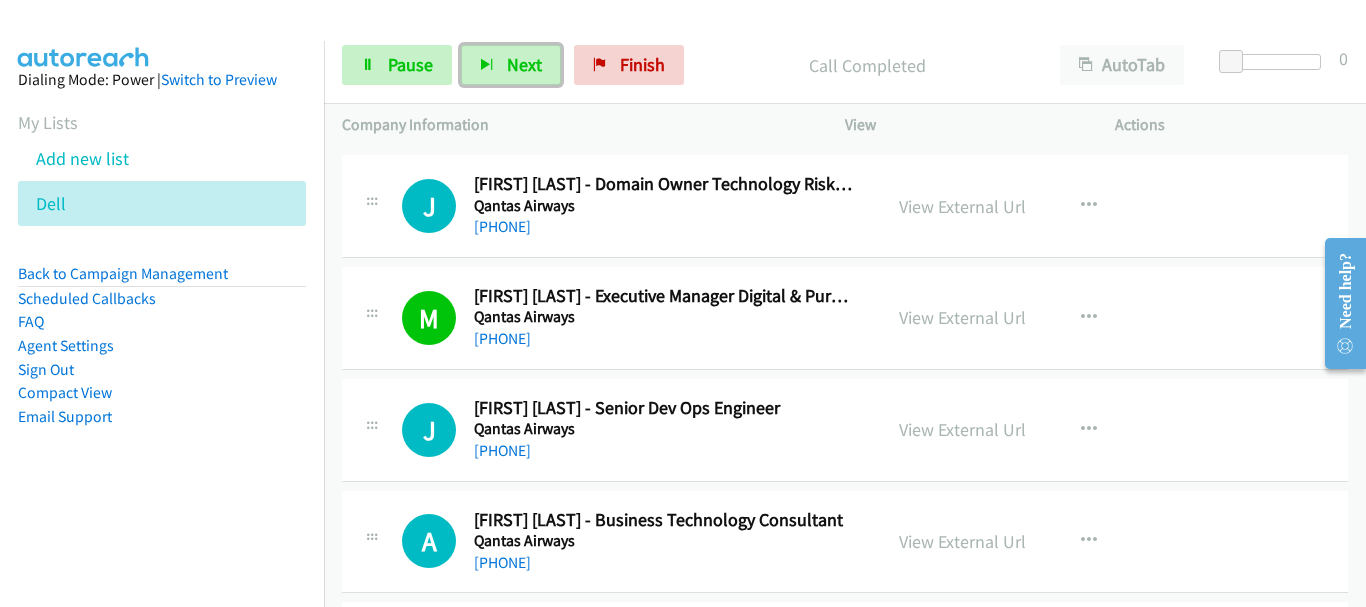 click on "[PHONE]" at bounding box center (665, 451) 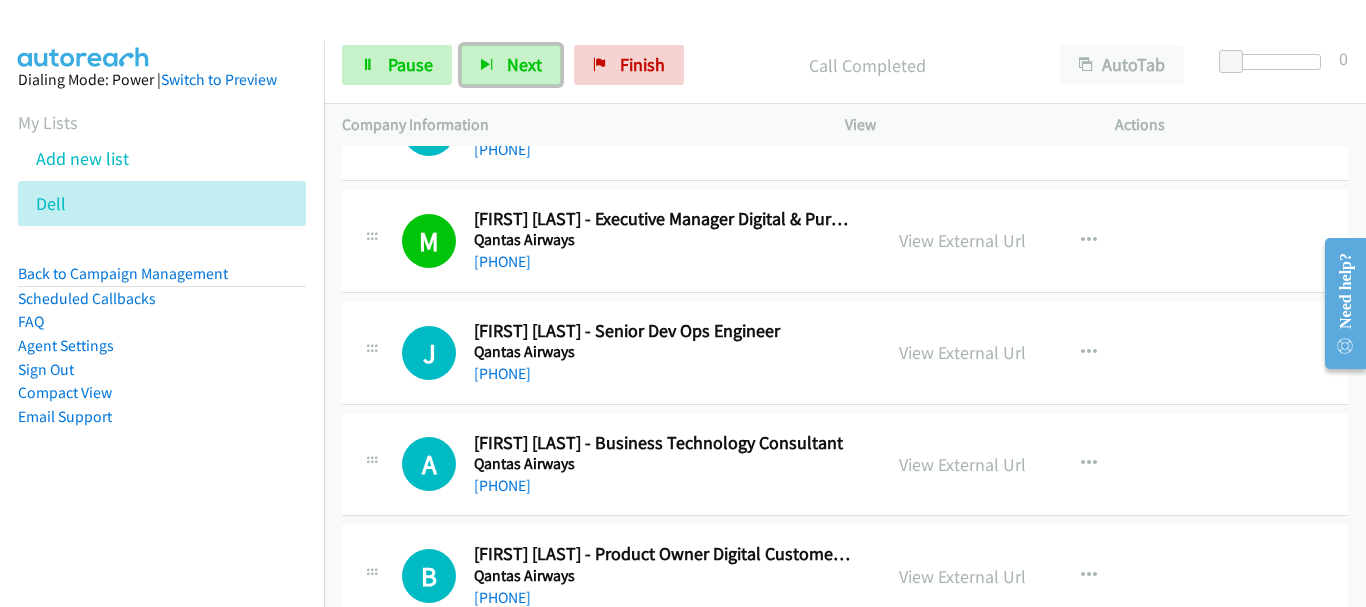 scroll, scrollTop: 12842, scrollLeft: 0, axis: vertical 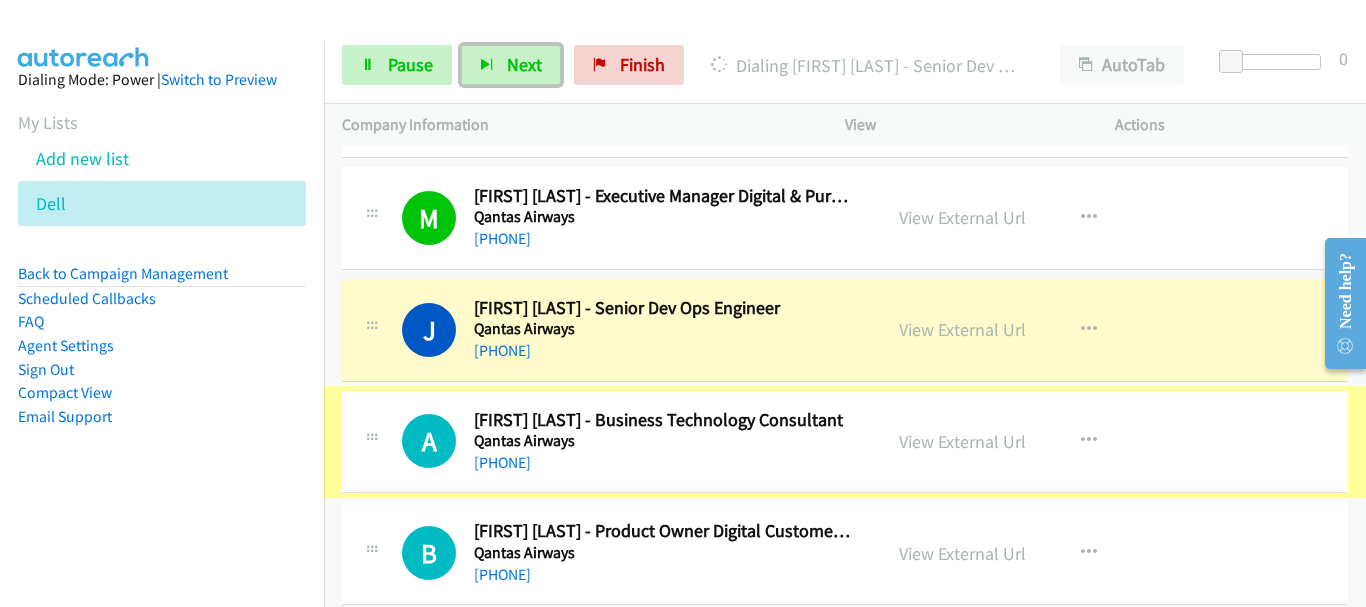 click on "[PHONE]" at bounding box center (665, 463) 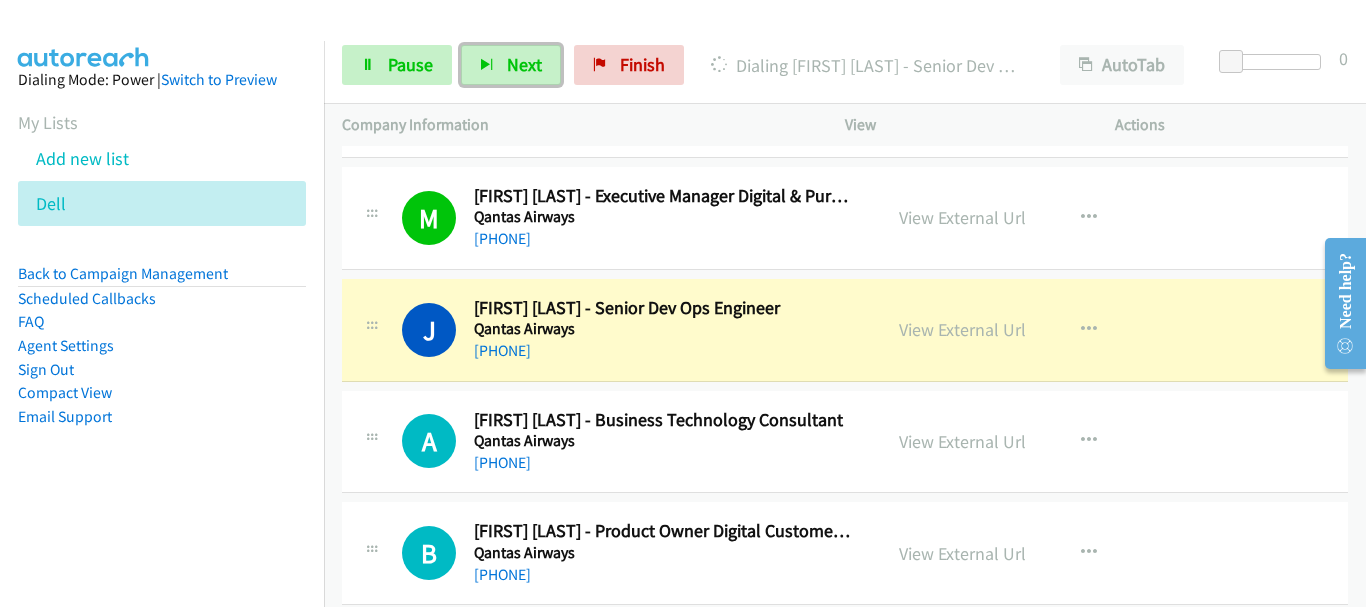 click on "[PHONE]" at bounding box center (665, 463) 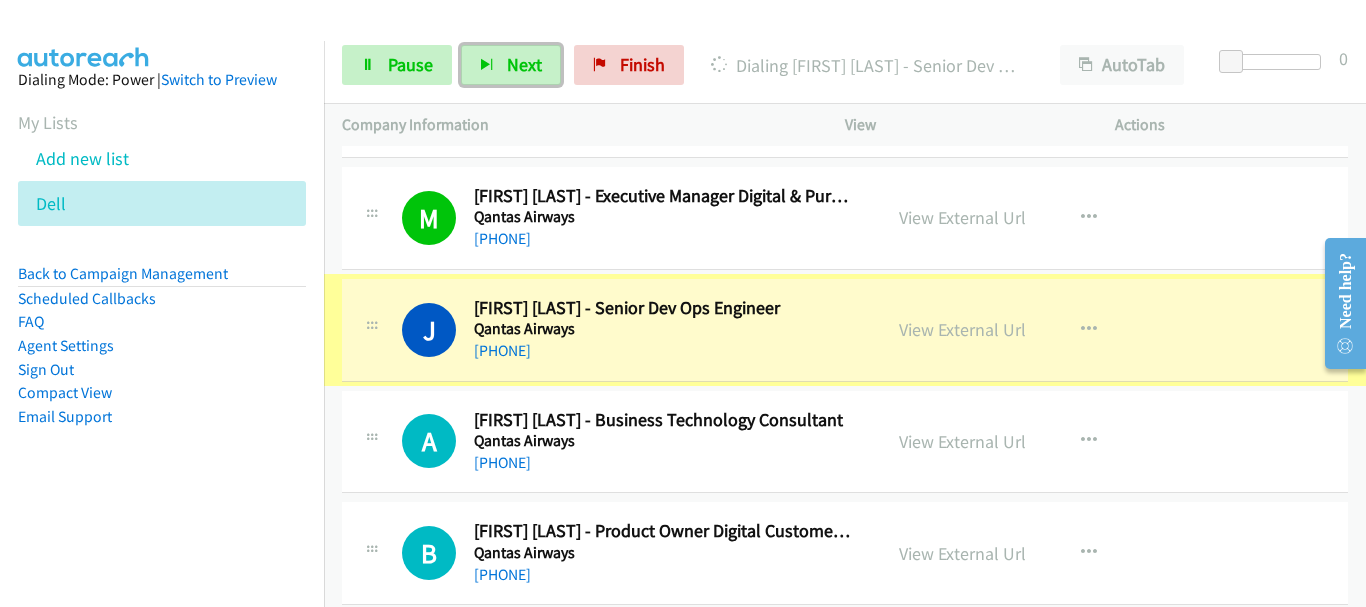 click on "[PHONE]" at bounding box center [665, 351] 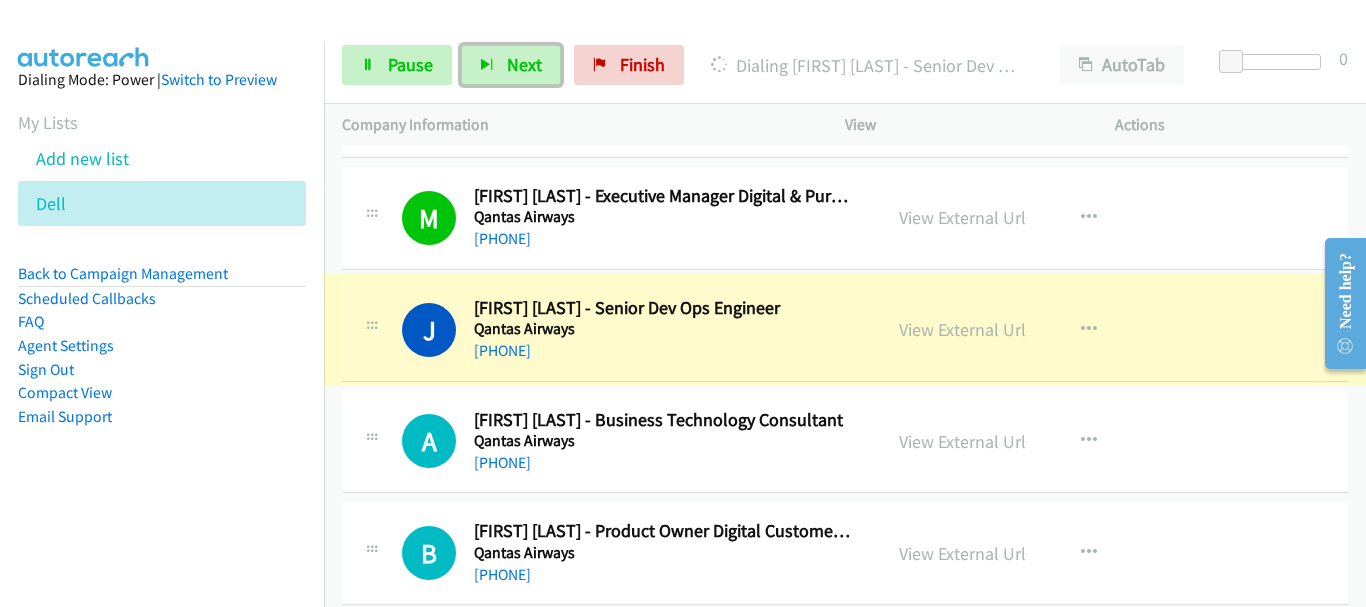 click on "[PHONE]" at bounding box center [665, 351] 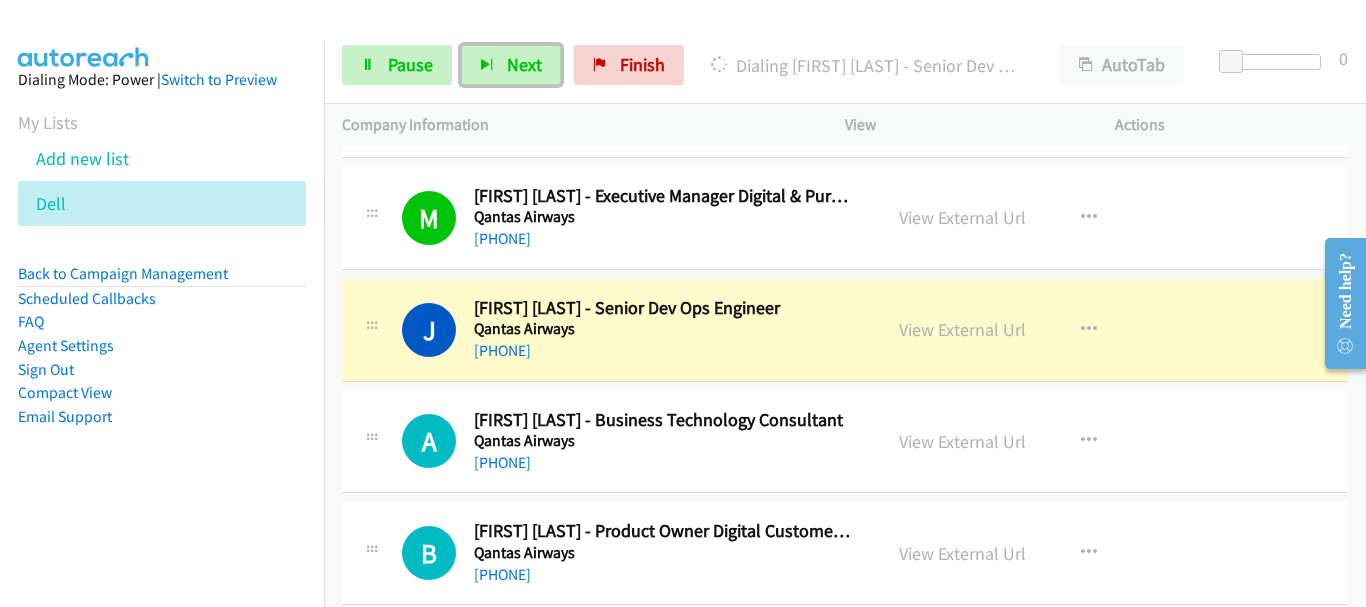click on "J
Callback Scheduled
[FIRST] [LAST] - Senior Dev Ops Engineer
Qantas Airways
[COUNTRY]/[CITY]
+61 [PHONE]
View External Url
View External Url
Schedule/Manage Callback
Start Calls Here
Remove from list
Add to do not call list
Reset Call Status" at bounding box center (845, 330) 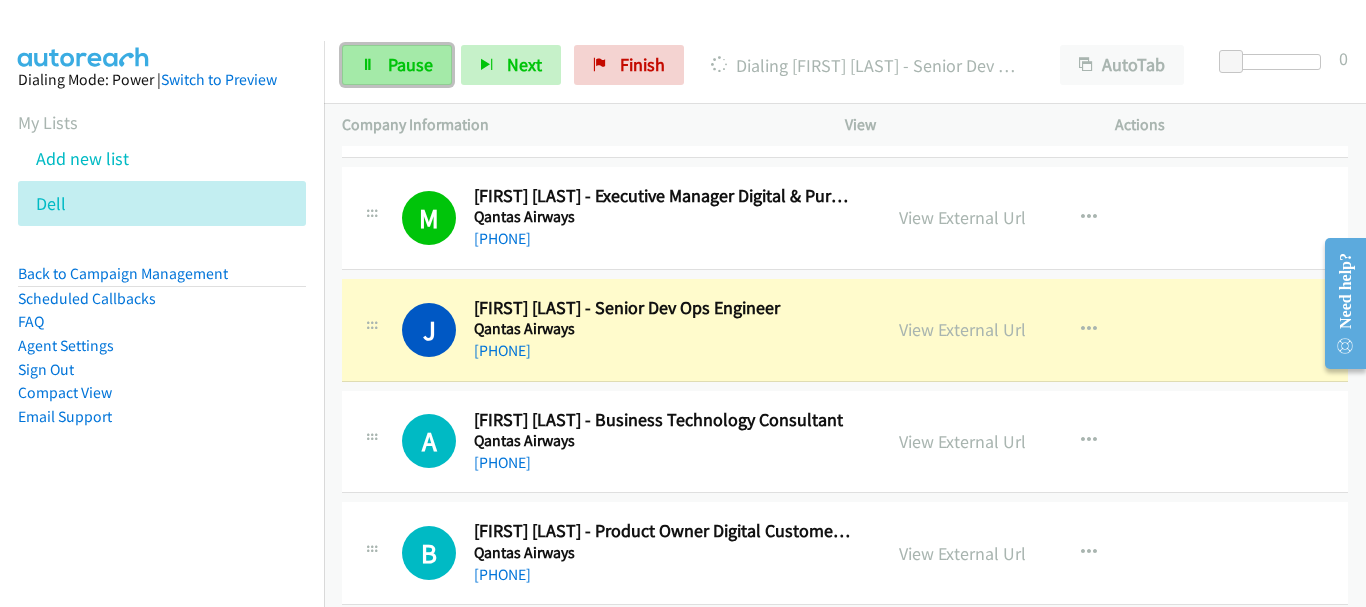 click on "Pause" at bounding box center (410, 64) 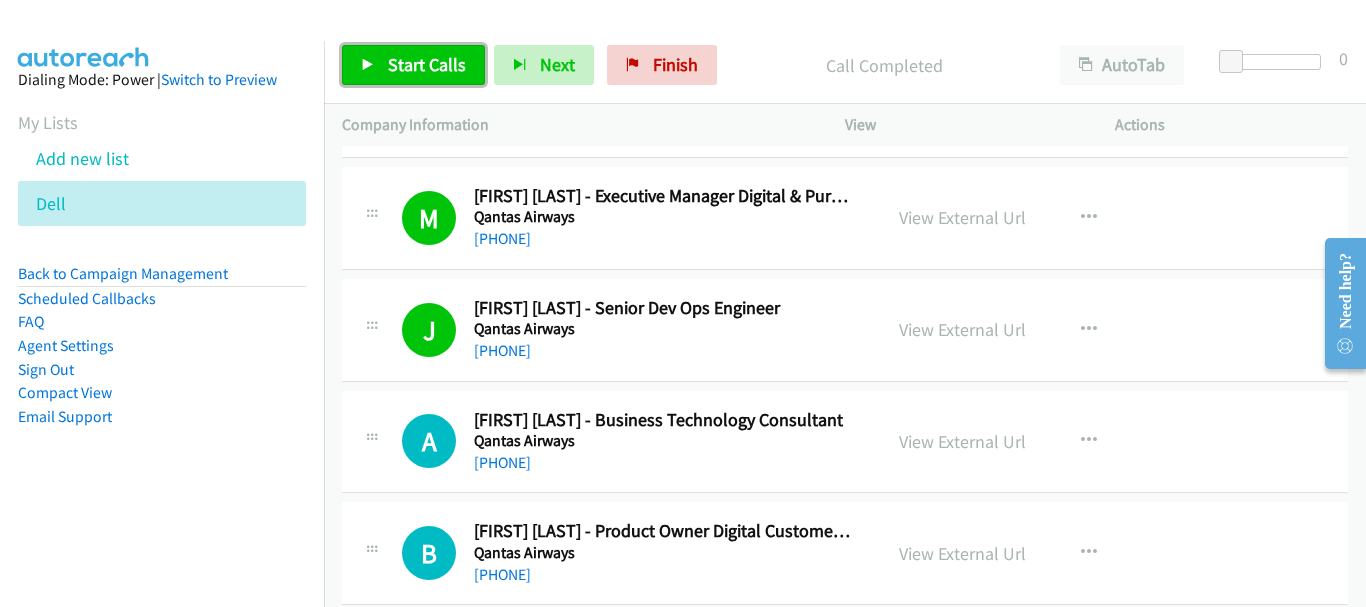 click on "Start Calls" at bounding box center [427, 64] 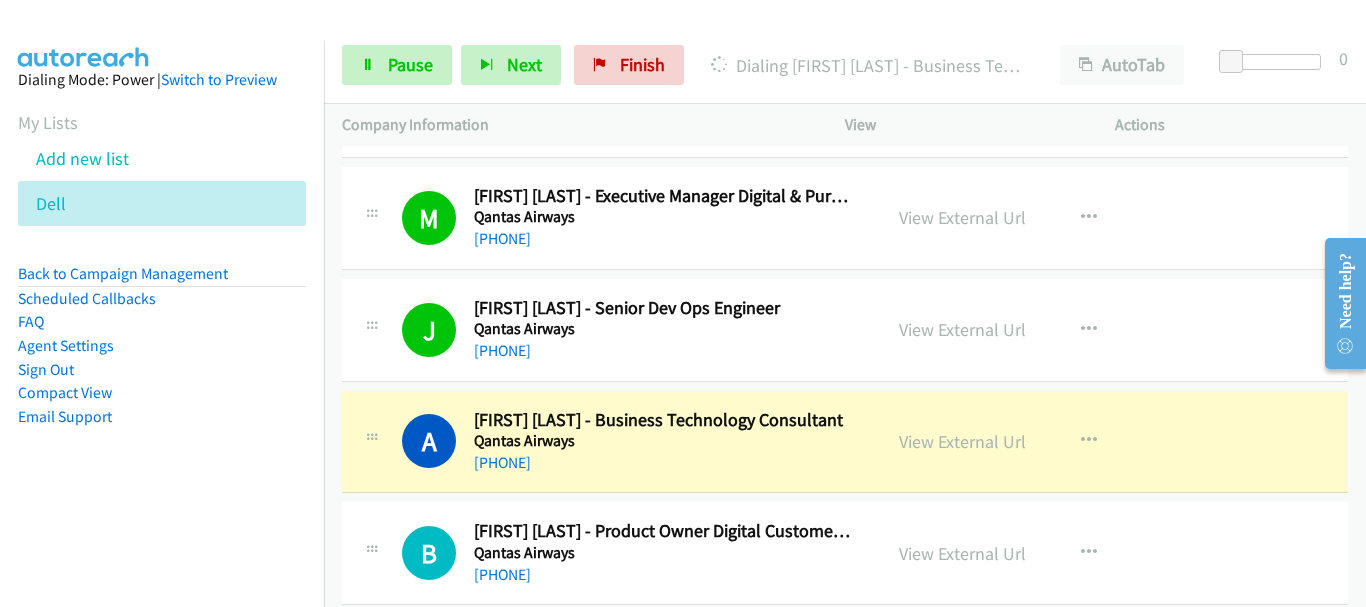 scroll, scrollTop: 12942, scrollLeft: 0, axis: vertical 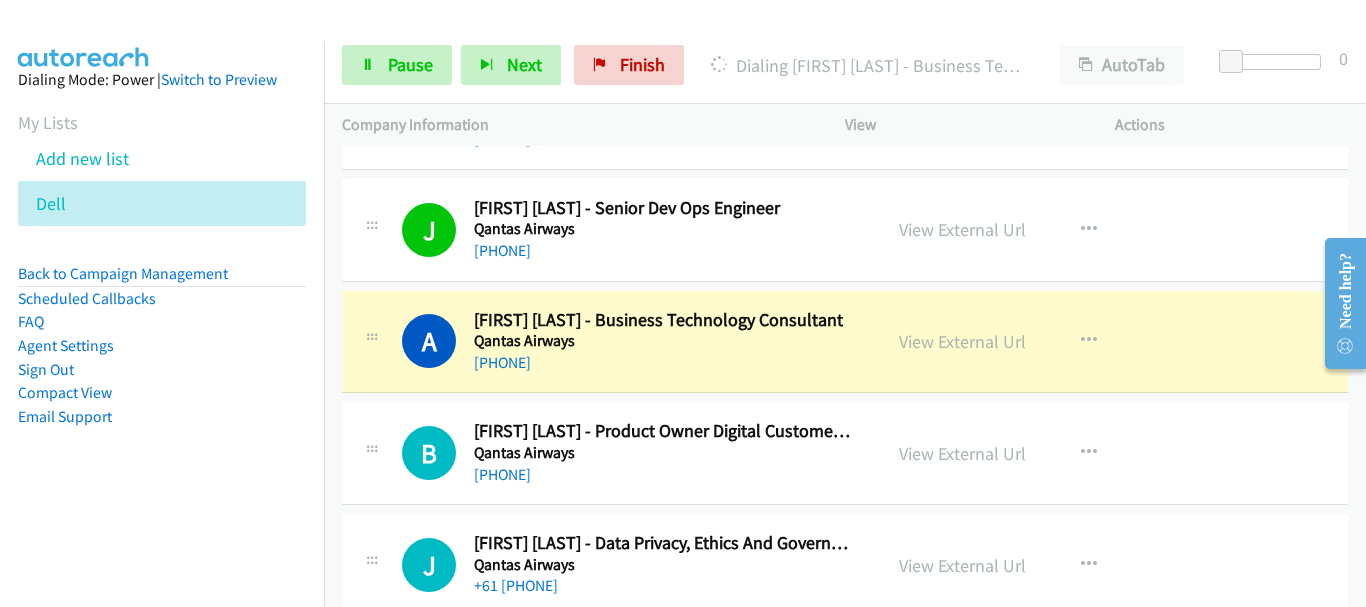 click on "[PHONE]" at bounding box center [665, 475] 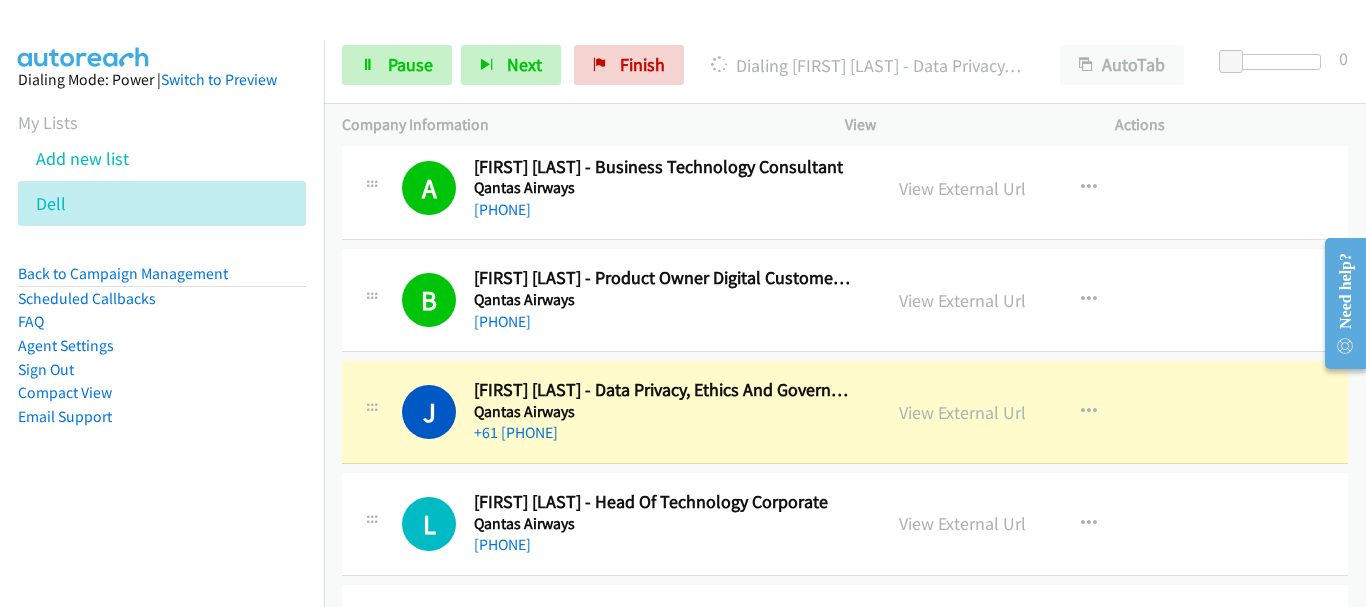 scroll, scrollTop: 13142, scrollLeft: 0, axis: vertical 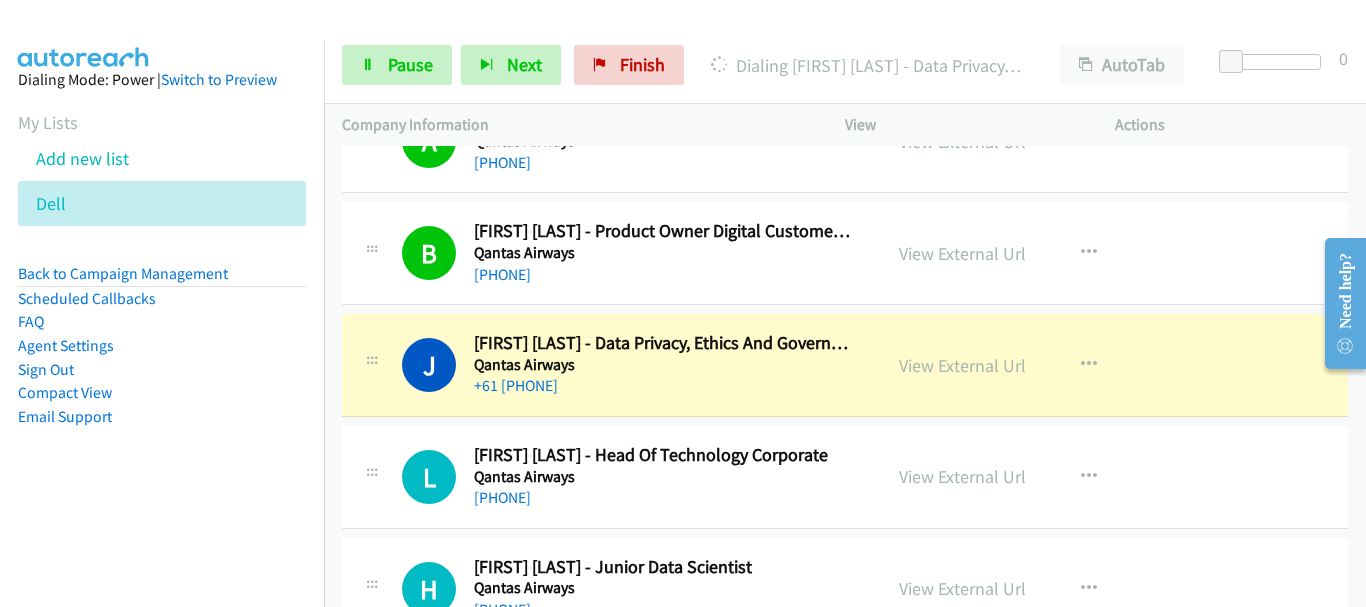 click on "+61 [PHONE]" at bounding box center [665, 386] 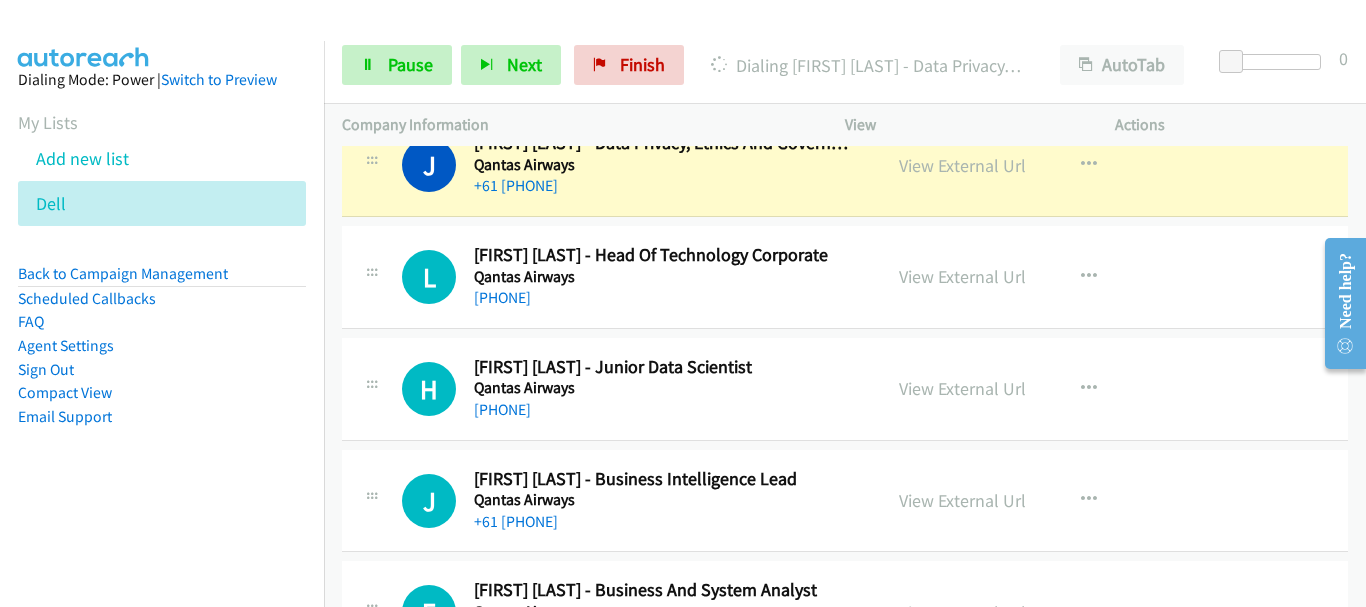 scroll, scrollTop: 13242, scrollLeft: 0, axis: vertical 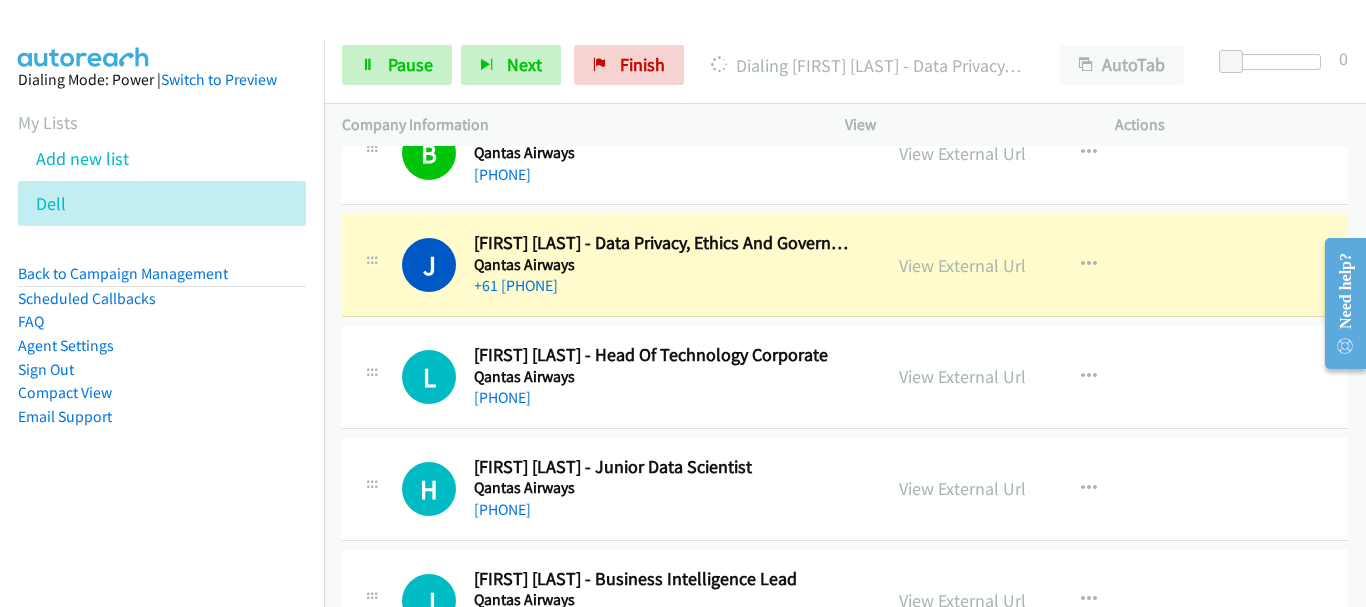 click on "L
Callback Scheduled
[FIRST] [LAST] - Head Of Technology   Corporate
Qantas Airways
[COUNTRY]/[CITY]
[PHONE]
View External Url
View External Url
Schedule/Manage Callback
Start Calls Here
Remove from list
Add to do not call list
Reset Call Status" at bounding box center (845, 377) 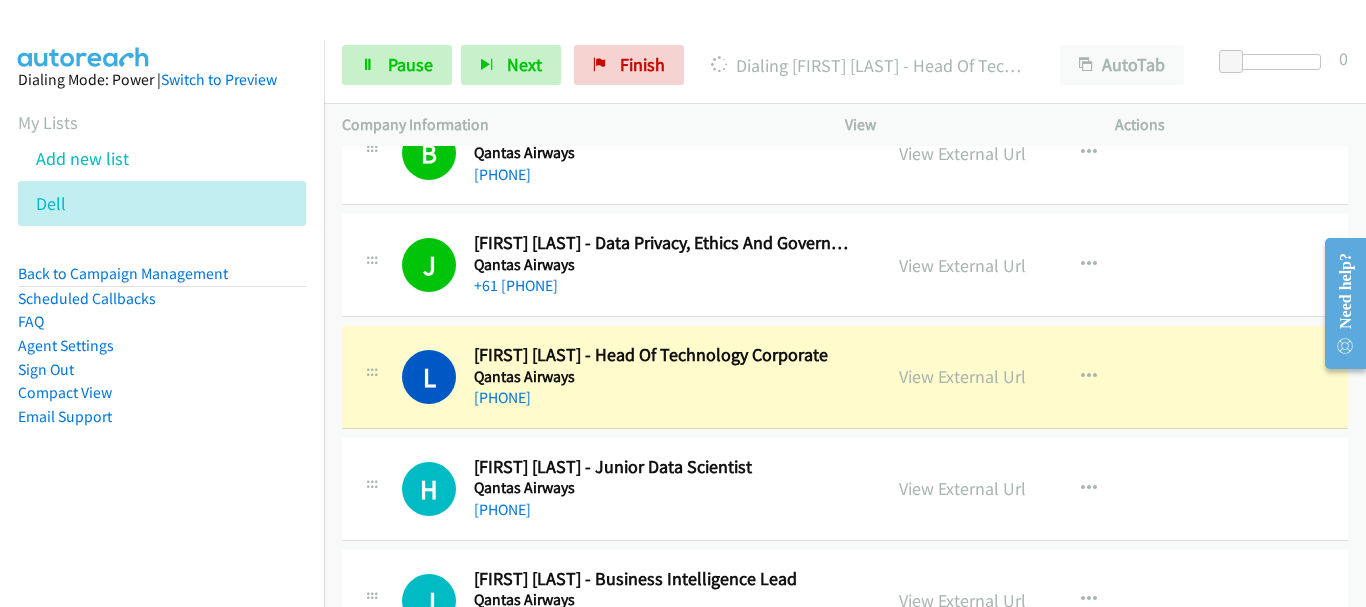 click on "[PHONE]" at bounding box center (665, 510) 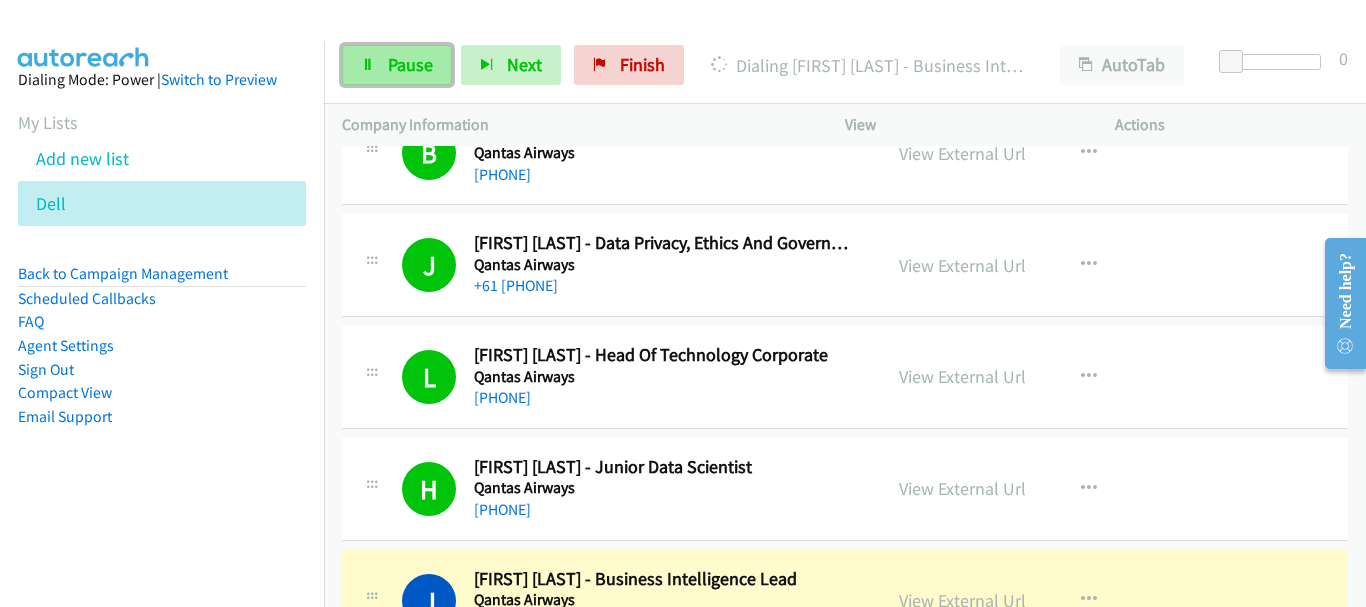 click on "Pause" at bounding box center (410, 64) 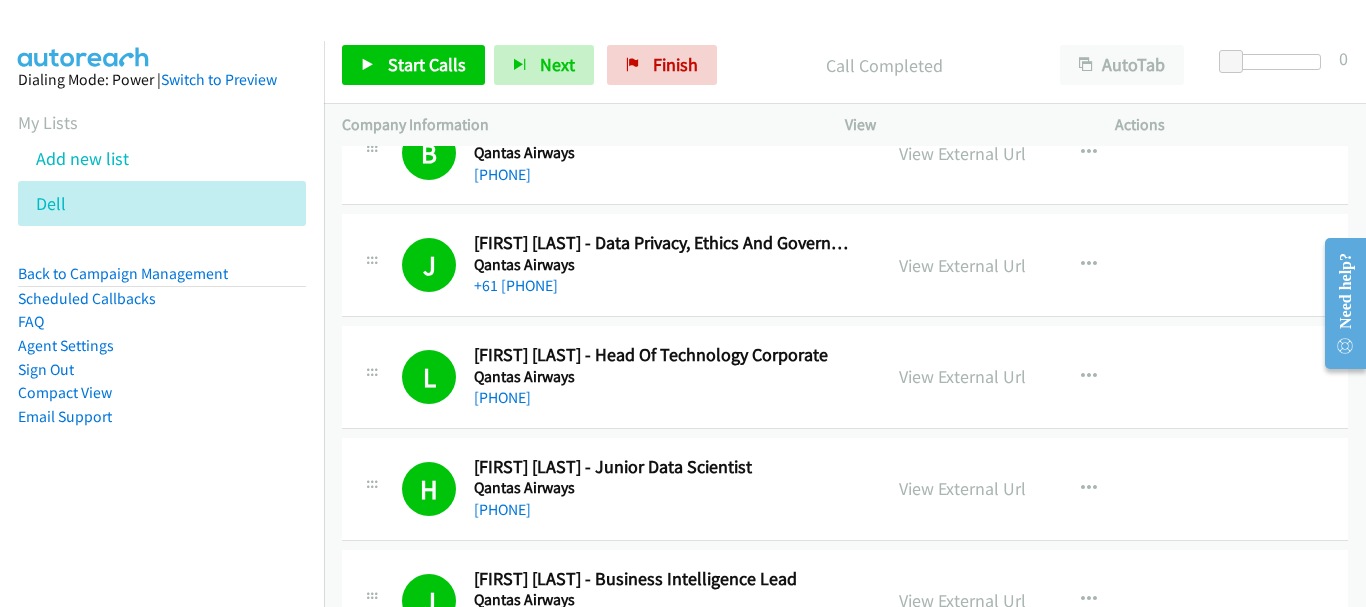 click on "[PHONE]" at bounding box center [665, 398] 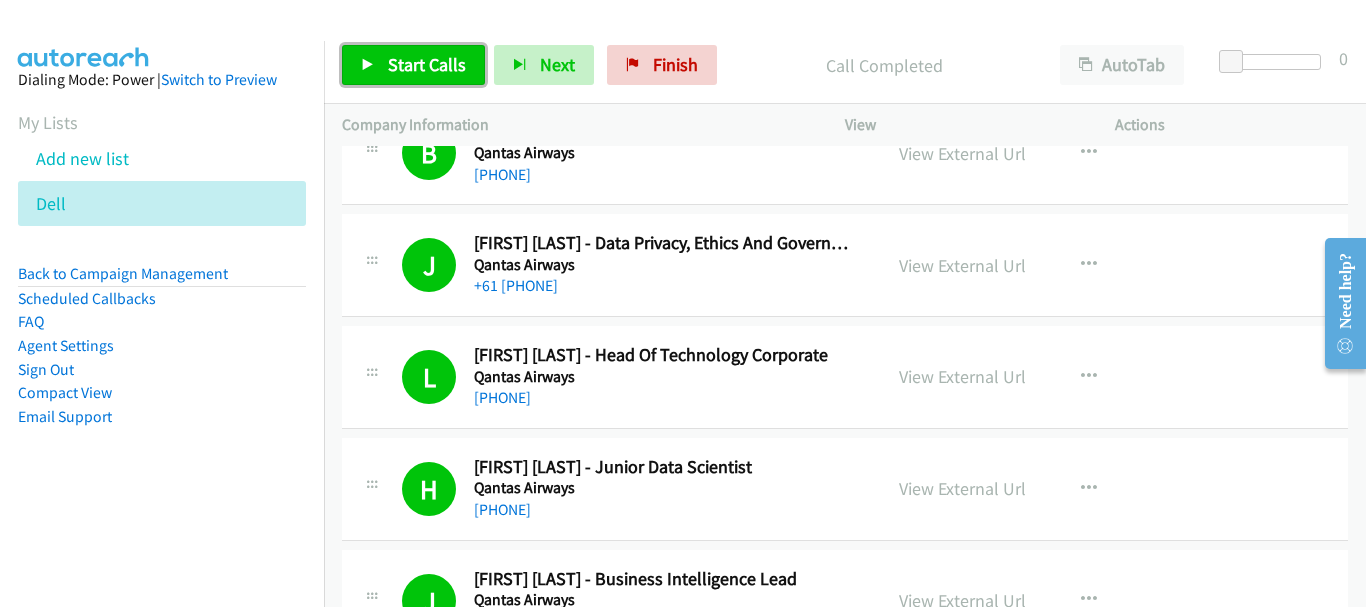 click on "Start Calls" at bounding box center (427, 64) 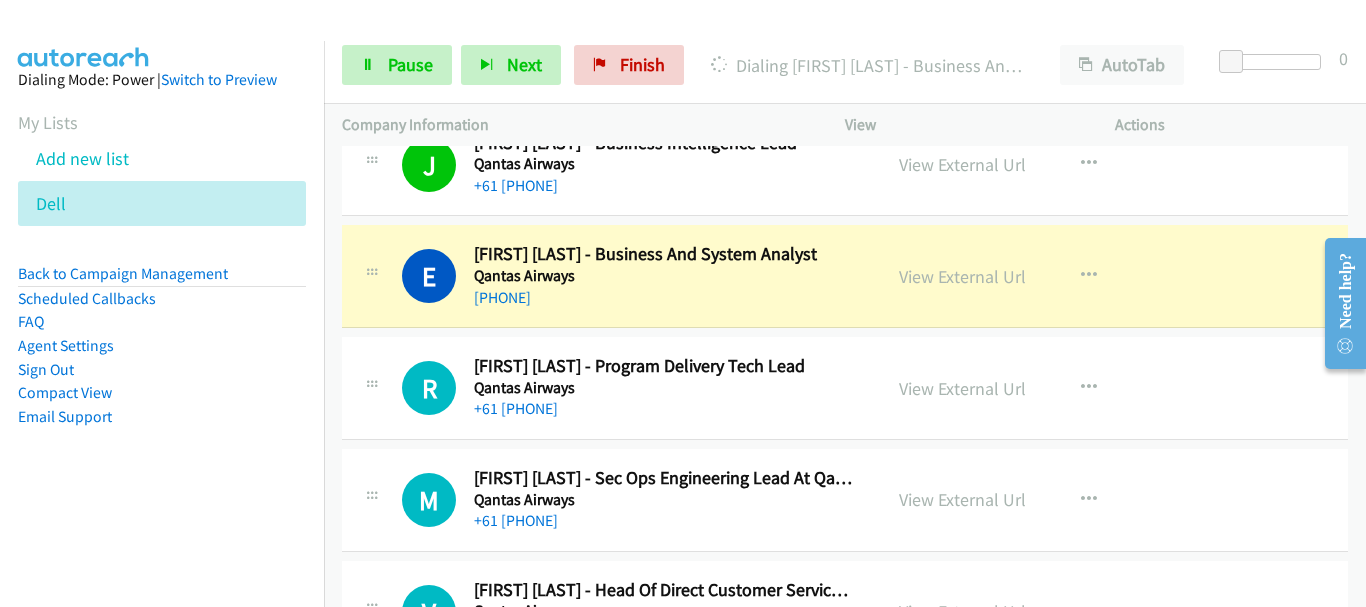 scroll, scrollTop: 13642, scrollLeft: 0, axis: vertical 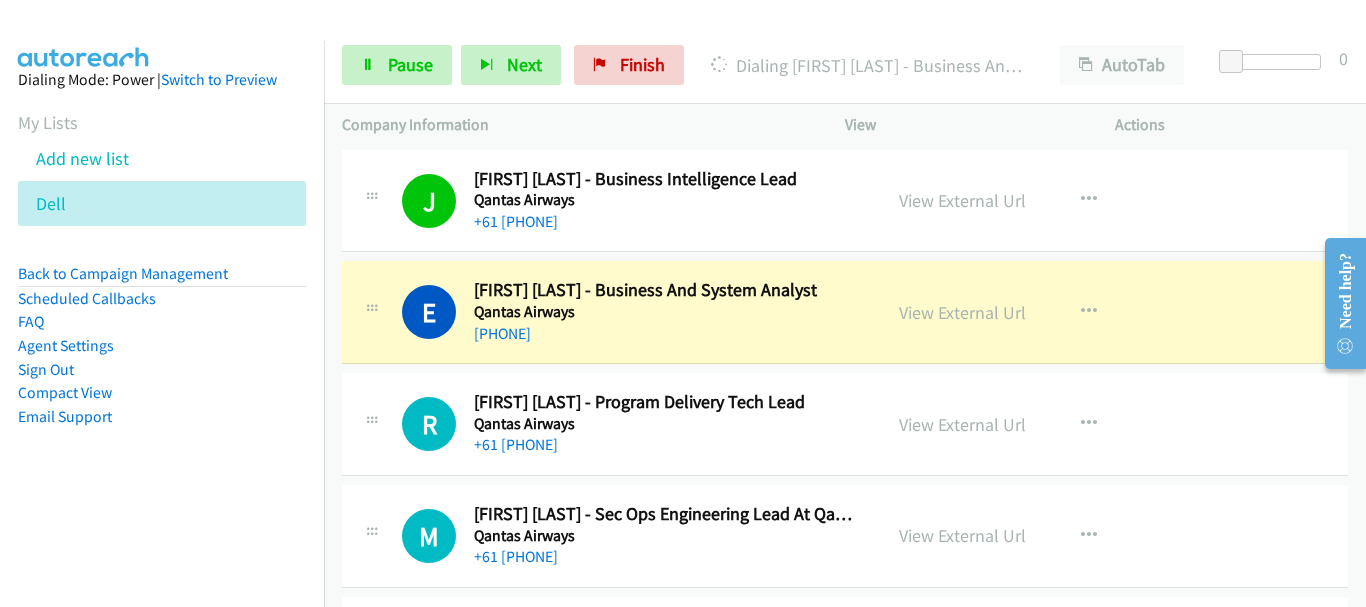 click on "+61 [PHONE]" at bounding box center (665, 445) 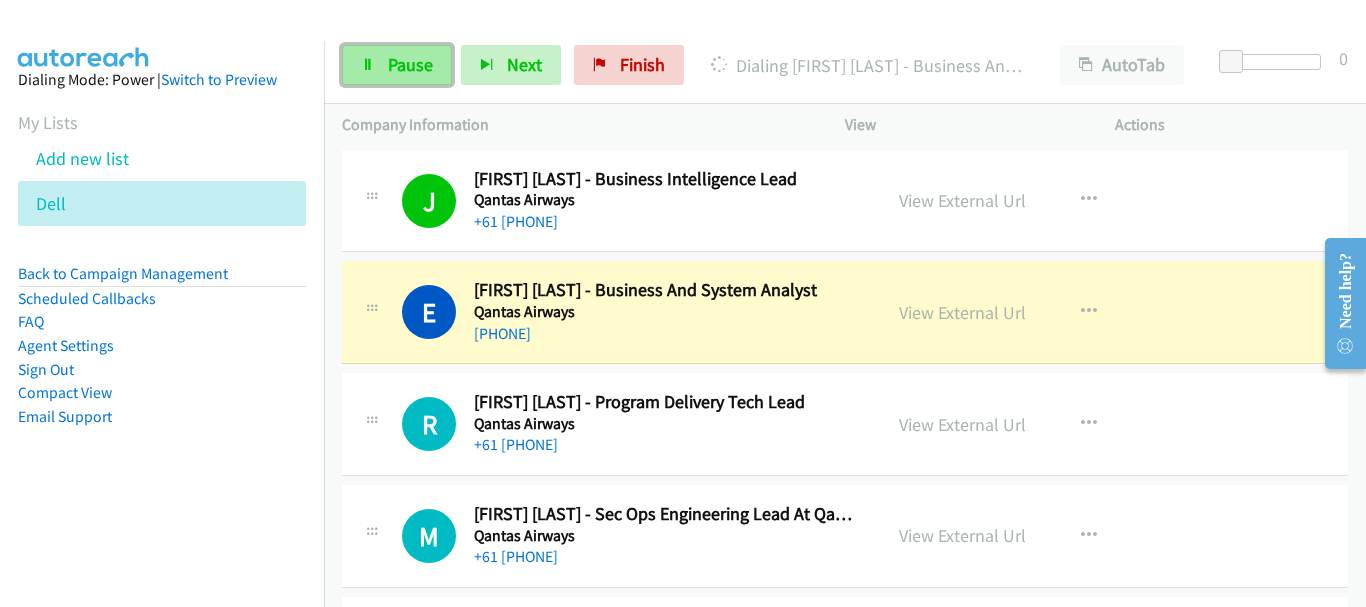 click on "Pause" at bounding box center [410, 64] 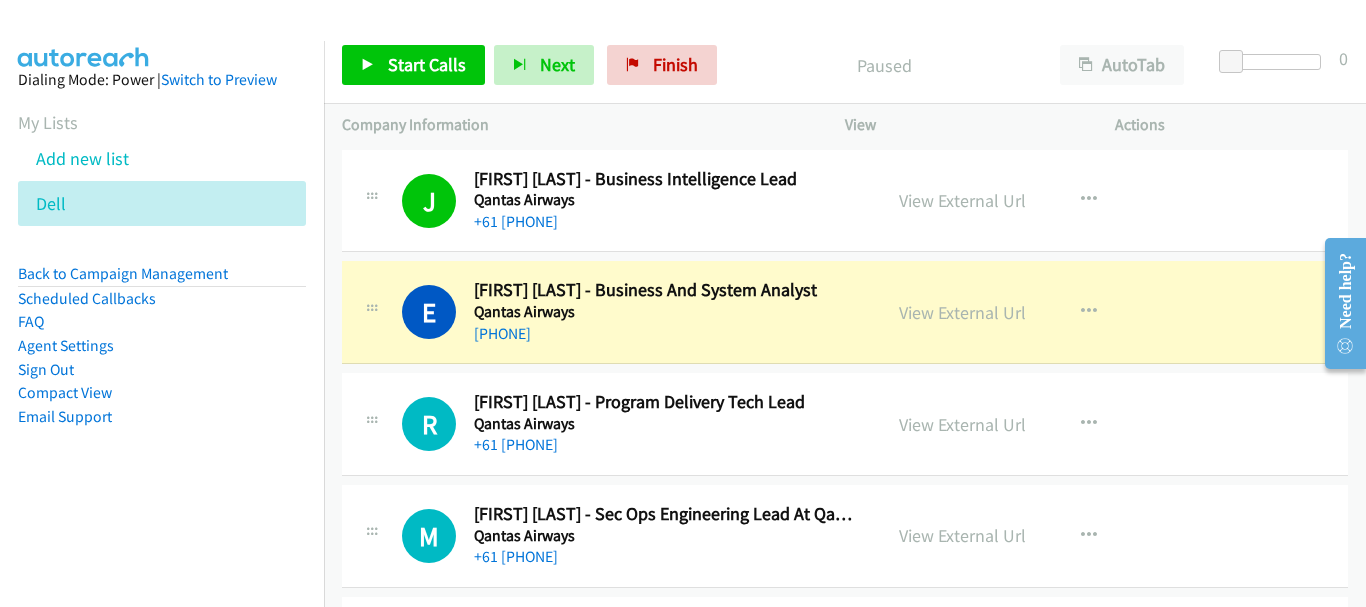 click on "[PHONE]" at bounding box center (665, 334) 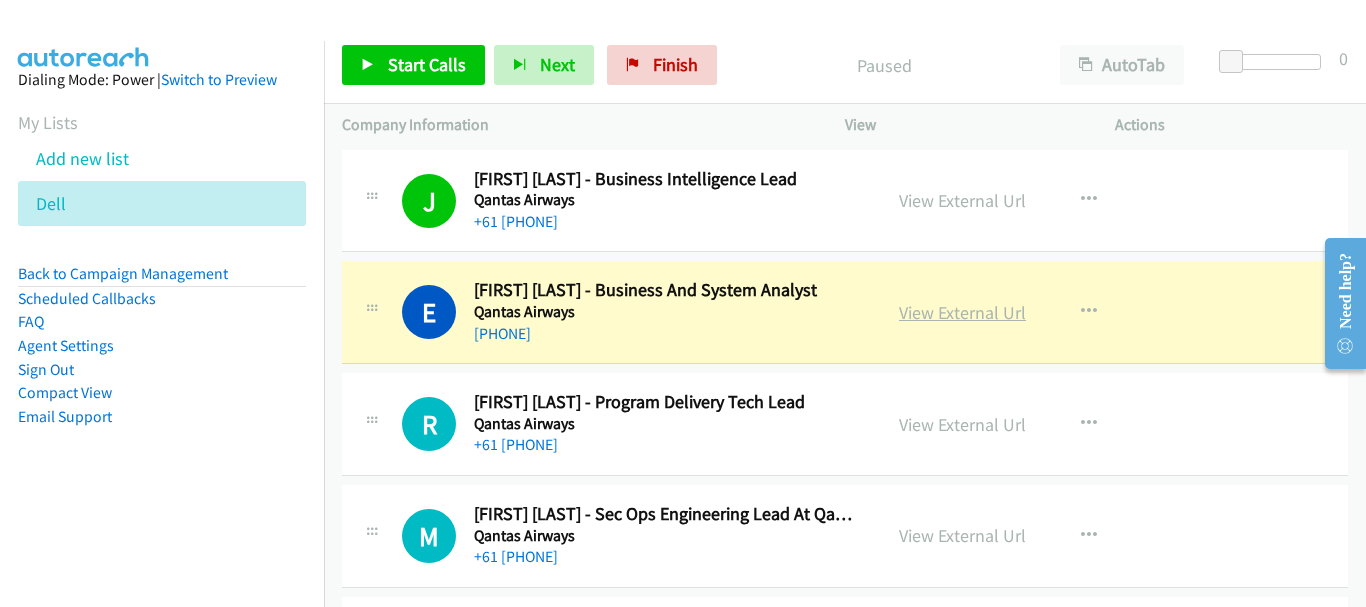 click on "View External Url" at bounding box center [962, 312] 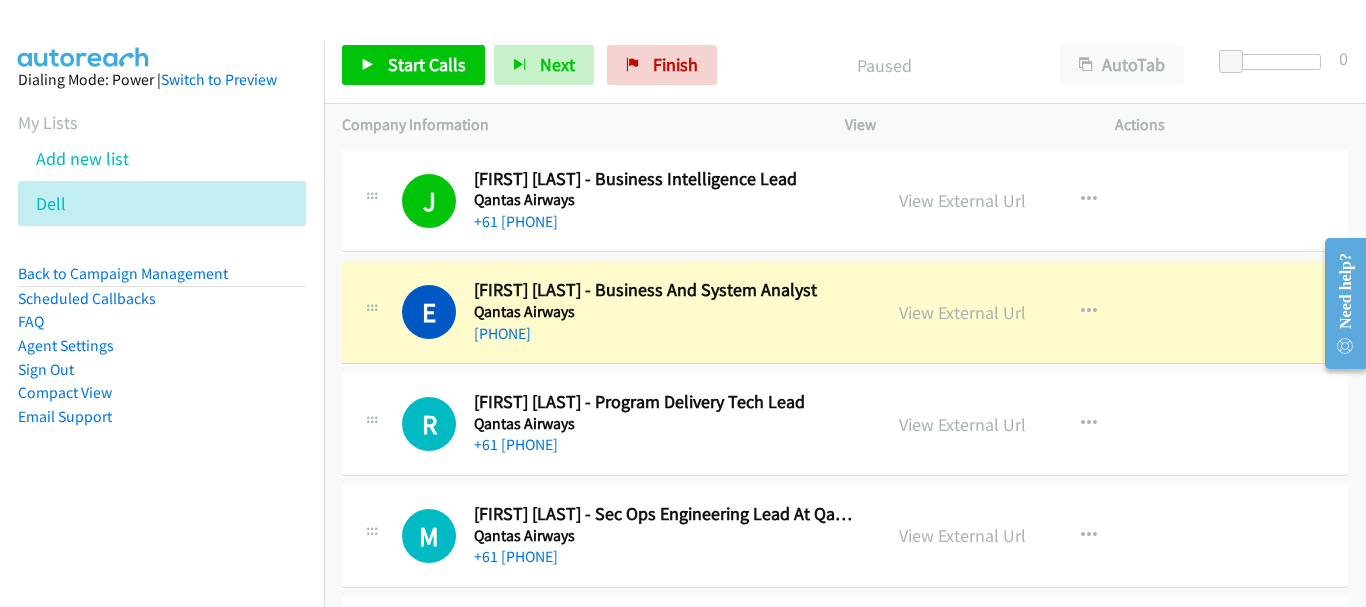 click on "[PHONE]" at bounding box center (665, 334) 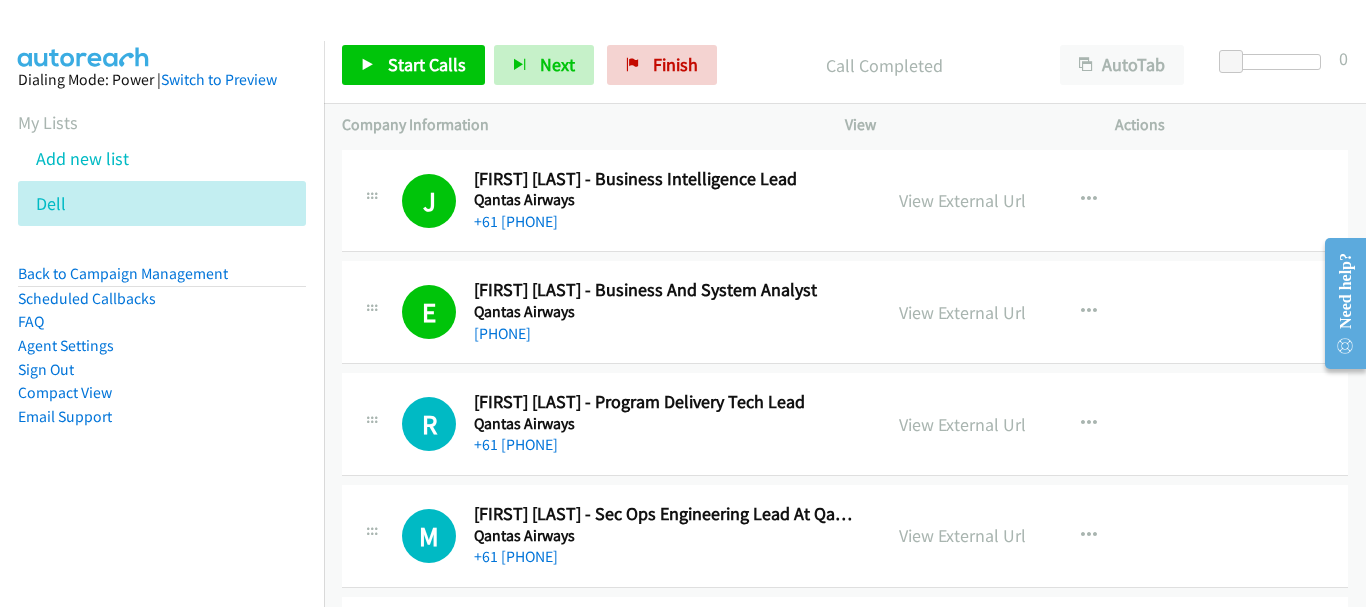 click on "E
Callback Scheduled
[FIRST] [LAST] - Business And System Analyst
Qantas Airways
[COUNTRY]/[CITY]
+61 [PHONE]
View External Url
View External Url
Schedule/Manage Callback
Start Calls Here
Remove from list
Add to do not call list
Reset Call Status" at bounding box center (845, 313) 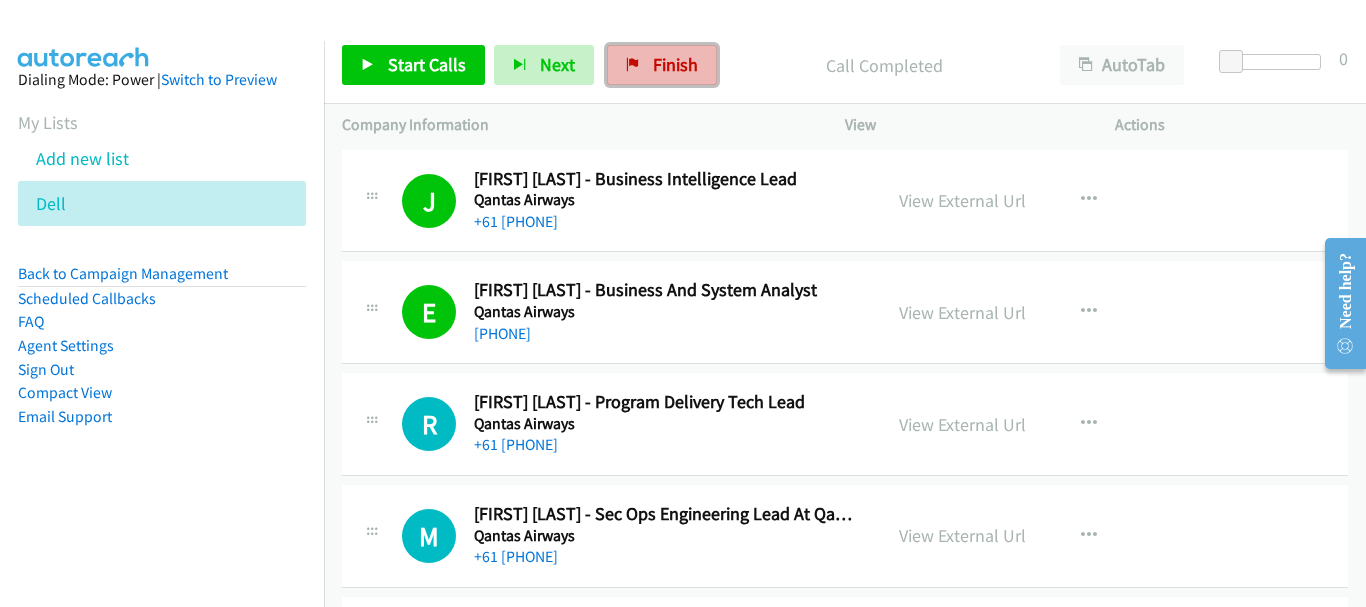 click on "Finish" at bounding box center (662, 65) 